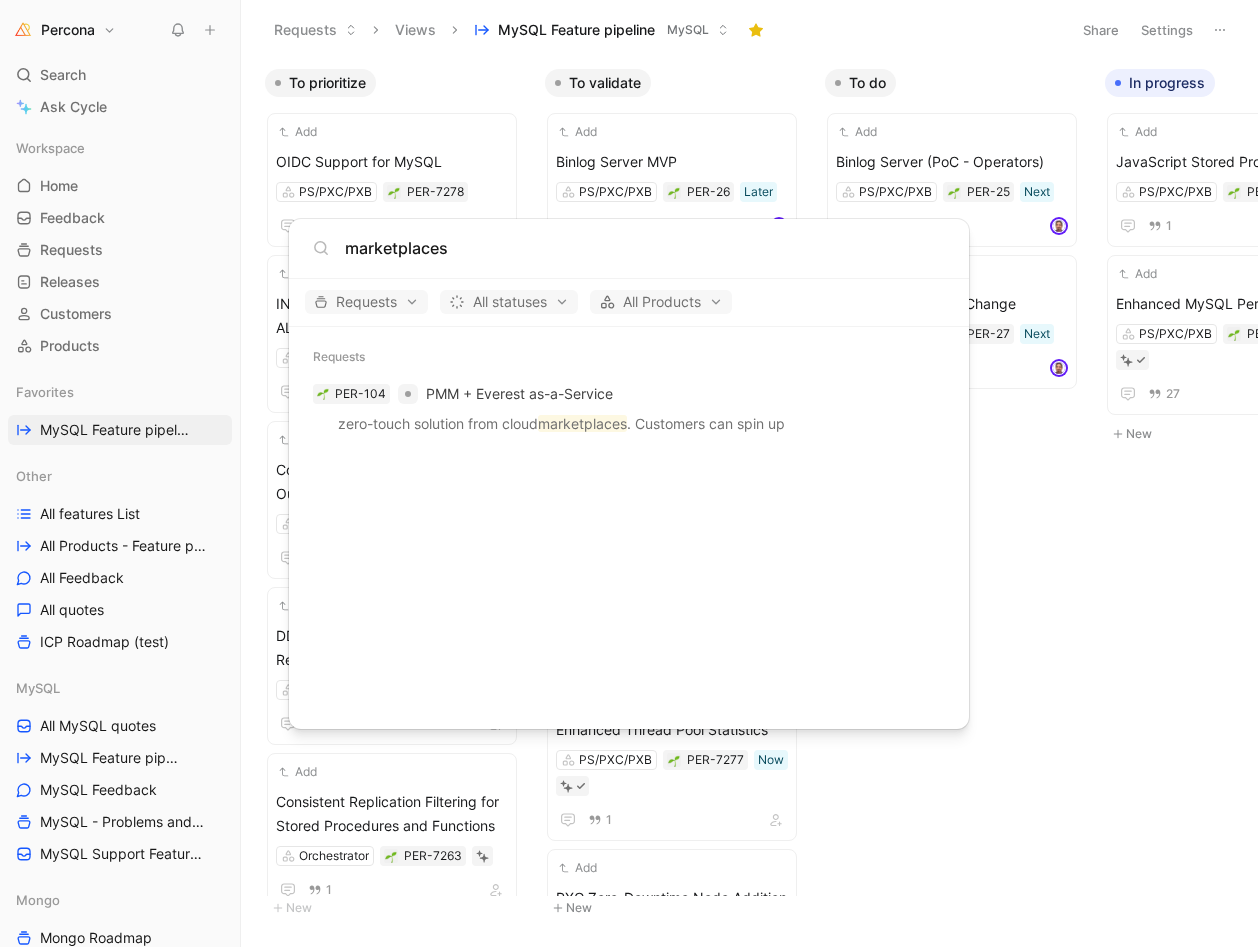 scroll, scrollTop: 0, scrollLeft: 0, axis: both 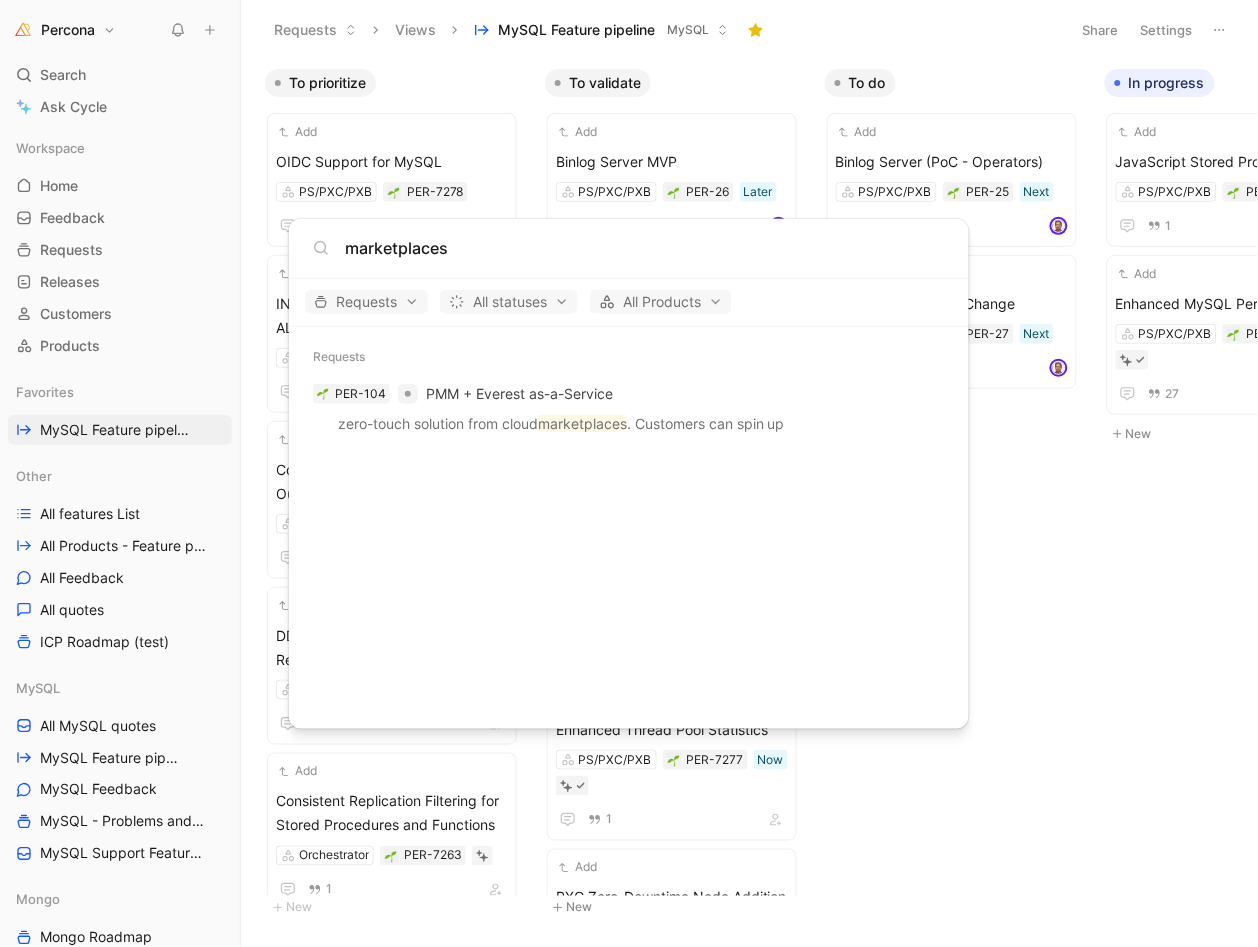 type on "marketplaces" 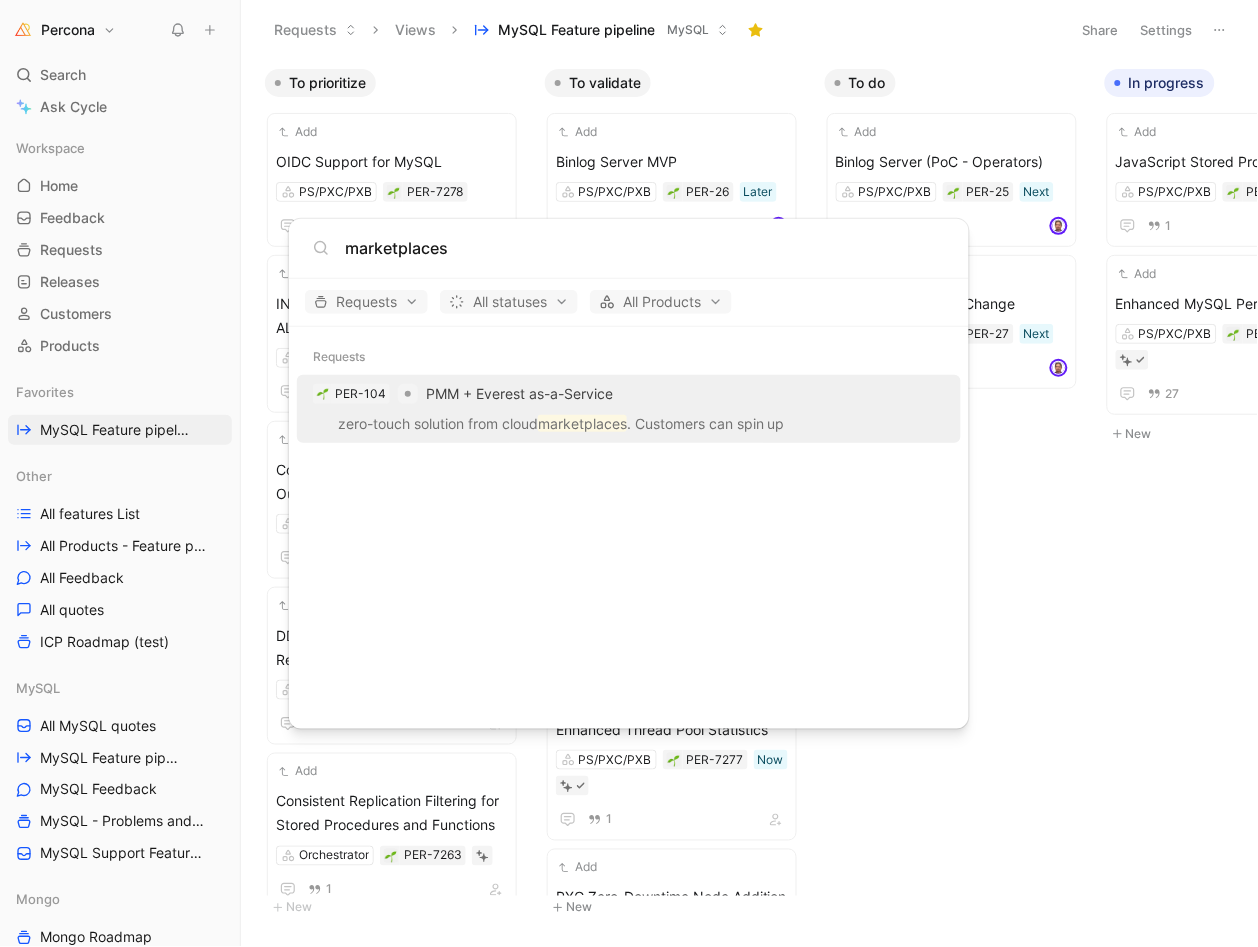 click on "Customers" at bounding box center [76, 314] 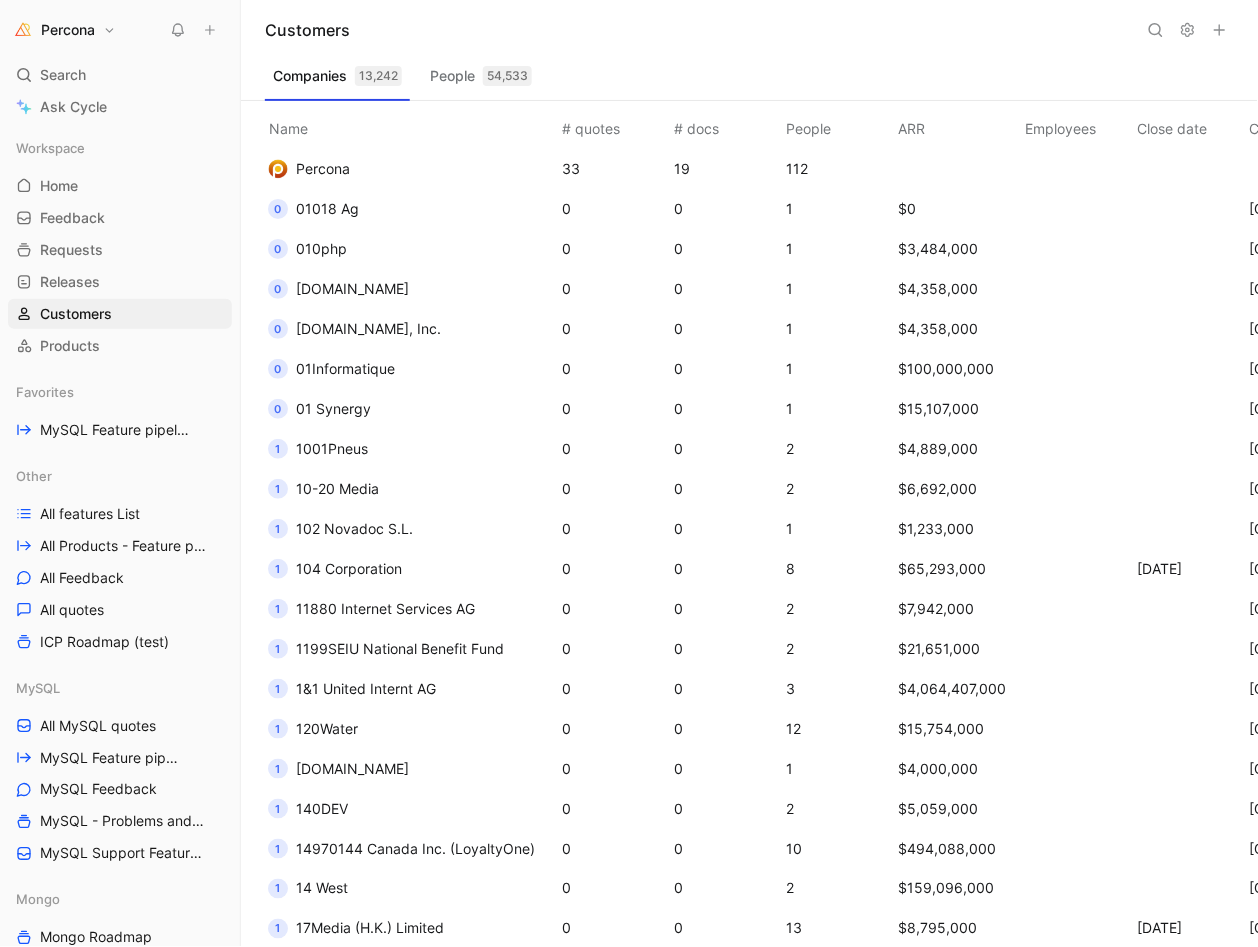 click 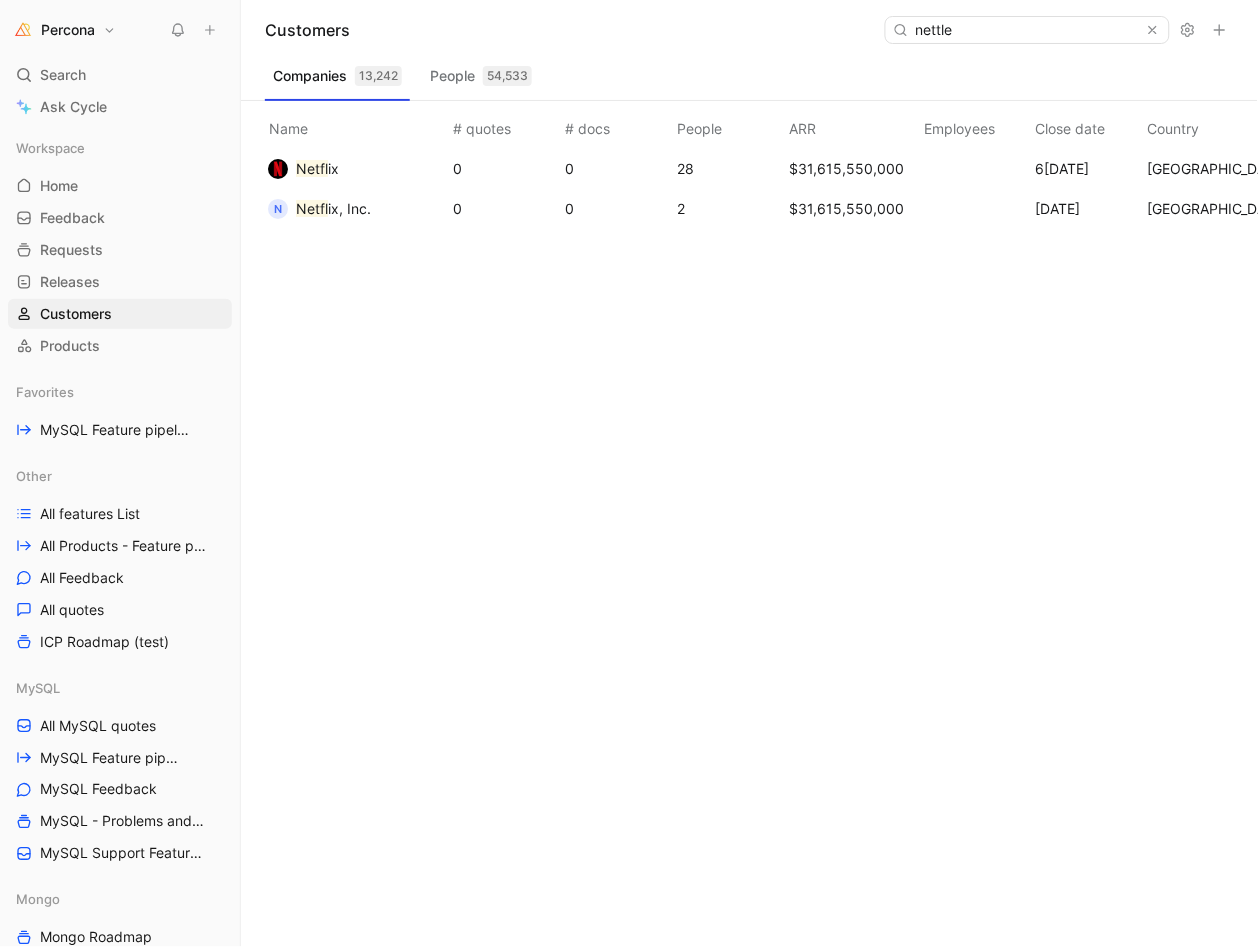 drag, startPoint x: 1156, startPoint y: 25, endPoint x: 315, endPoint y: 170, distance: 853.40845 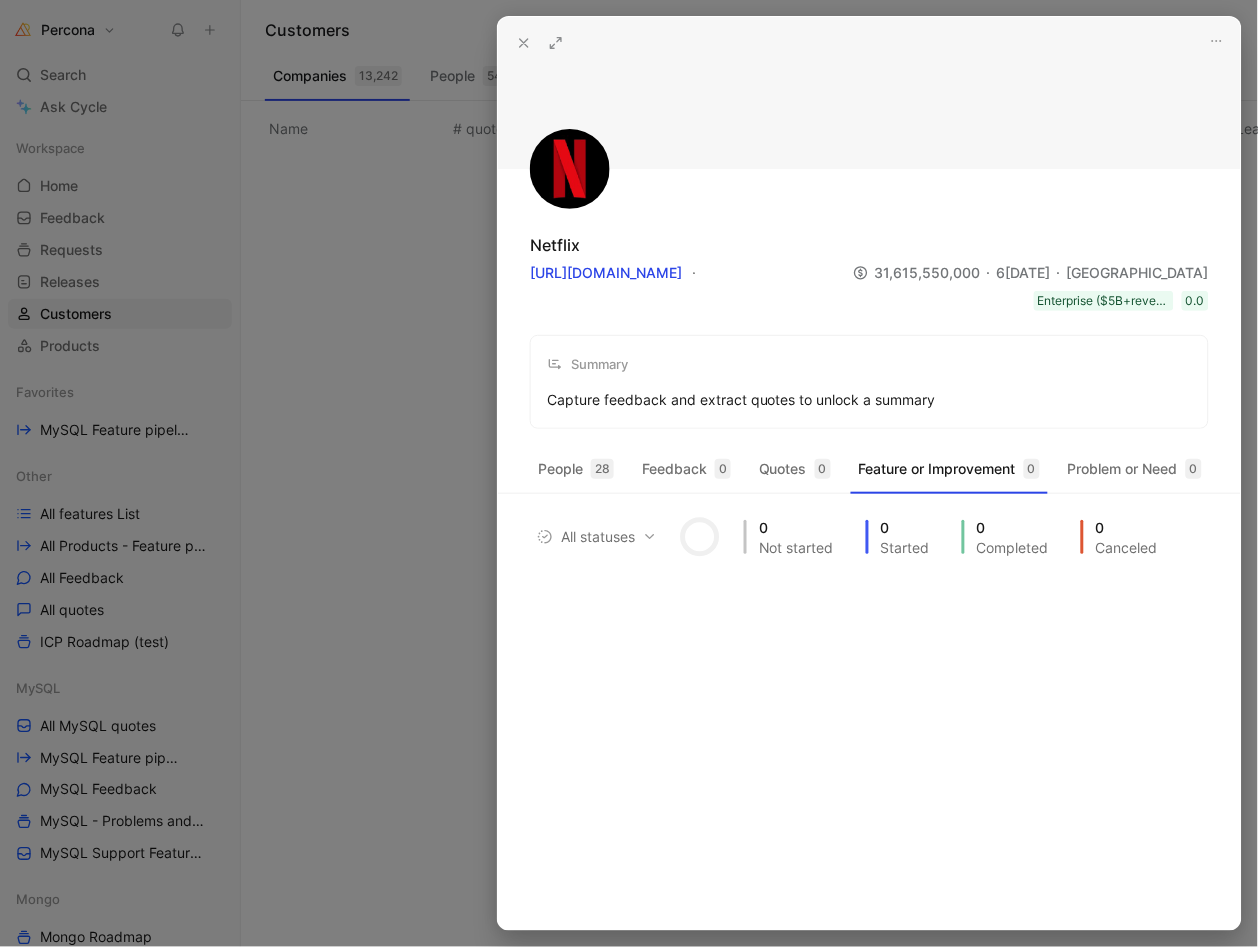 click at bounding box center [629, 473] 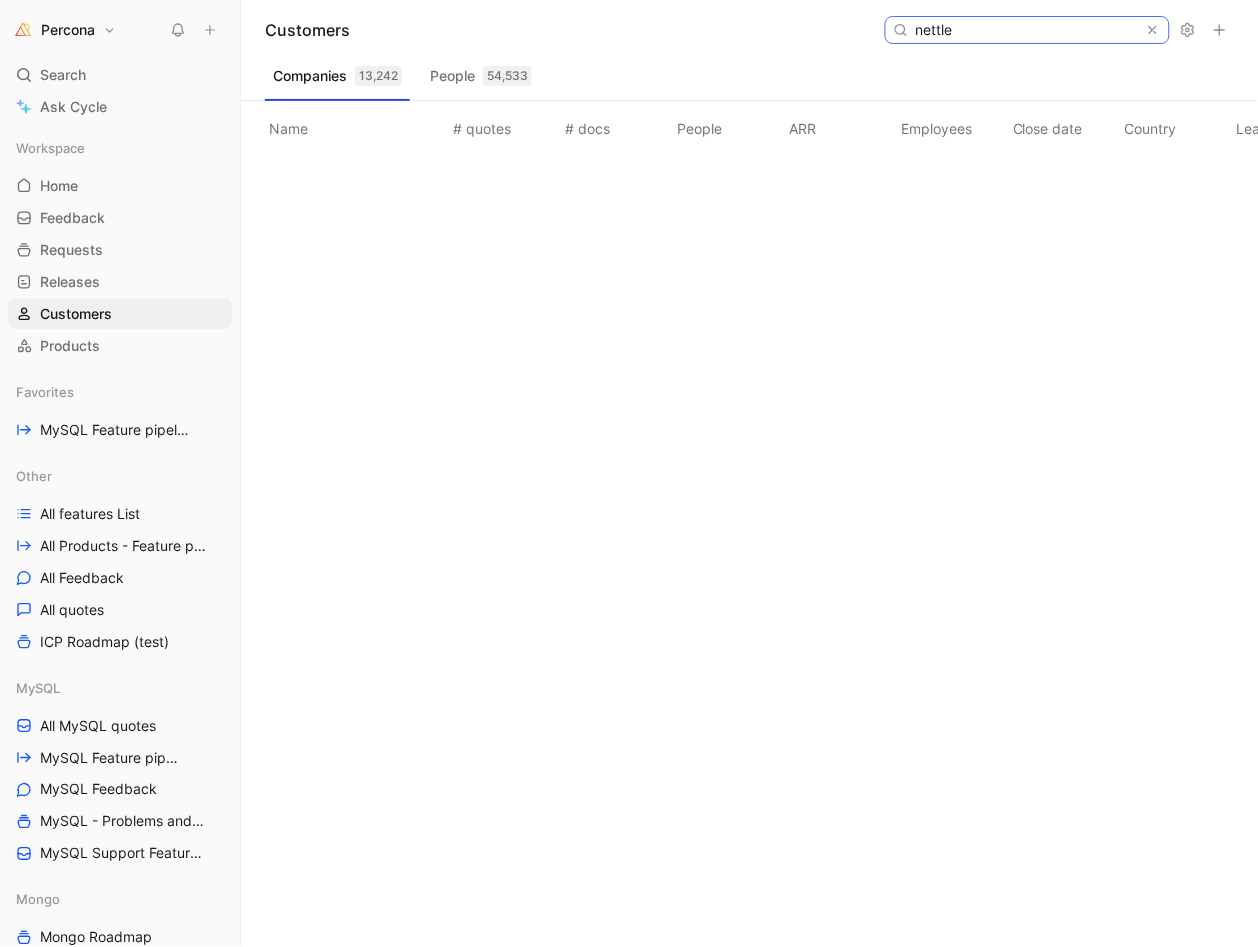 click on "nettle" at bounding box center (1026, 30) 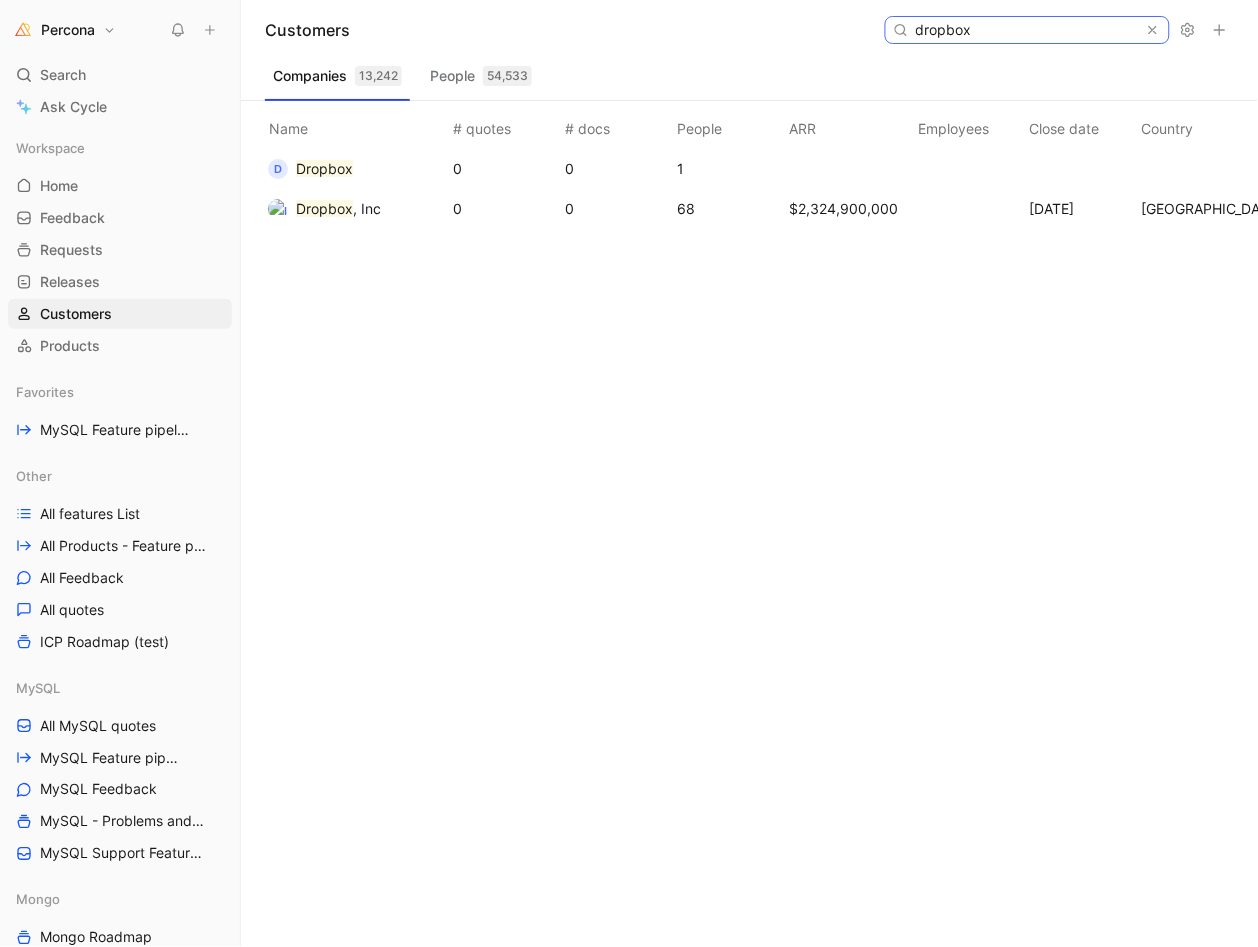type on "dropbox" 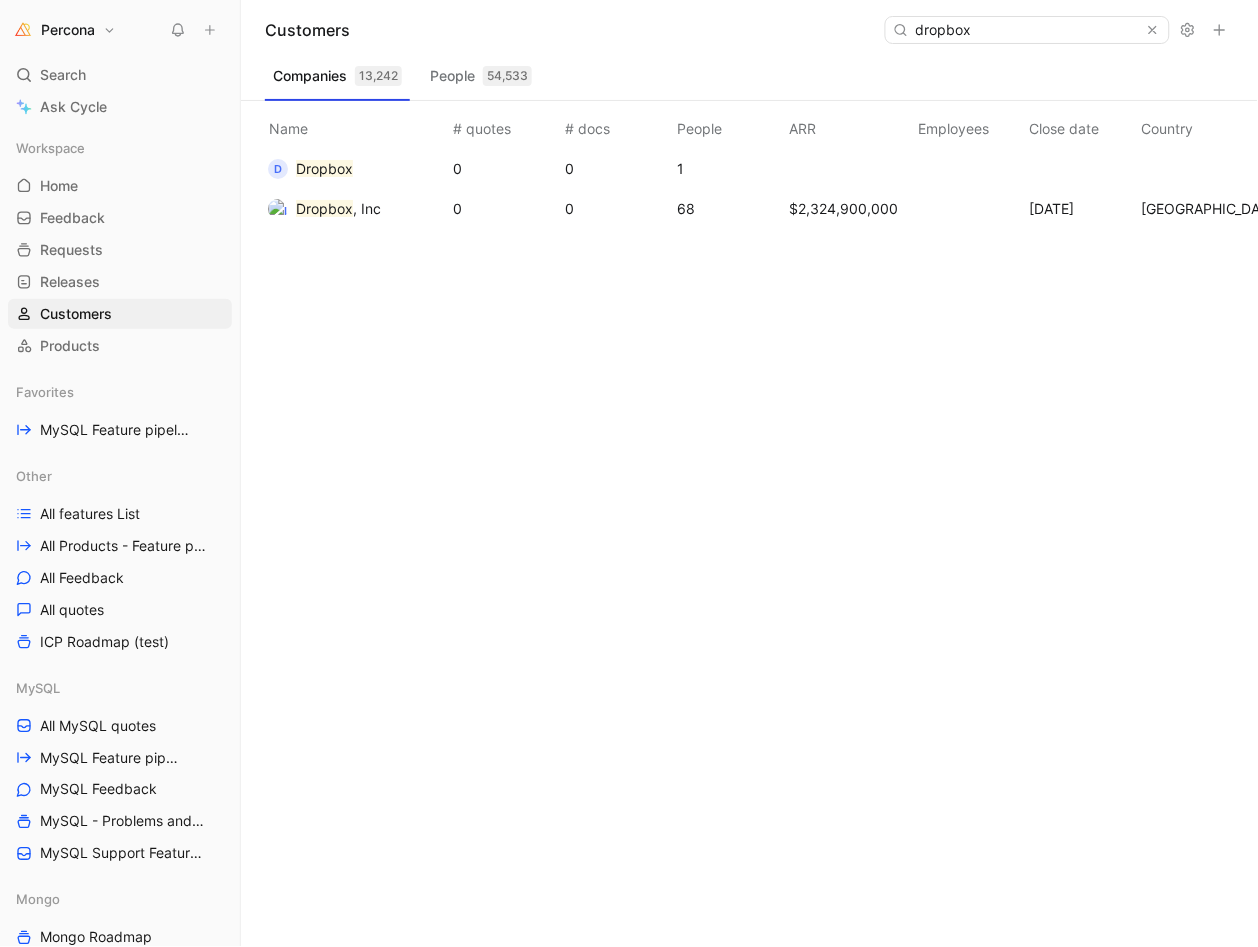 click on "Dropbox" at bounding box center [324, 208] 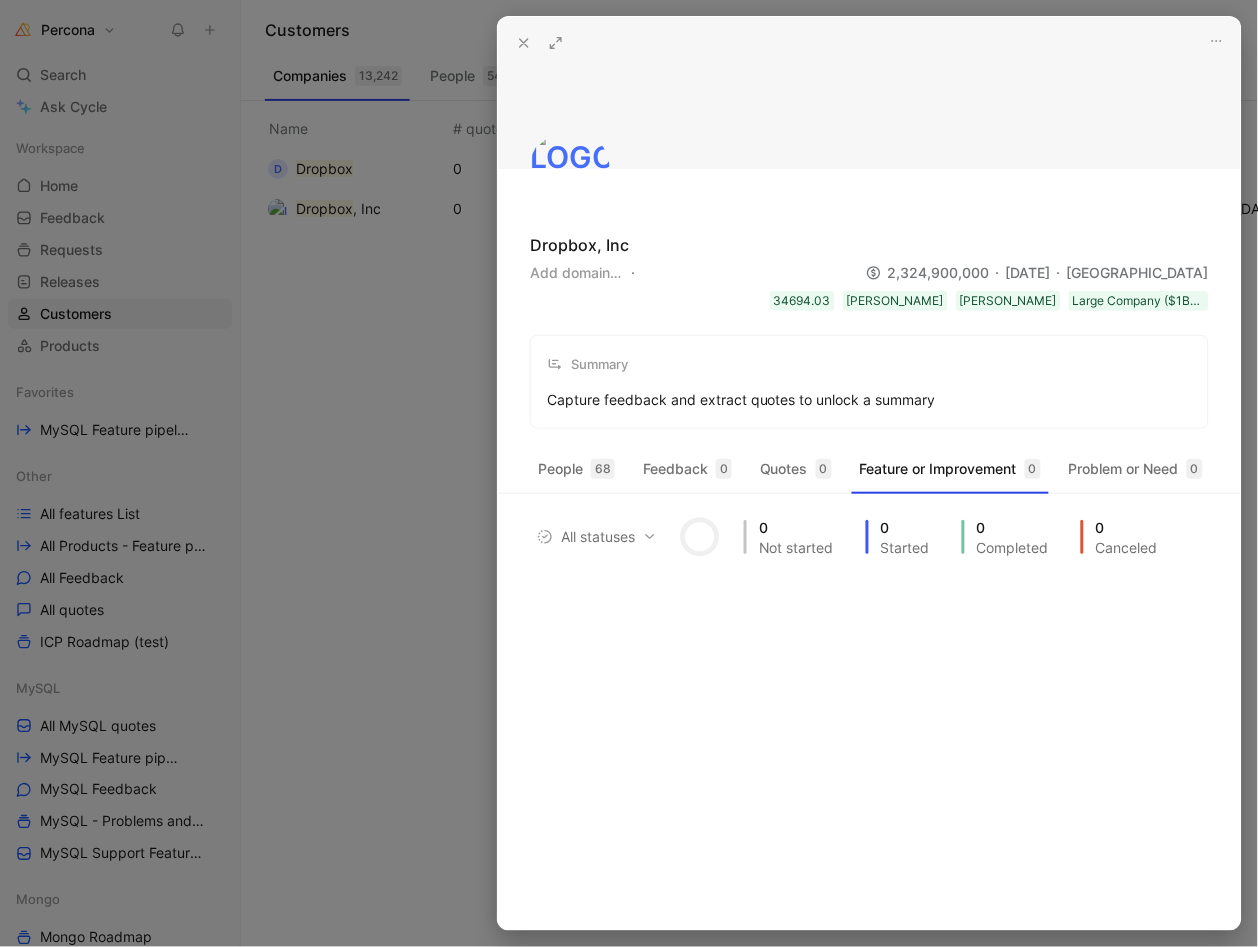 click at bounding box center (629, 473) 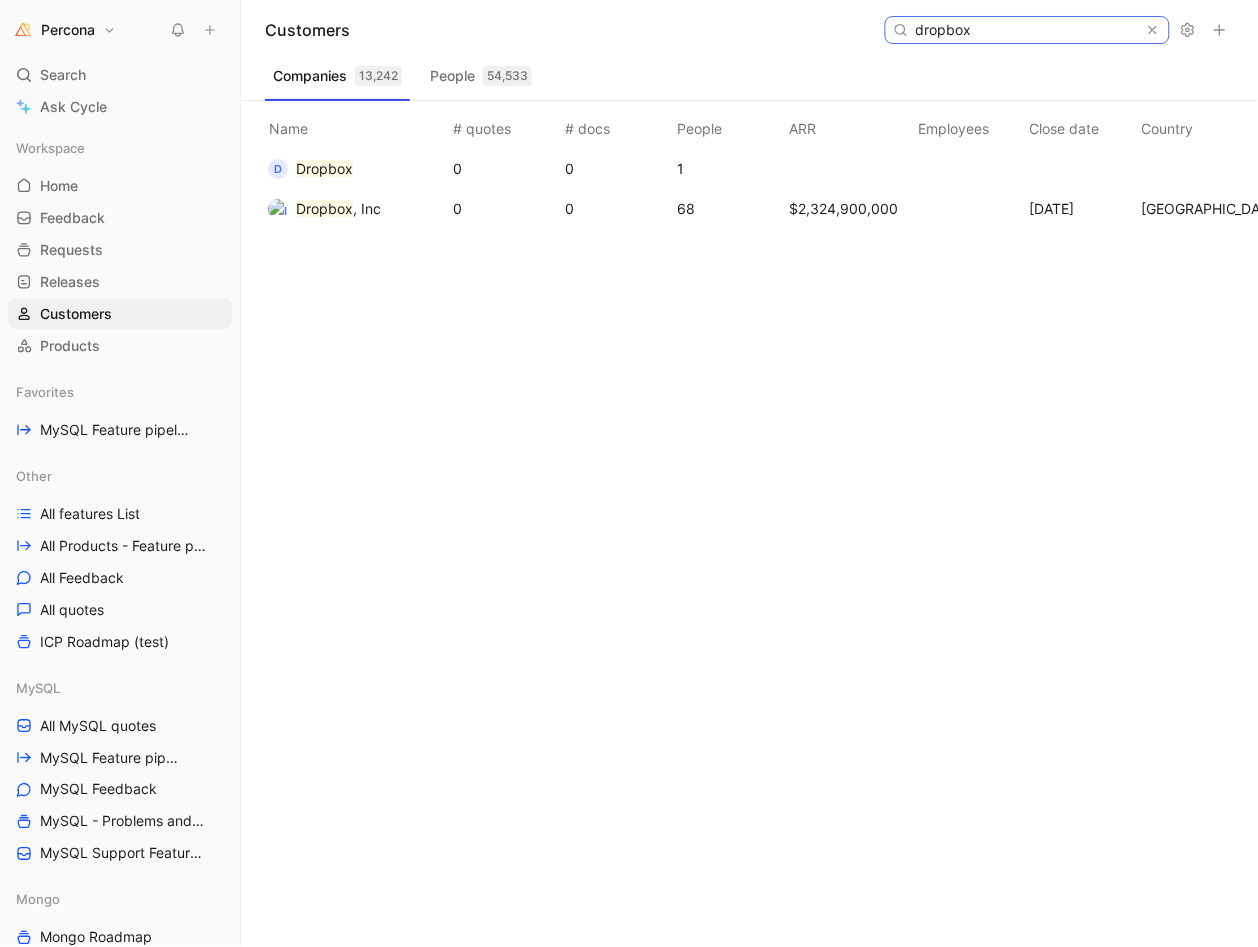 click on "dropbox" at bounding box center (1026, 30) 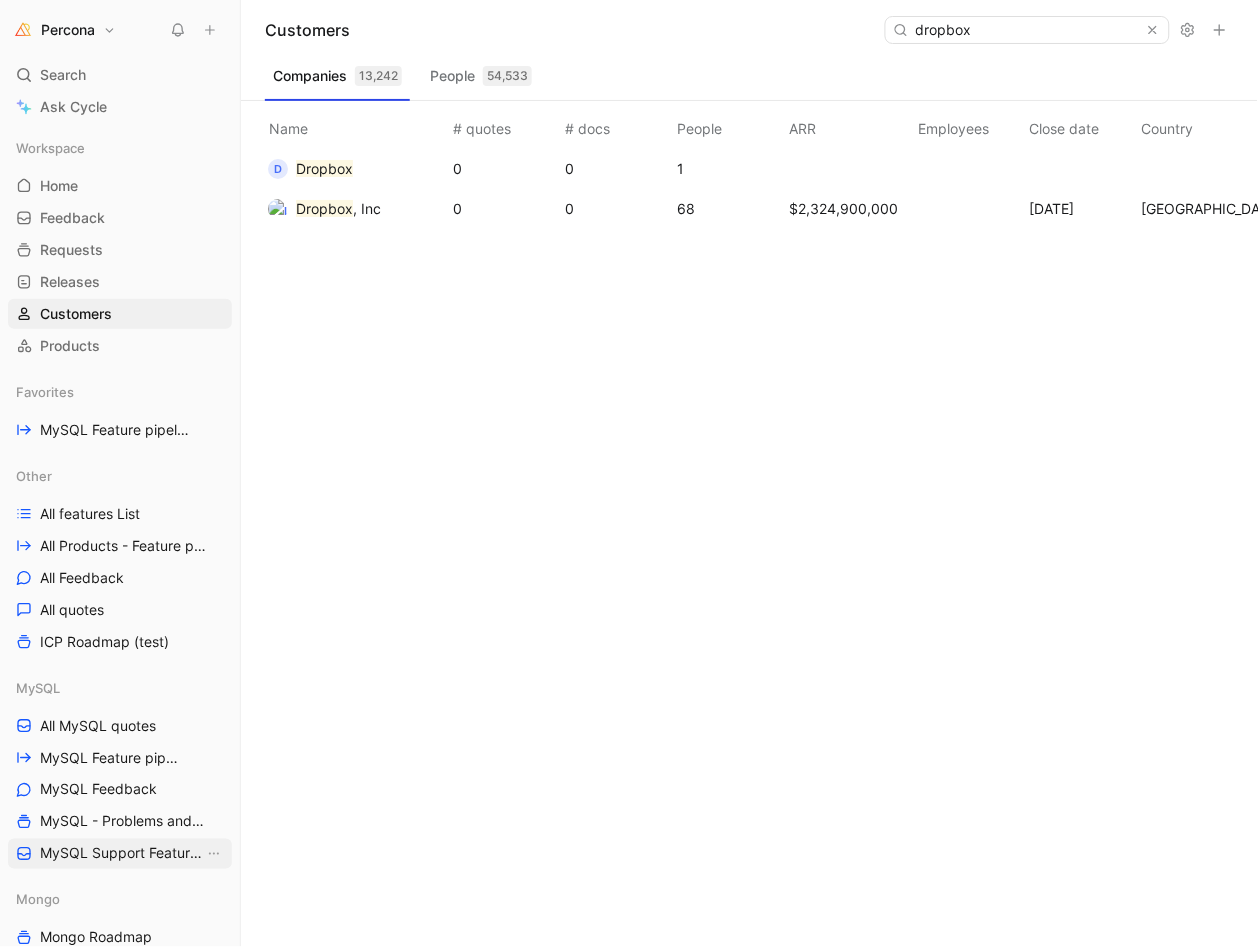 click on "MySQL Support Feature Requests" at bounding box center [122, 854] 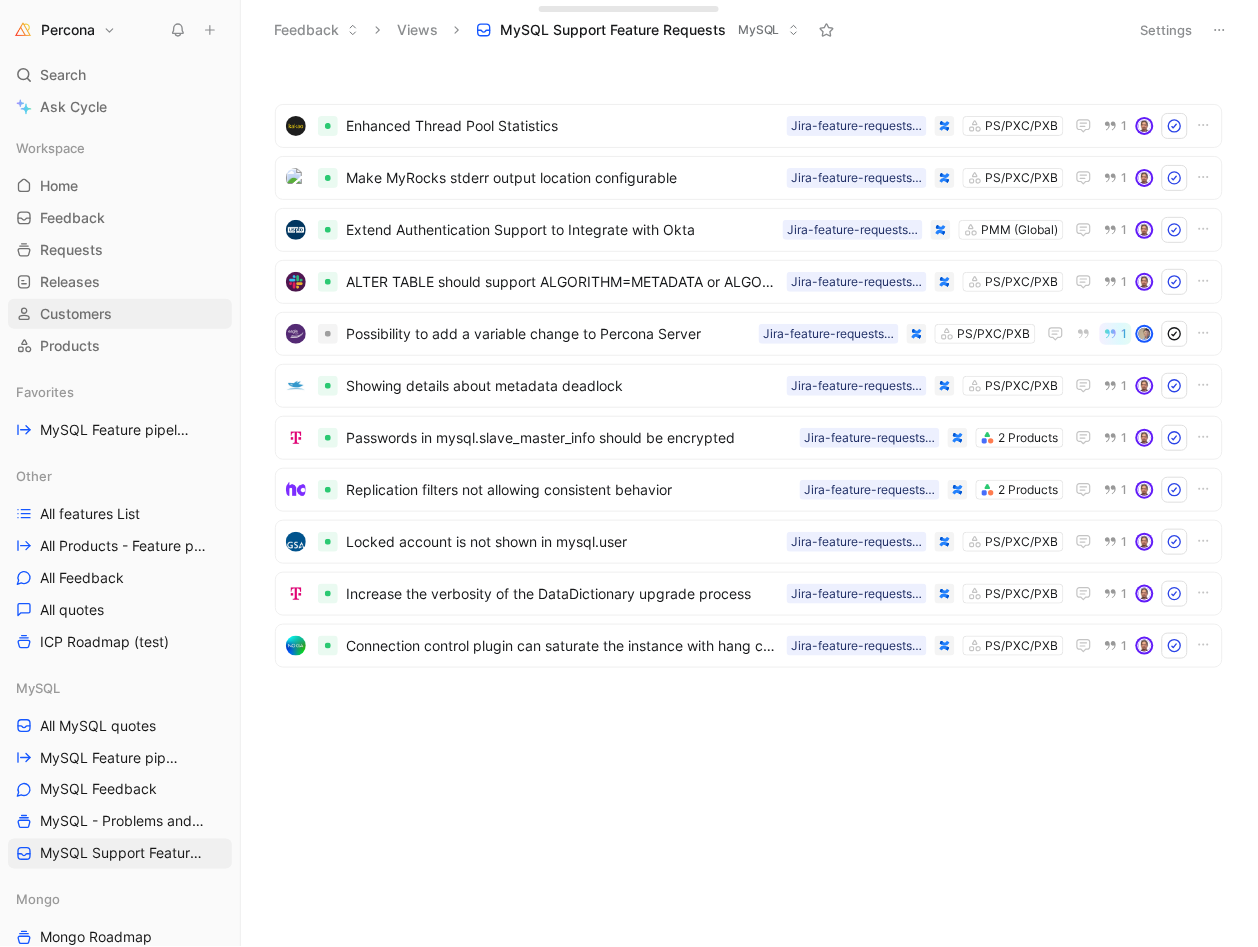 click on "Customers" at bounding box center [76, 314] 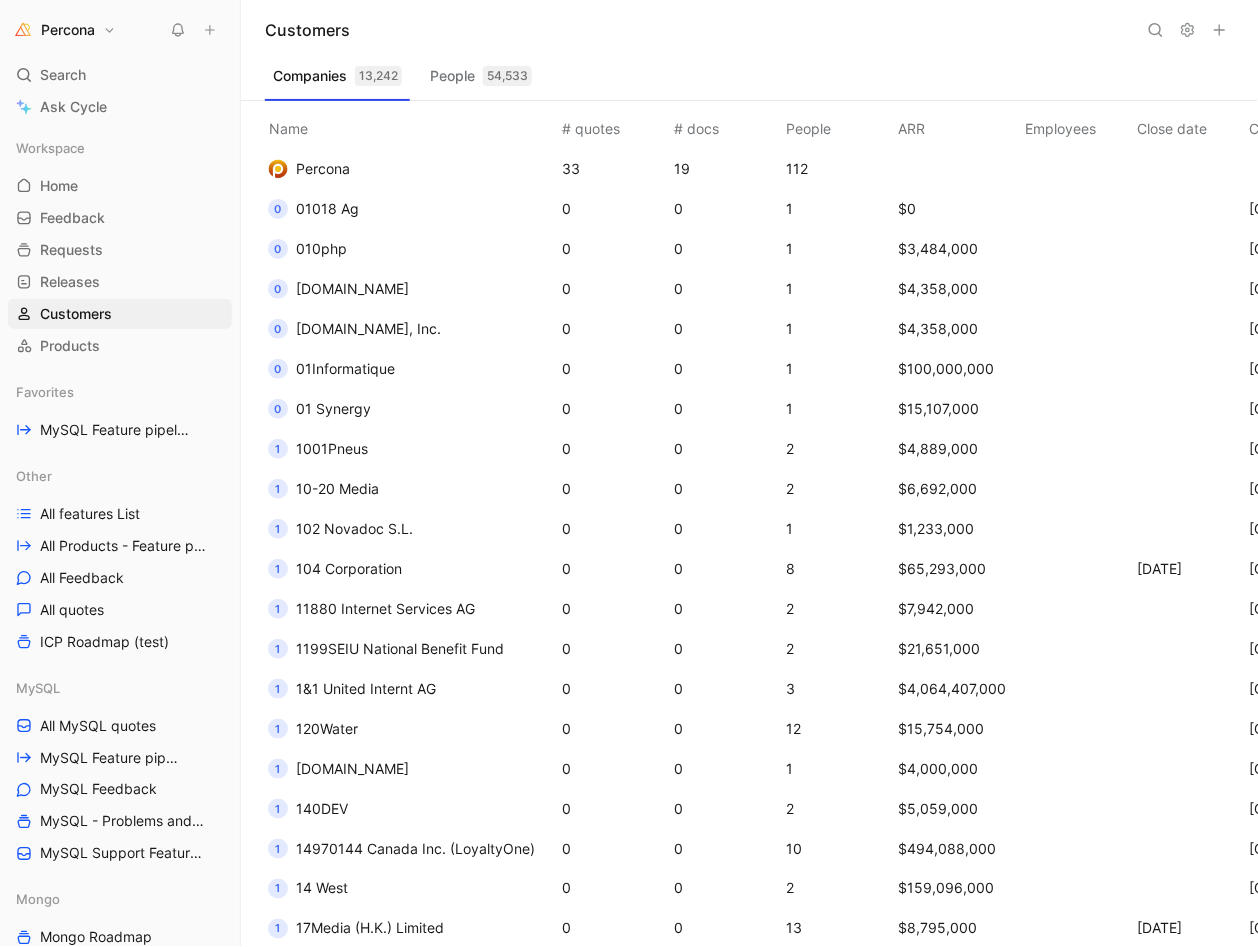click 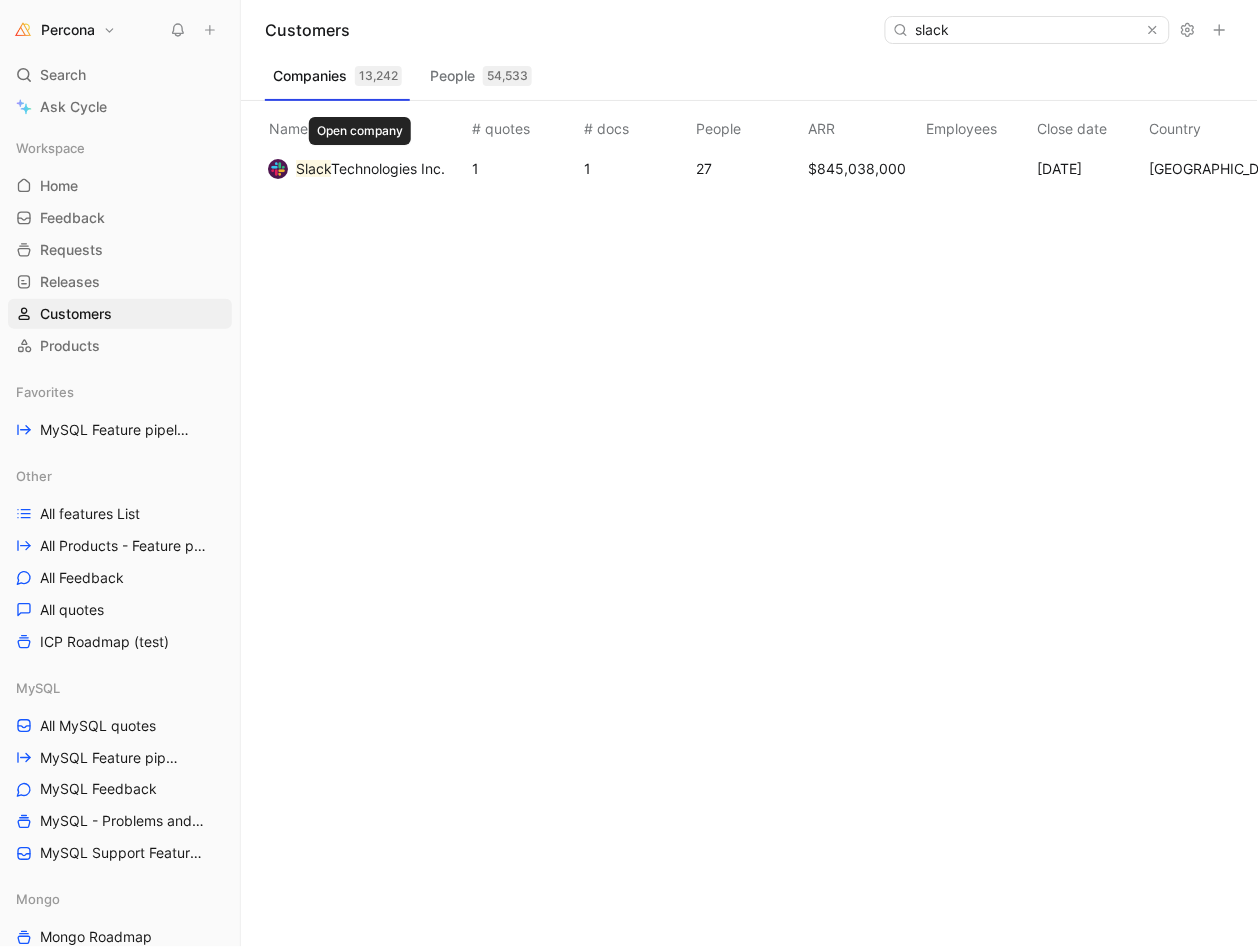type on "slack" 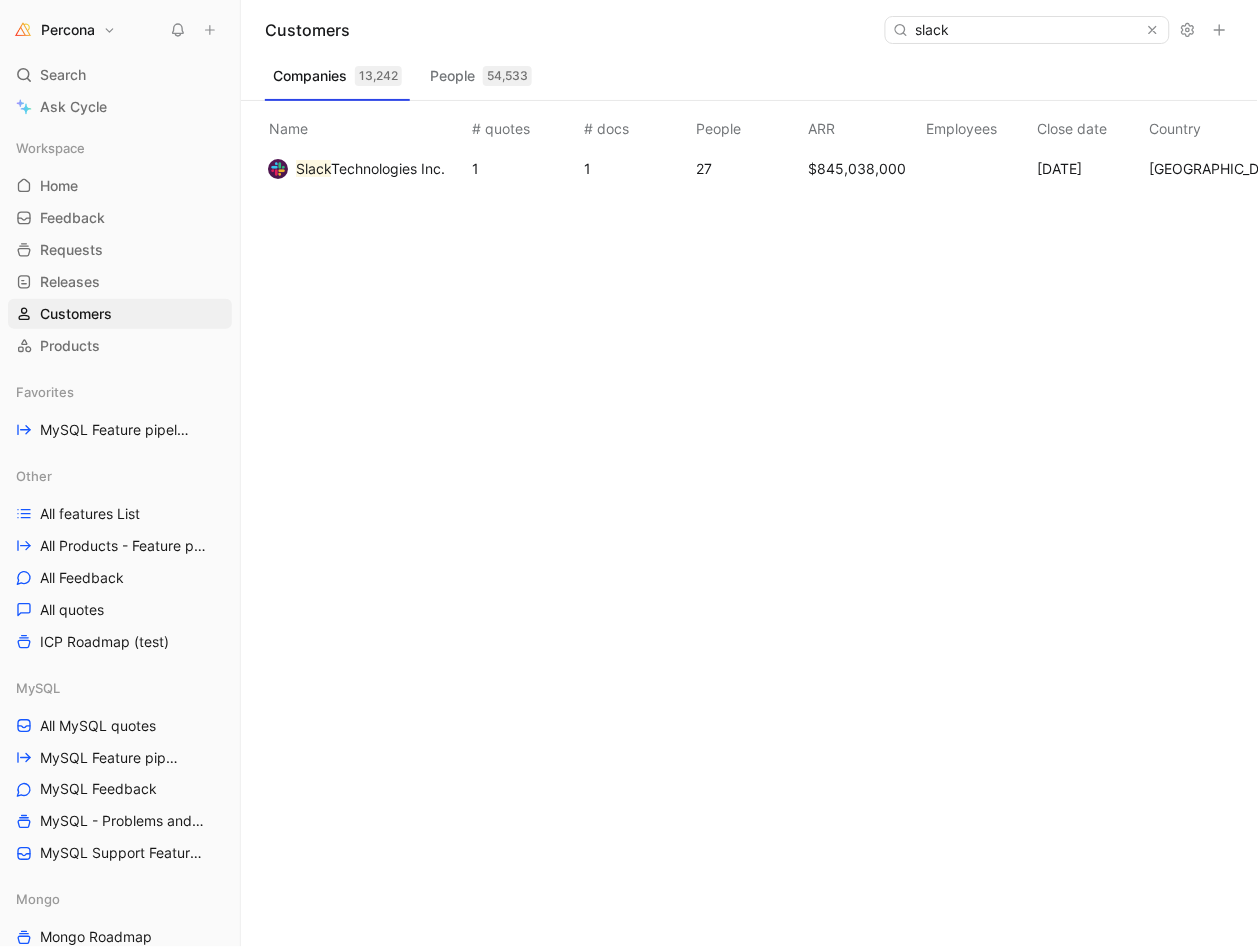 click on "Technologies Inc." at bounding box center [388, 168] 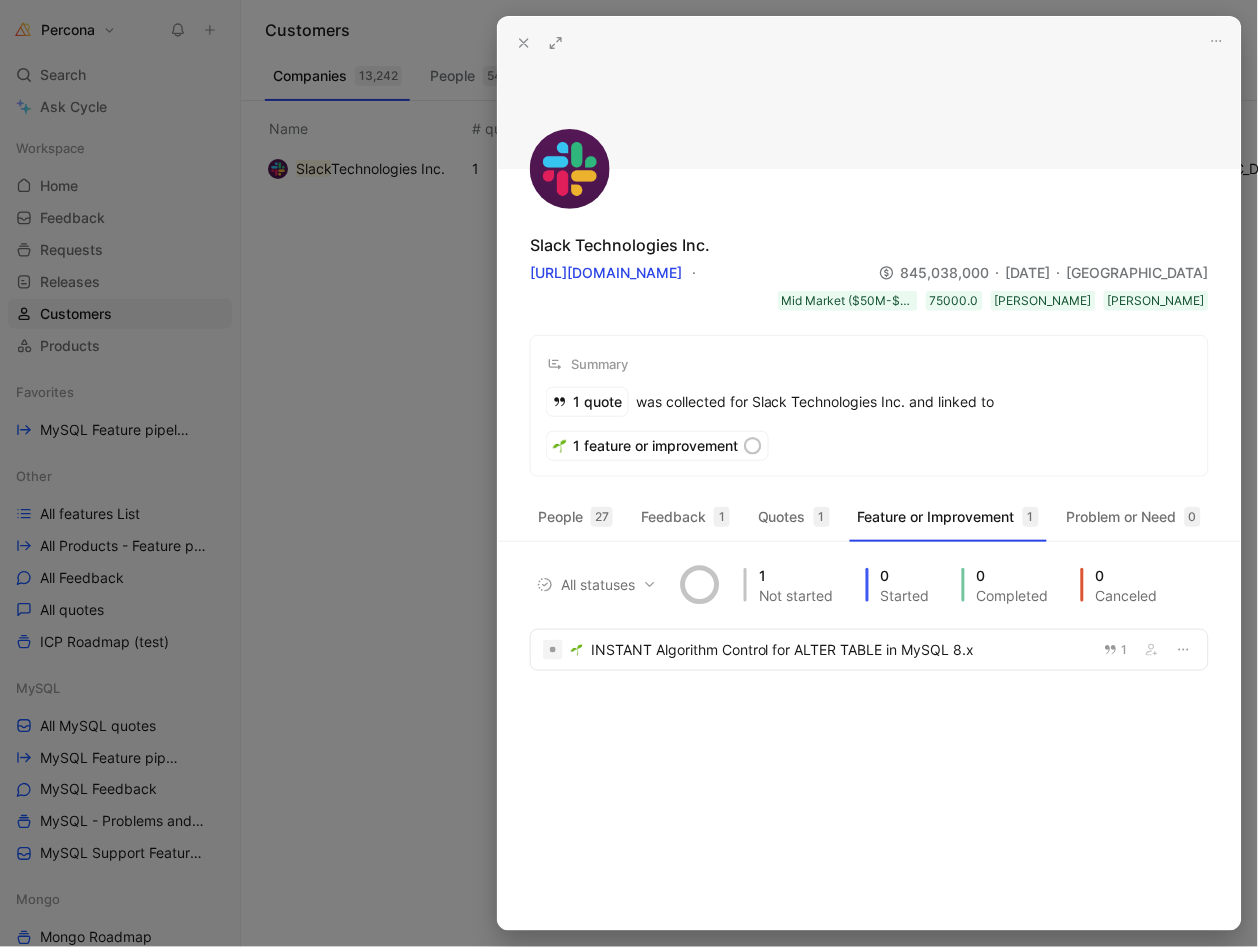 click on "Not started" at bounding box center [796, 596] 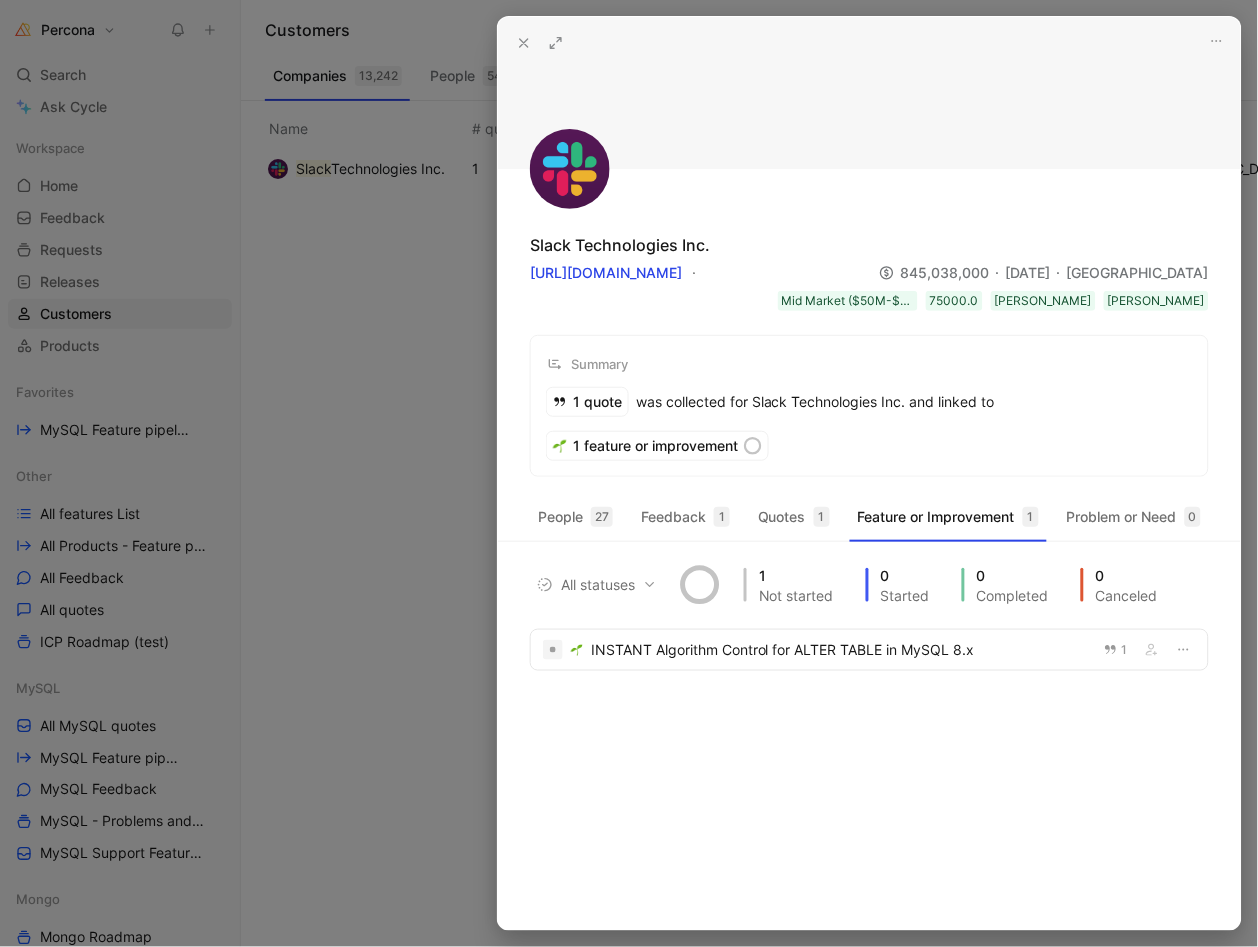 click on "Started" at bounding box center (905, 596) 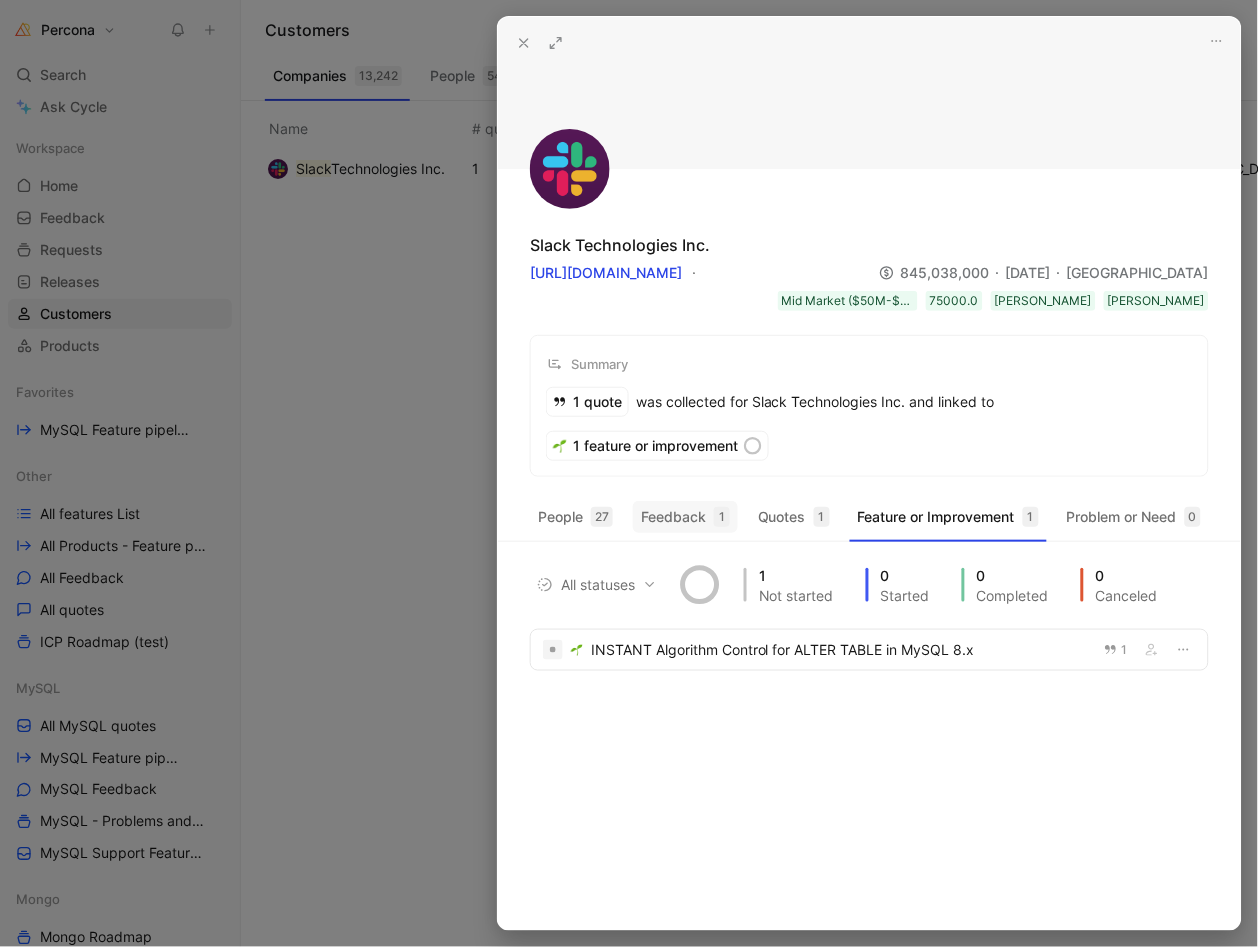 click on "Feedback 1" at bounding box center (685, 517) 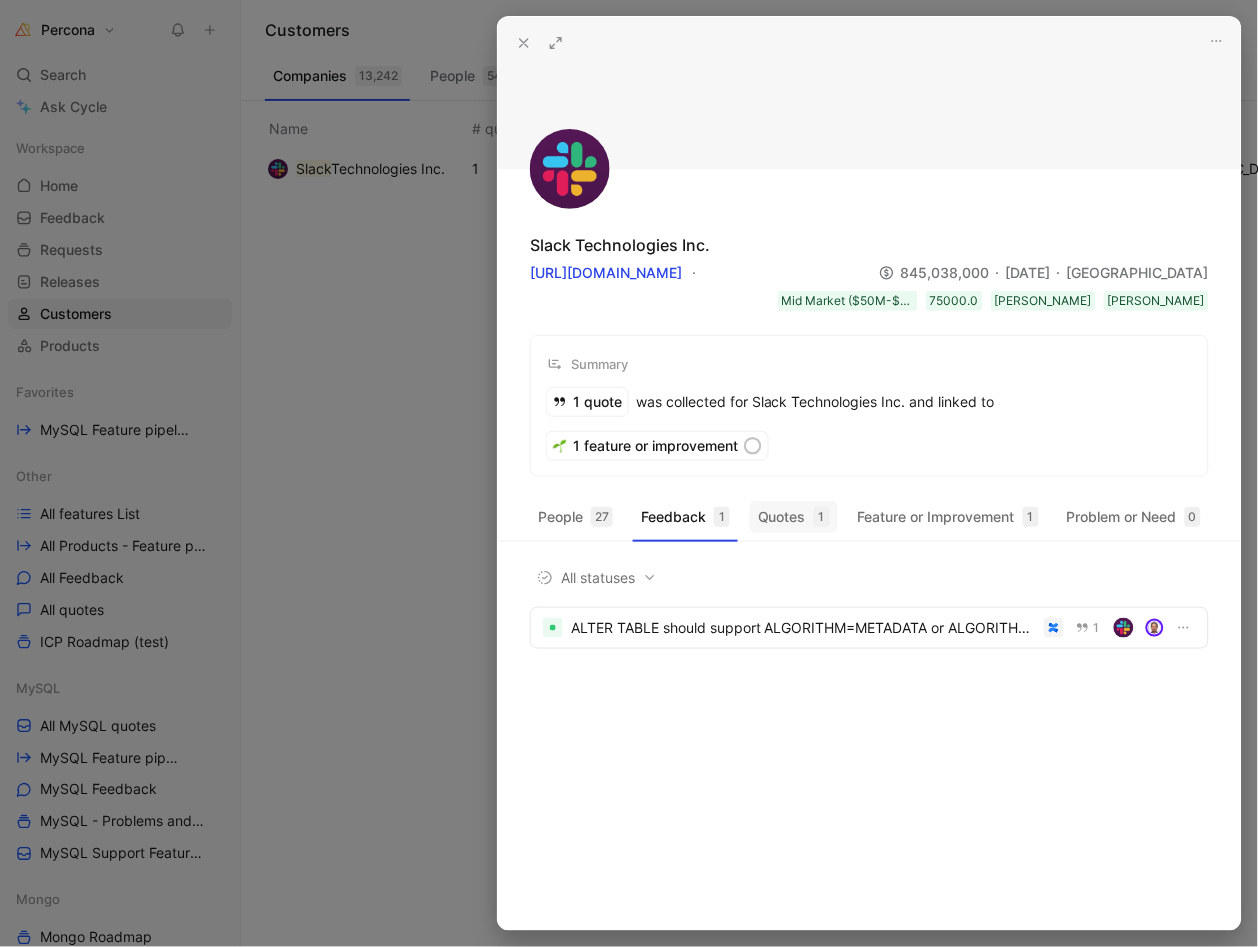 click on "Quotes 1" at bounding box center (794, 517) 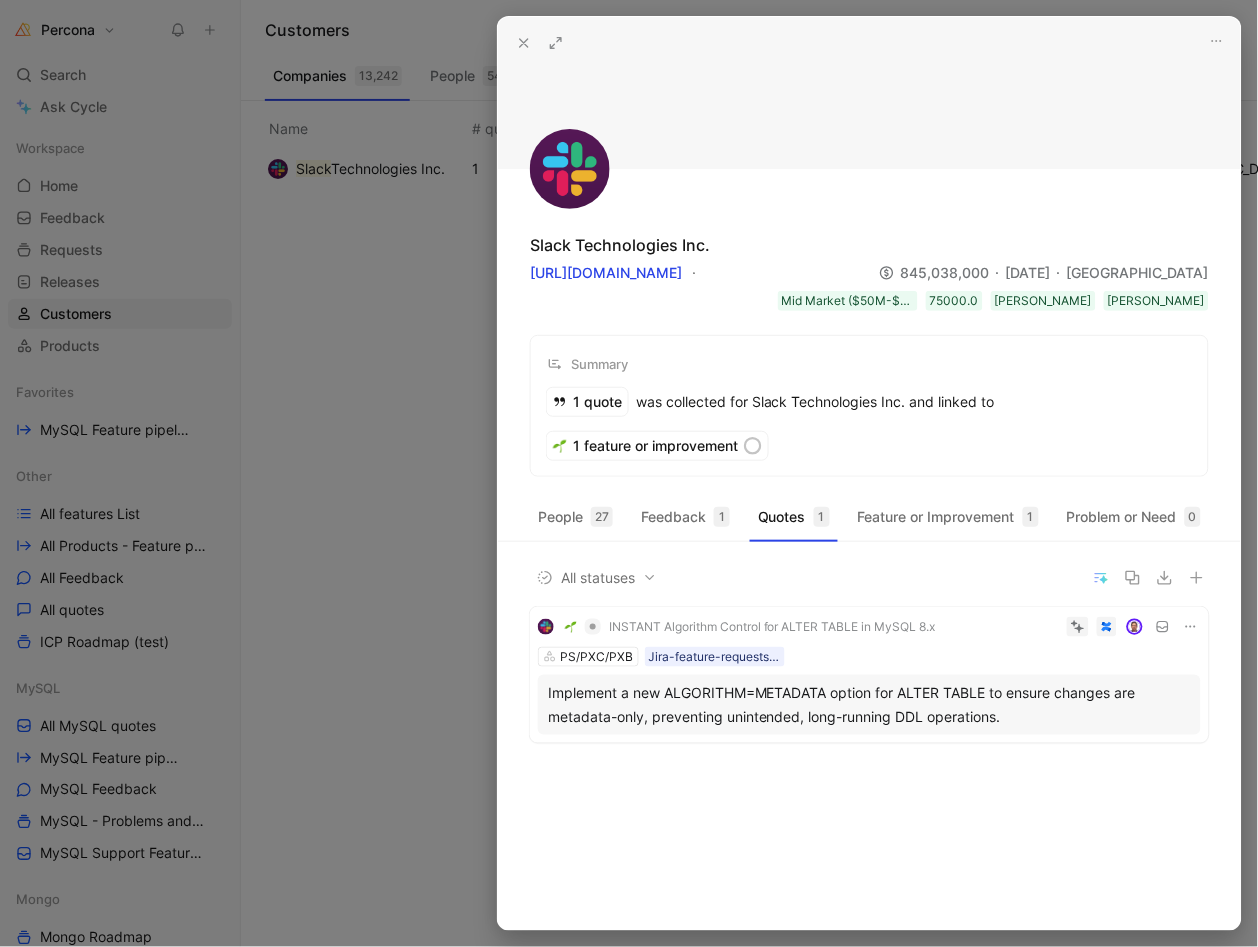 click at bounding box center (629, 473) 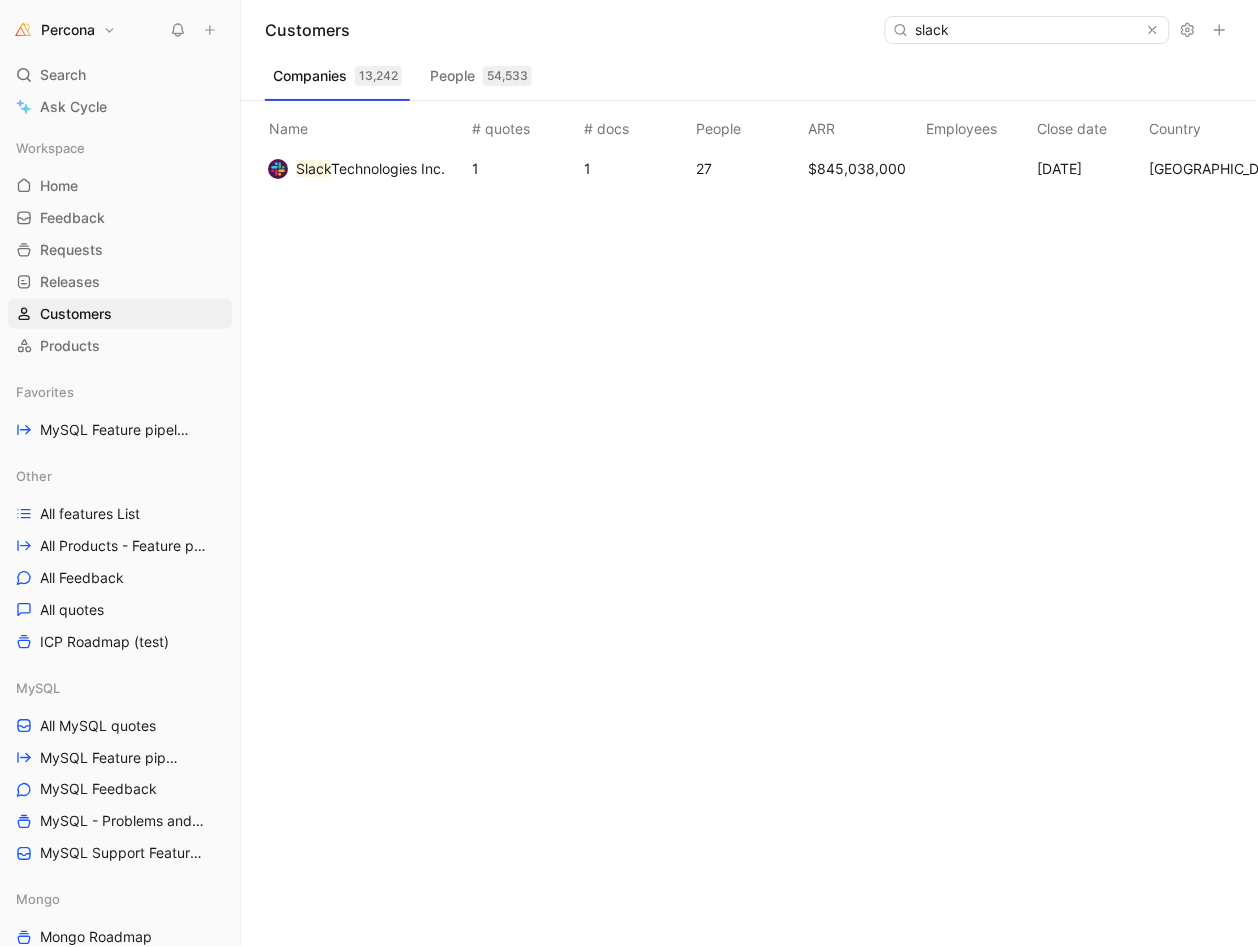 click on "MySQL All MySQL quotes MySQL Feature pipeline MySQL Feedback MySQL - Problems and Needs MySQL Support Feature Requests" at bounding box center [120, 779] 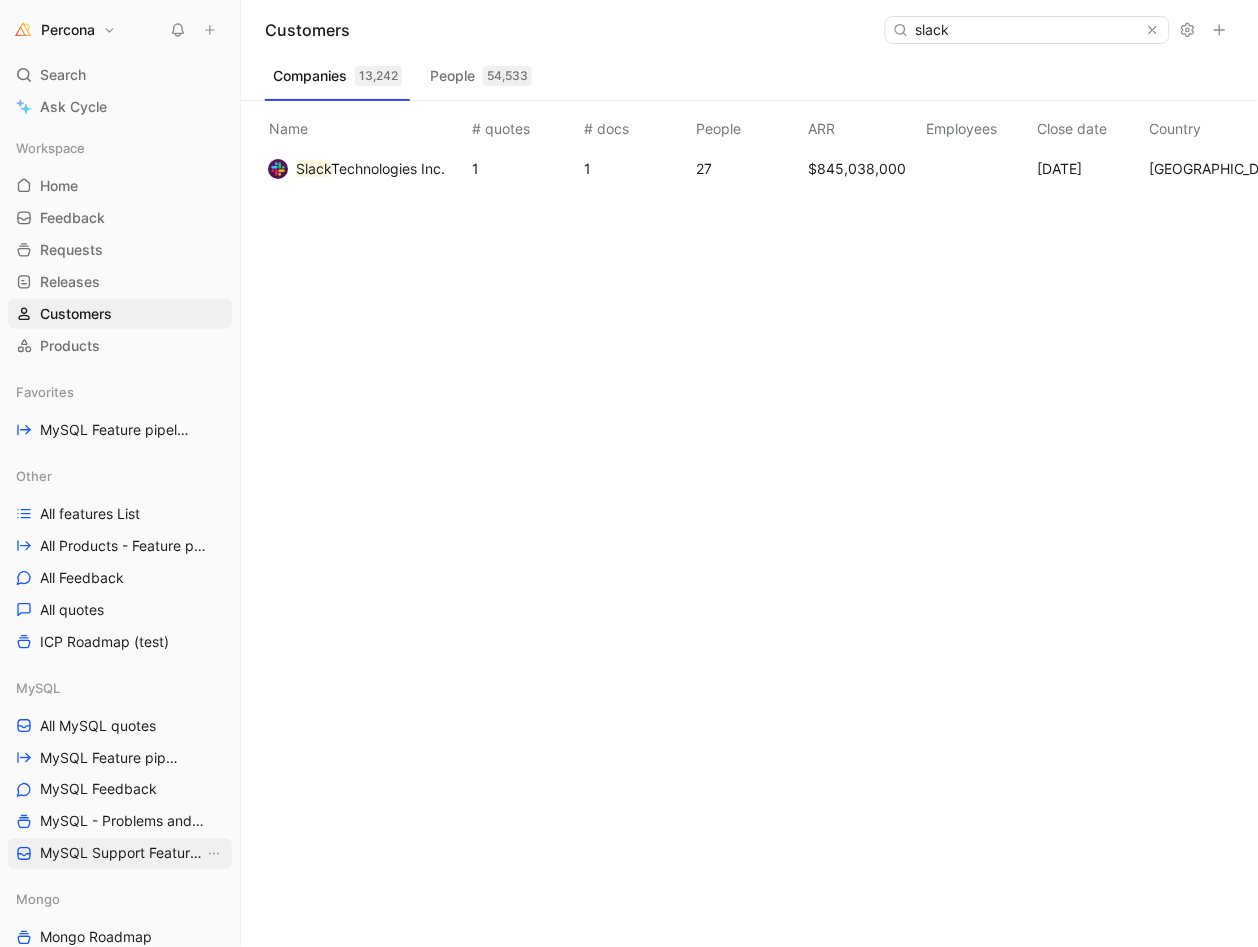 click on "MySQL Support Feature Requests" at bounding box center (122, 854) 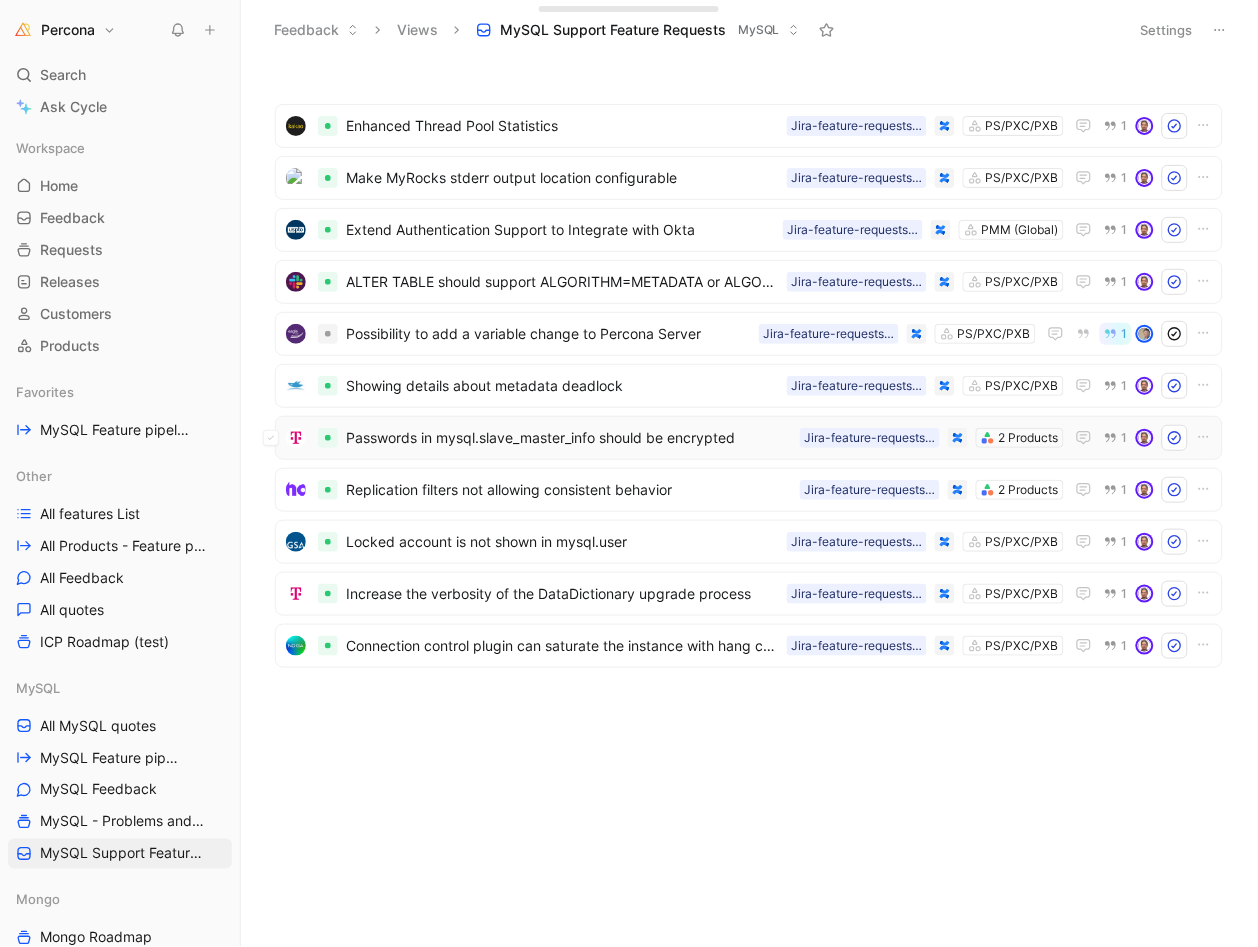 click on "Passwords in mysql.slave_master_info should be encrypted" at bounding box center [569, 438] 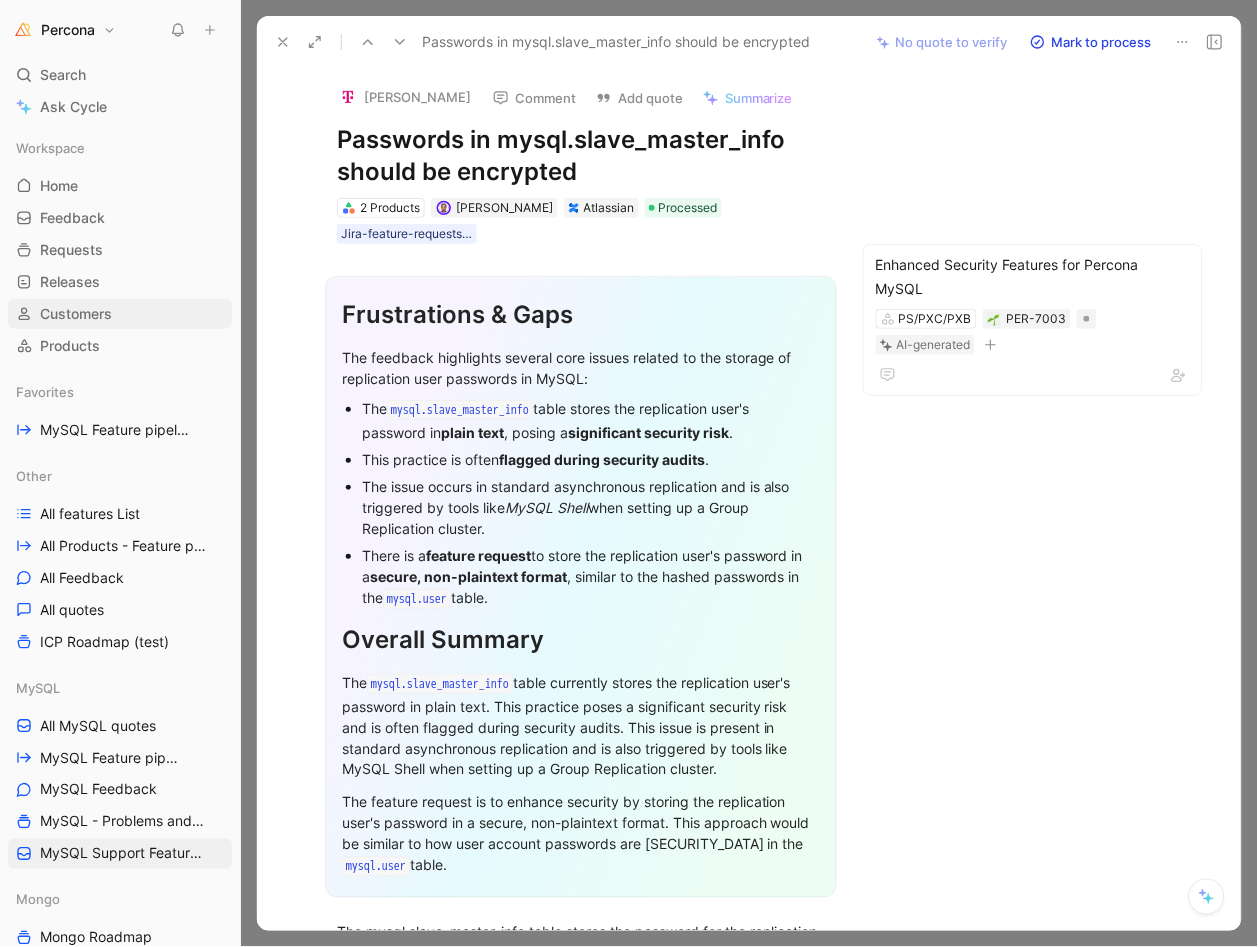click on "Customers" at bounding box center [76, 314] 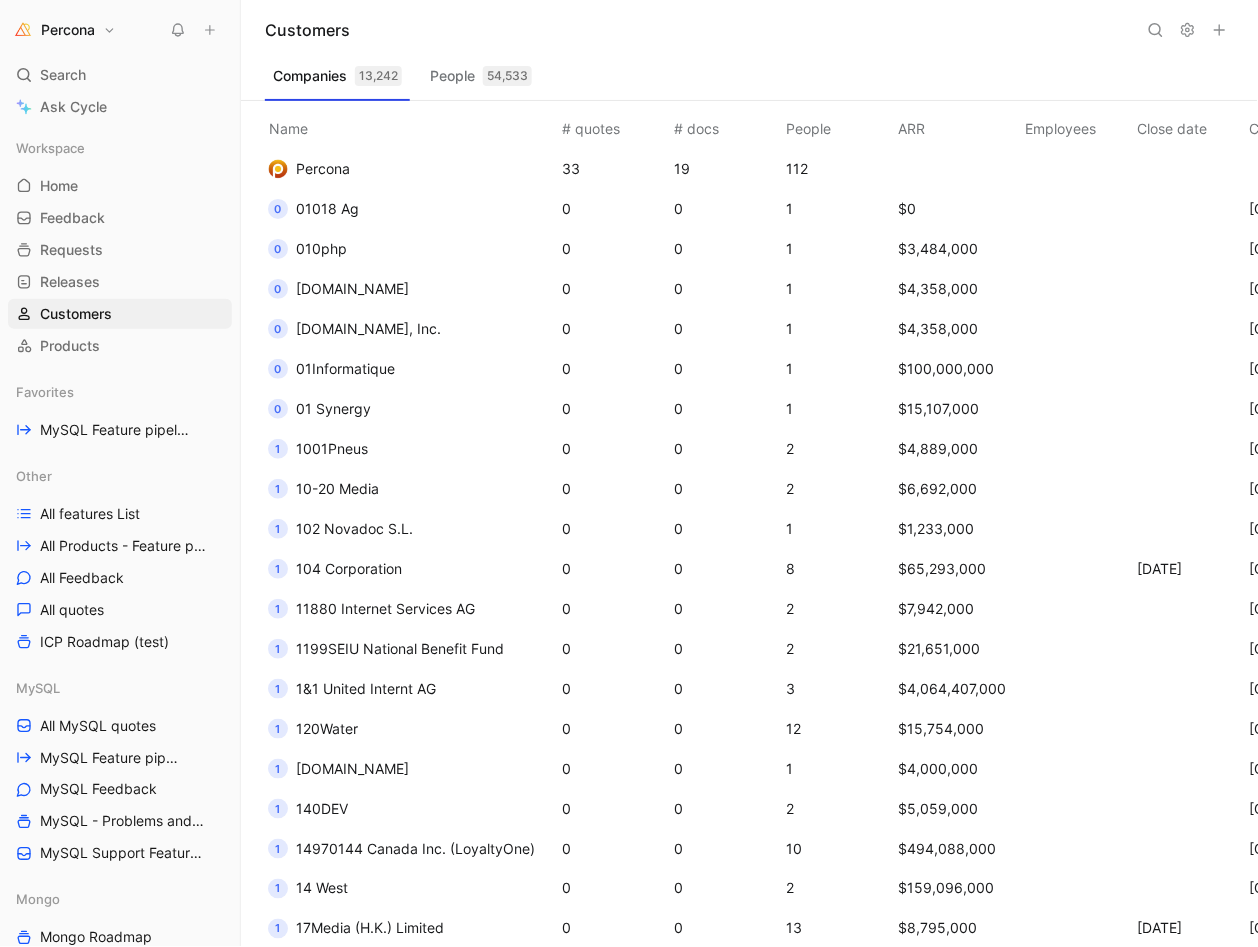 click at bounding box center [1156, 30] 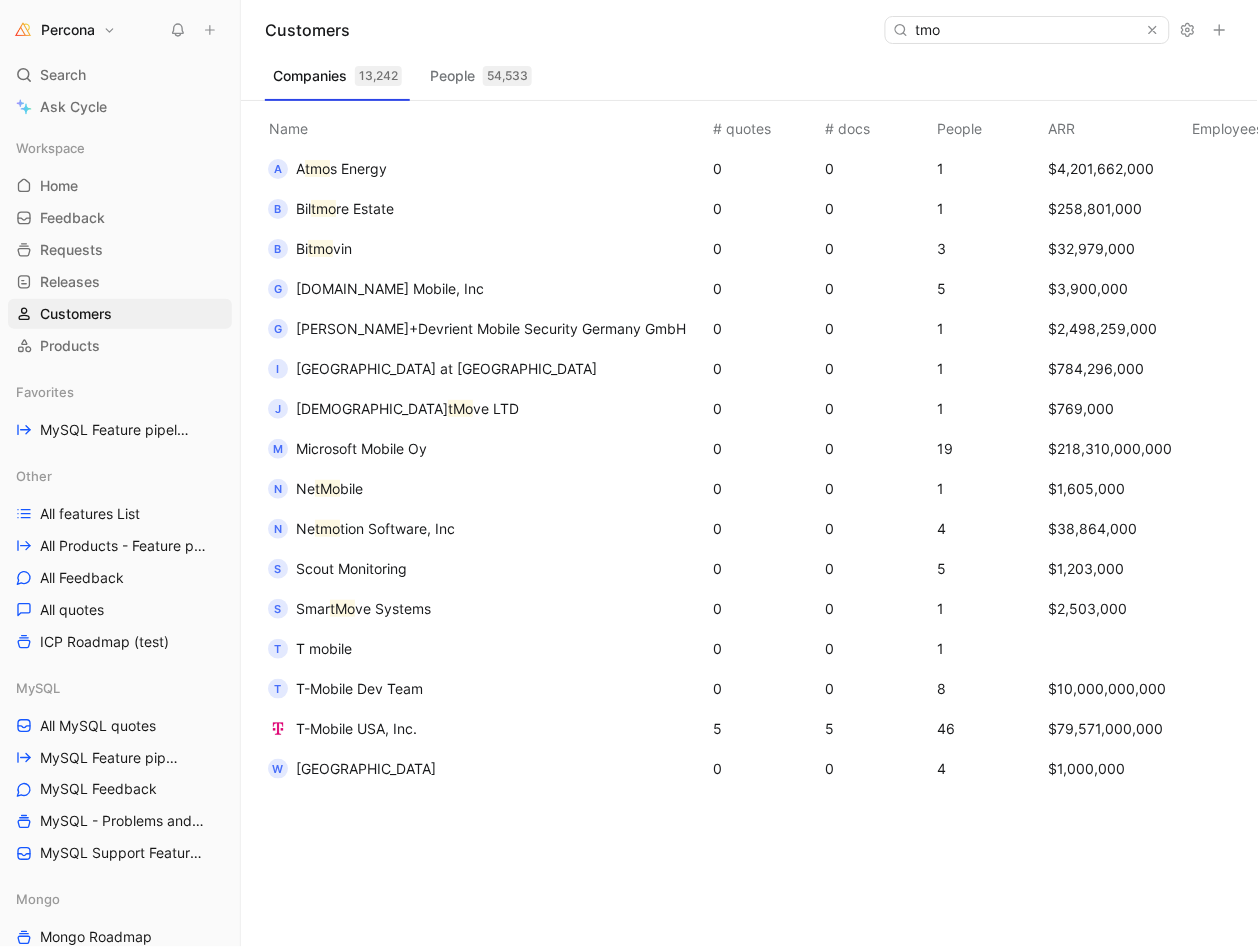 type on "tmo" 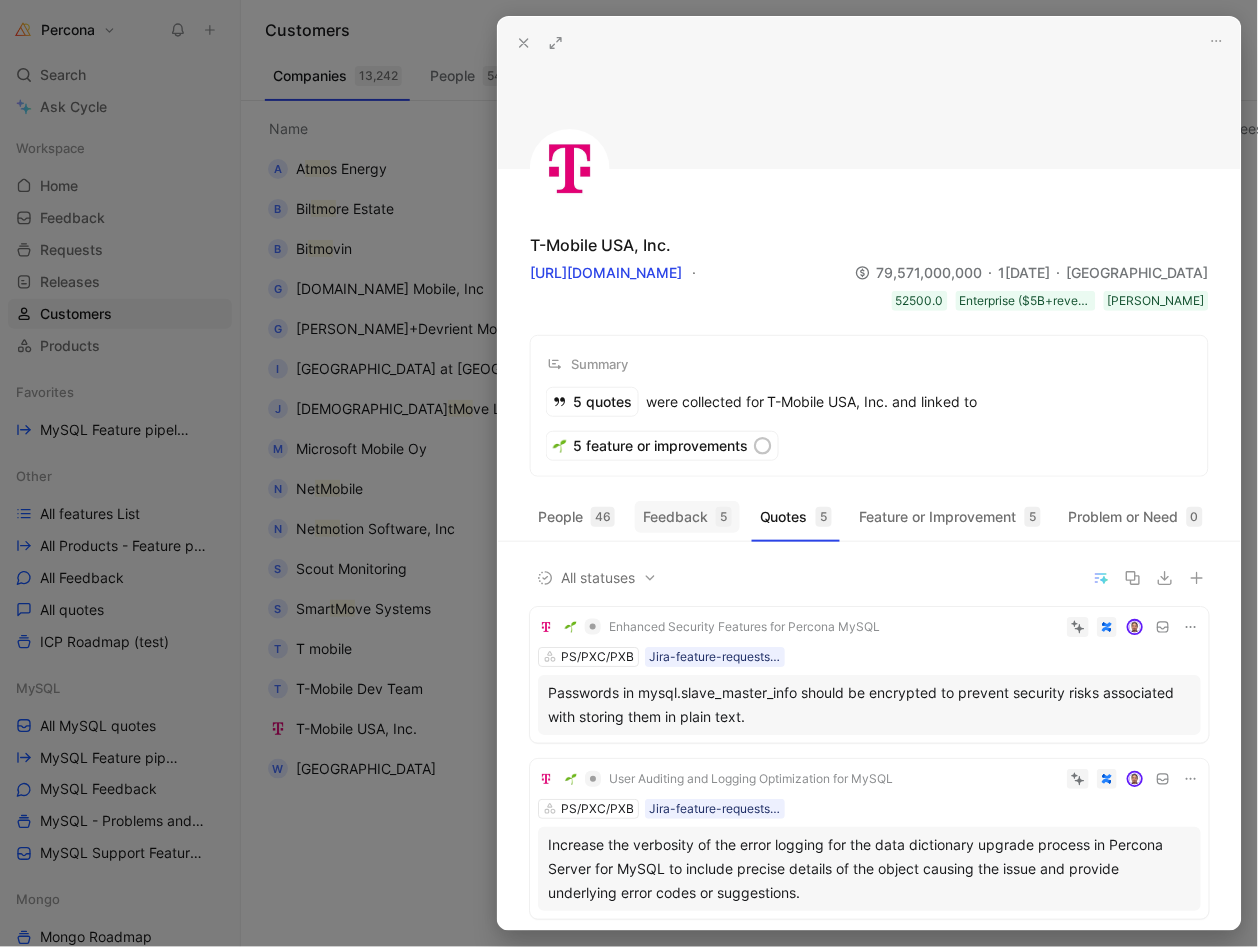 click on "Feedback 5" at bounding box center [687, 517] 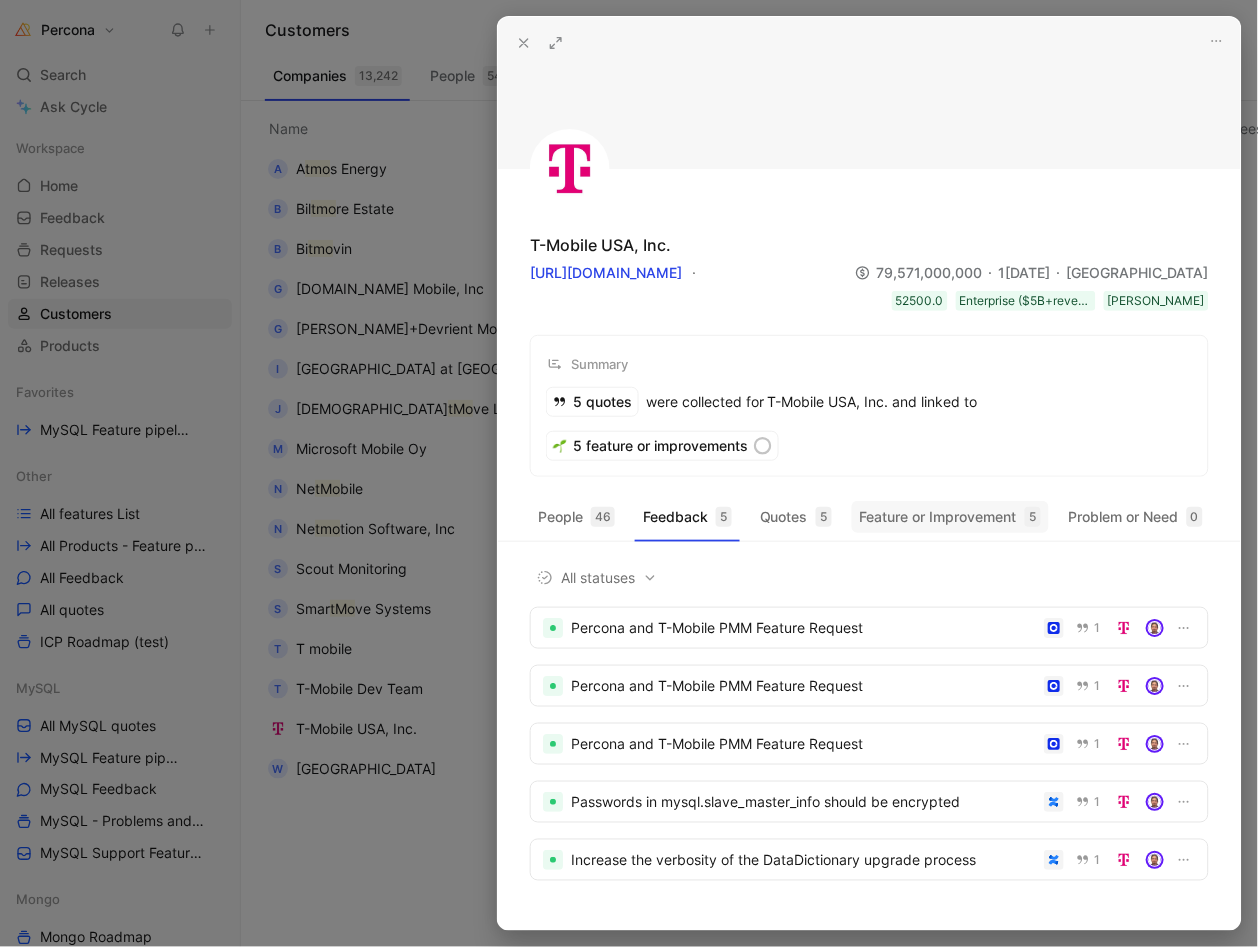 click on "Feature or Improvement 5" at bounding box center (950, 517) 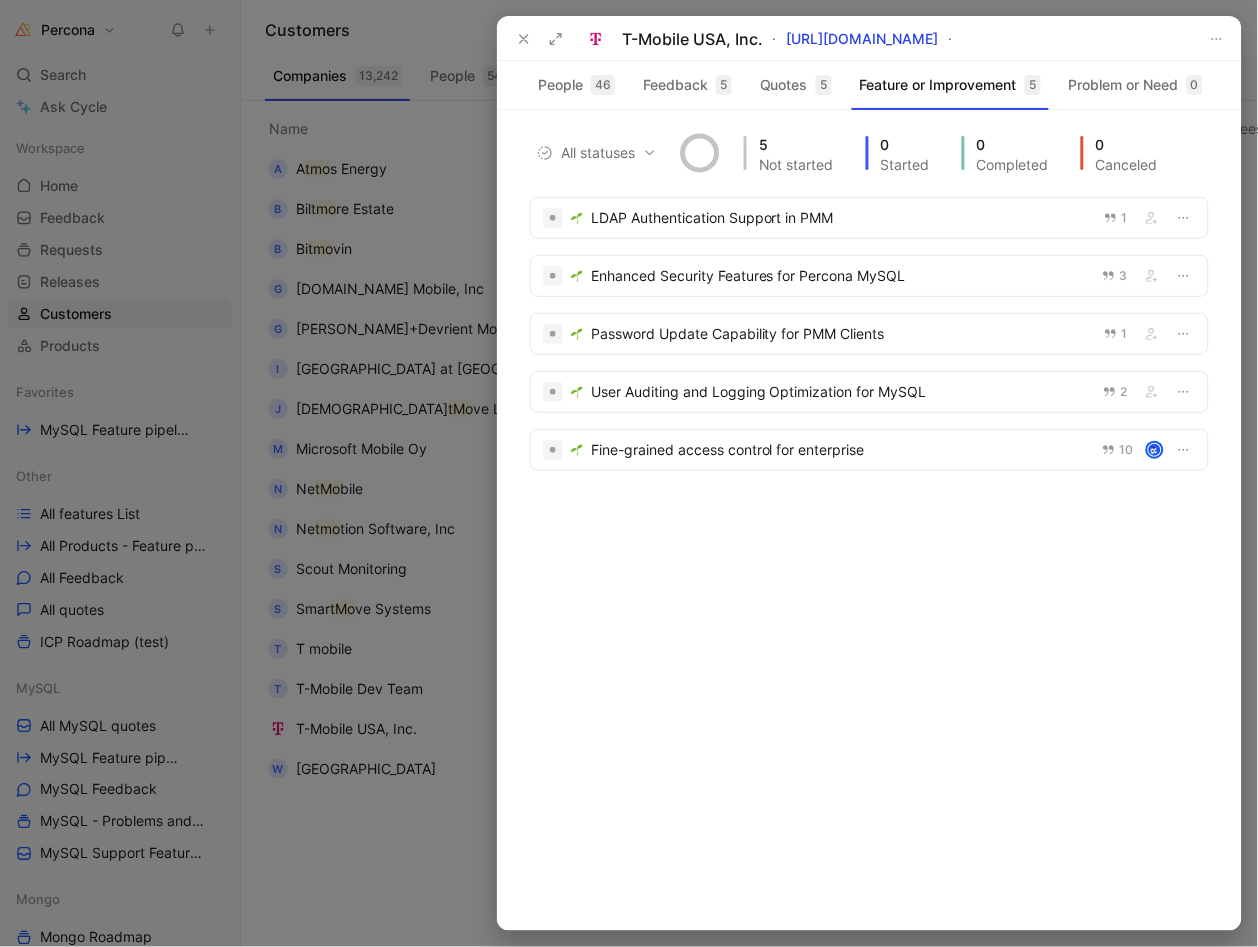 click at bounding box center (629, 473) 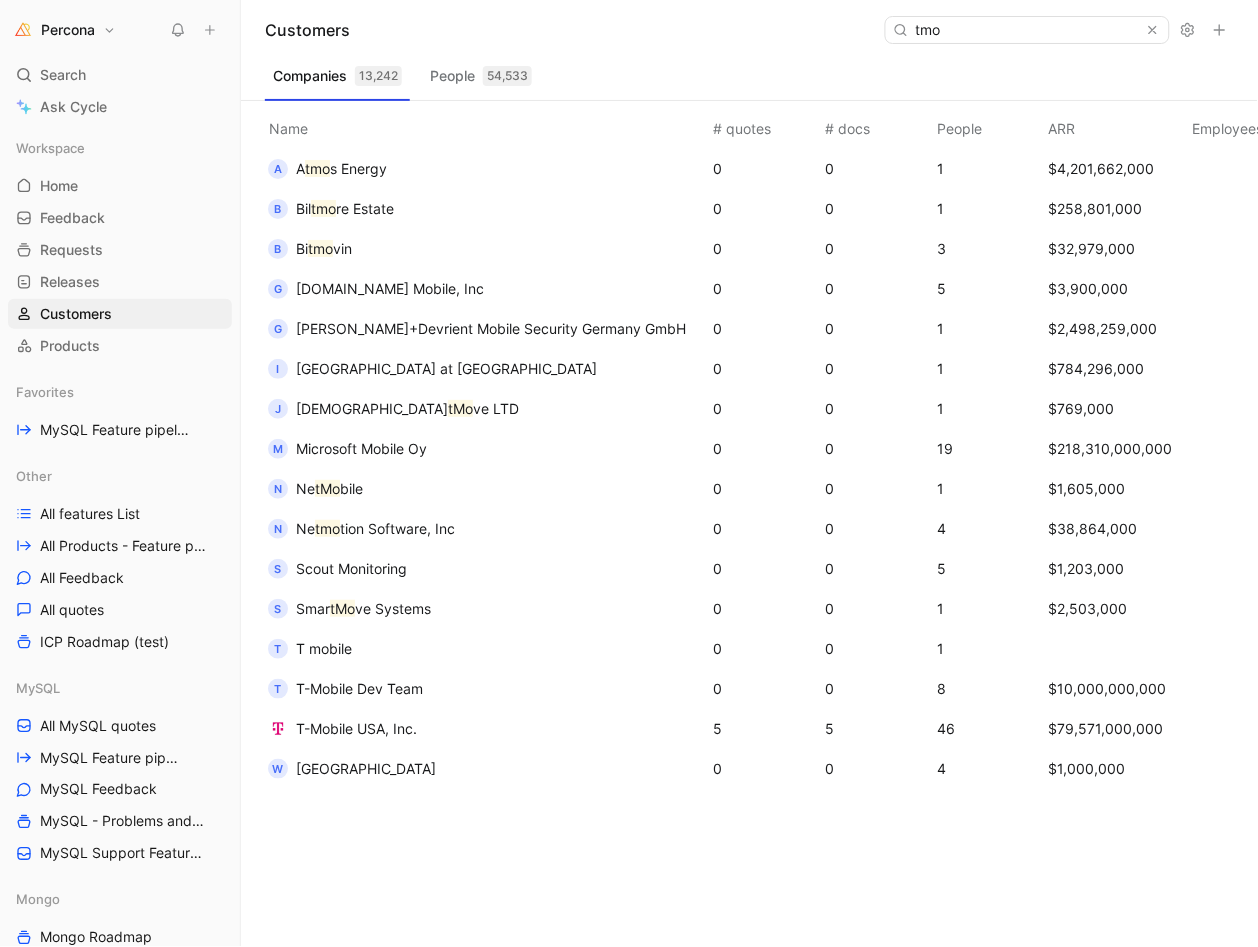 click on "T mobile" at bounding box center [324, 648] 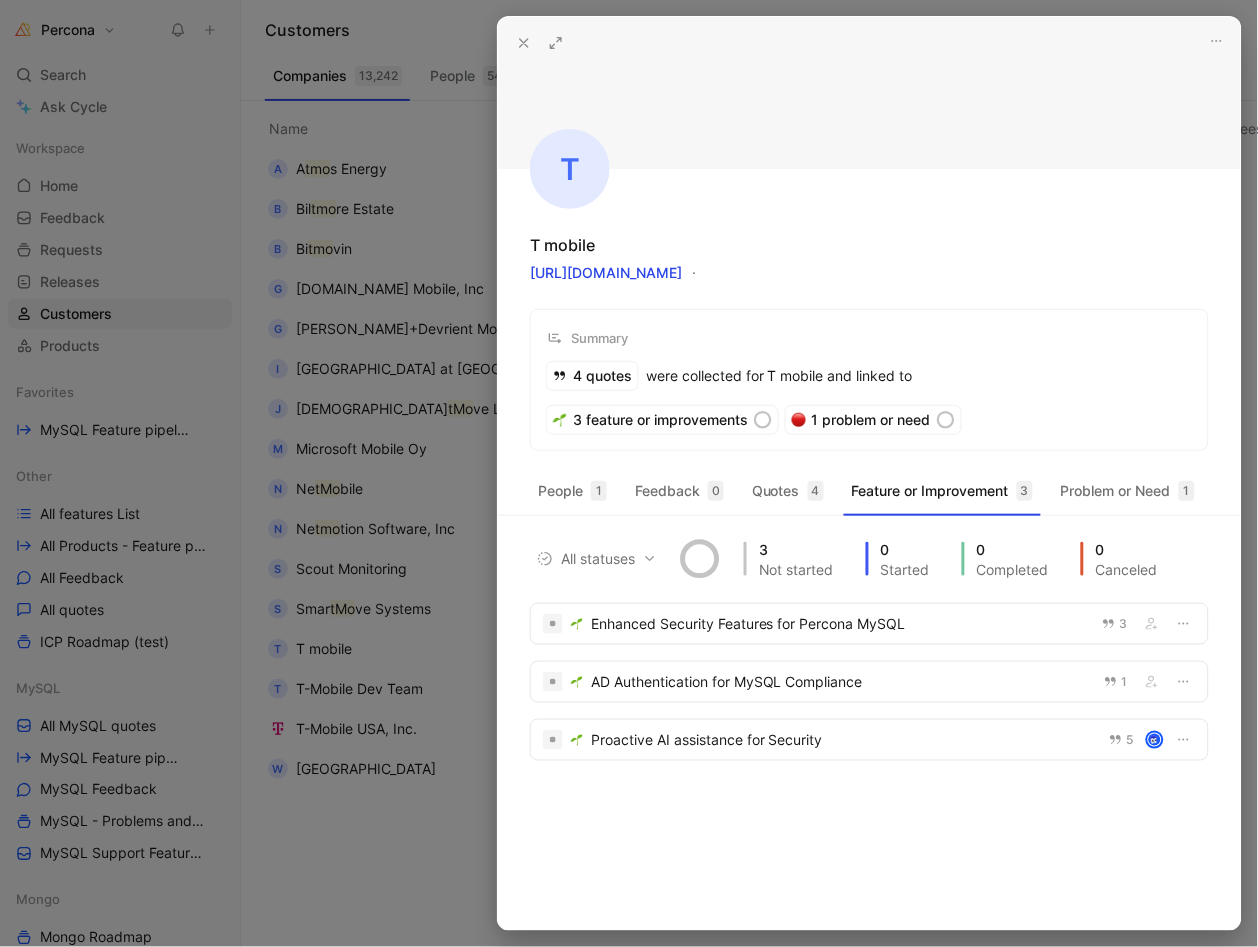 click 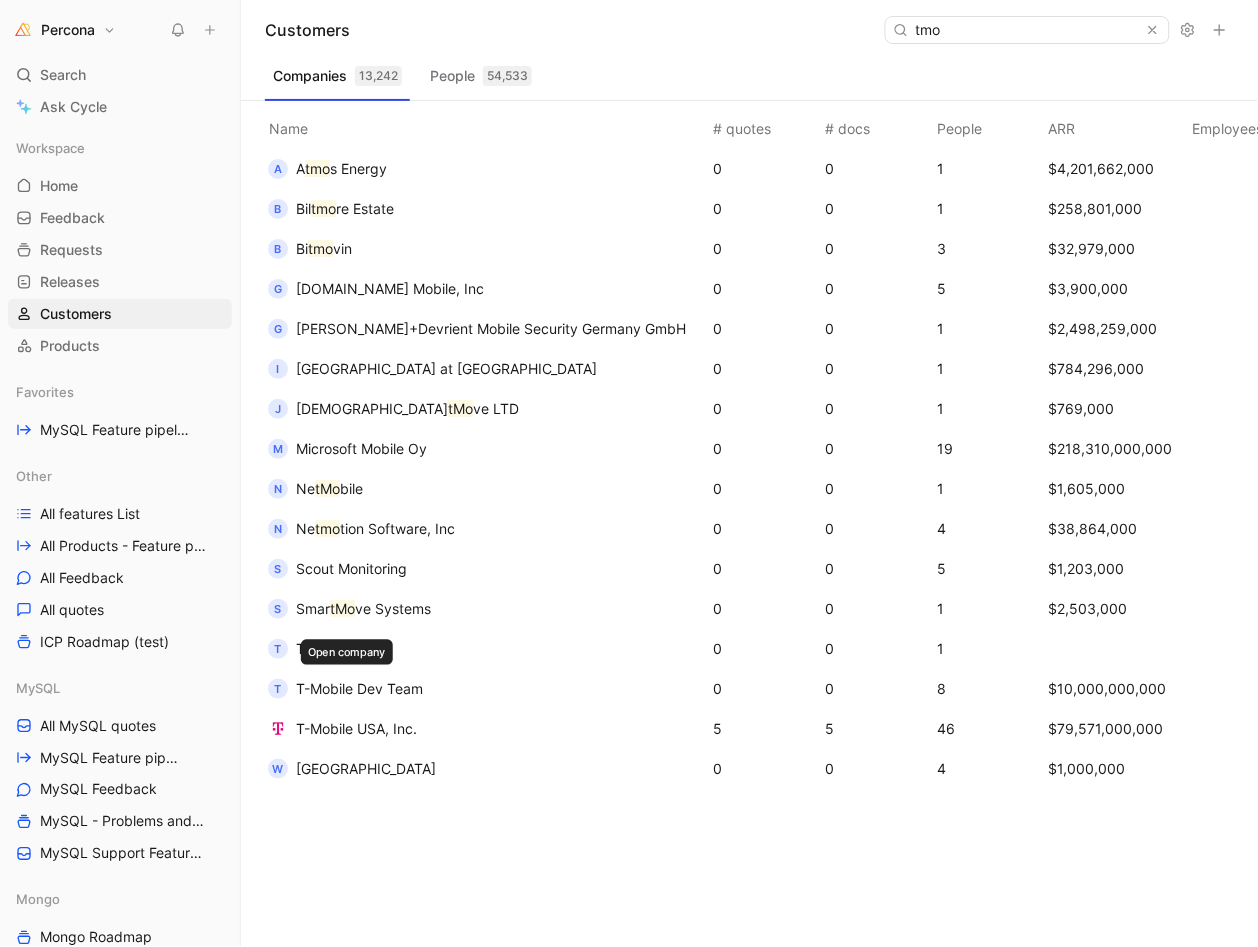 click on "T-Mobile USA, Inc." at bounding box center (356, 728) 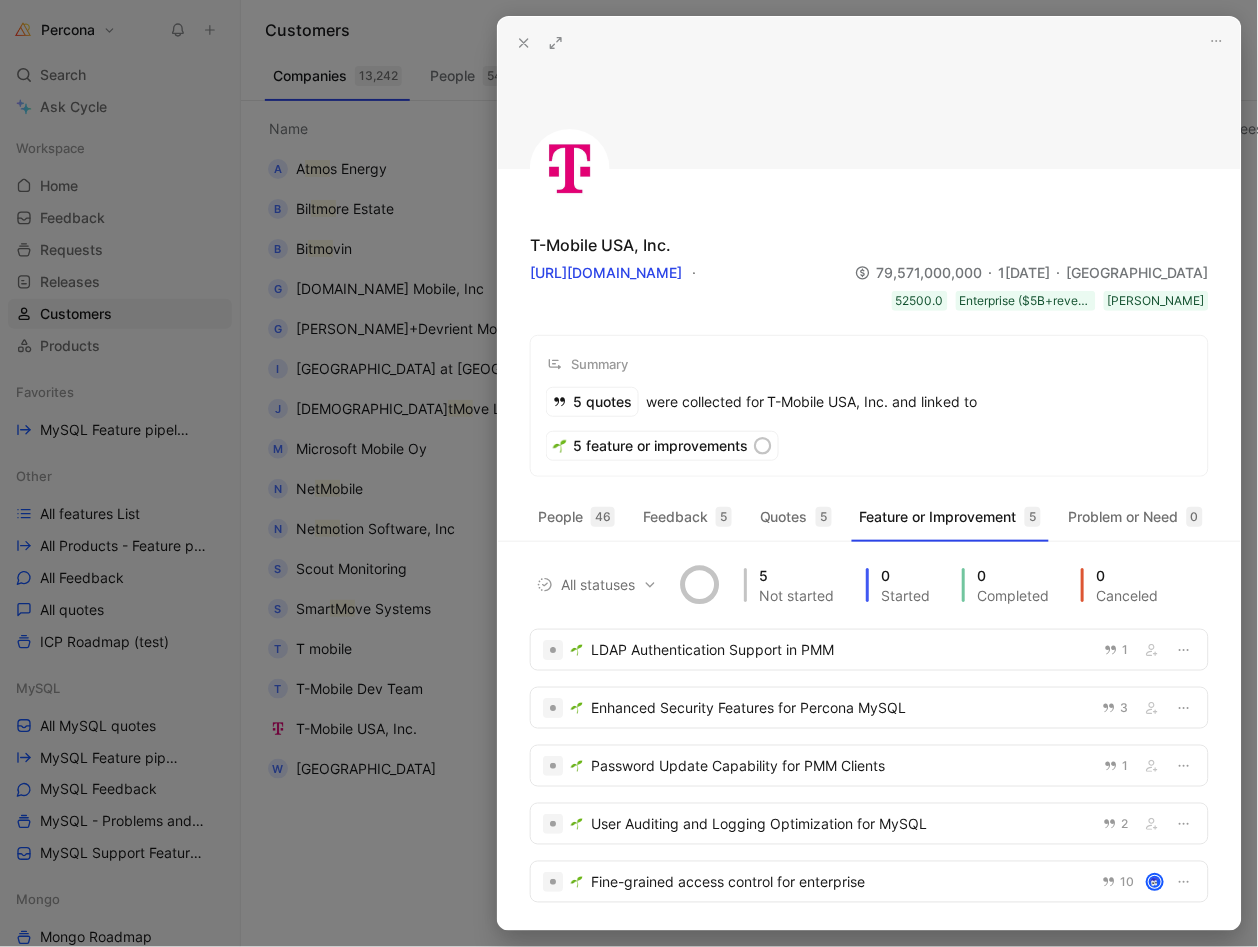 click at bounding box center [629, 473] 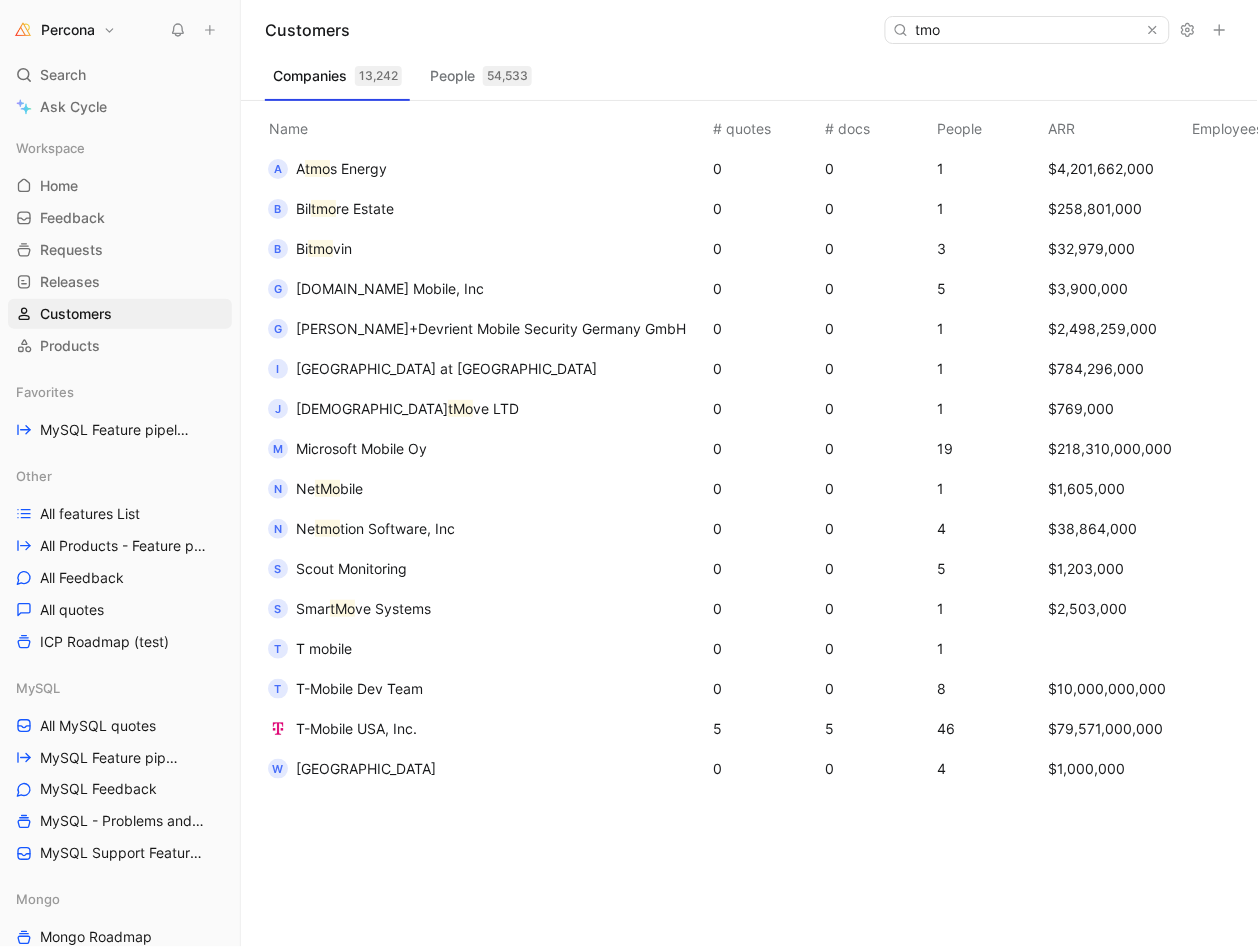 click on "T-Mobile USA, Inc." at bounding box center (356, 728) 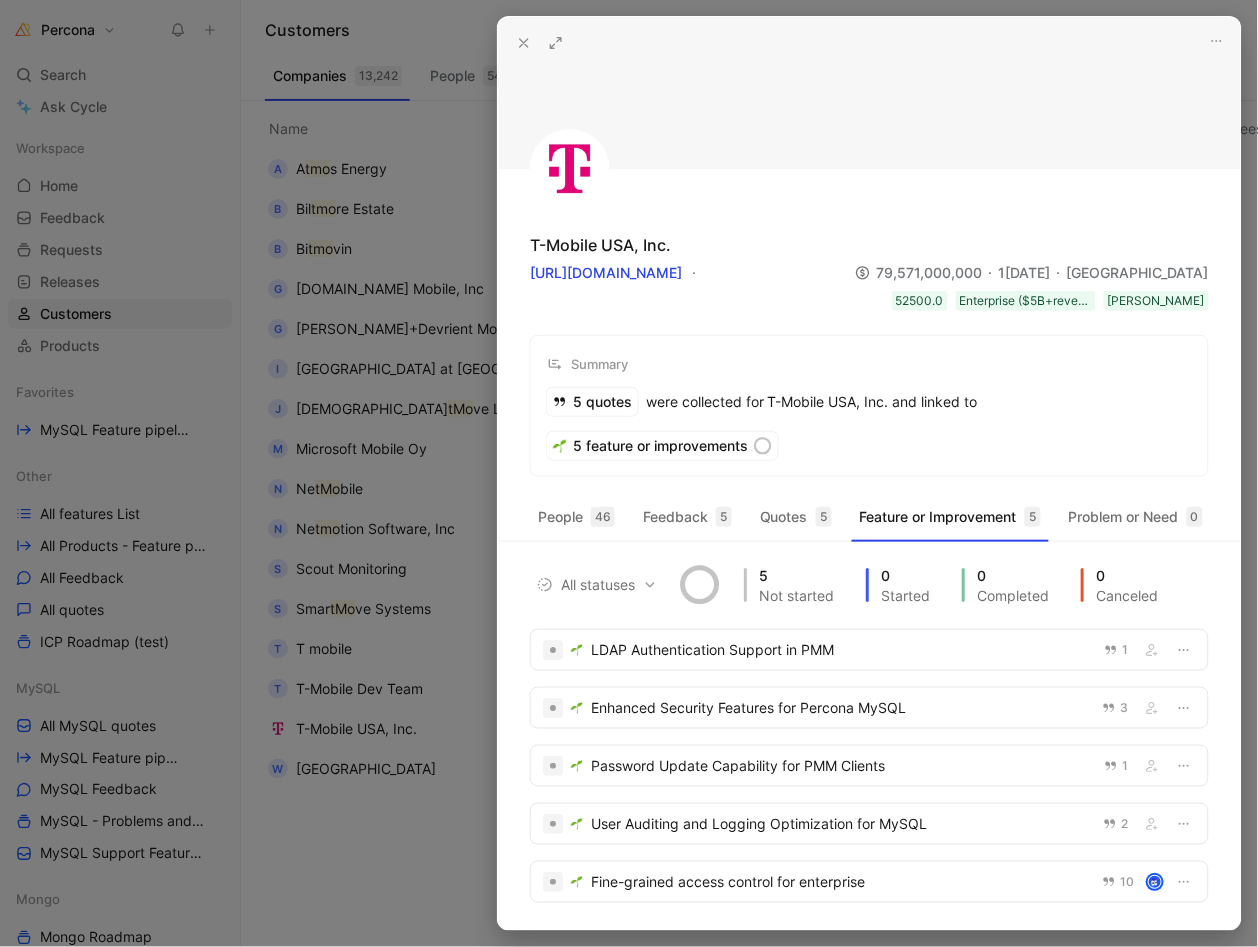 click at bounding box center [629, 473] 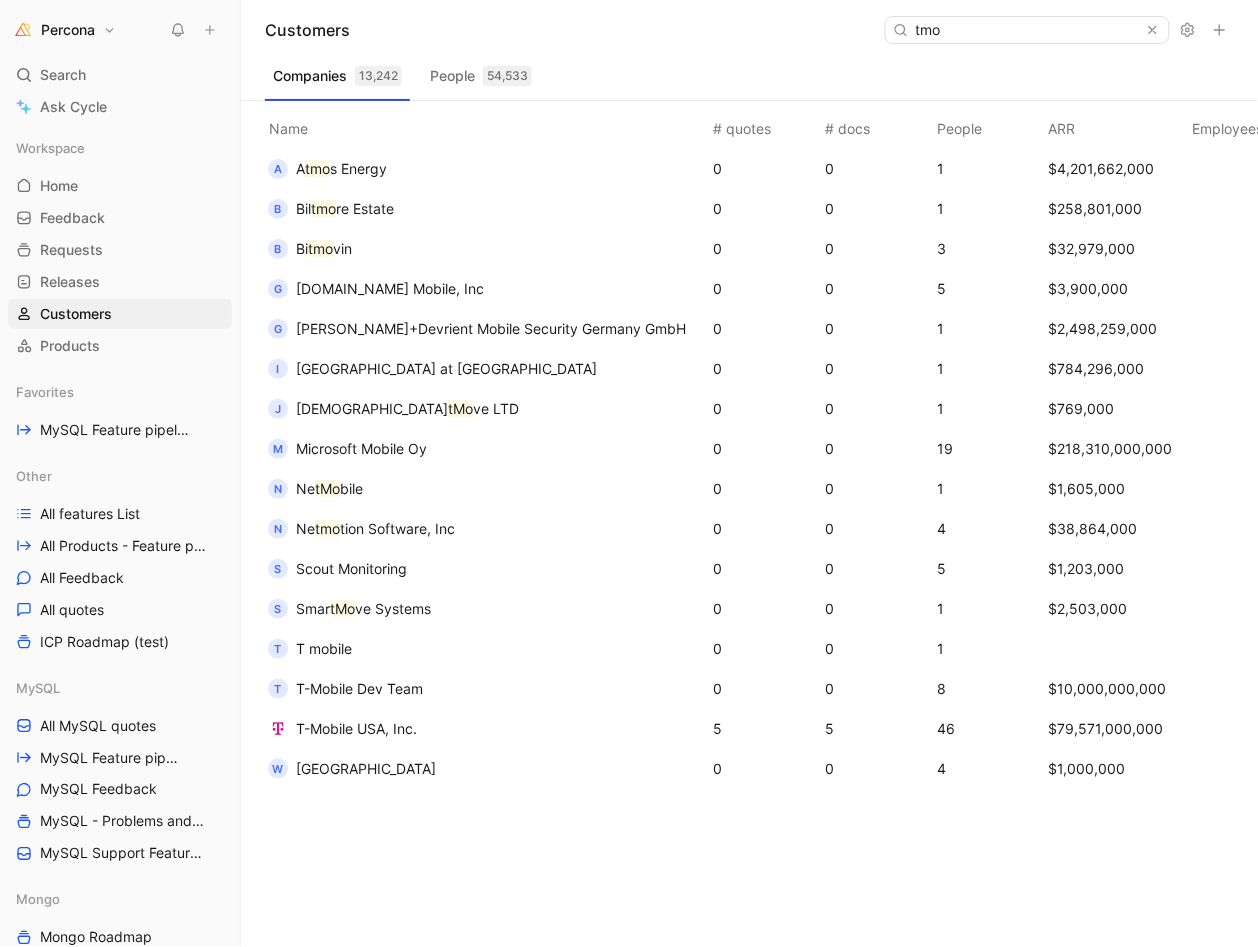 click on "T mobile" at bounding box center (324, 649) 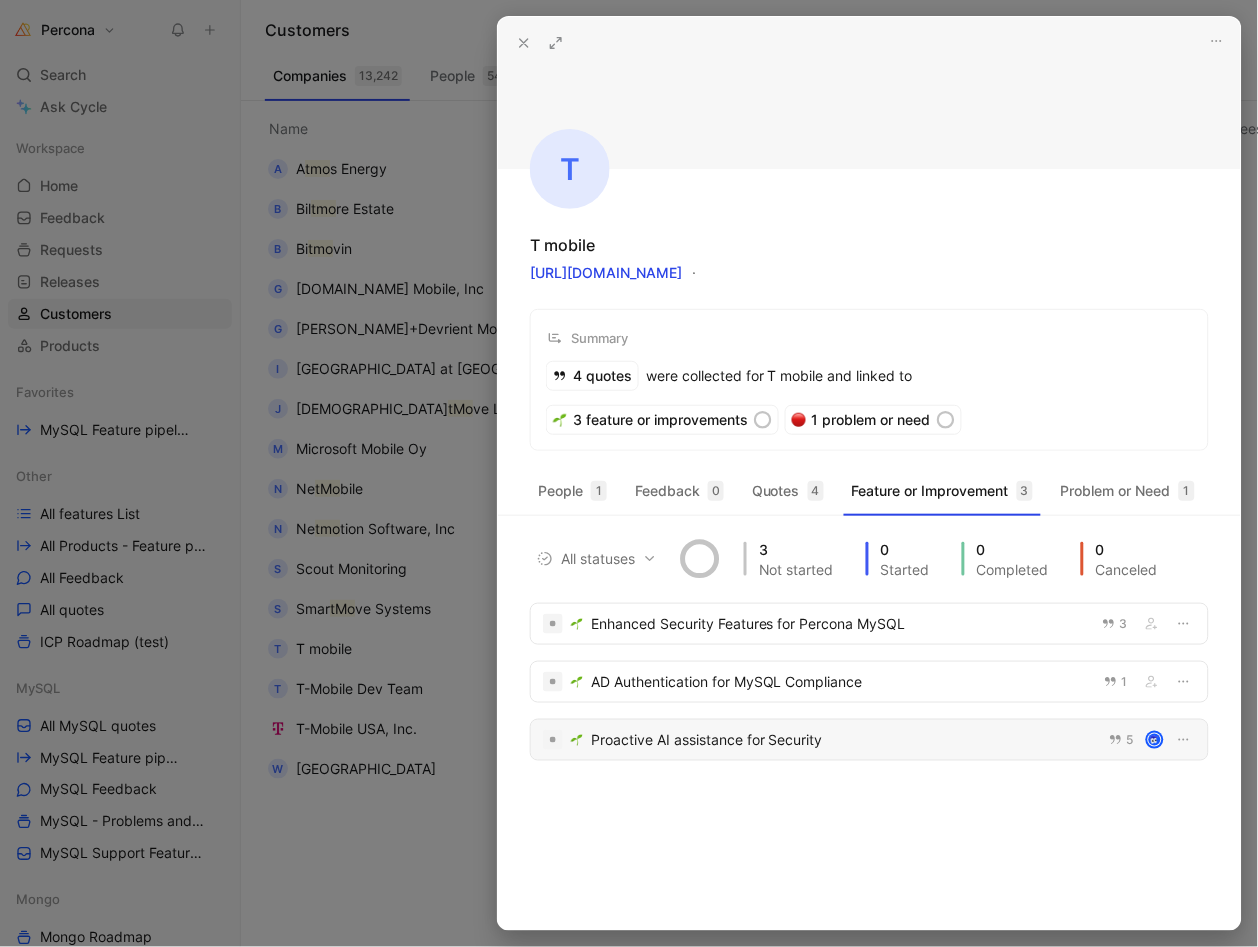 click on "Proactive AI assistance for Security" at bounding box center [844, 740] 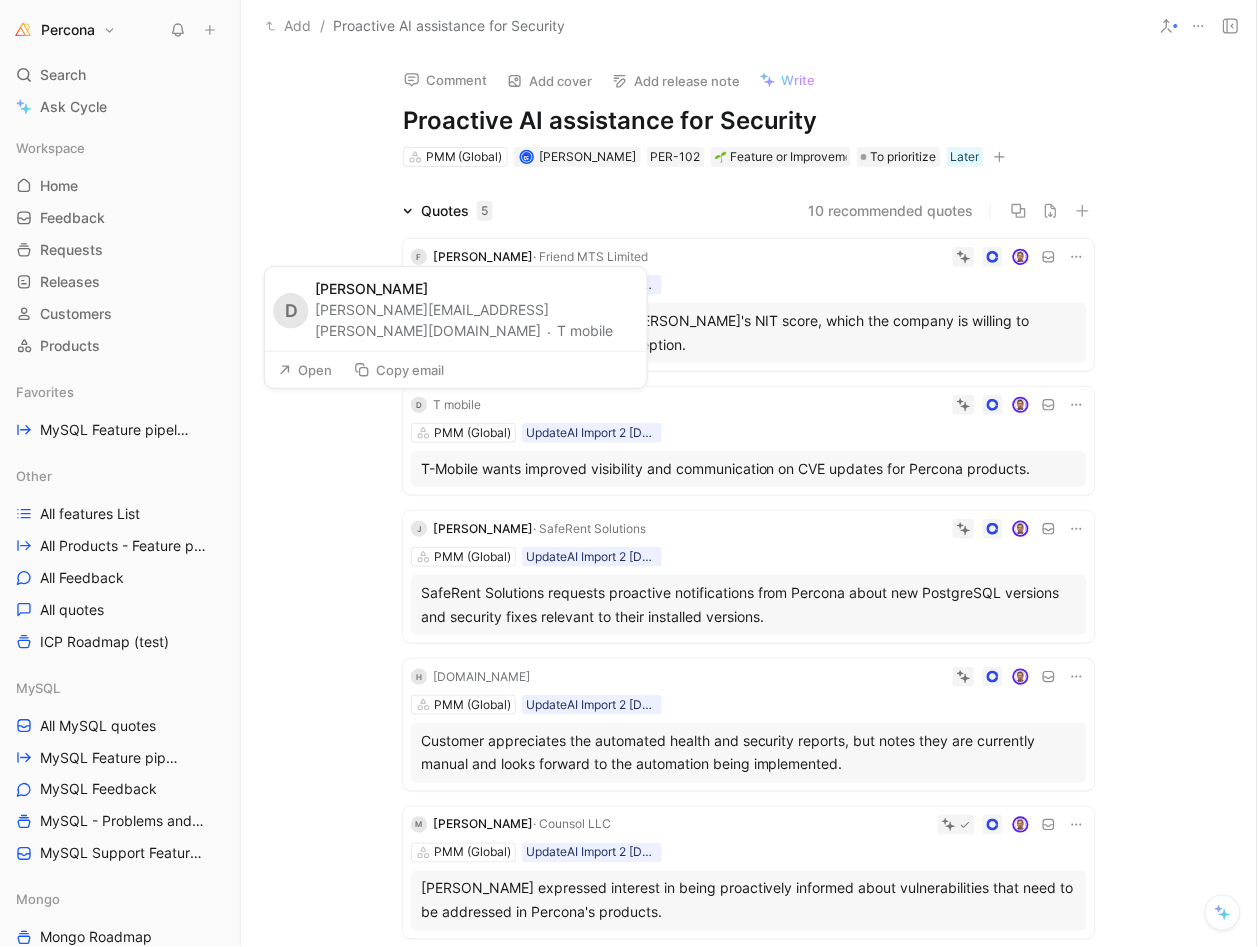 click on "Open" at bounding box center (305, 370) 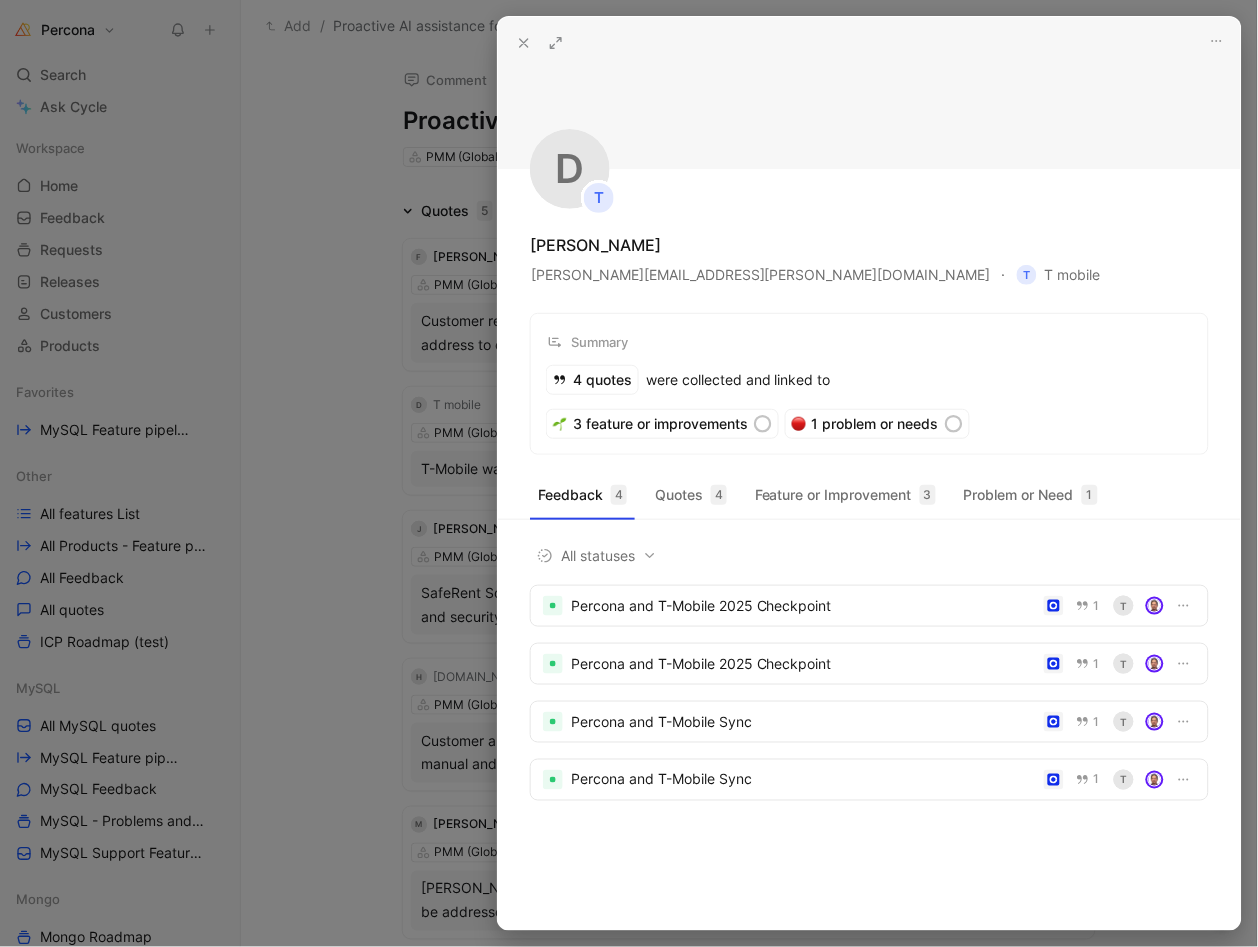 click at bounding box center (629, 473) 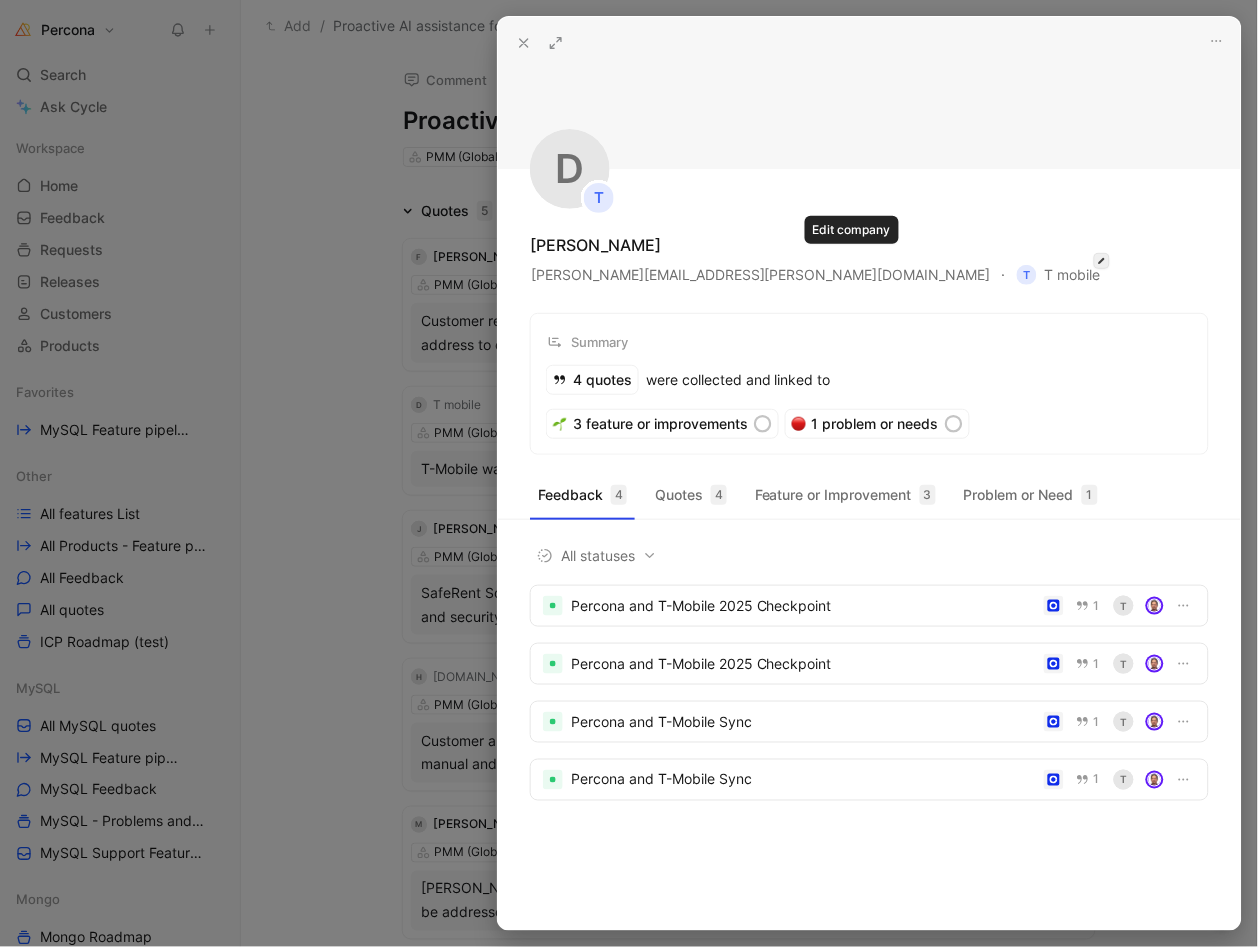 click 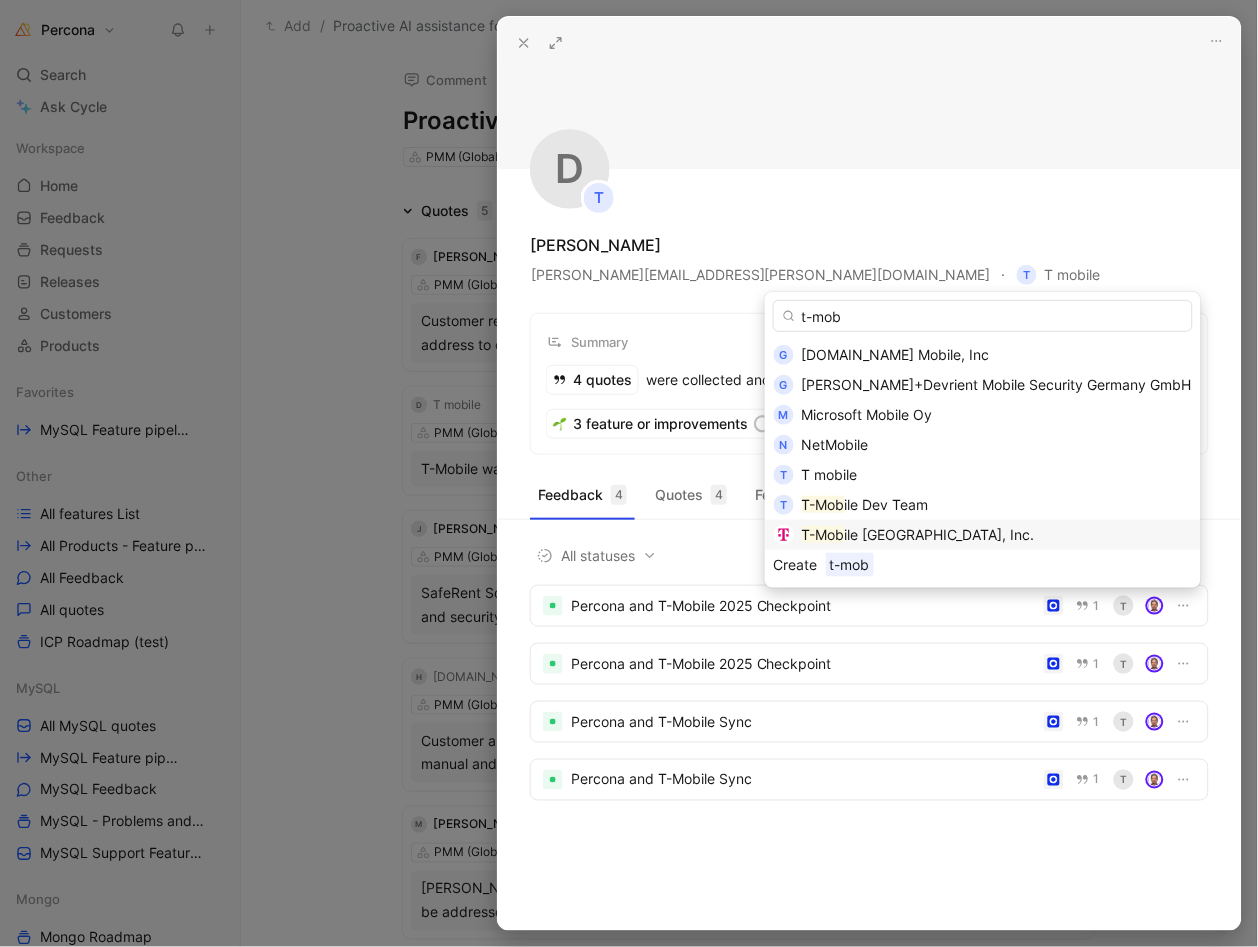 type on "t-mob" 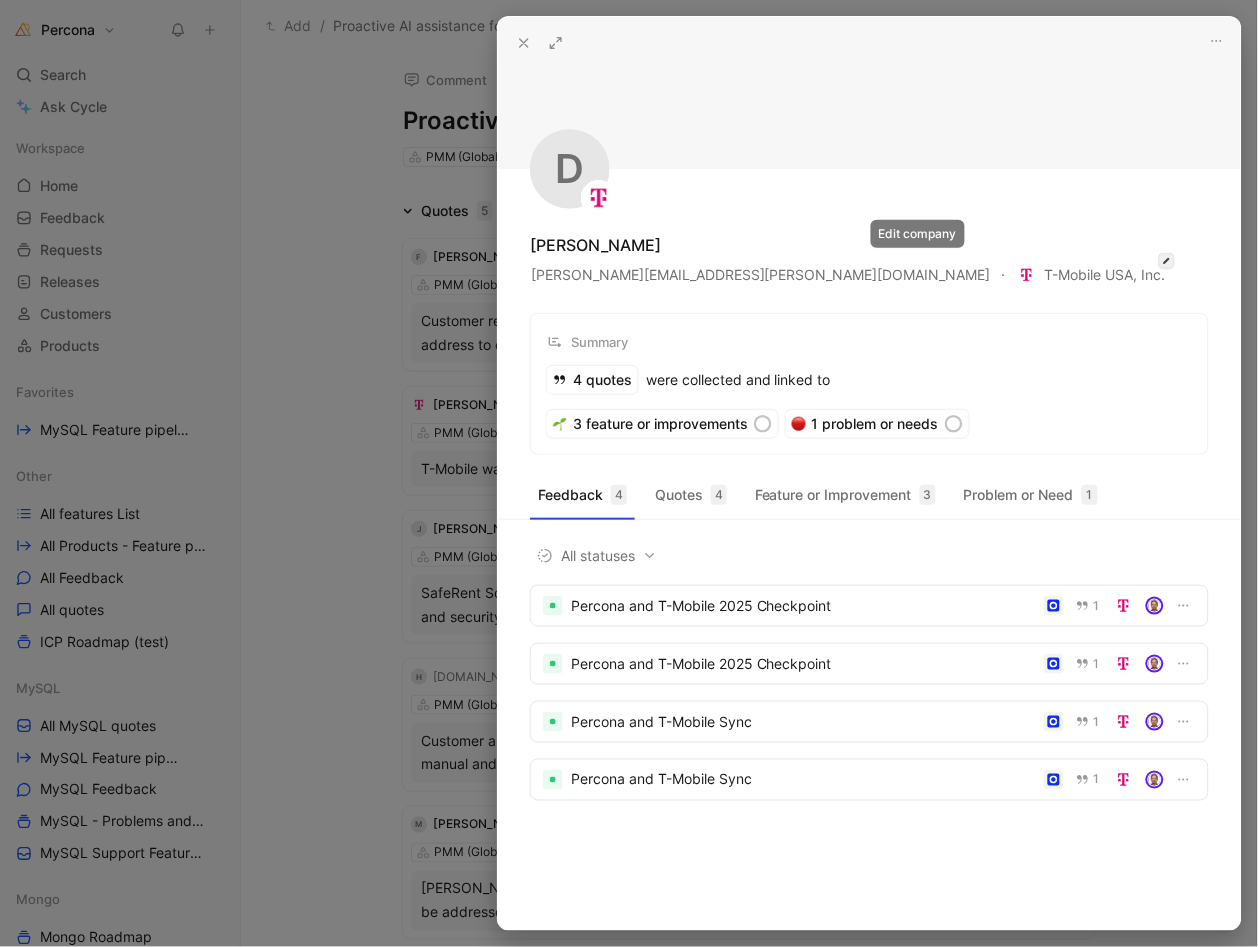 click 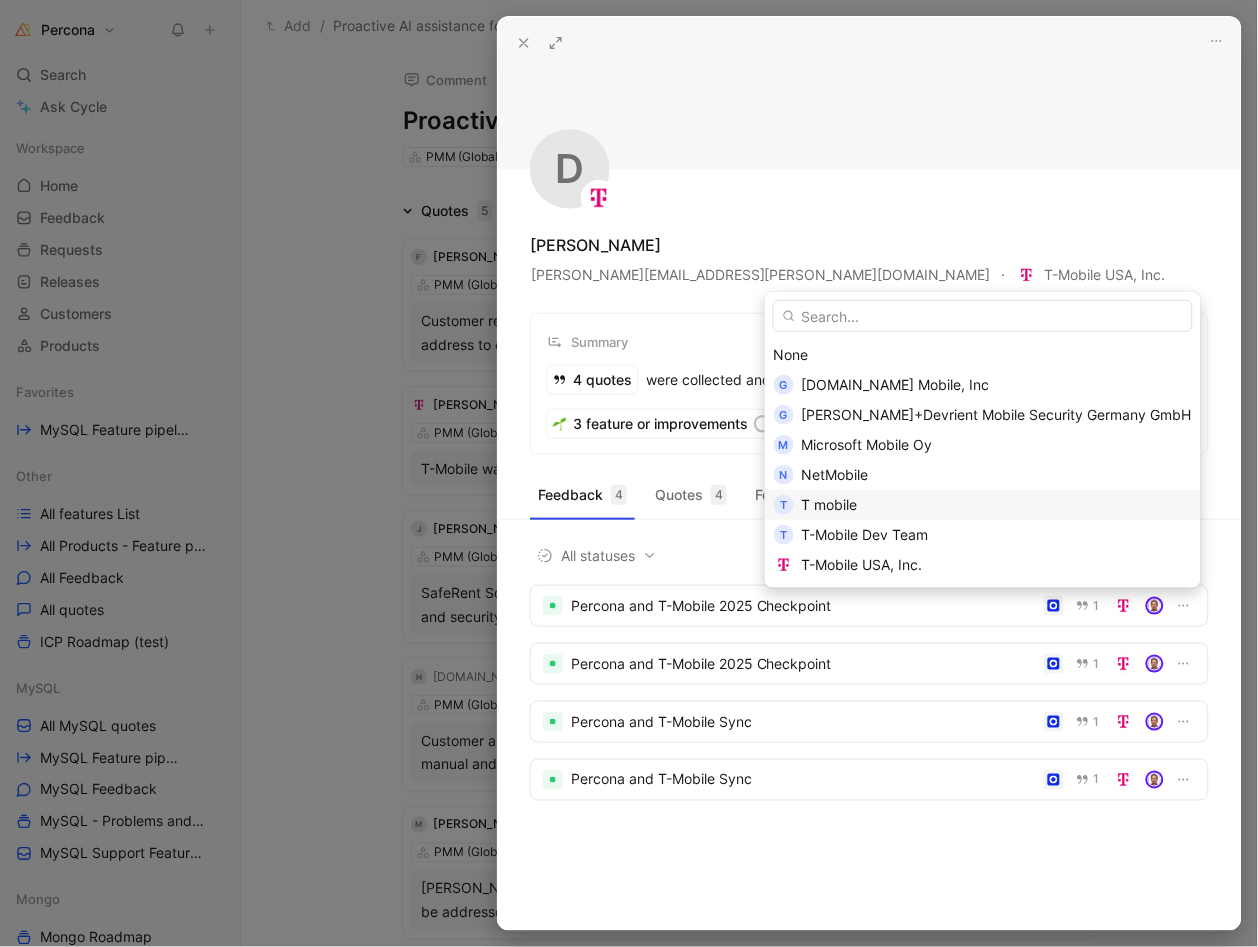 click on "T mobile" at bounding box center (997, 505) 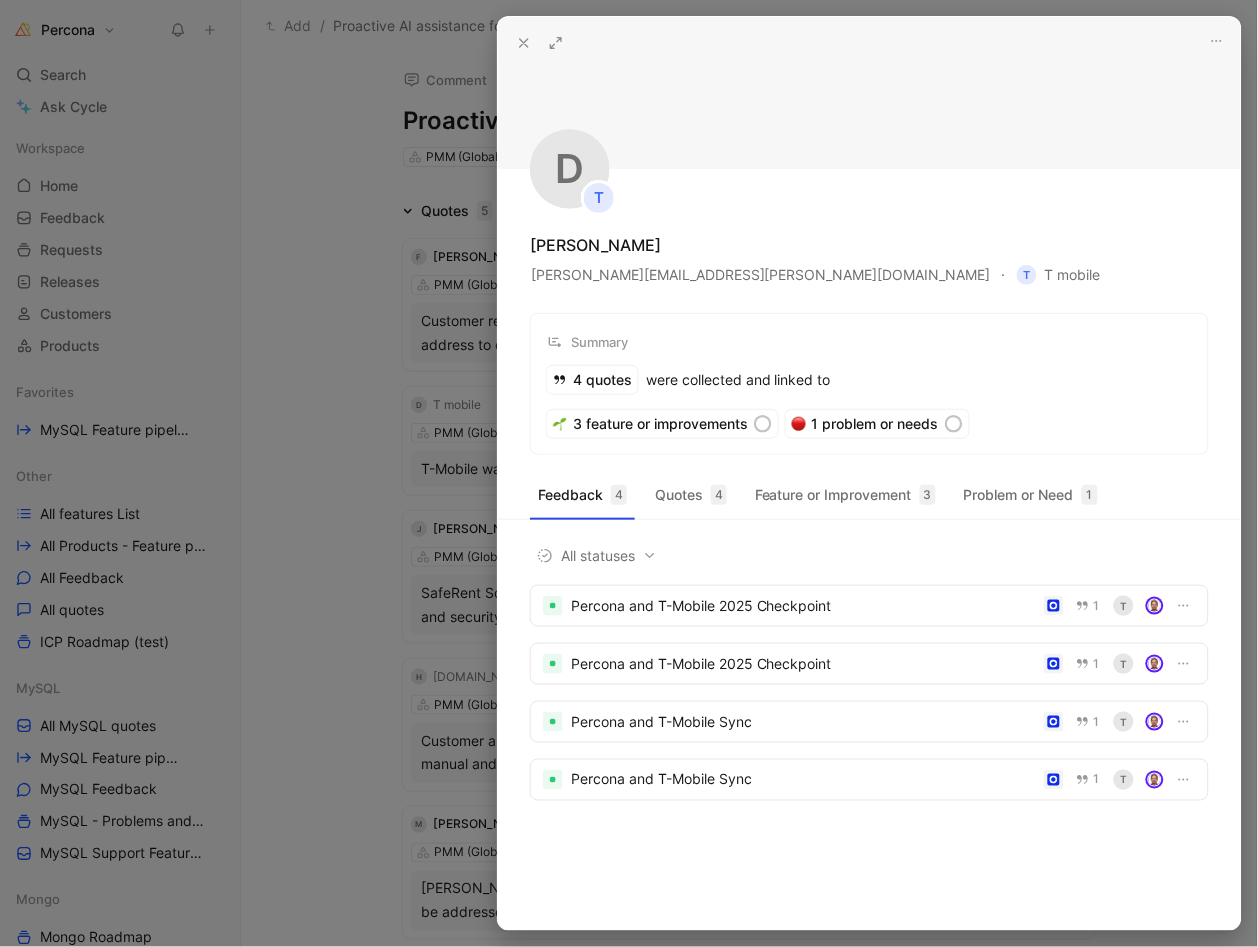 click at bounding box center (629, 473) 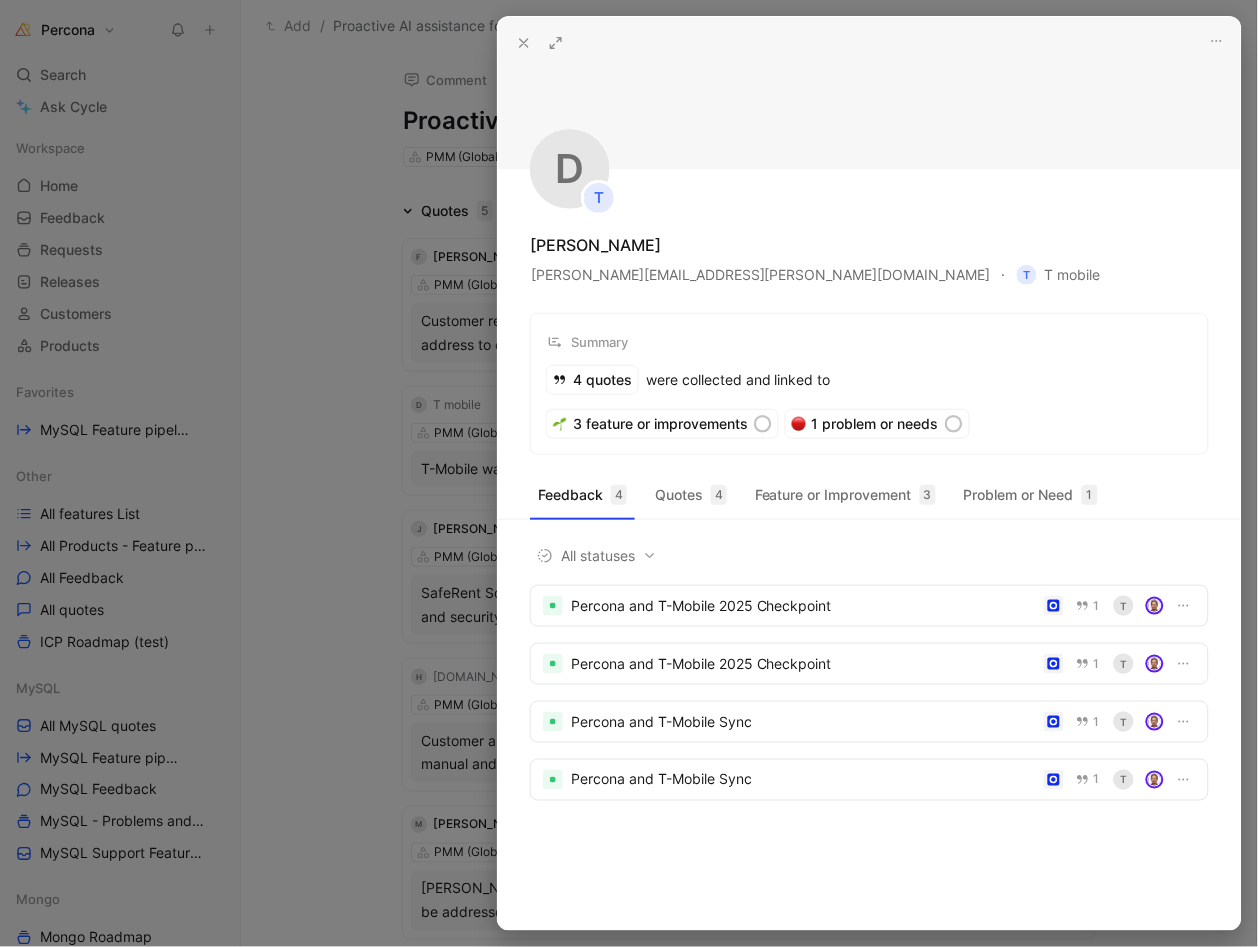 click at bounding box center [629, 473] 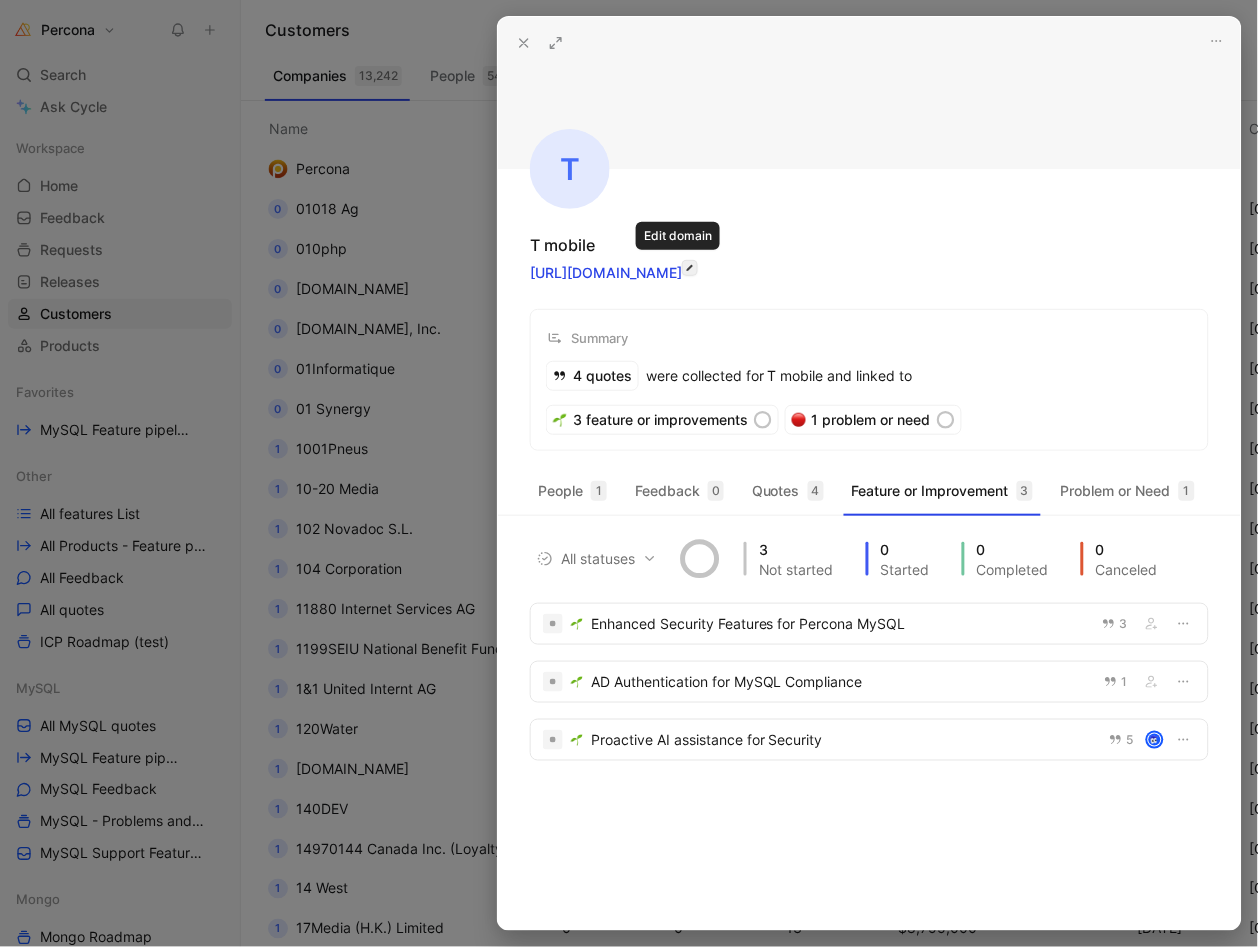click 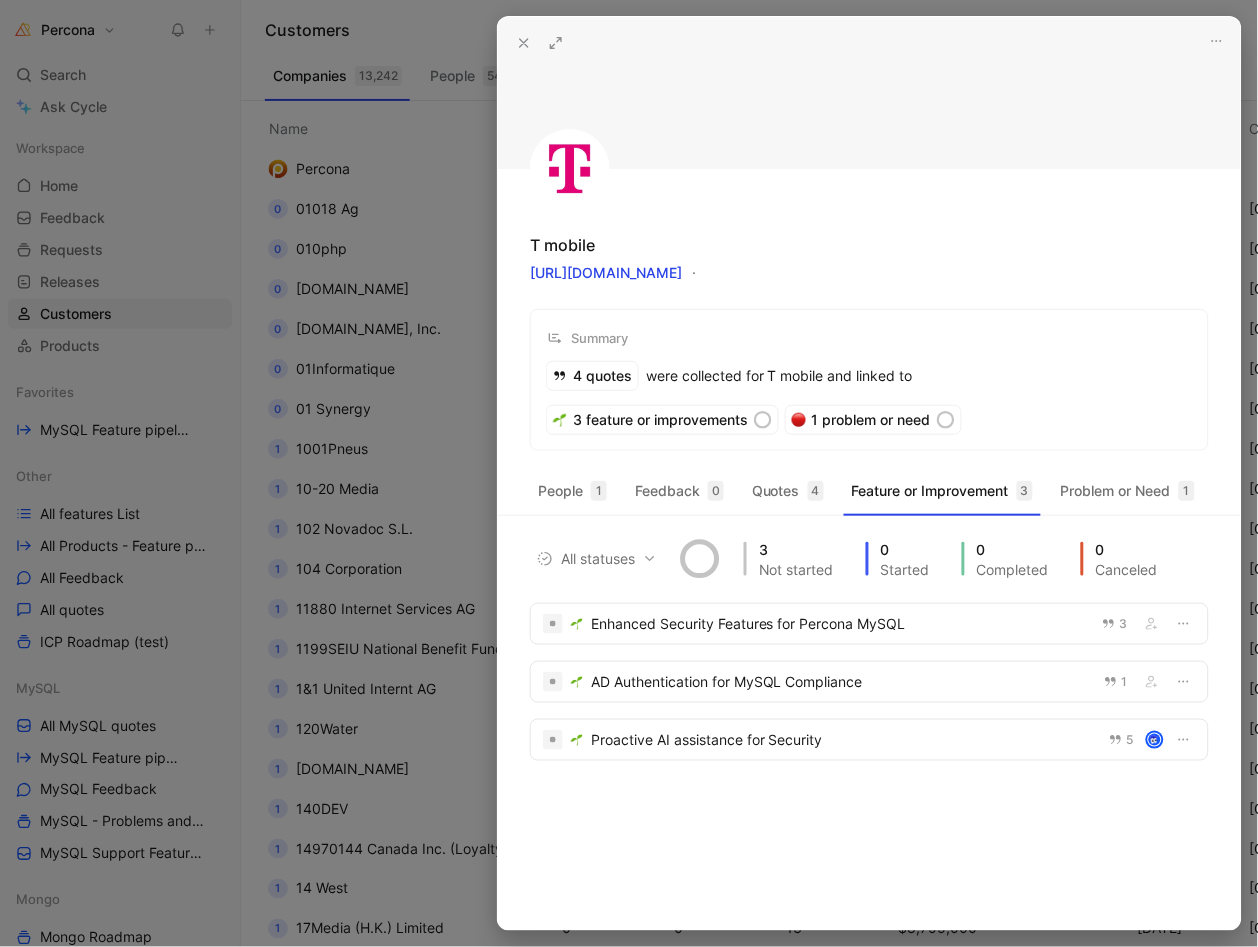 click at bounding box center (629, 473) 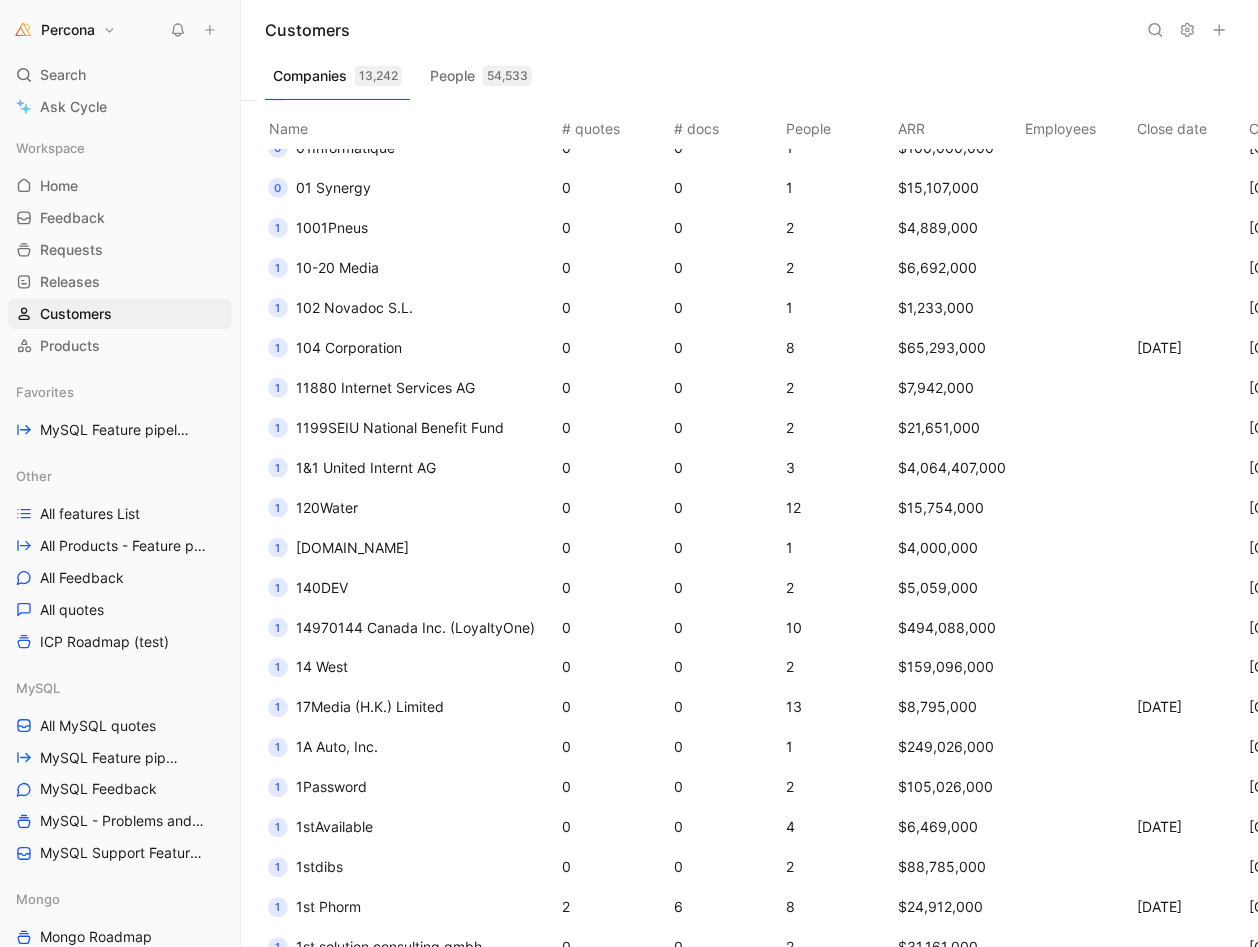 scroll, scrollTop: 228, scrollLeft: 0, axis: vertical 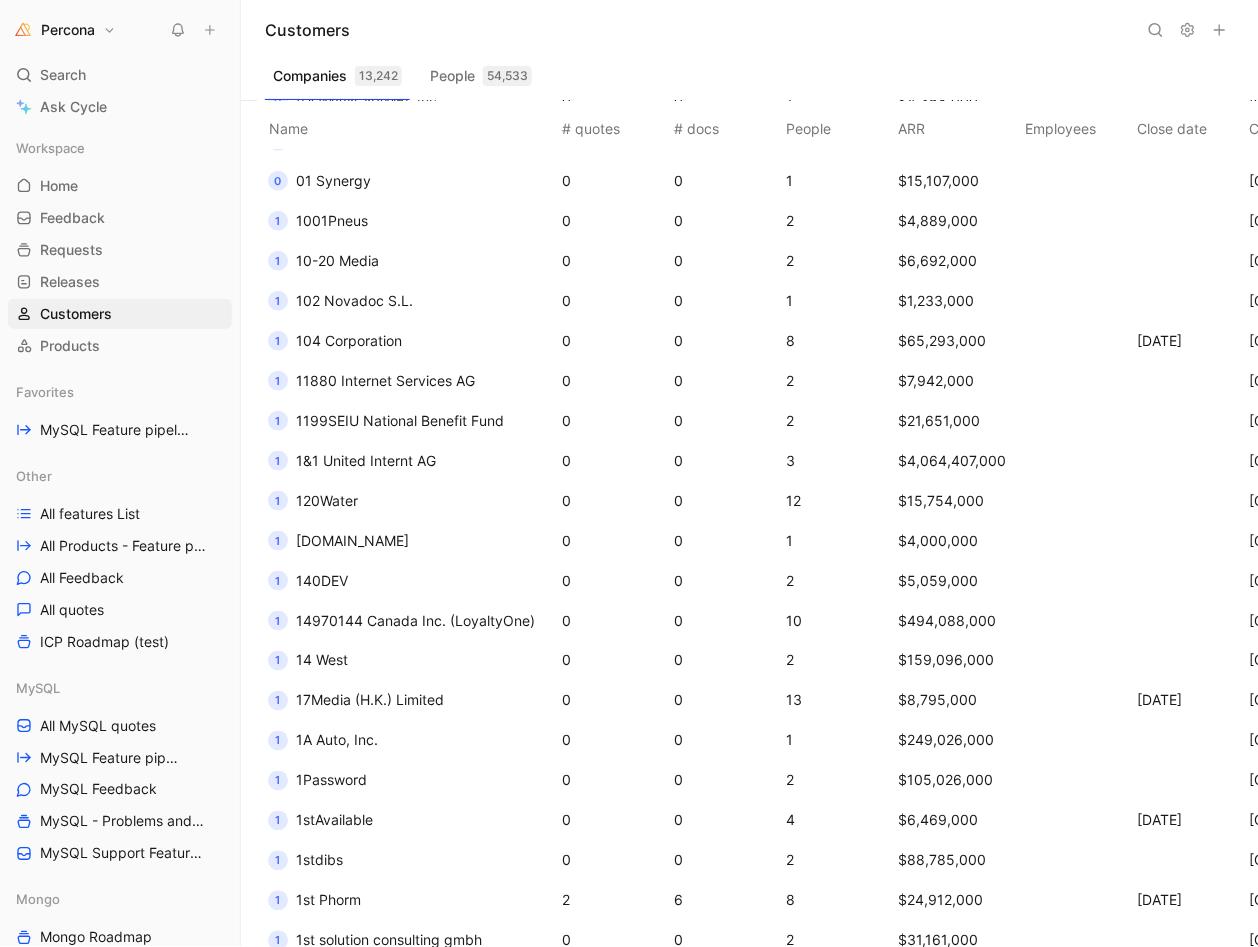click 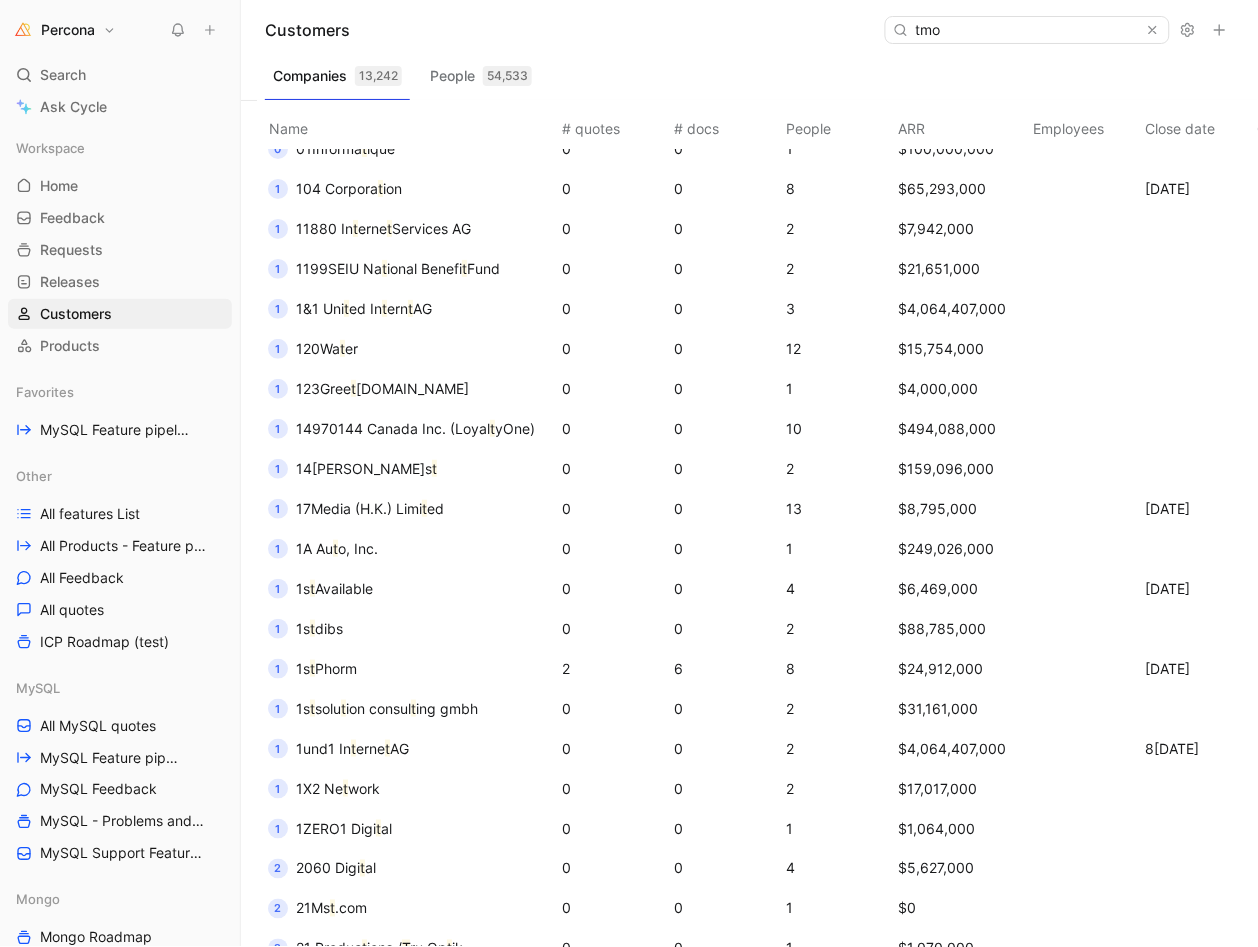 scroll, scrollTop: 15, scrollLeft: 0, axis: vertical 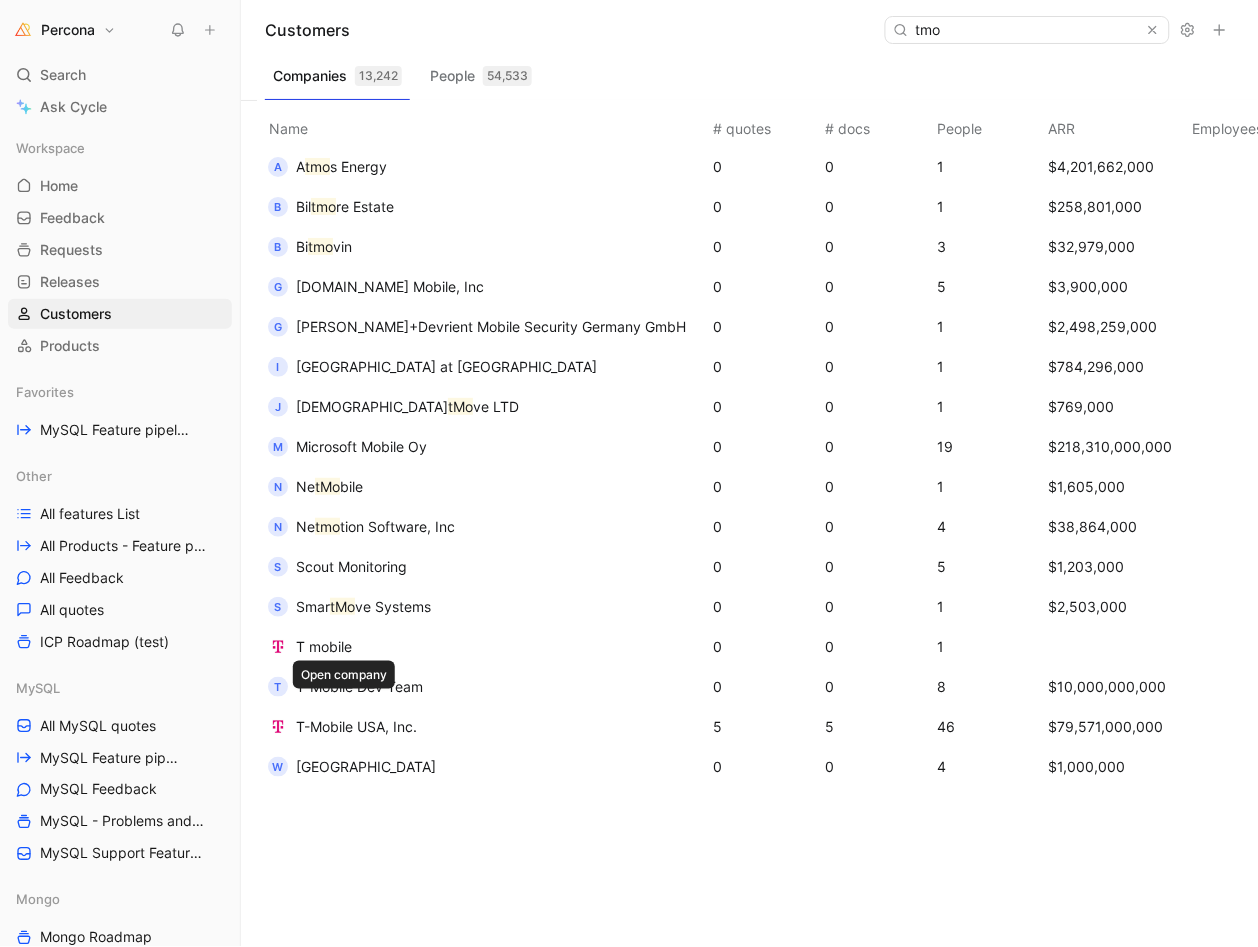 type on "tmo" 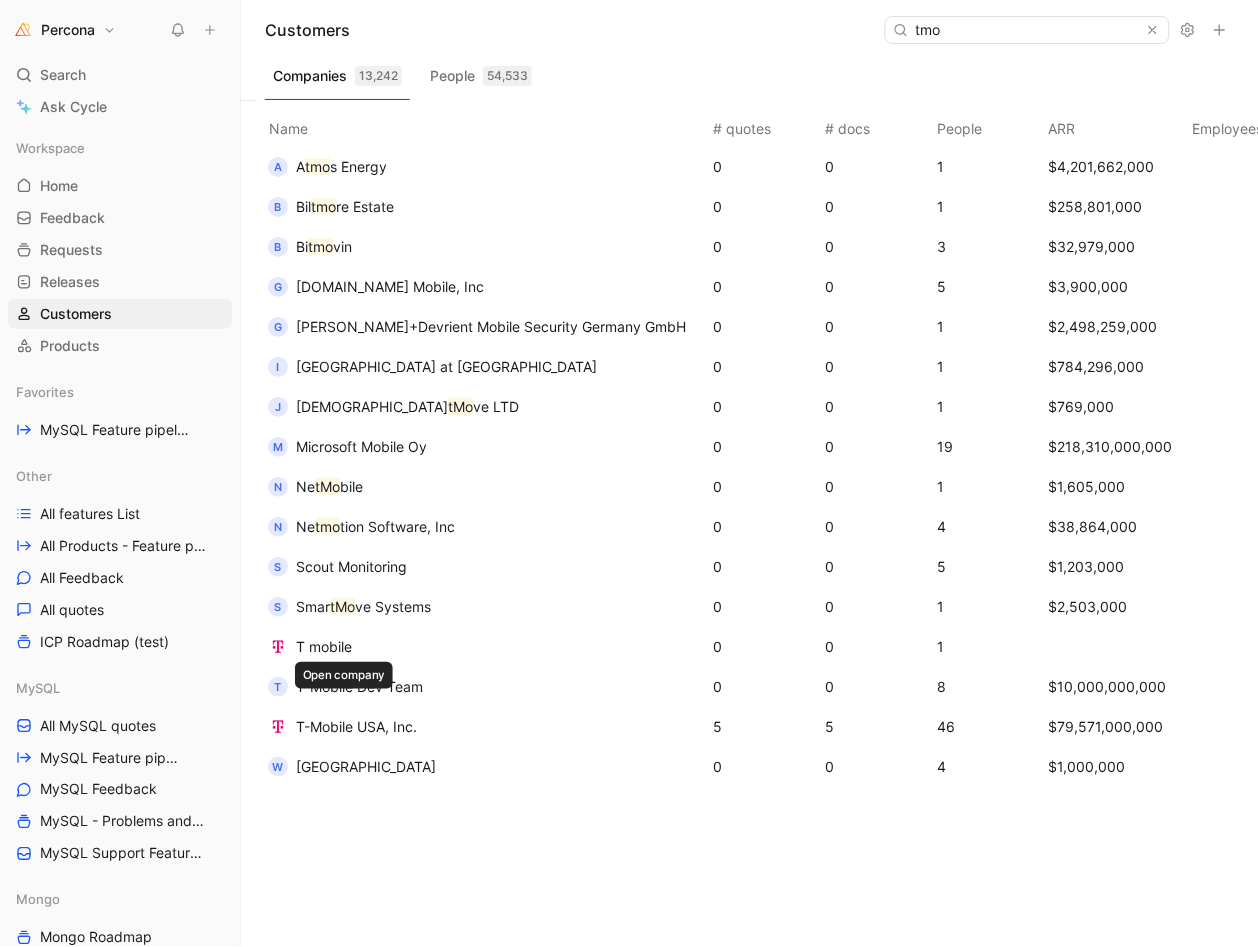 click on "T-Mobile USA, Inc." at bounding box center [356, 726] 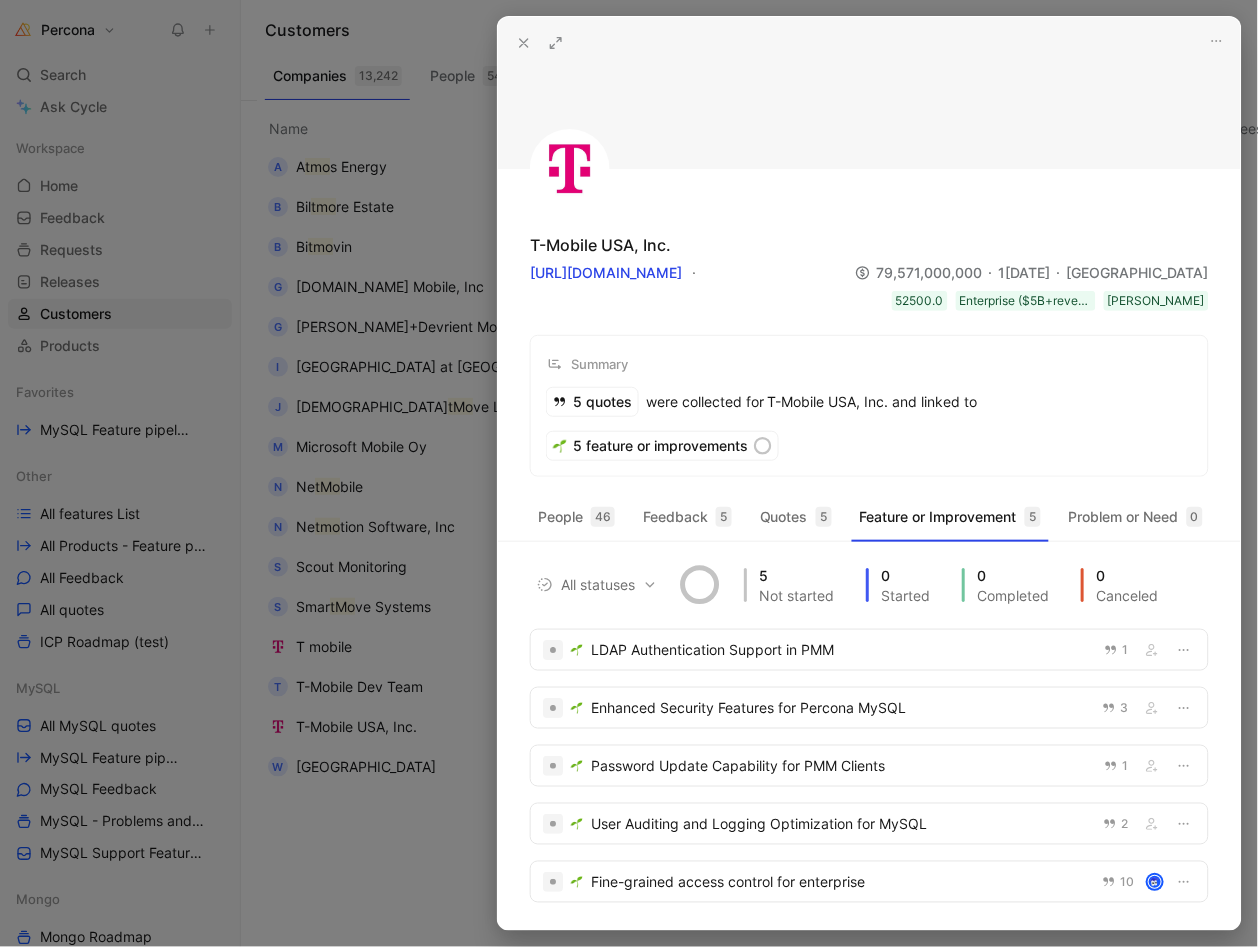 click at bounding box center [629, 473] 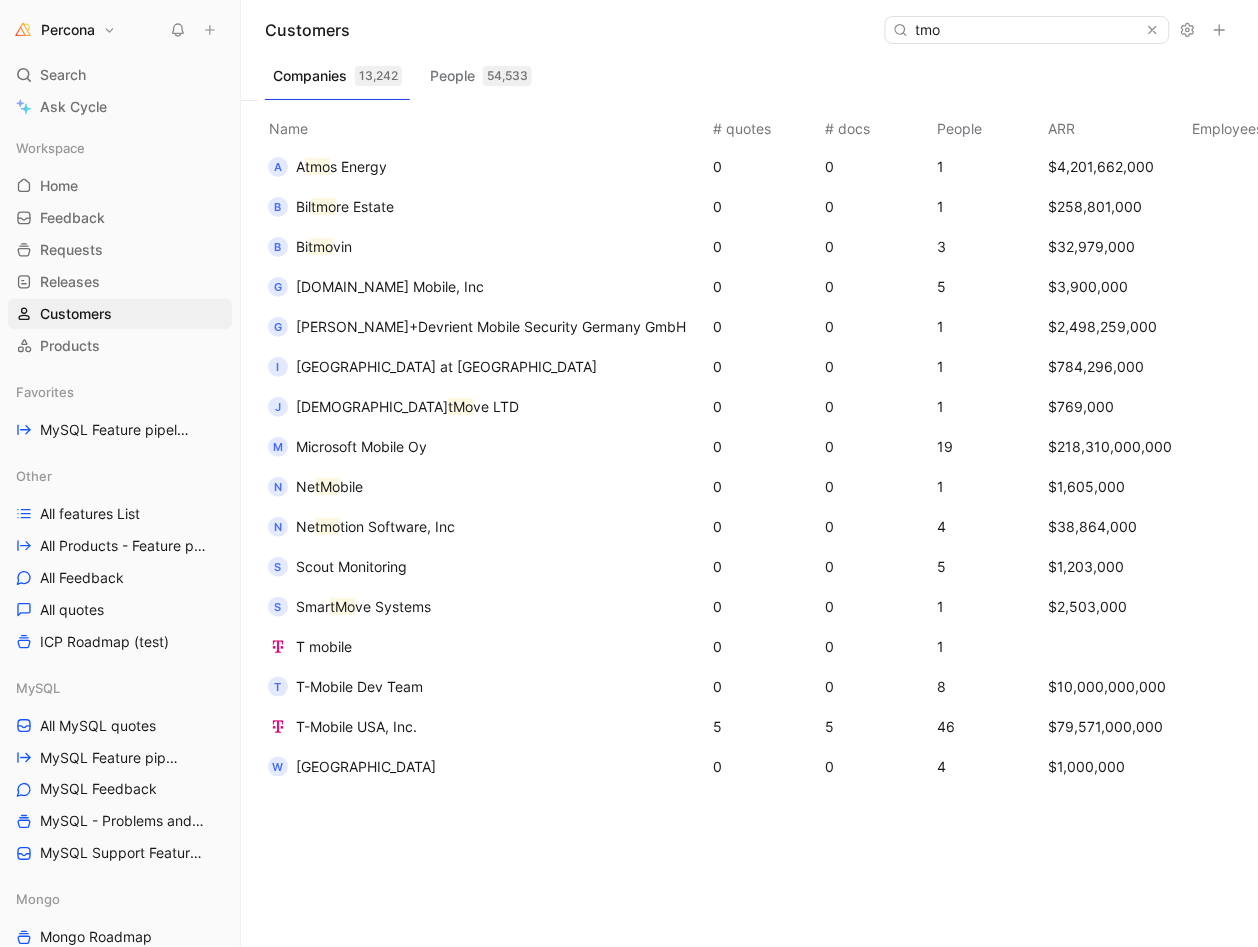 click on "T mobile" at bounding box center [324, 646] 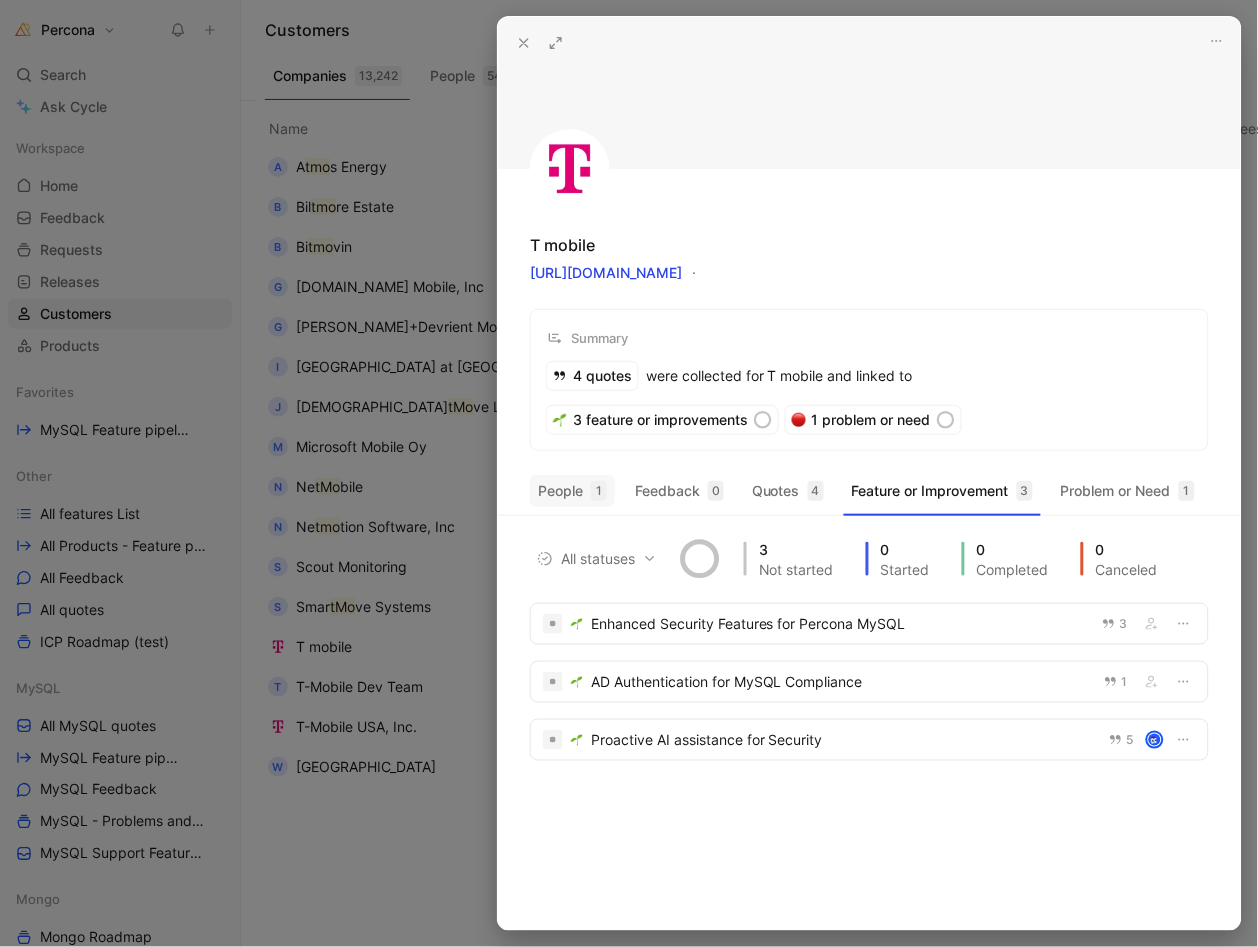 click on "People 1" at bounding box center [572, 491] 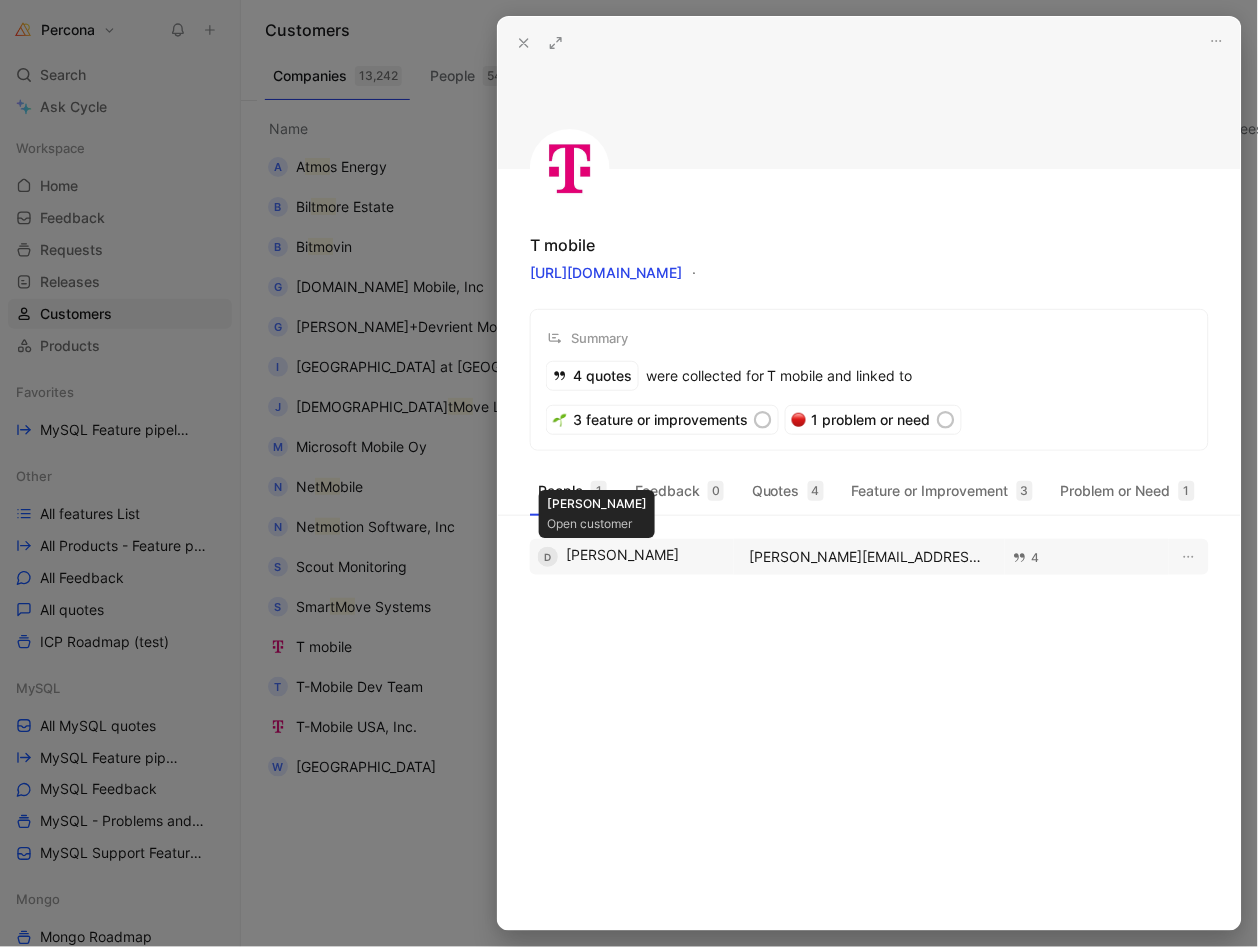 click on "D Dana E Ferguson" at bounding box center (632, 557) 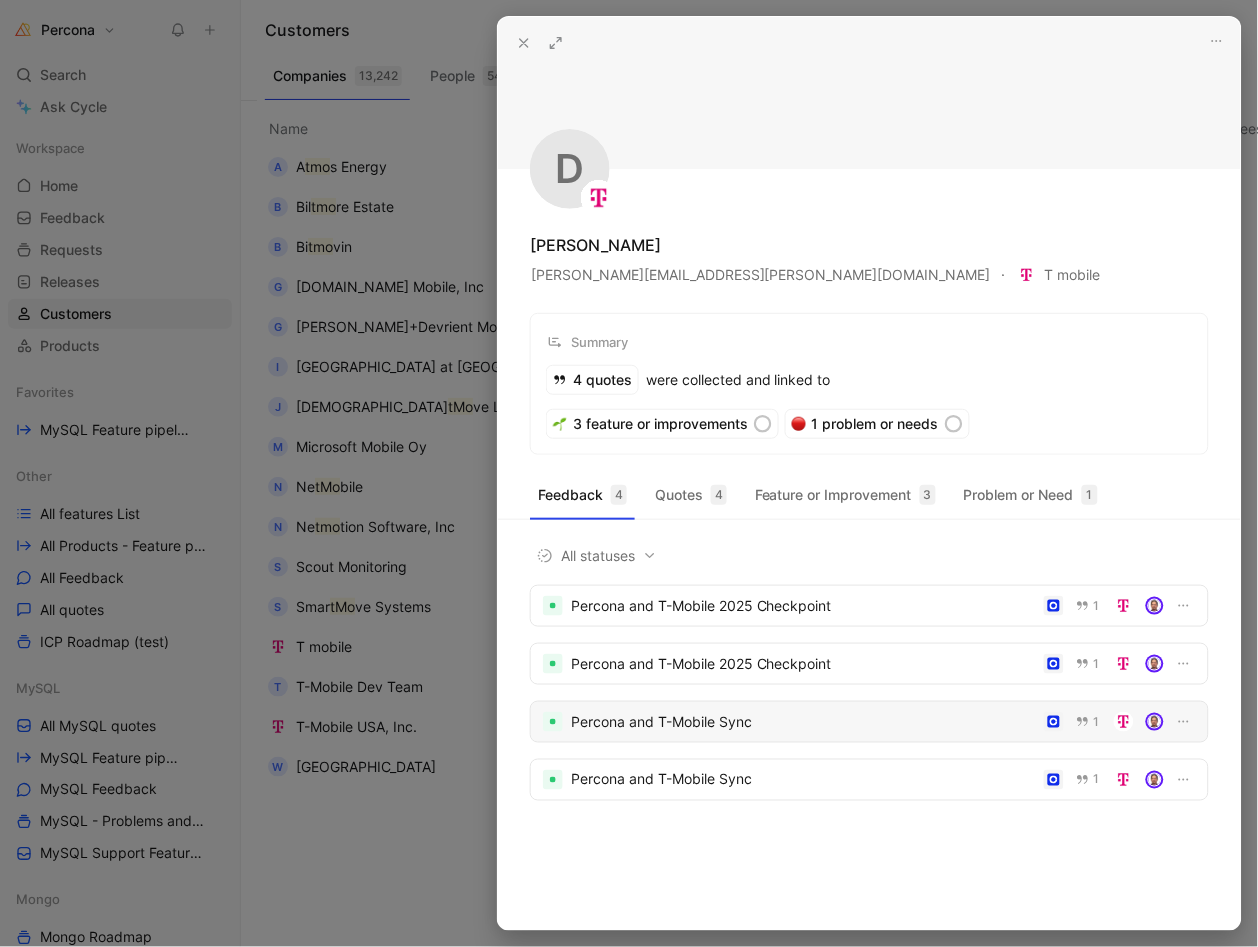 click on "Percona and T-Mobile Sync" at bounding box center [803, 722] 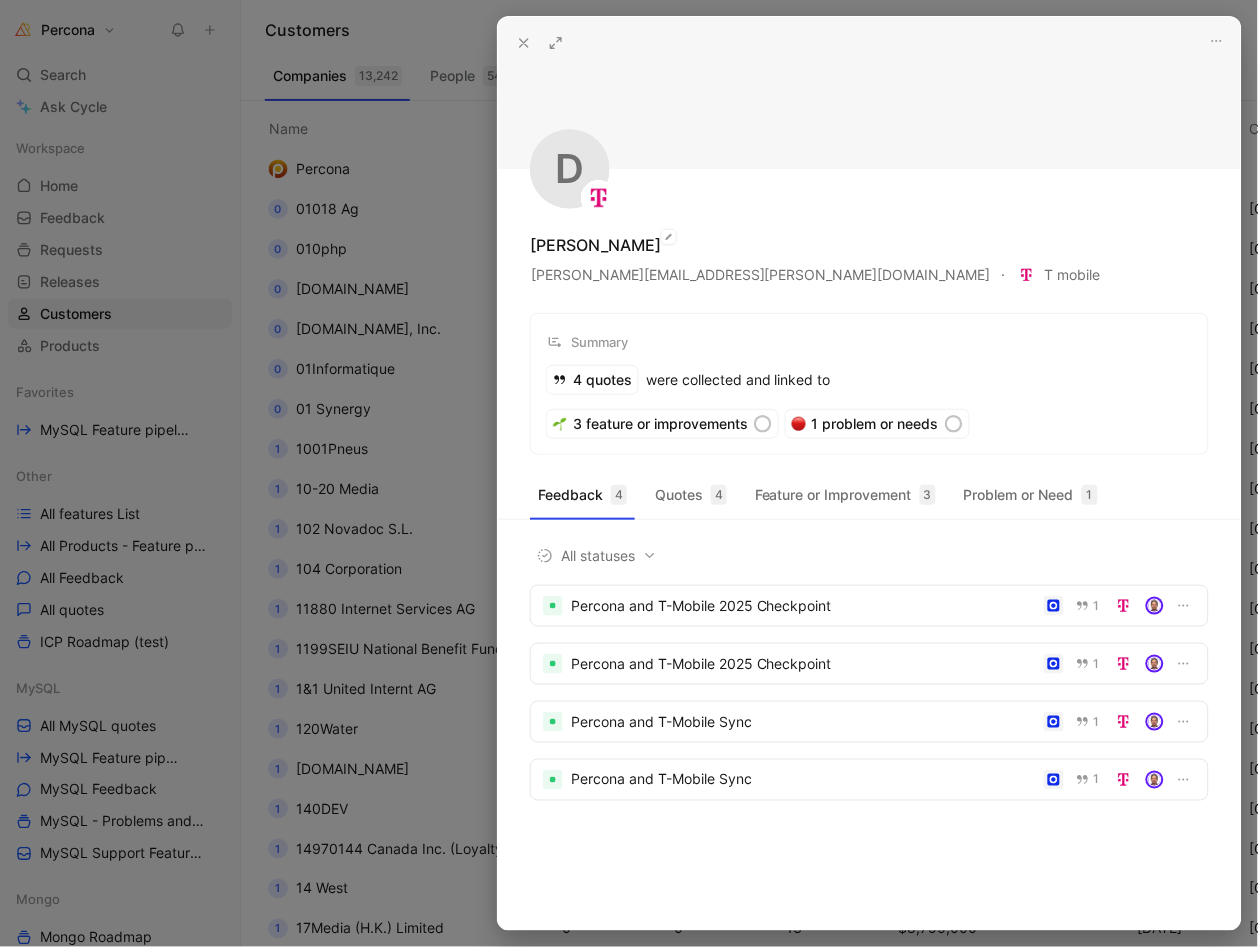click on "Dana E Ferguson" at bounding box center (595, 245) 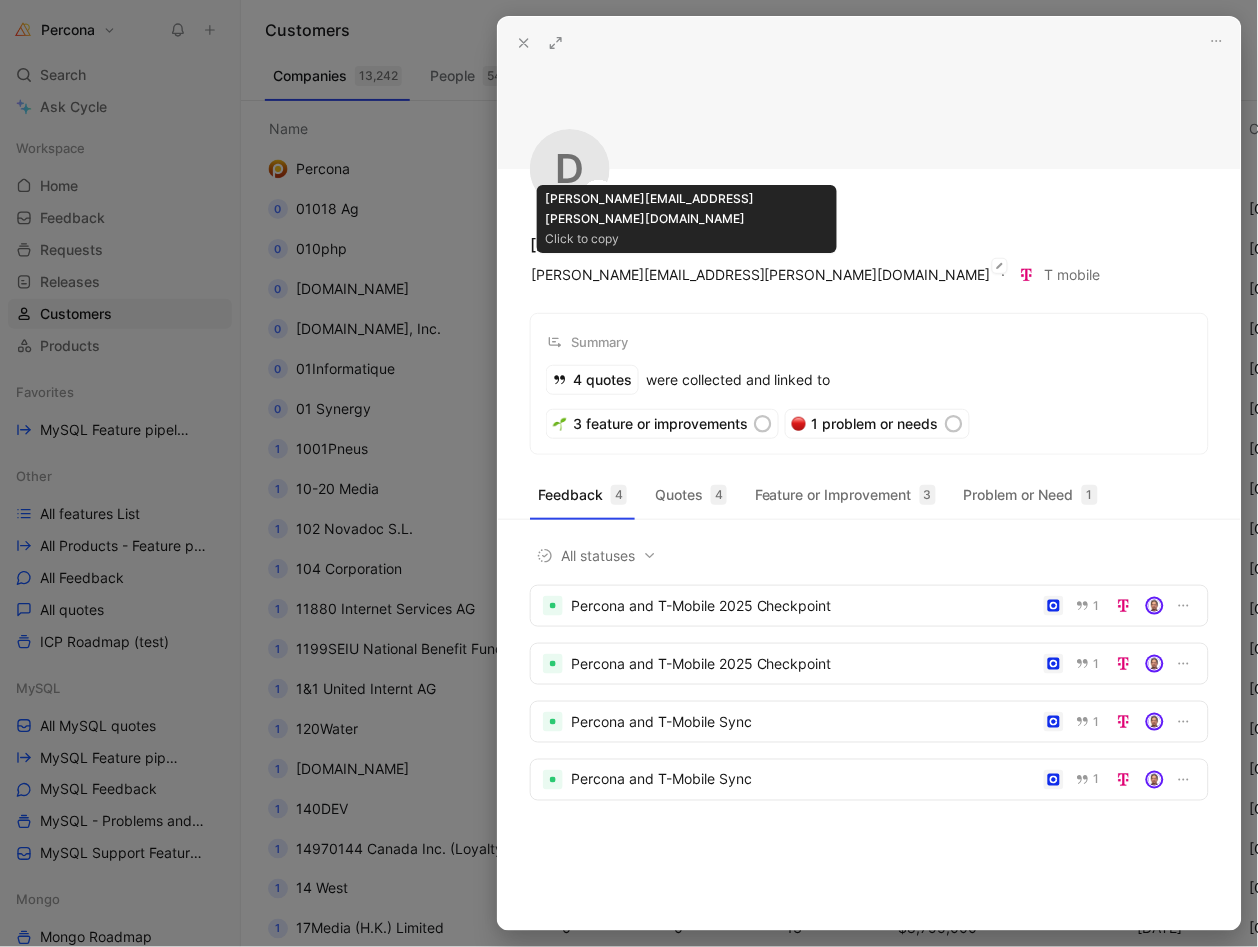 click on "dana.e.ferguson@t-mobile.com" at bounding box center (761, 275) 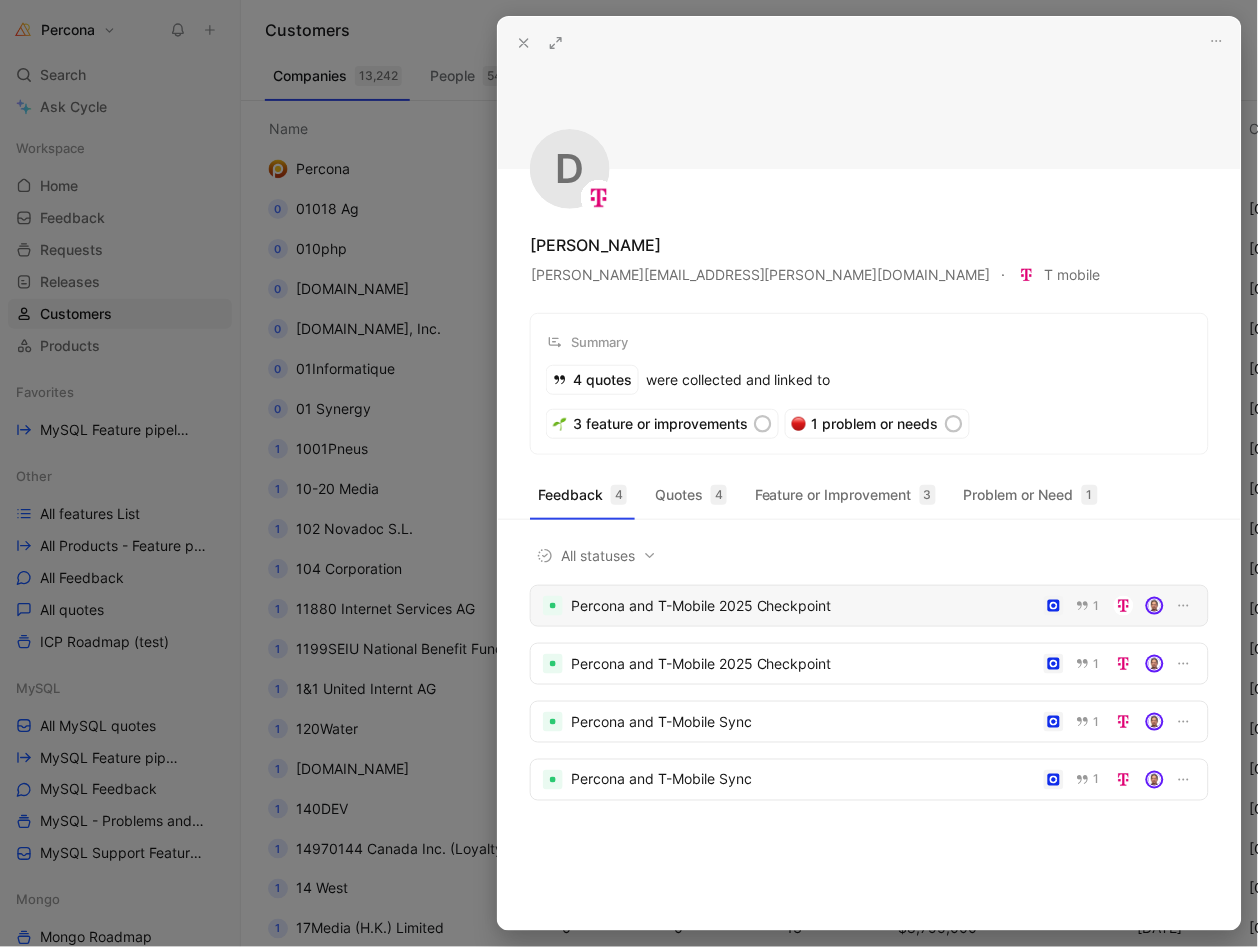 click on "Percona and T-Mobile 2025 Checkpoint" at bounding box center (803, 606) 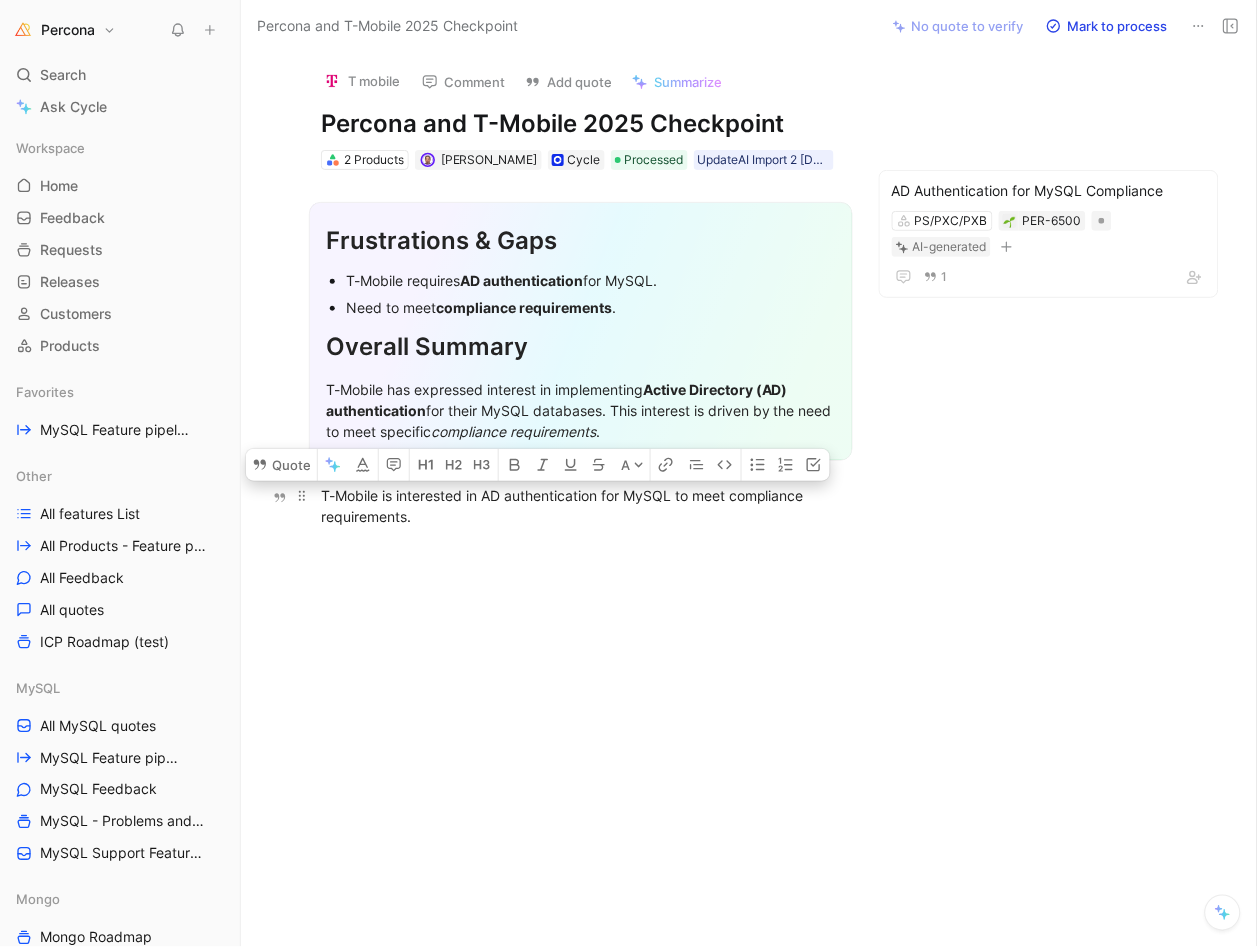 drag, startPoint x: 487, startPoint y: 496, endPoint x: 550, endPoint y: 497, distance: 63.007935 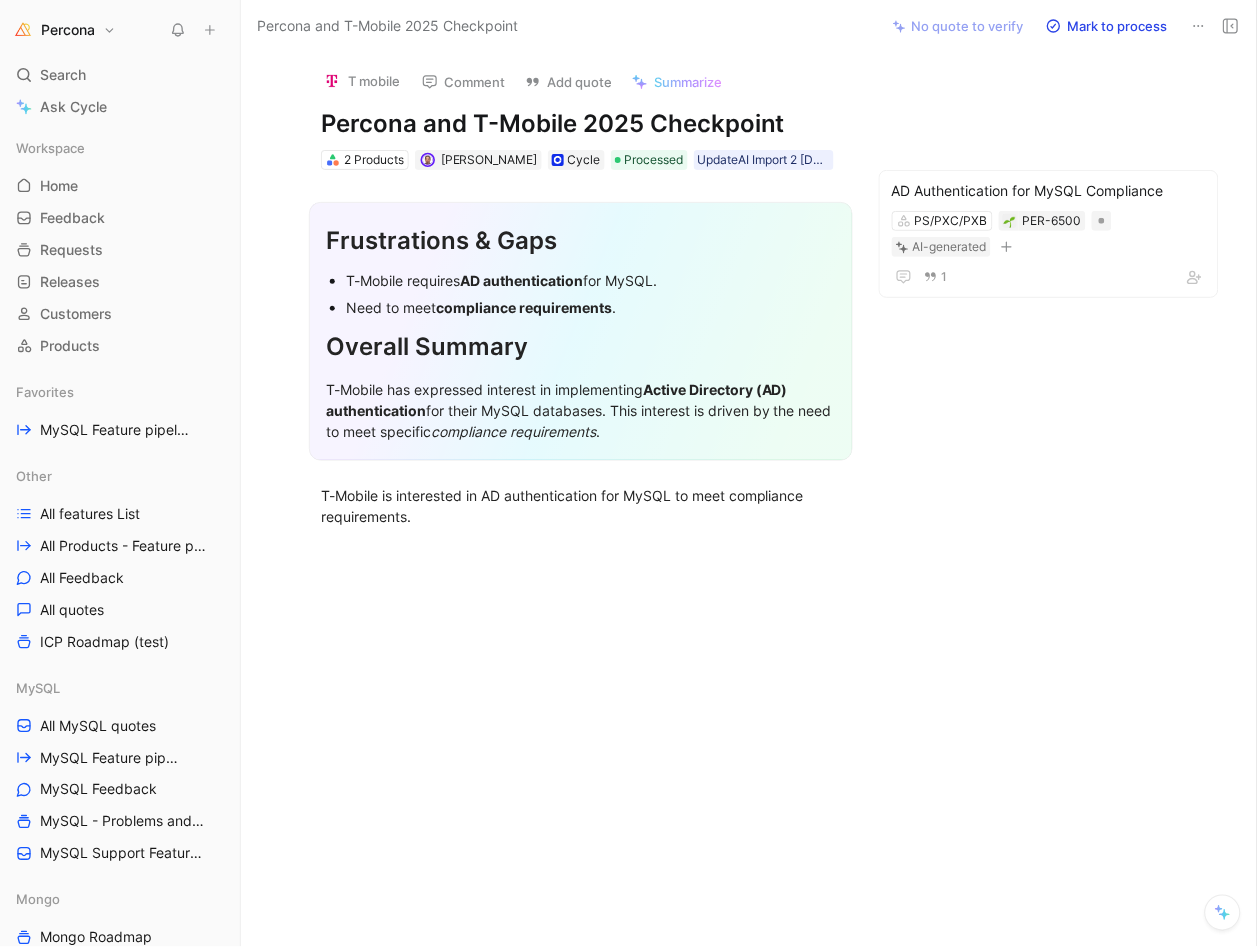 click on "Overall Summary" at bounding box center [581, 347] 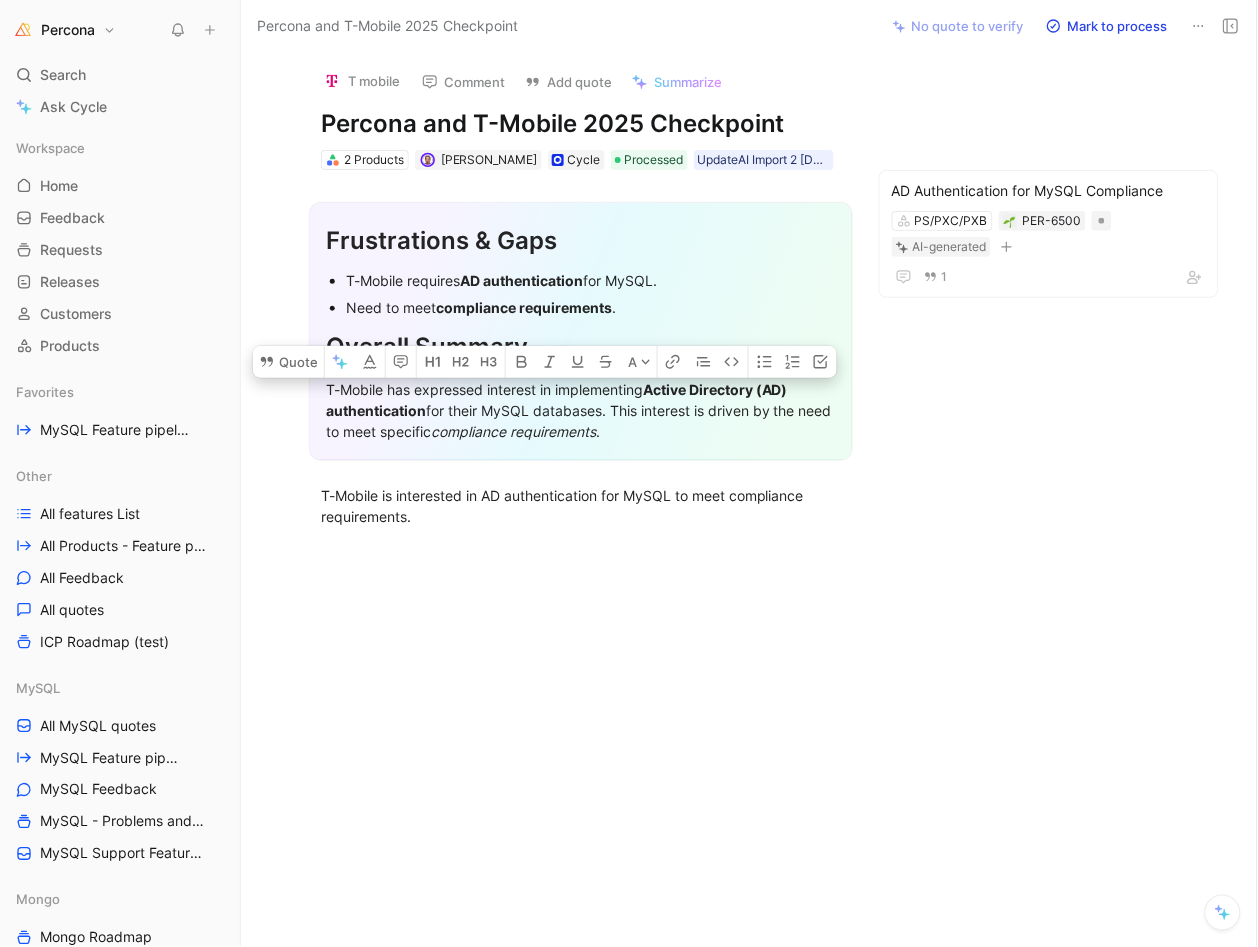 drag, startPoint x: 762, startPoint y: 390, endPoint x: 324, endPoint y: 392, distance: 438.00458 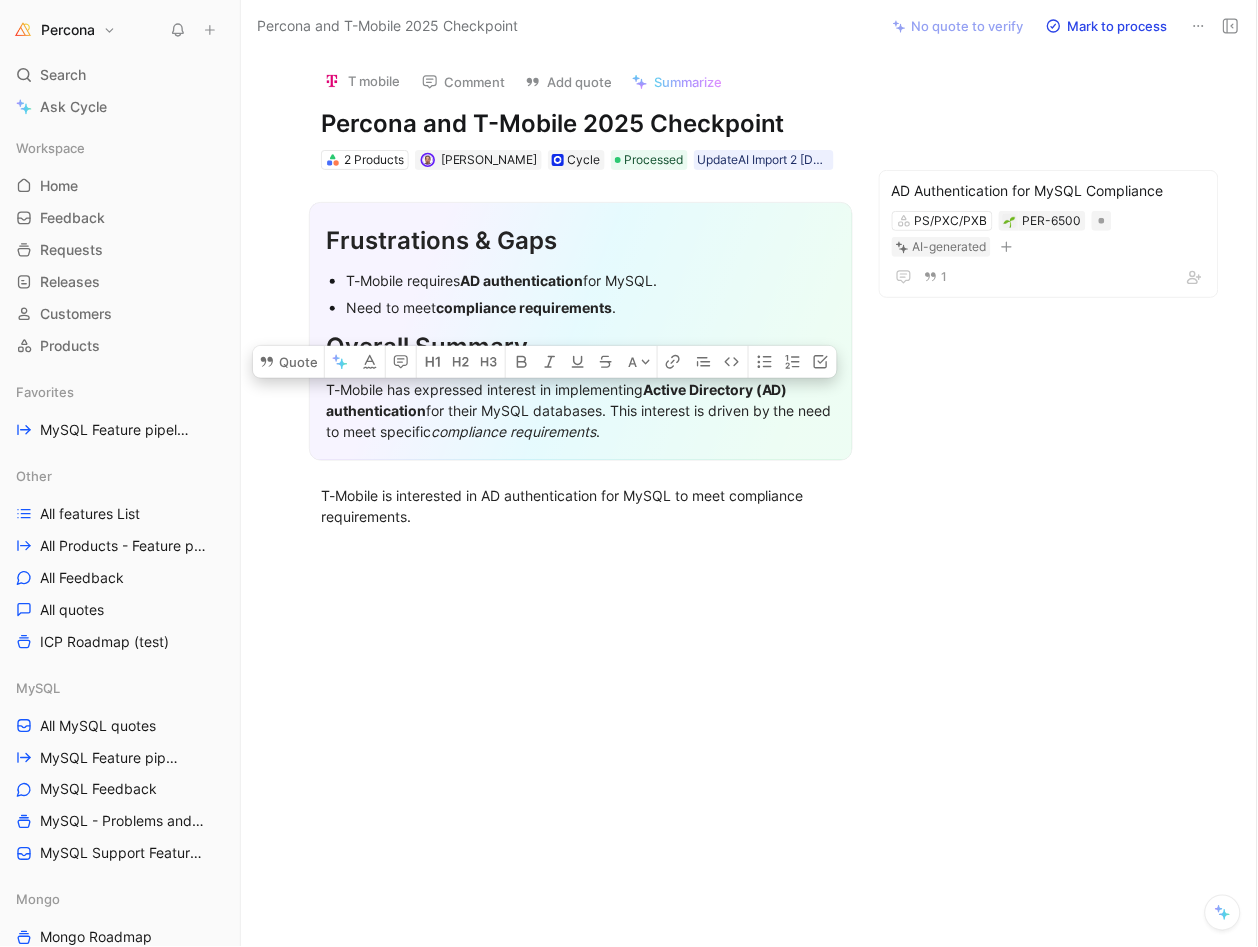 click on "Frustrations & Gaps T-Mobile requires  AD authentication  for MySQL. Need to meet  compliance requirements . Overall Summary T-Mobile has expressed interest in implementing  Active Directory (AD) authentication  for their MySQL databases. This interest is driven by the need to meet specific  compliance requirements ." at bounding box center (581, 331) 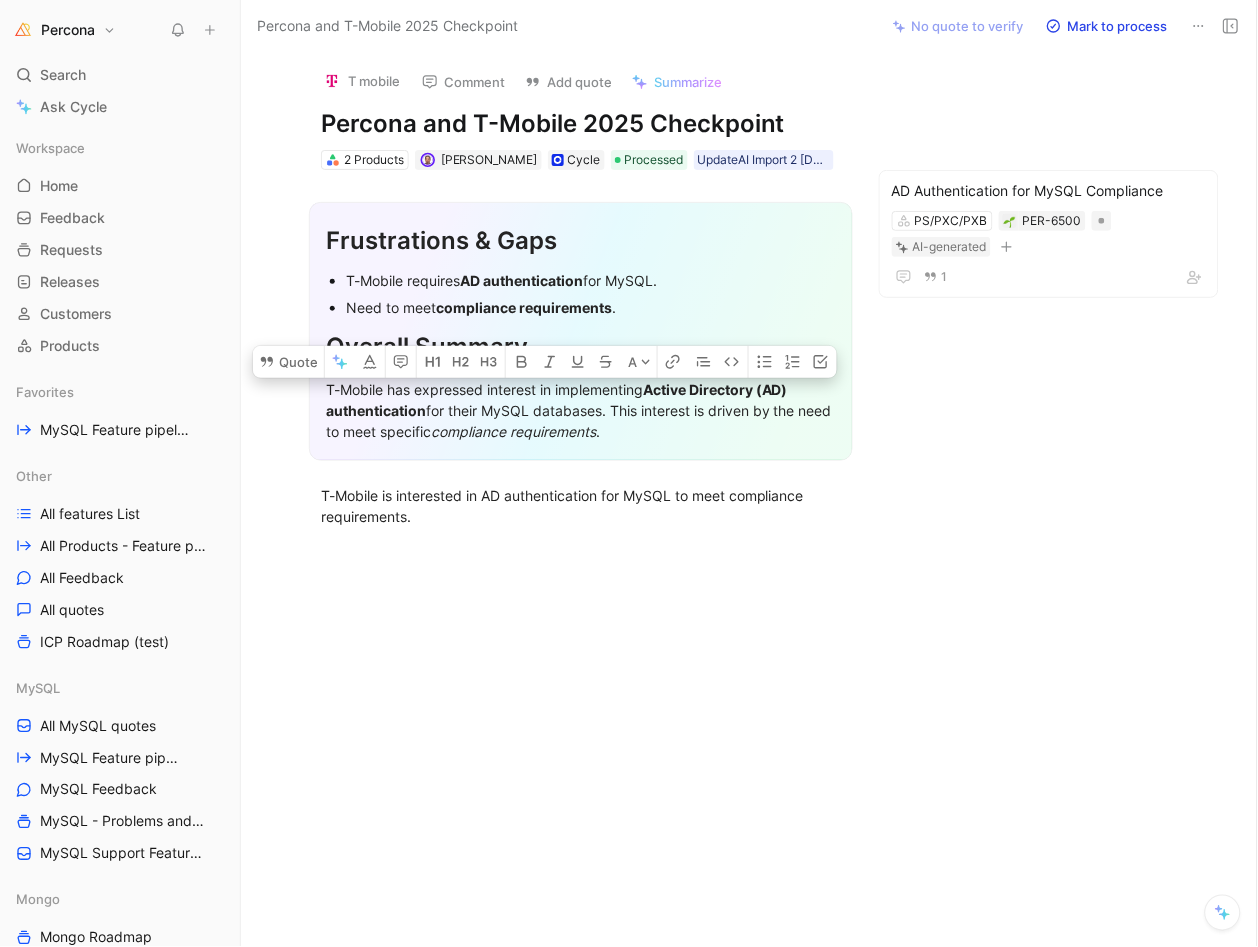 click on "Percona and T-Mobile 2025 Checkpoint" at bounding box center [581, 124] 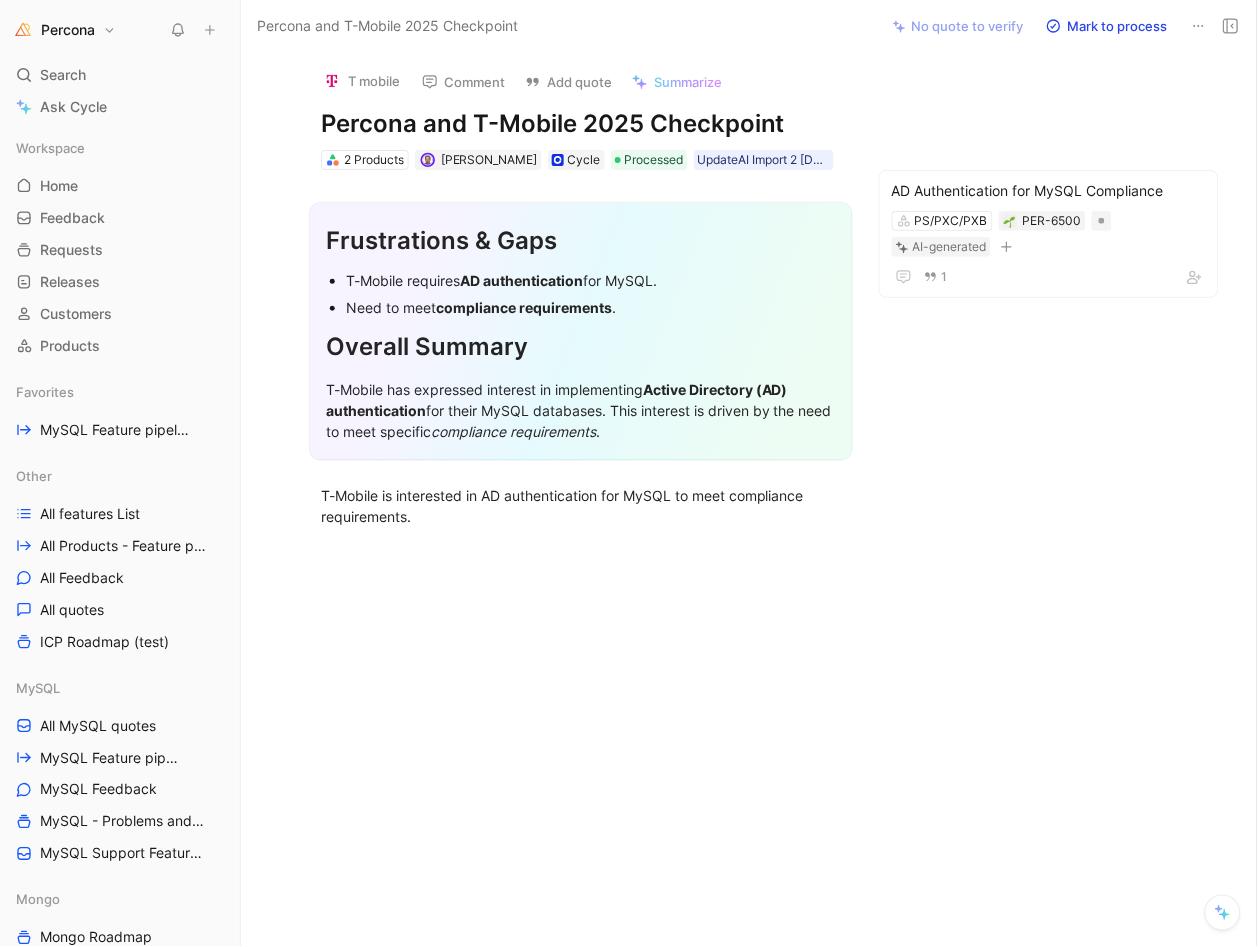 click on "Percona and T-Mobile 2025 Checkpoint" at bounding box center (581, 124) 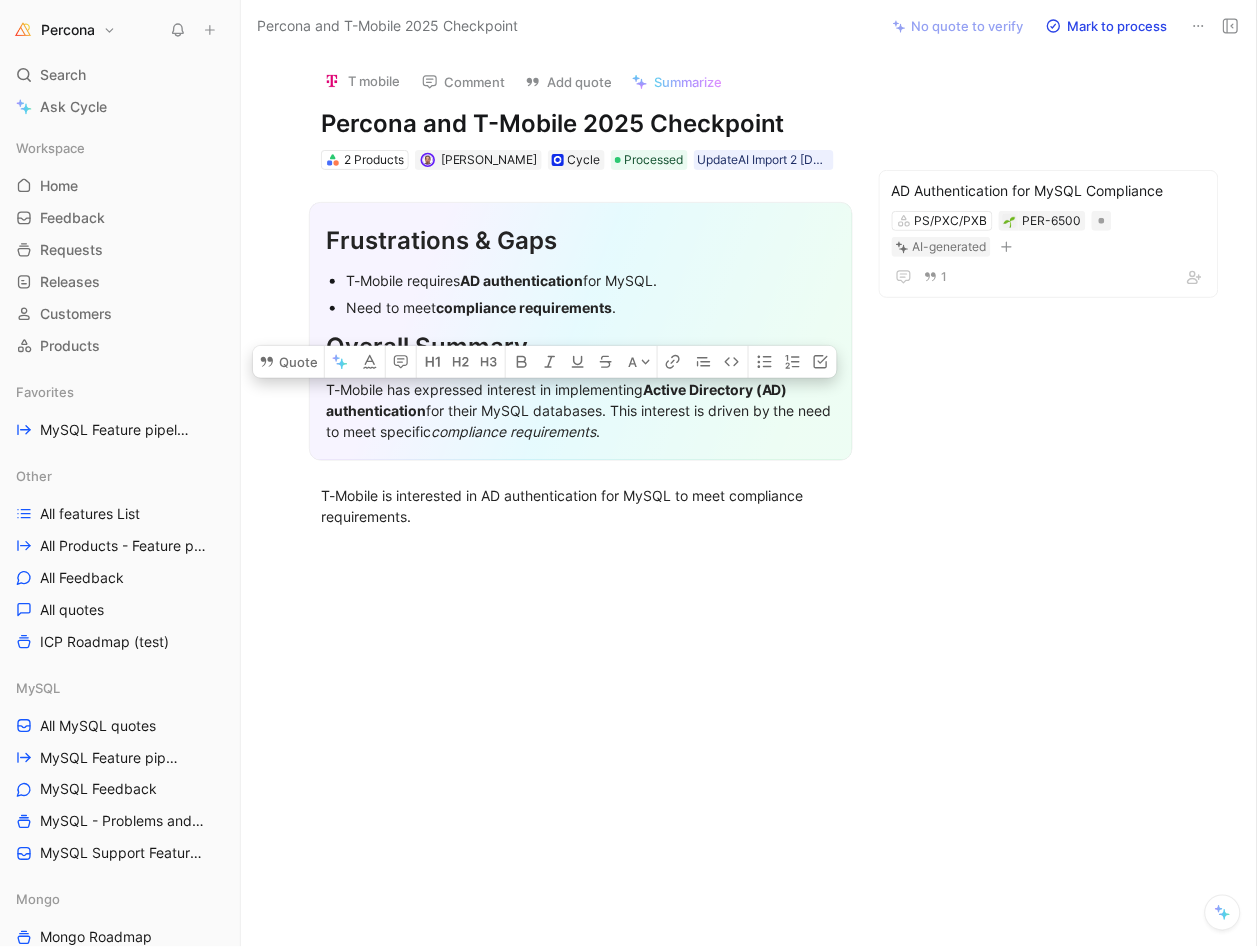 drag, startPoint x: 763, startPoint y: 388, endPoint x: 263, endPoint y: 387, distance: 500.001 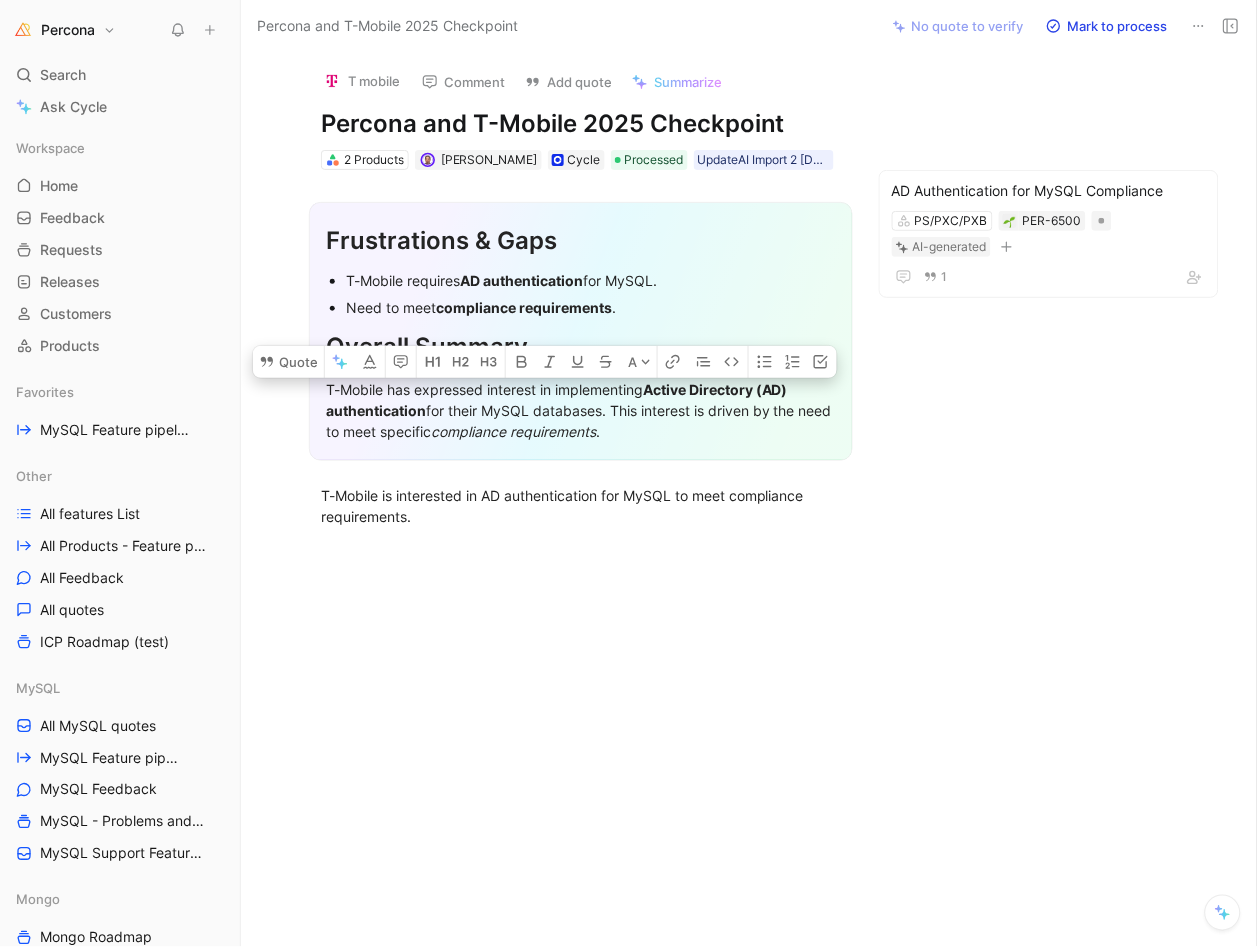 click on "T mobile Comment Add quote Summarize Percona and T-Mobile 2025 Checkpoint  2 Products Dennis Kittrell Cycle Processed UpdateAI Import 2 02-07-2025 18:54 AD Authentication for MySQL Compliance PS/PXC/PXB PER-6500 AI-generated 1 Quote A Frustrations & Gaps T-Mobile requires  AD authentication  for MySQL. Need to meet  compliance requirements . Overall Summary T-Mobile has expressed interest in implementing  Active Directory (AD) authentication  for their MySQL databases. This interest is driven by the need to meet specific  compliance requirements . T-Mobile is interested in AD authentication for MySQL to meet compliance requirements." at bounding box center (749, 499) 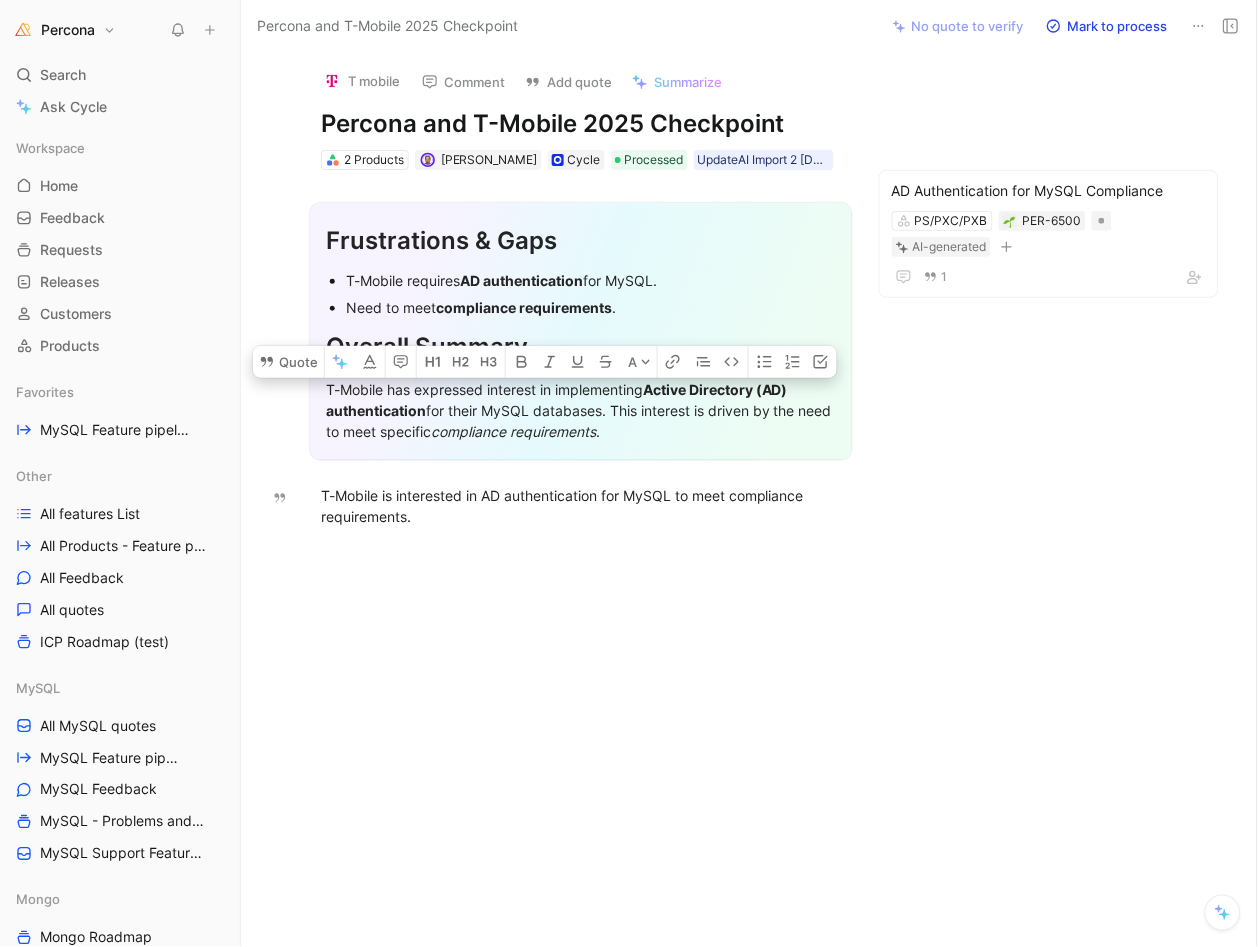 click on "Percona and T-Mobile 2025 Checkpoint" at bounding box center [581, 124] 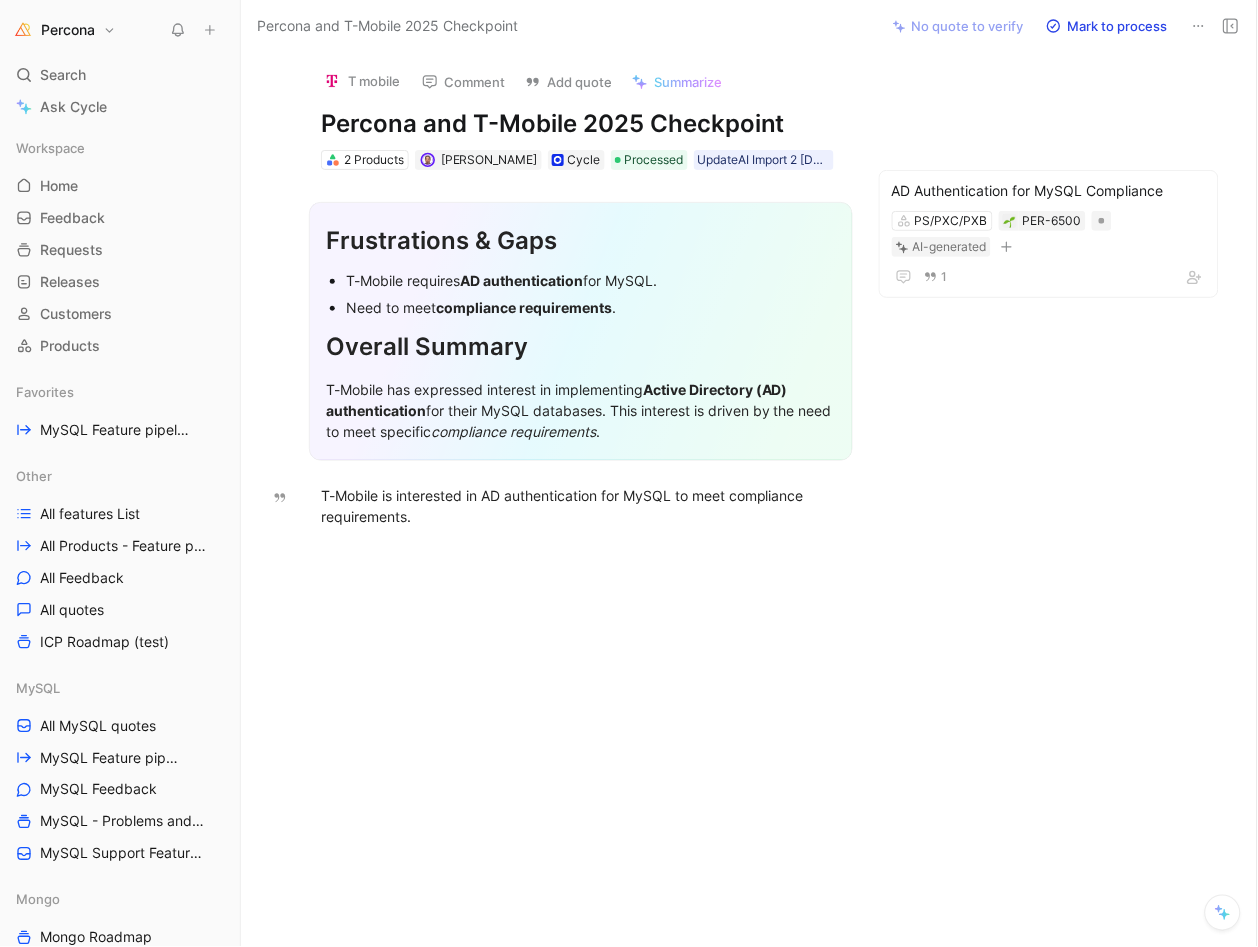 click on "Percona and T-Mobile 2025 Checkpoint" at bounding box center (581, 124) 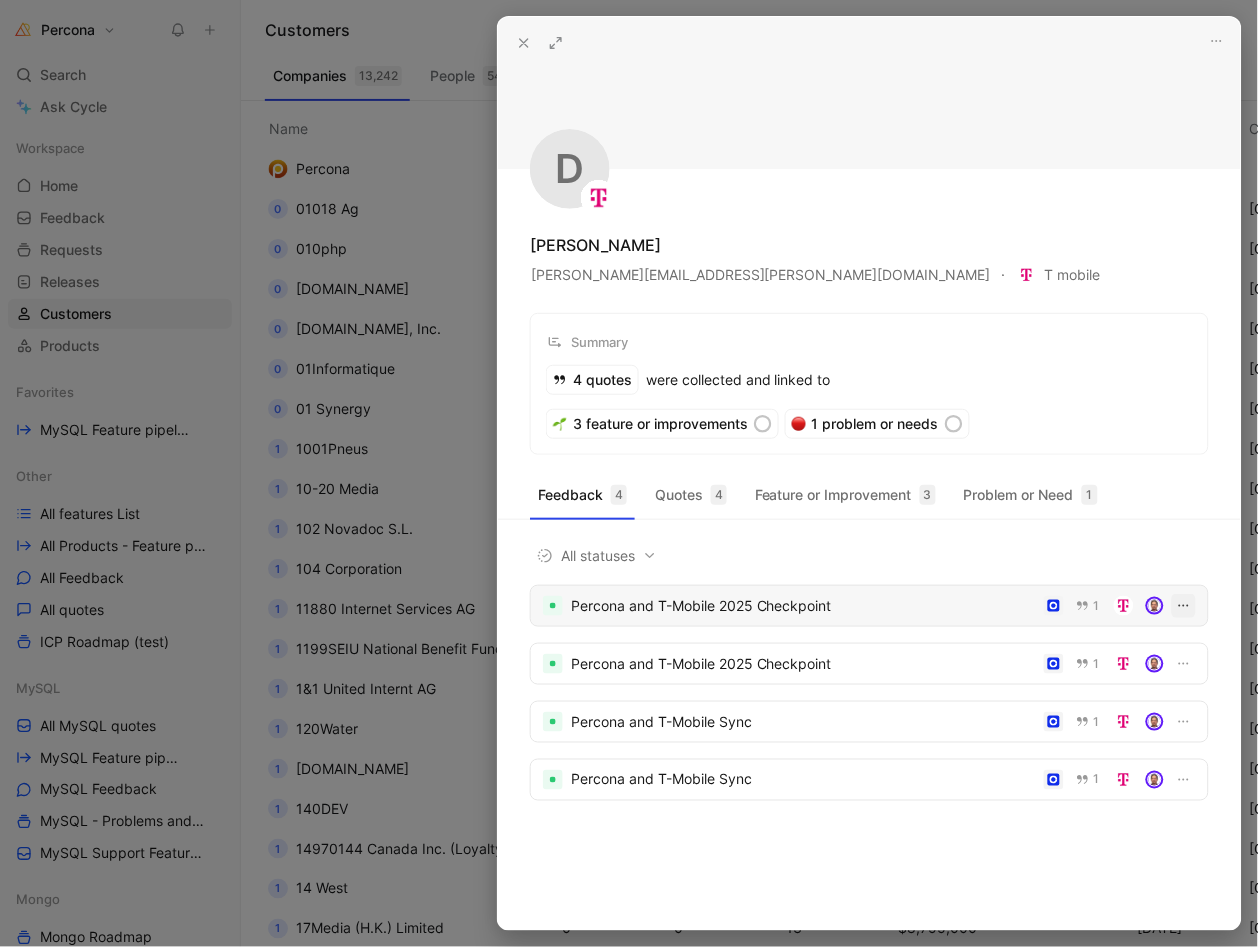 click 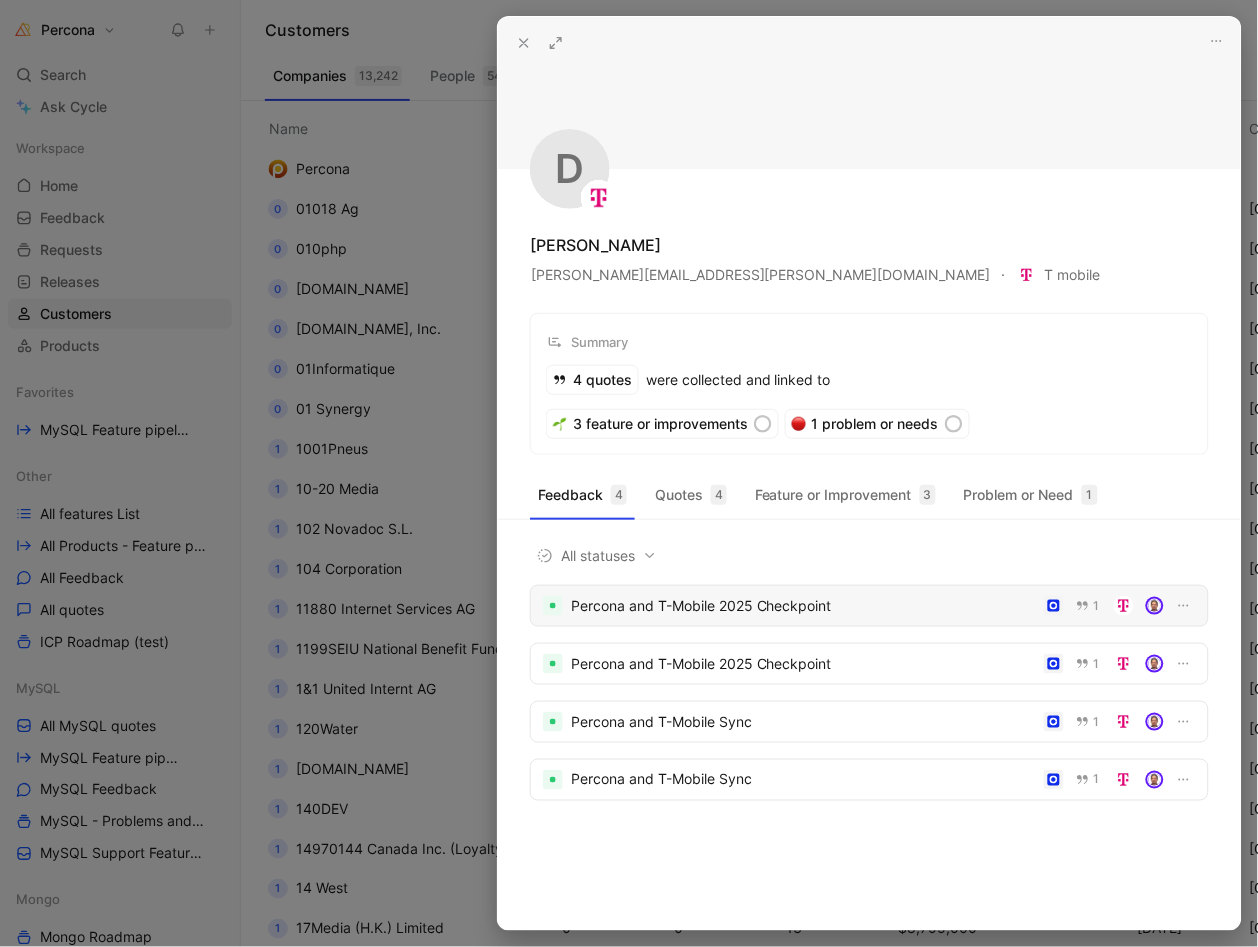 click on "Percona and T-Mobile 2025 Checkpoint" at bounding box center (803, 606) 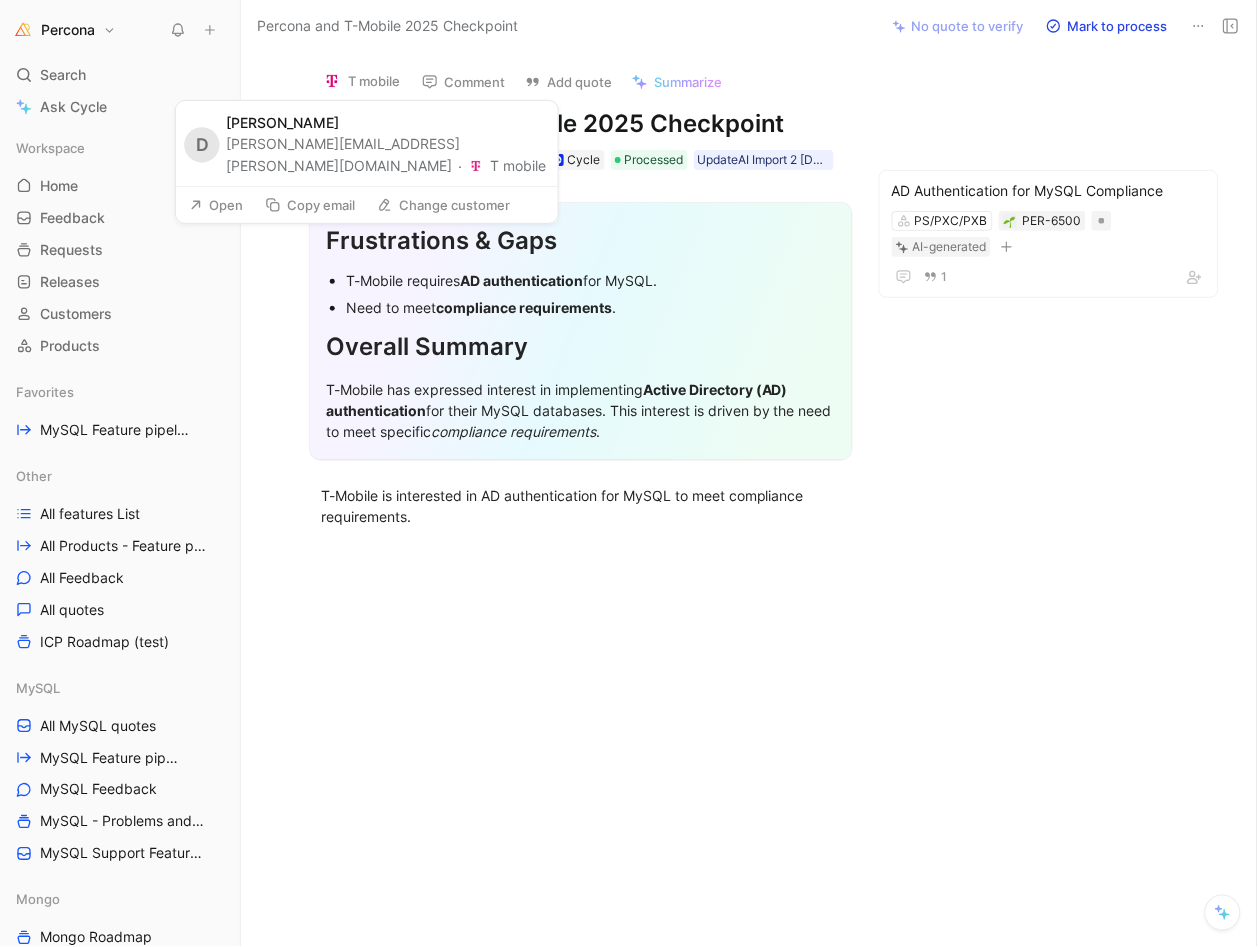 click on "Change customer" at bounding box center [443, 205] 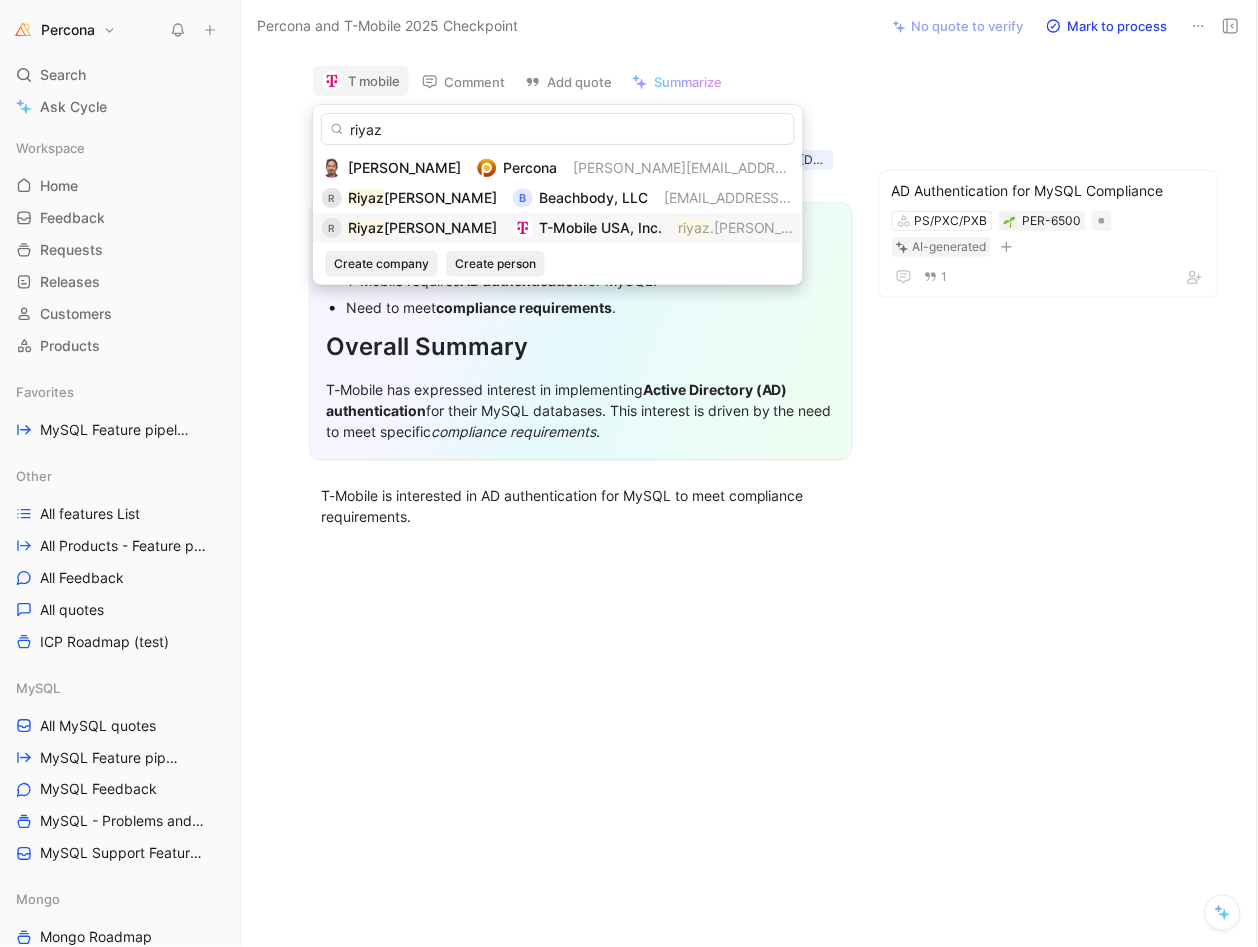 type on "riyaz" 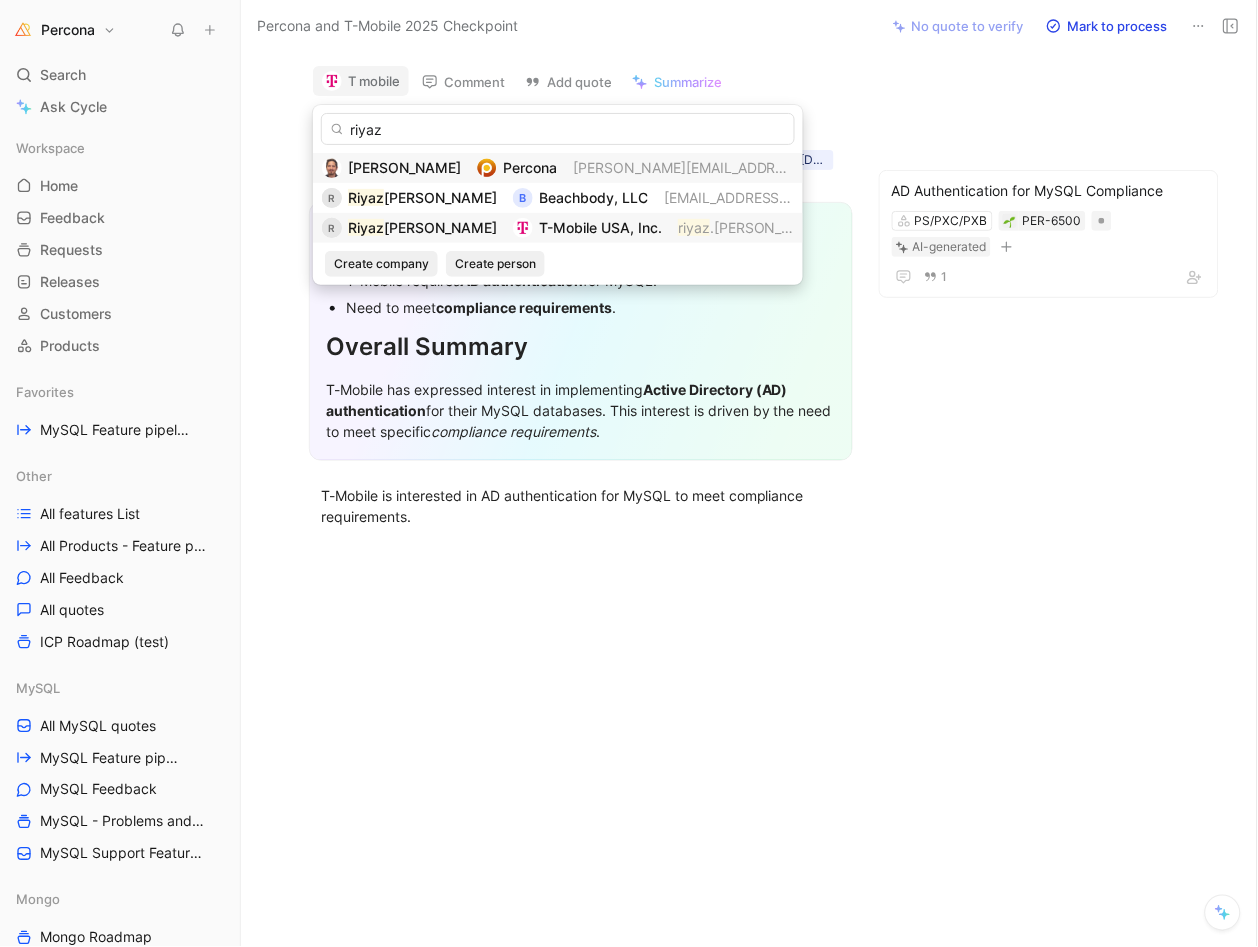 click on "T-Mobile USA, Inc." at bounding box center (600, 227) 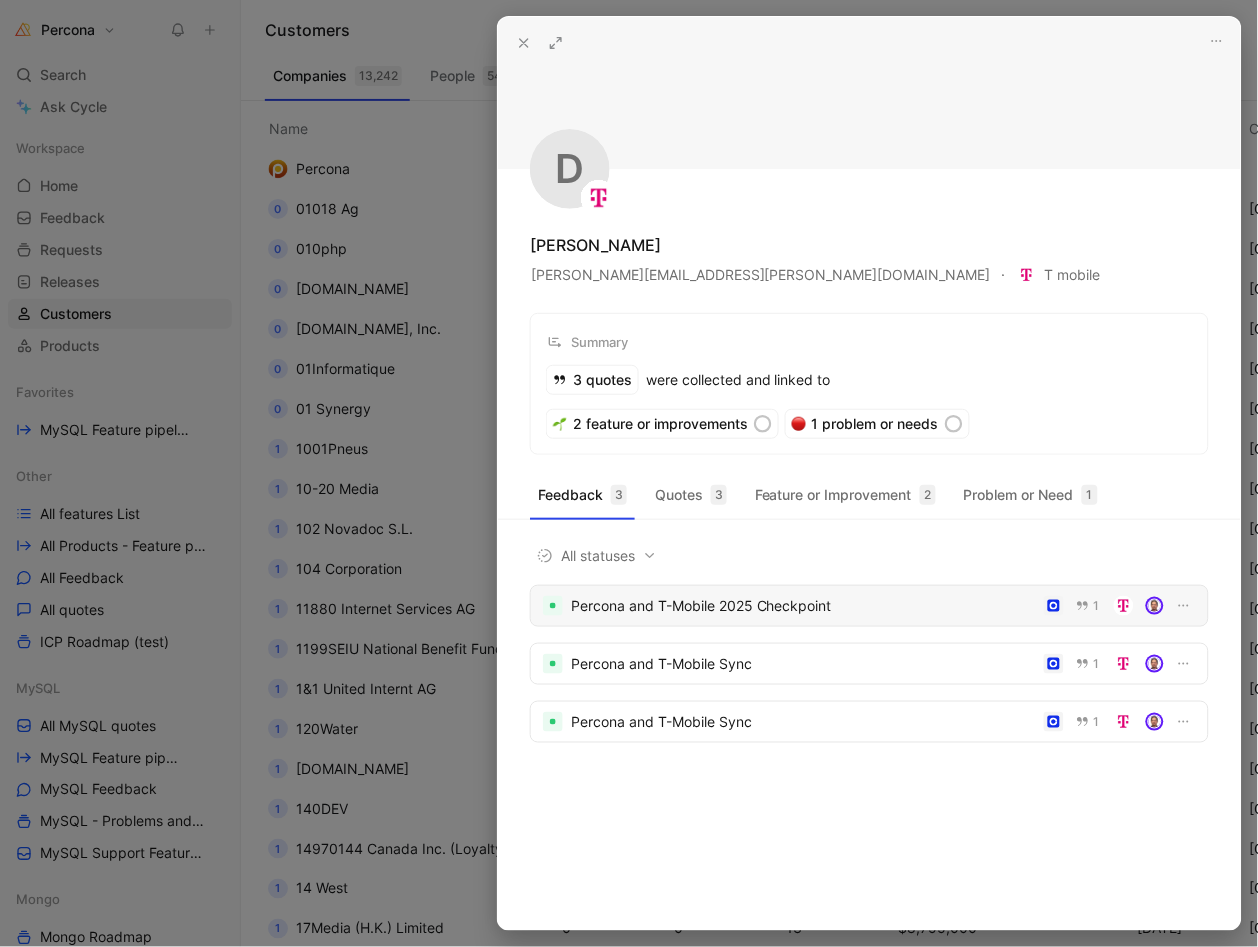 click on "Percona and T-Mobile 2025 Checkpoint" at bounding box center [803, 606] 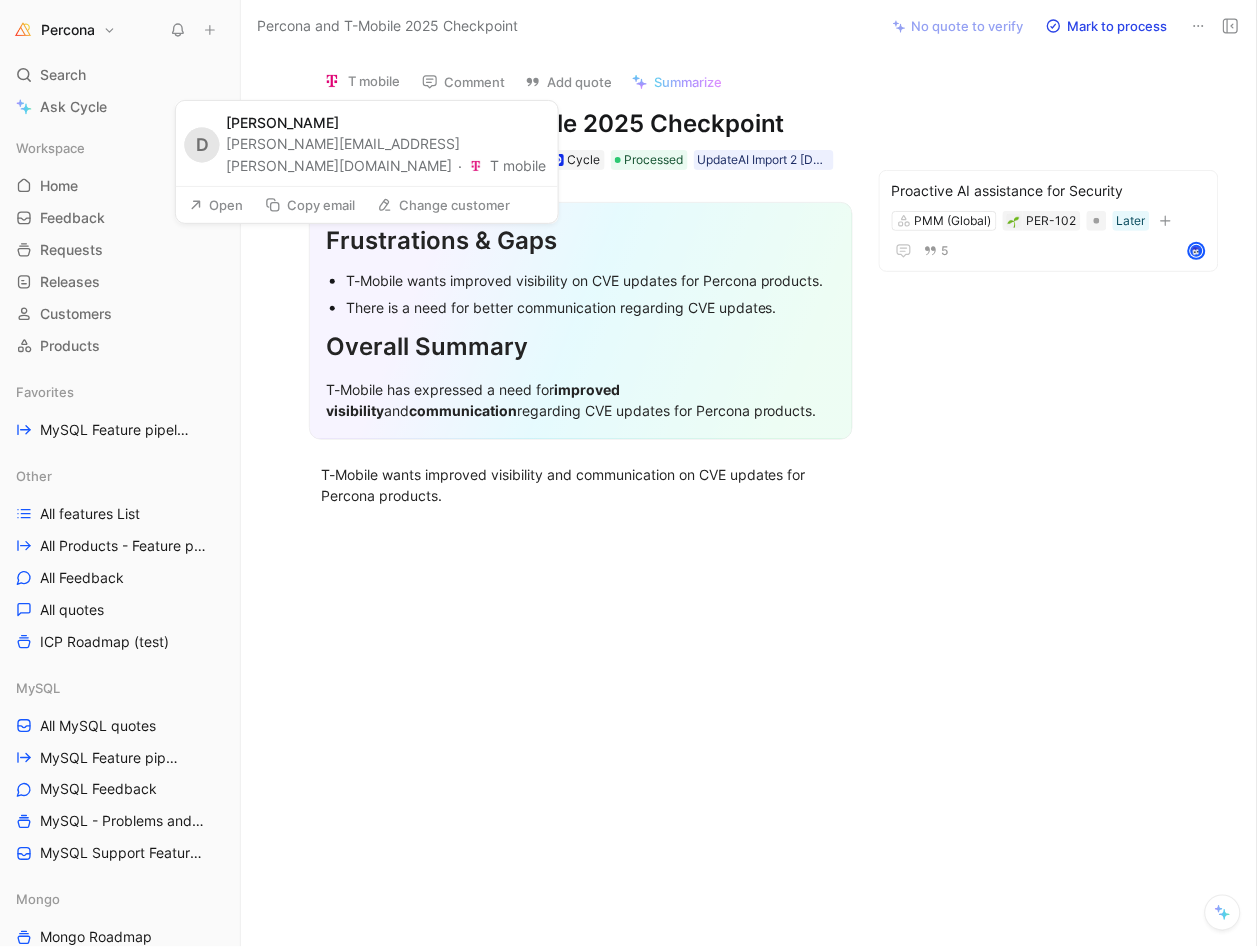click on "Change customer" at bounding box center [443, 205] 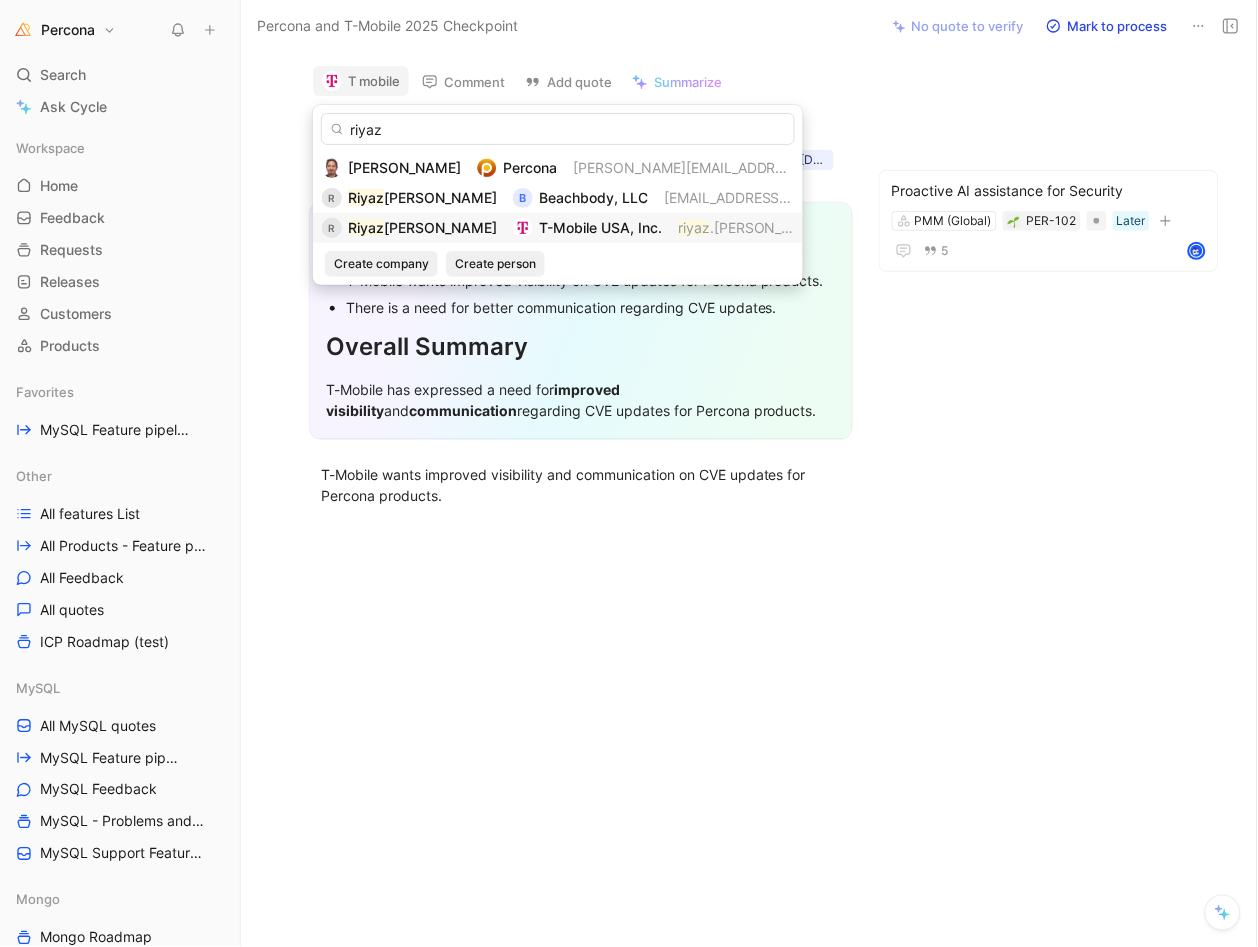 type on "riyaz" 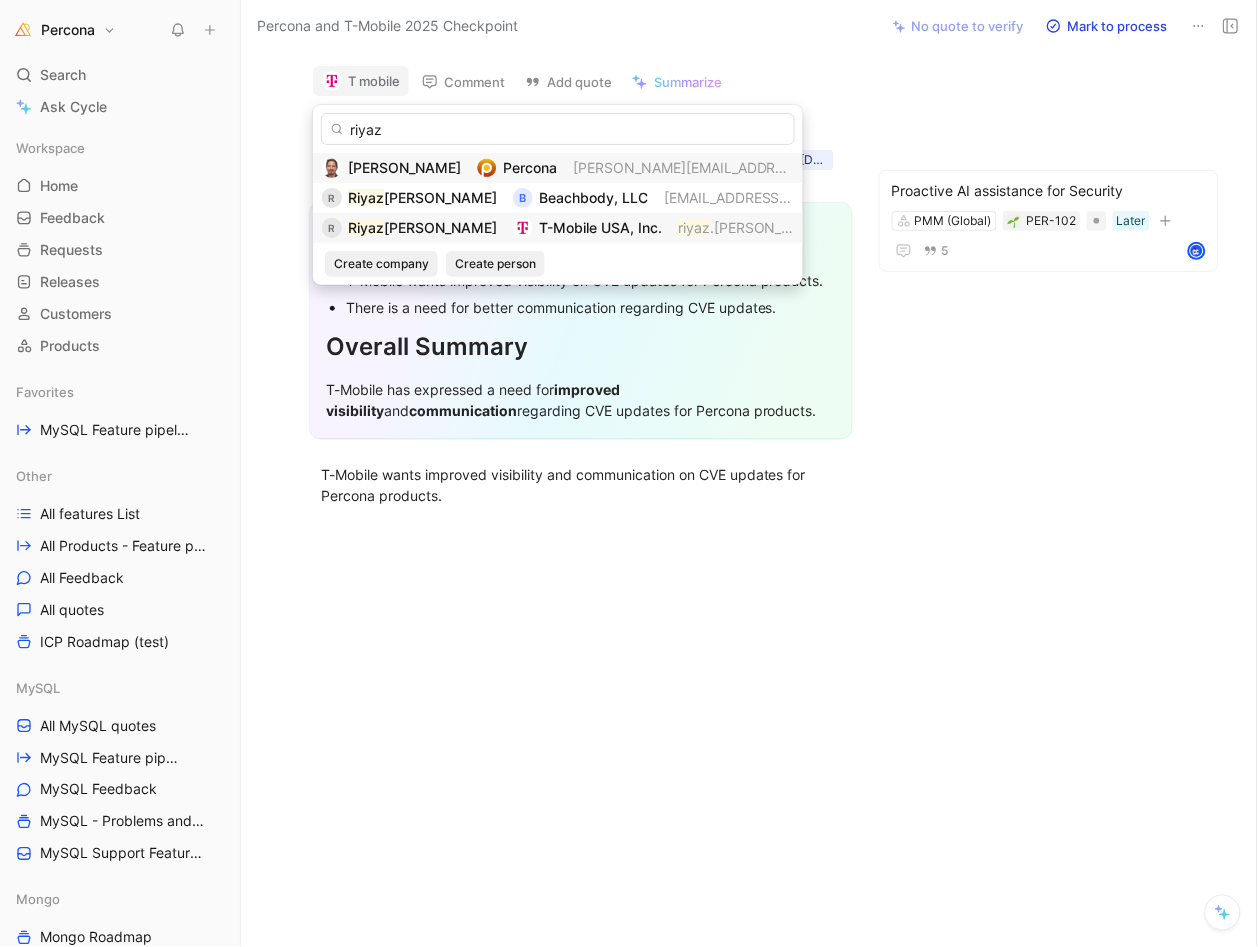 click at bounding box center [523, 228] 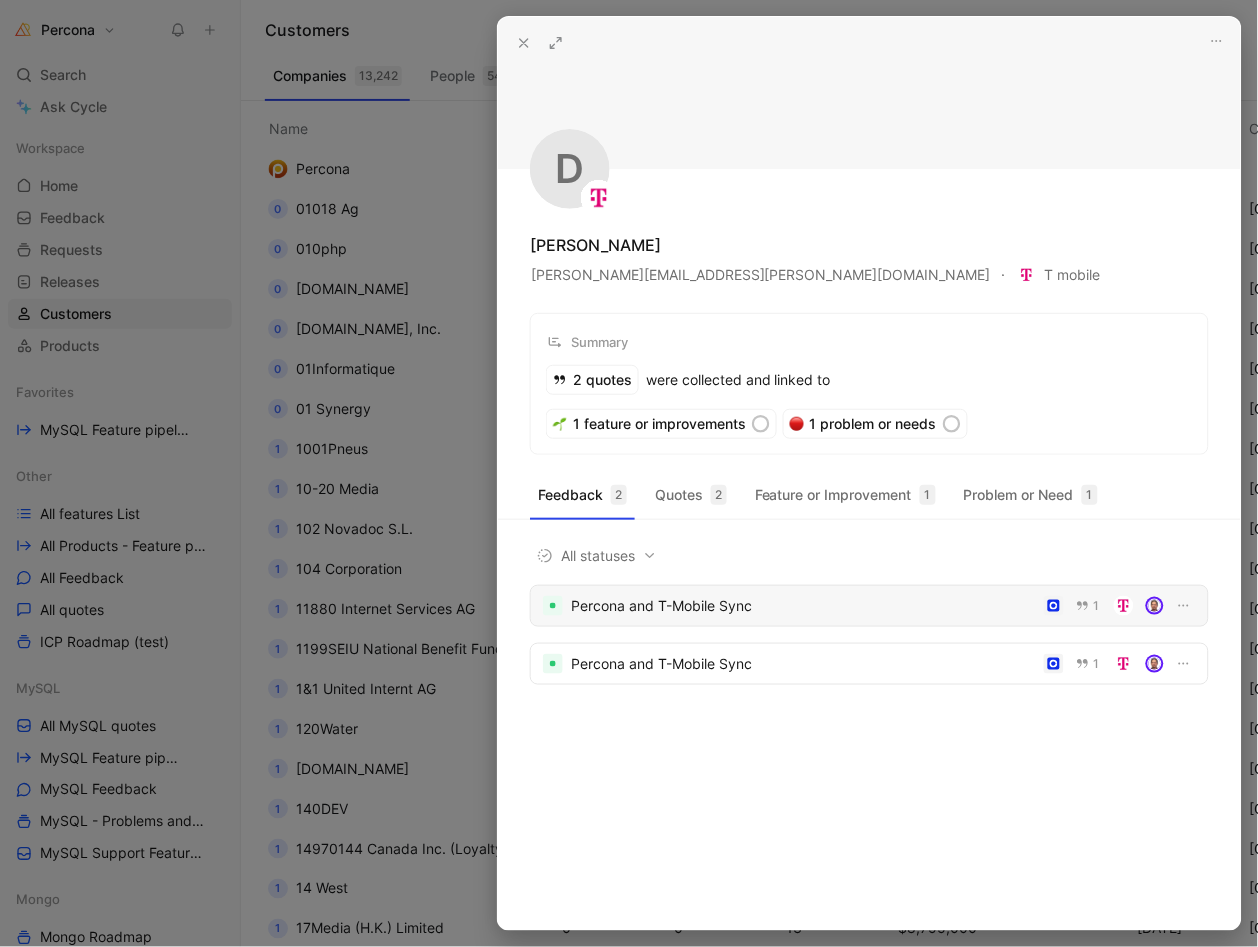 click on "Percona and T-Mobile Sync" at bounding box center [803, 606] 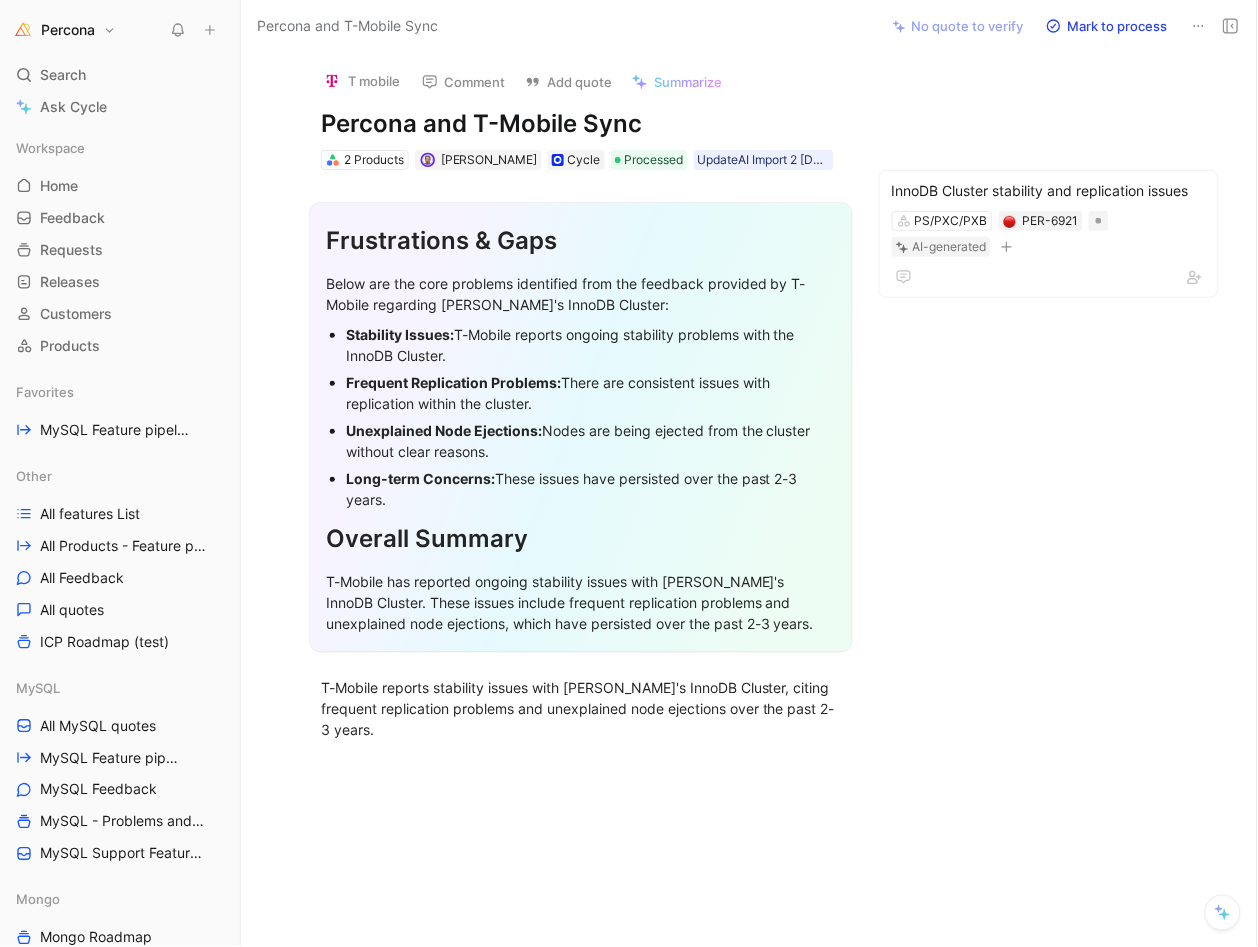 click on "Percona and T-Mobile Sync" at bounding box center [581, 124] 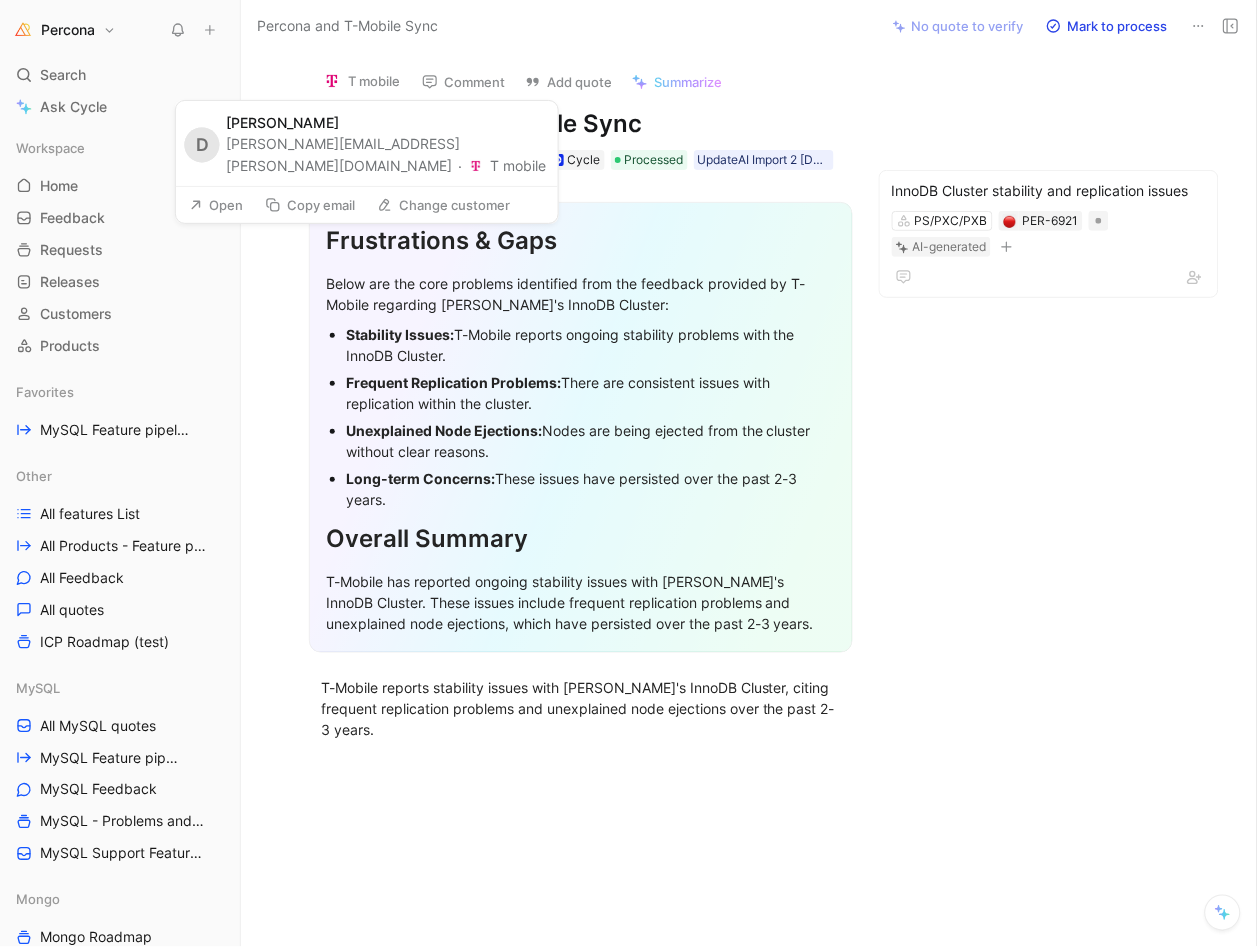 click on "Change customer" at bounding box center [443, 205] 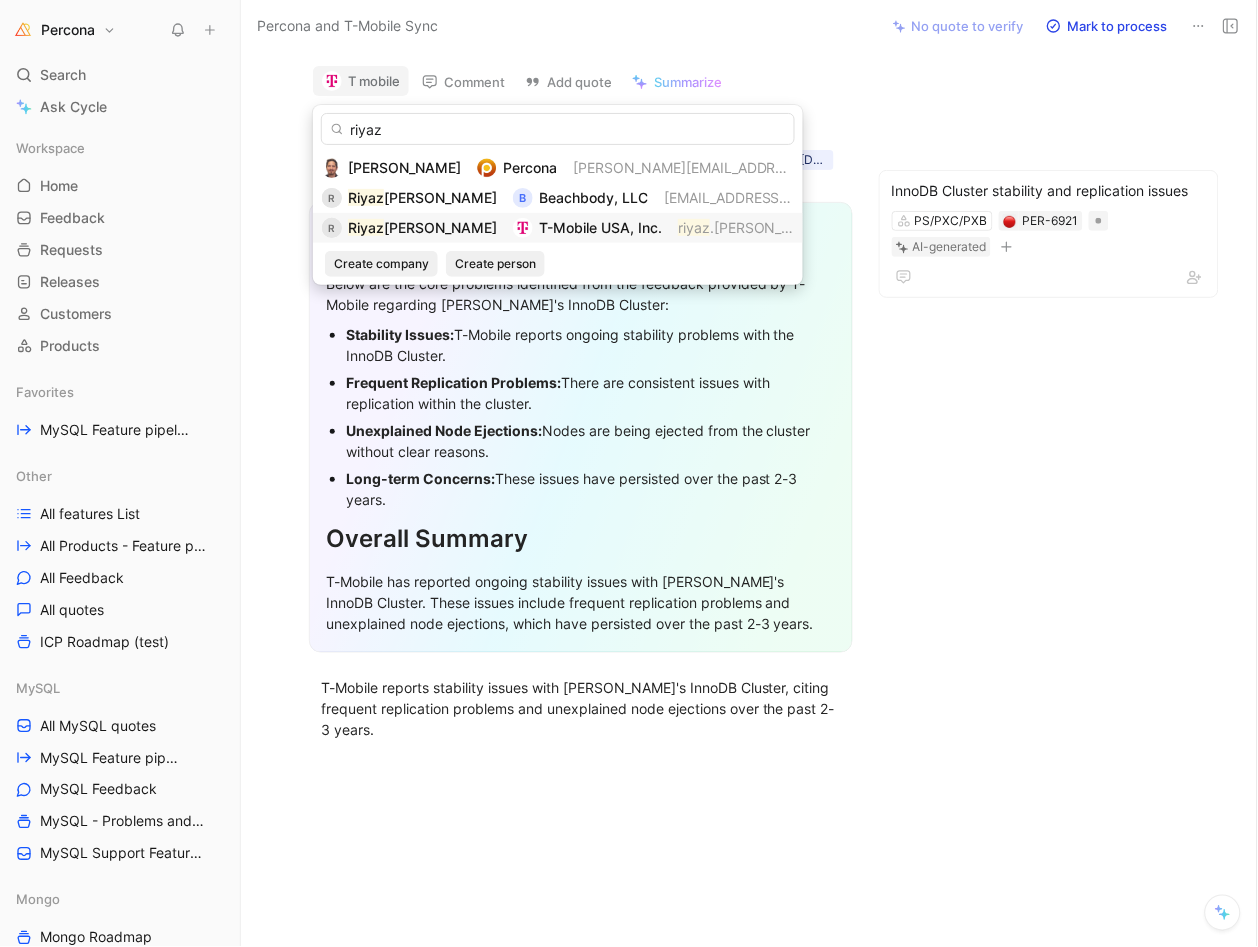 type on "riyaz" 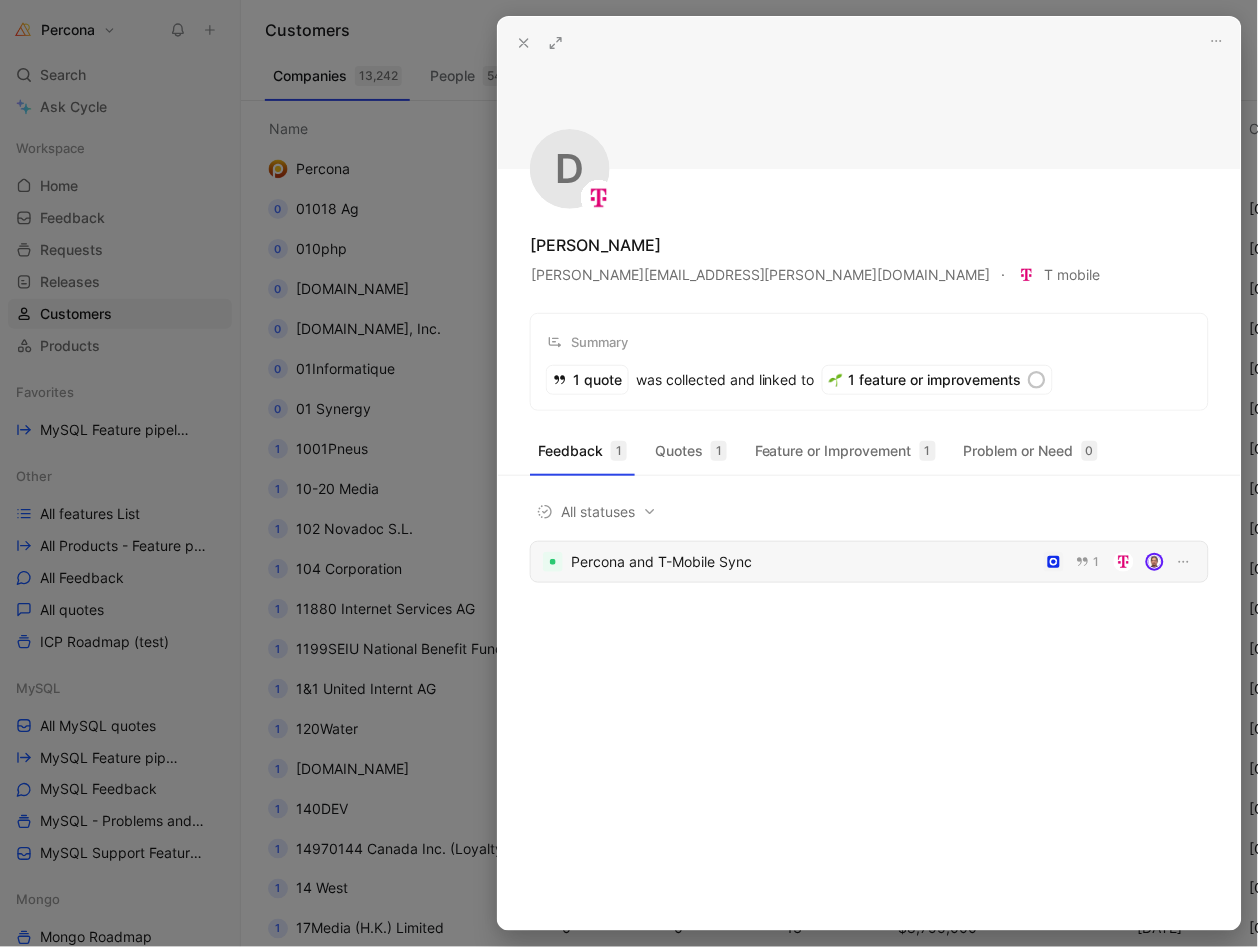 click on "Percona and T-Mobile Sync" at bounding box center [803, 562] 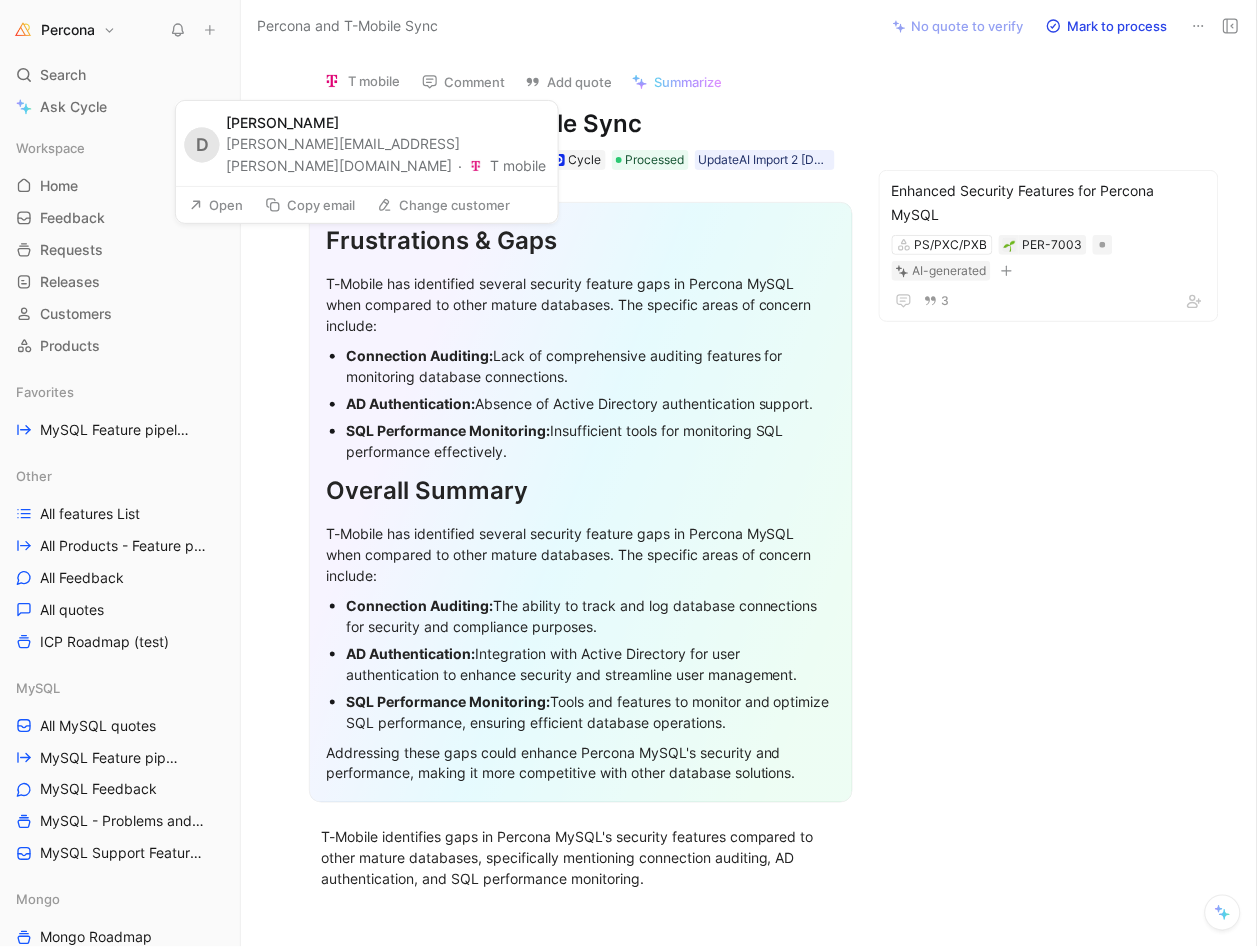 click on "Change customer" at bounding box center (443, 205) 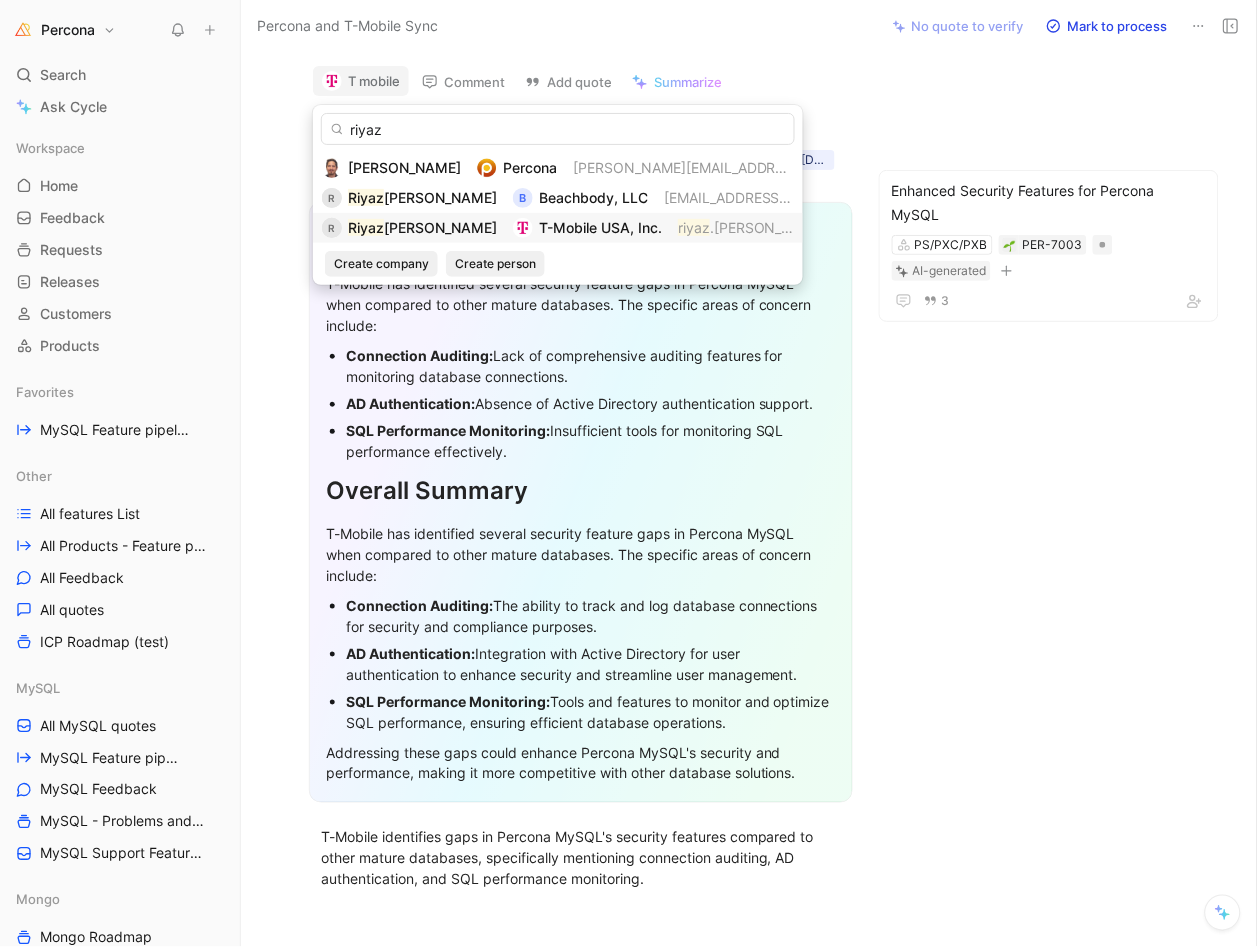 type on "riyaz" 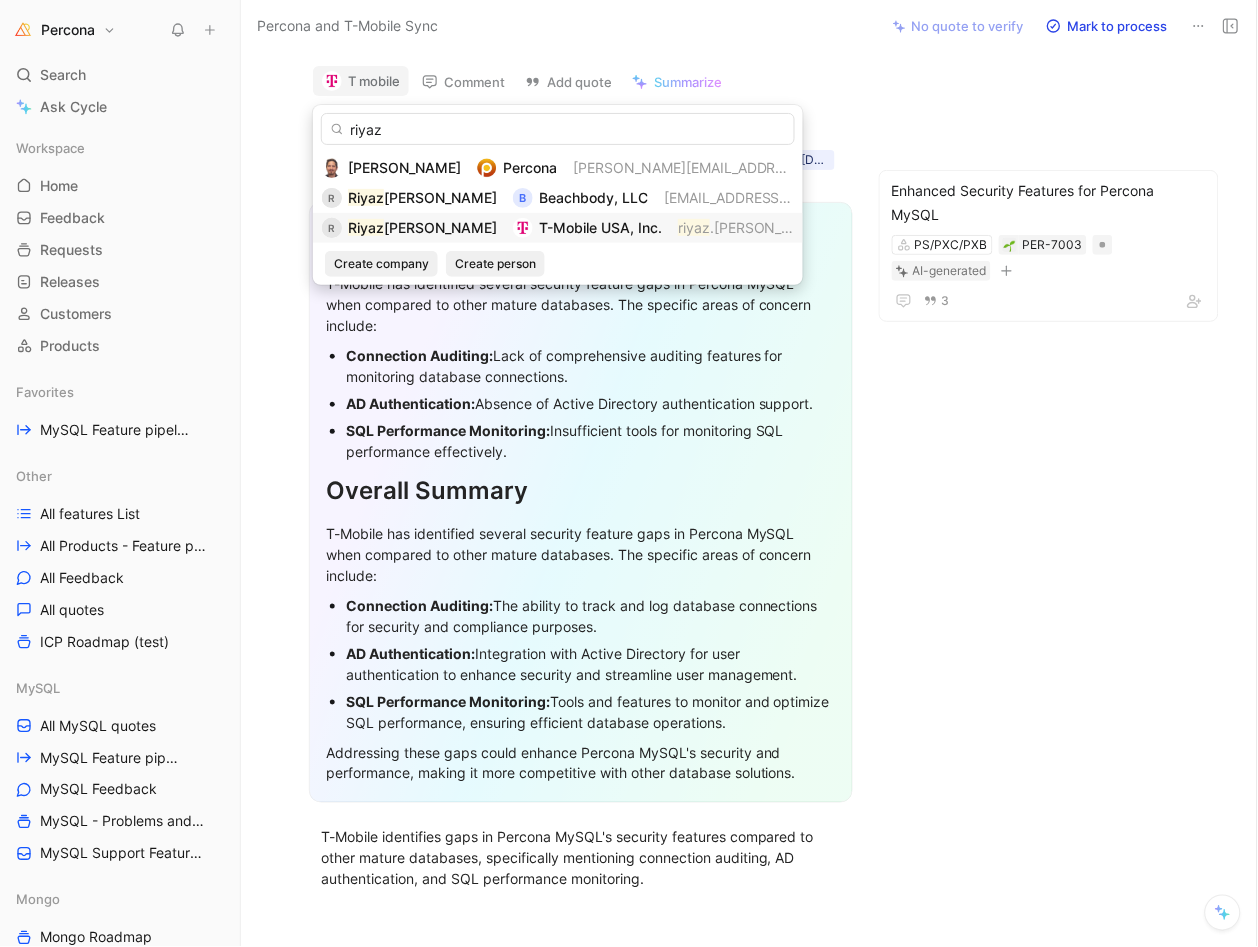 click on "T-Mobile USA, Inc." at bounding box center [600, 227] 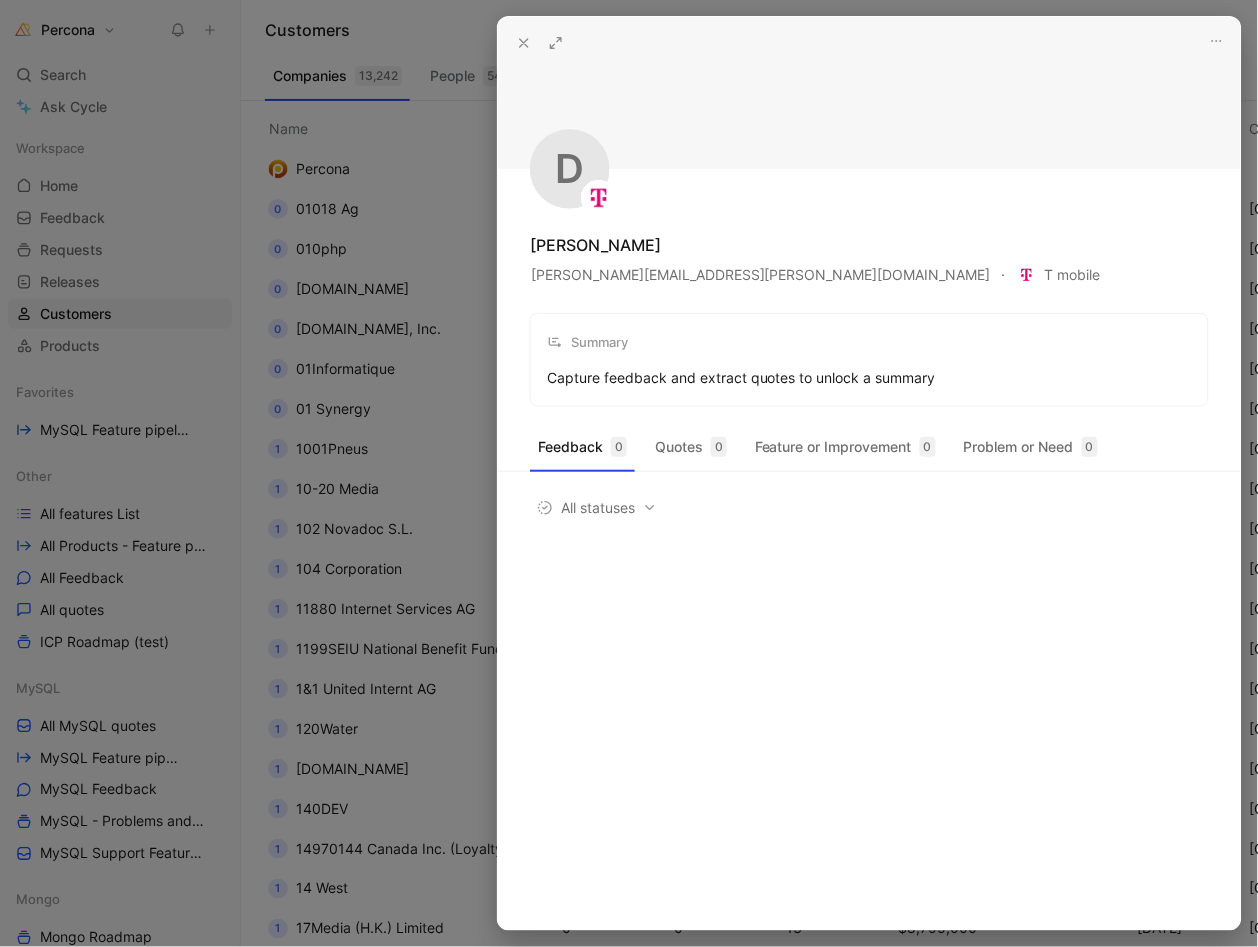 click 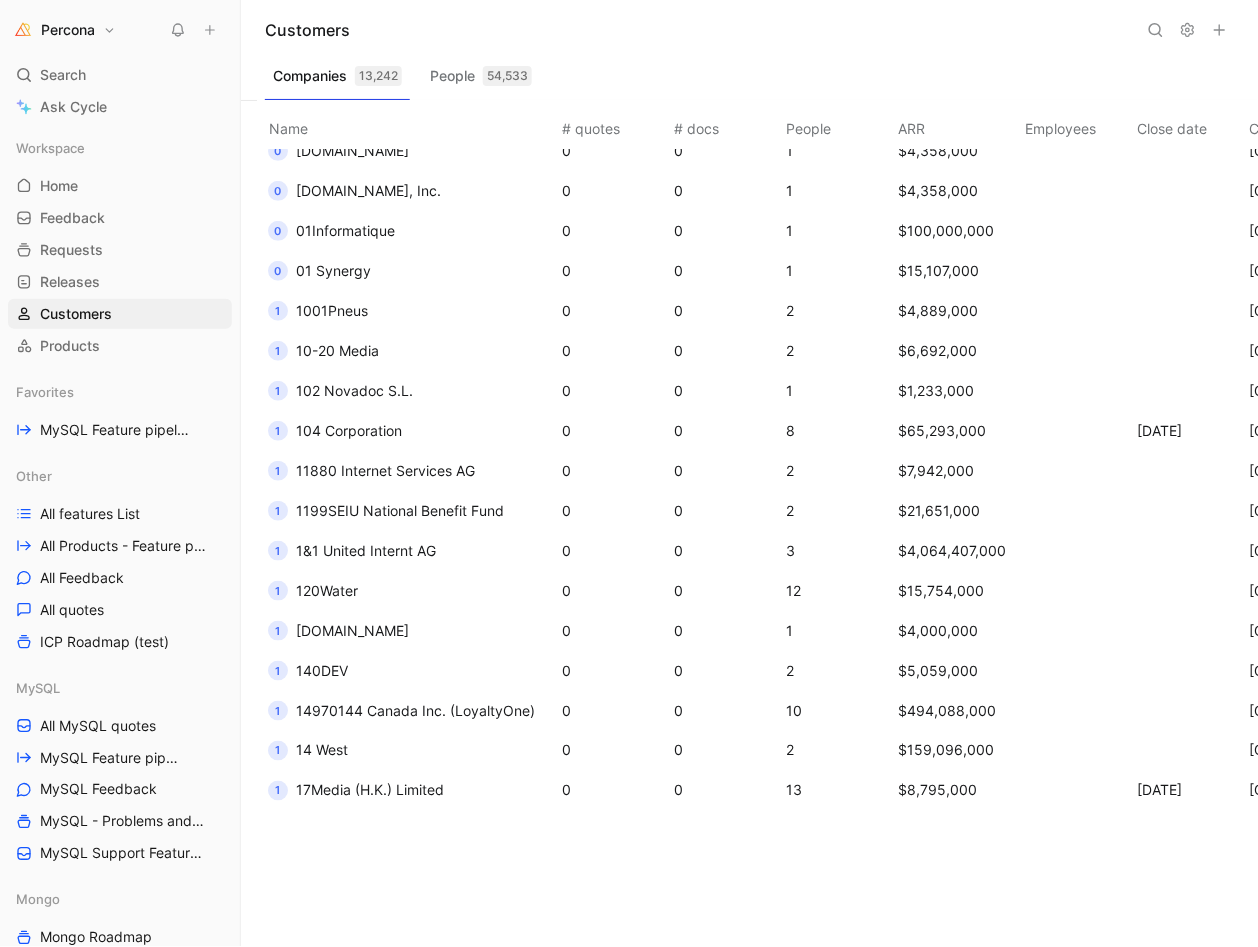 scroll, scrollTop: 143, scrollLeft: 0, axis: vertical 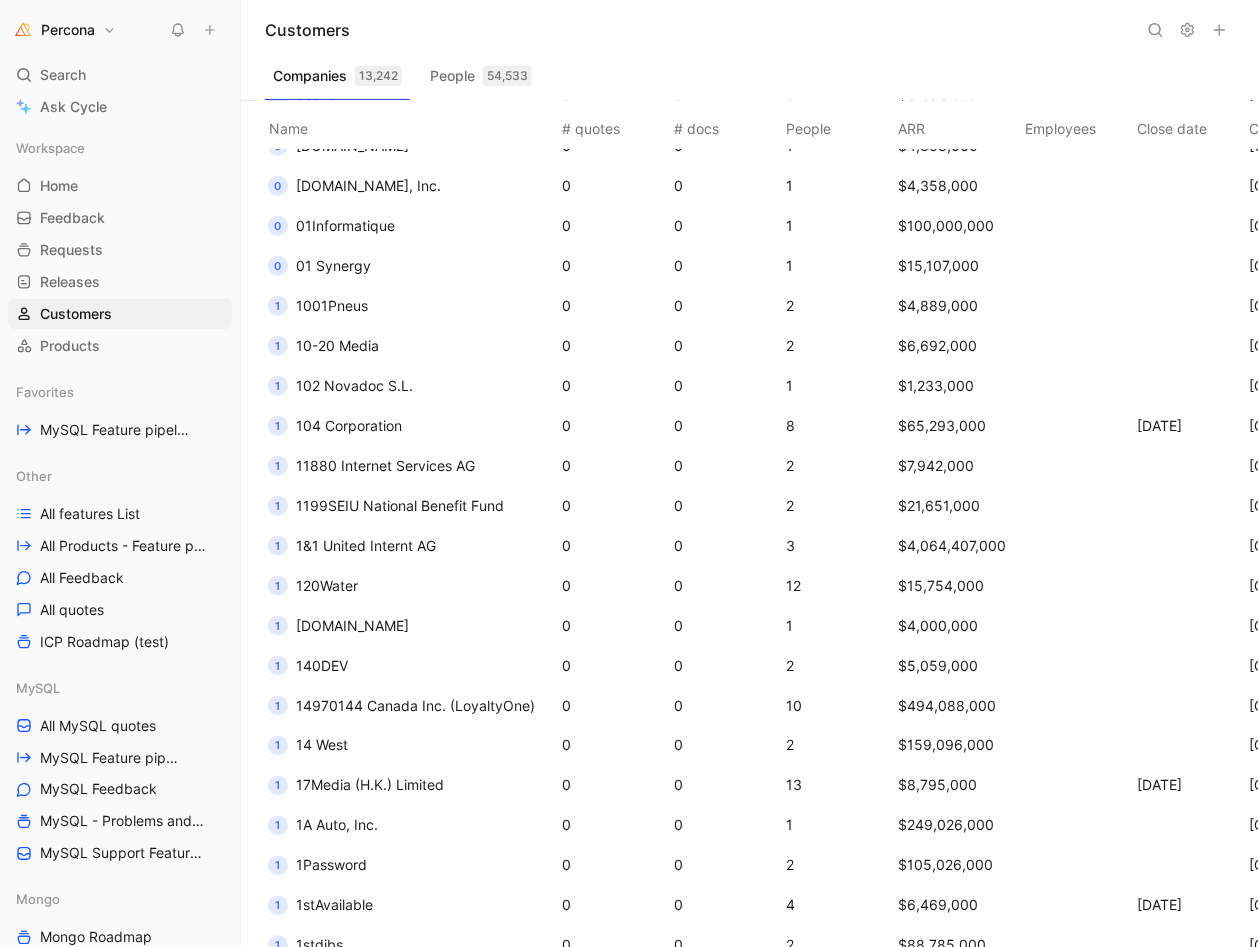 click on "Customers" at bounding box center (749, 30) 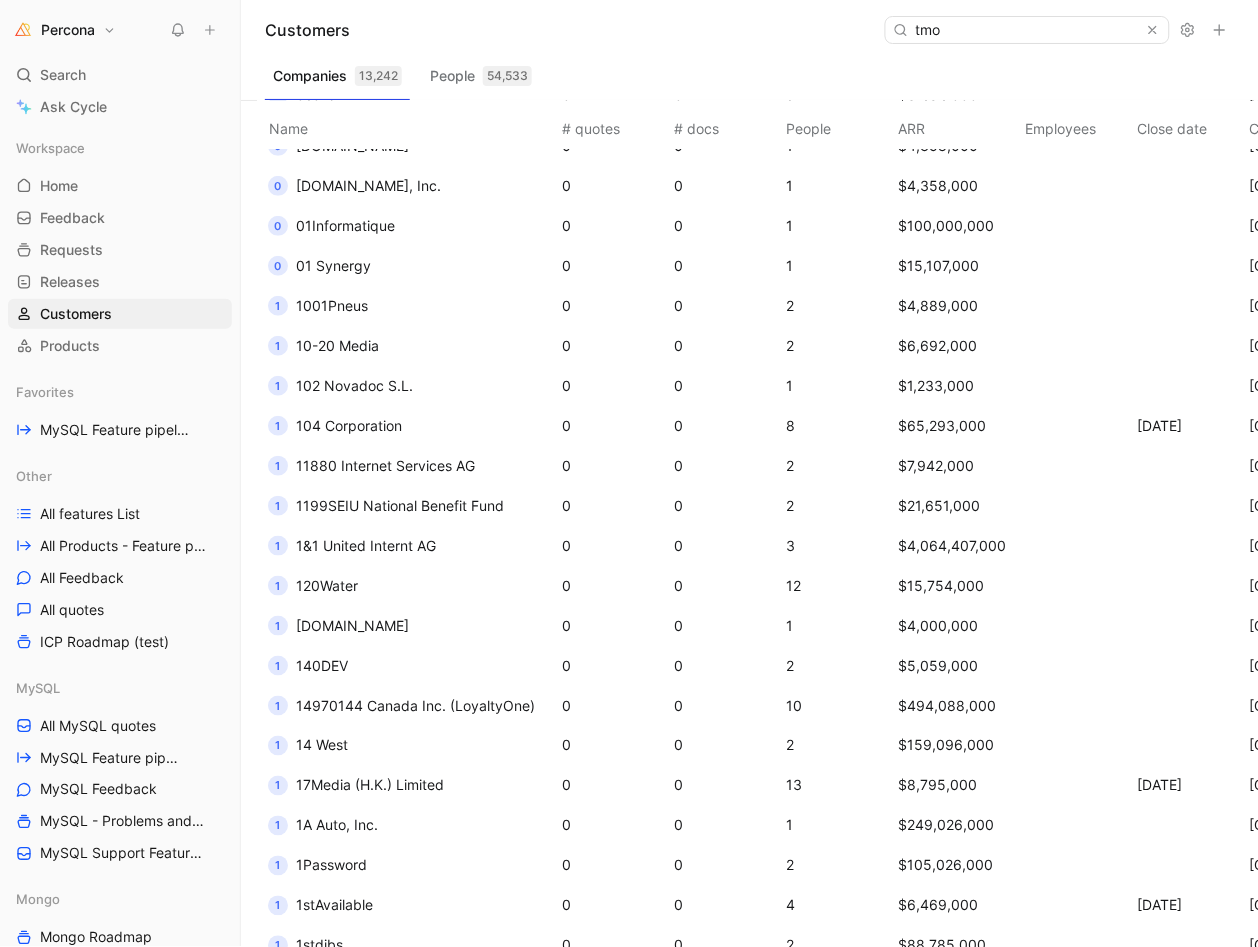 scroll, scrollTop: 15, scrollLeft: 0, axis: vertical 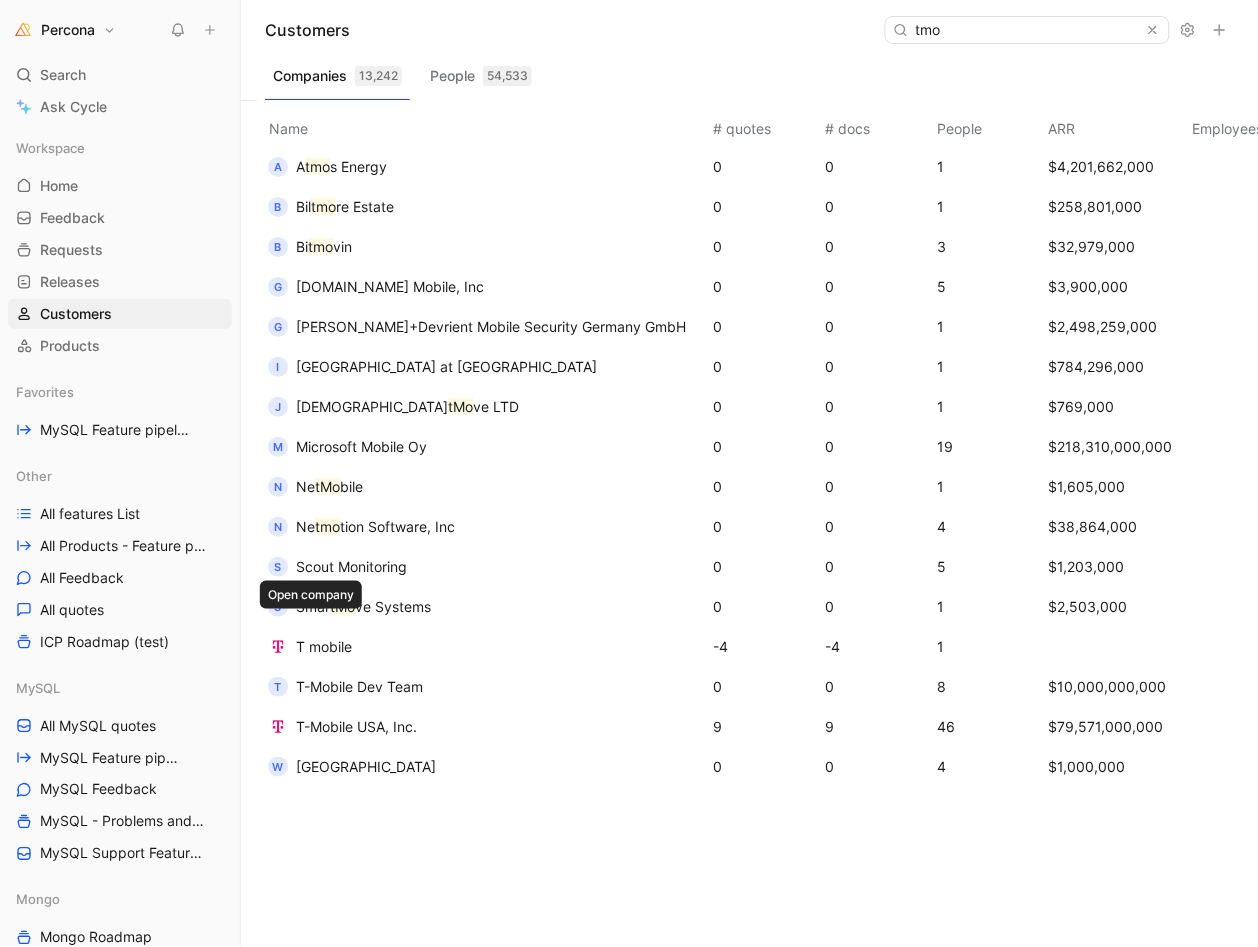 type on "tmo" 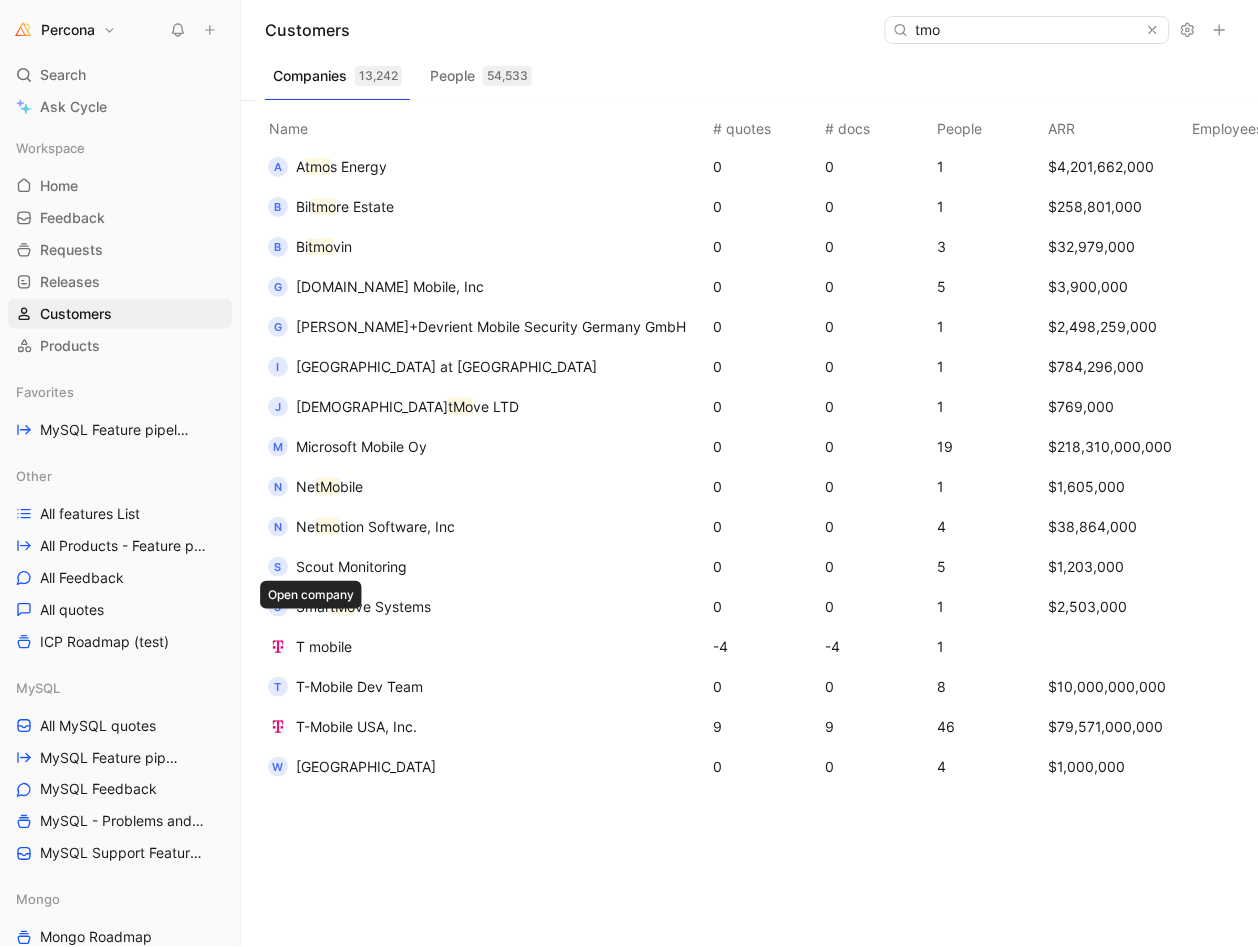 click on "T mobile" at bounding box center [324, 646] 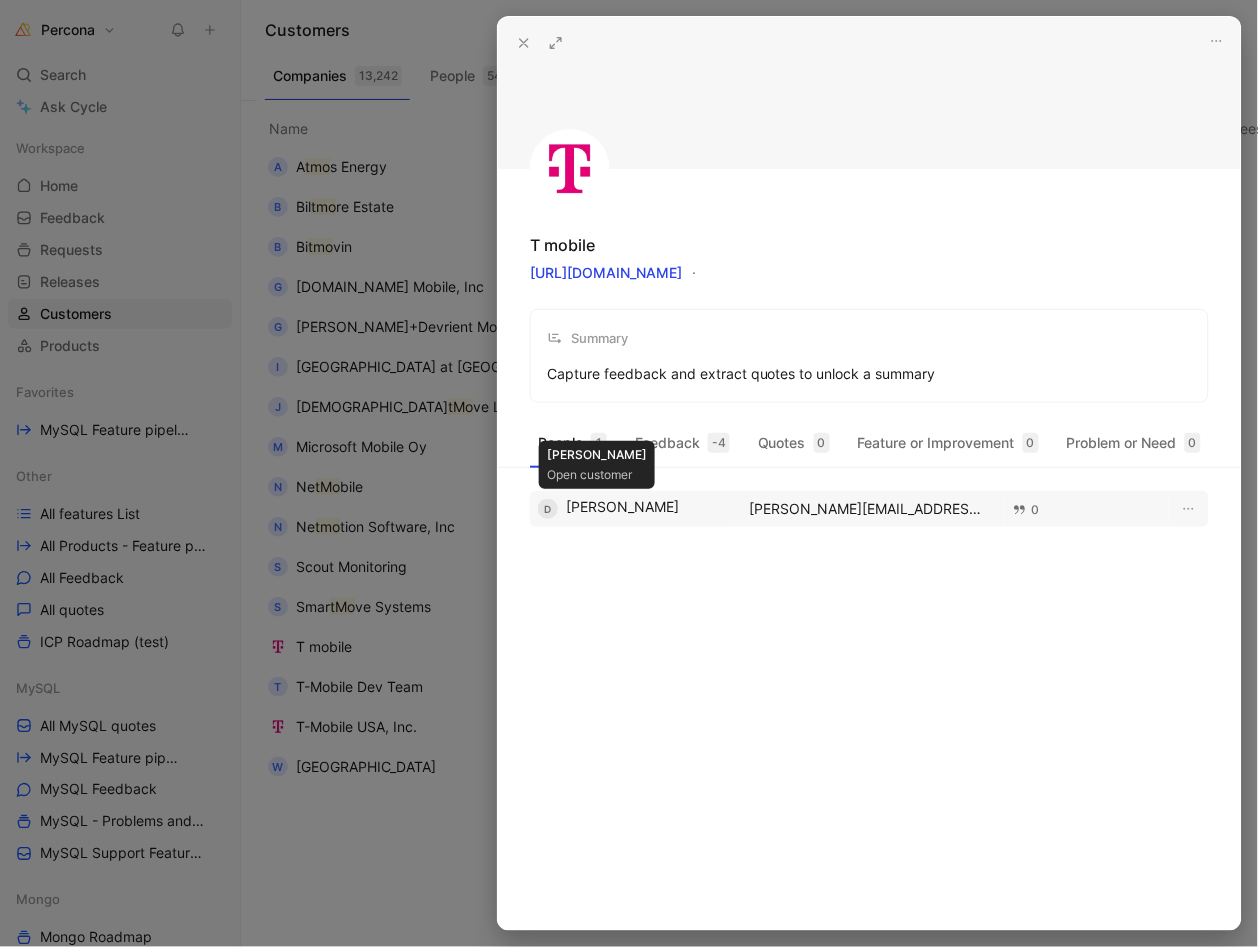 click on "D Dana E Ferguson" at bounding box center (632, 509) 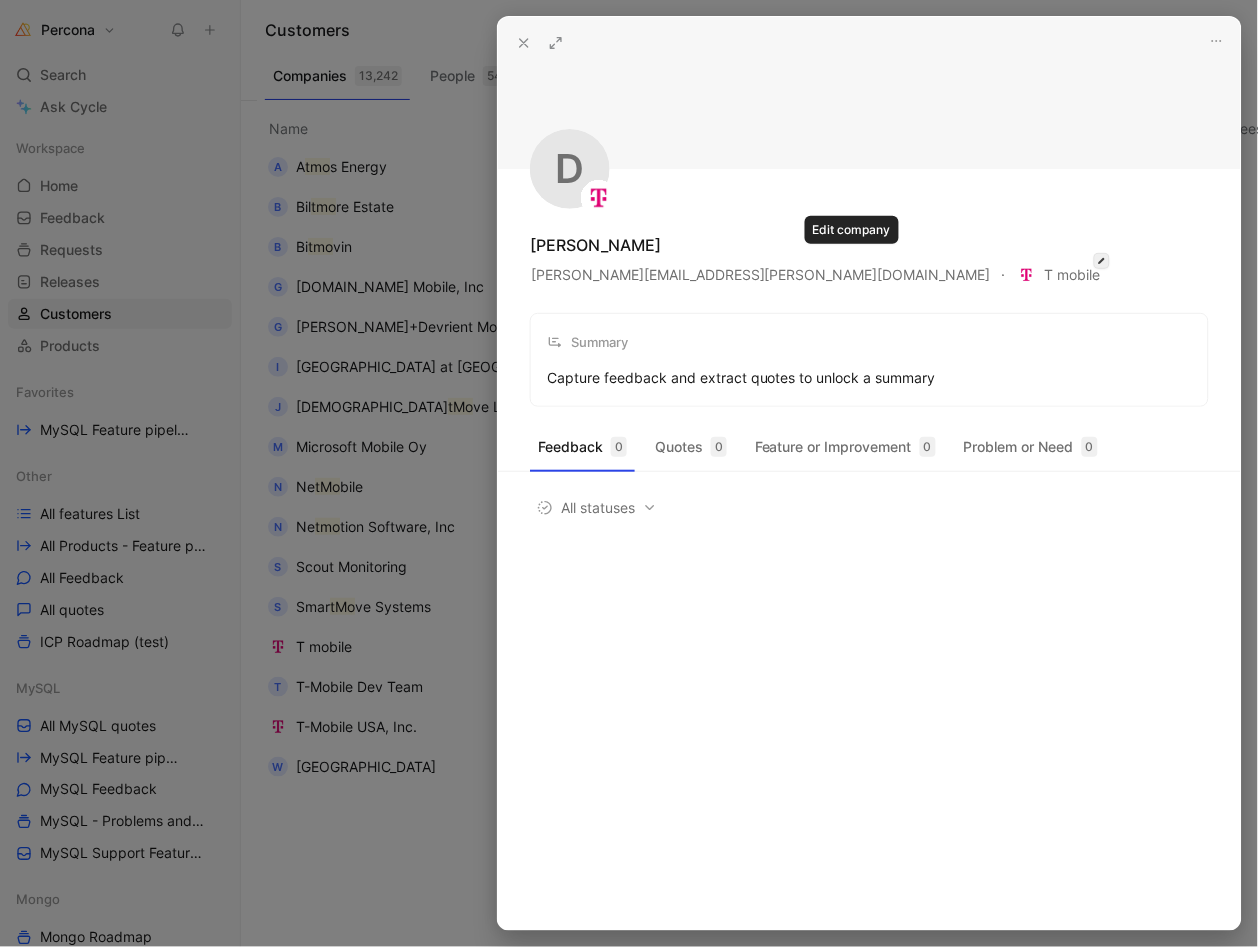 click 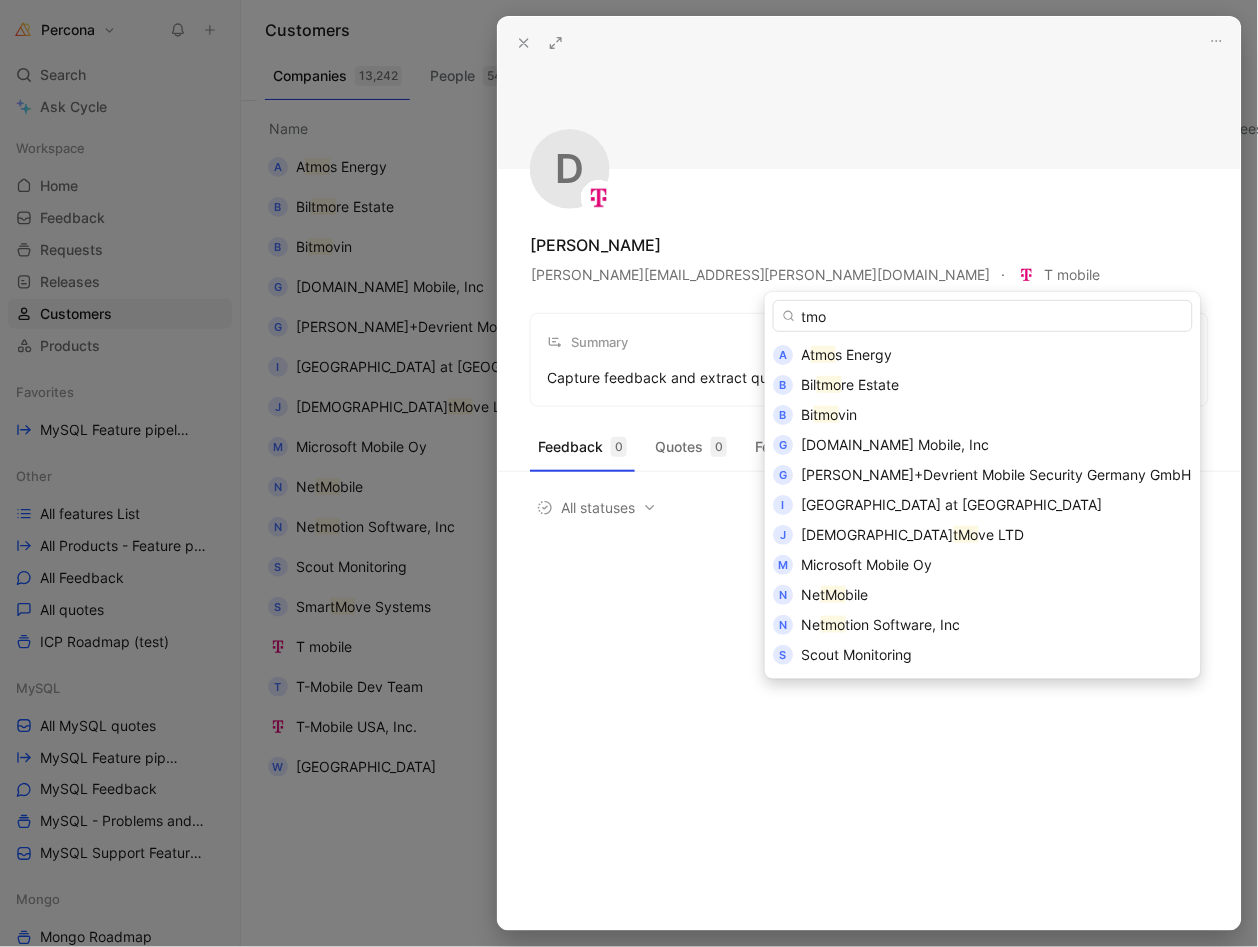 type on "tmo" 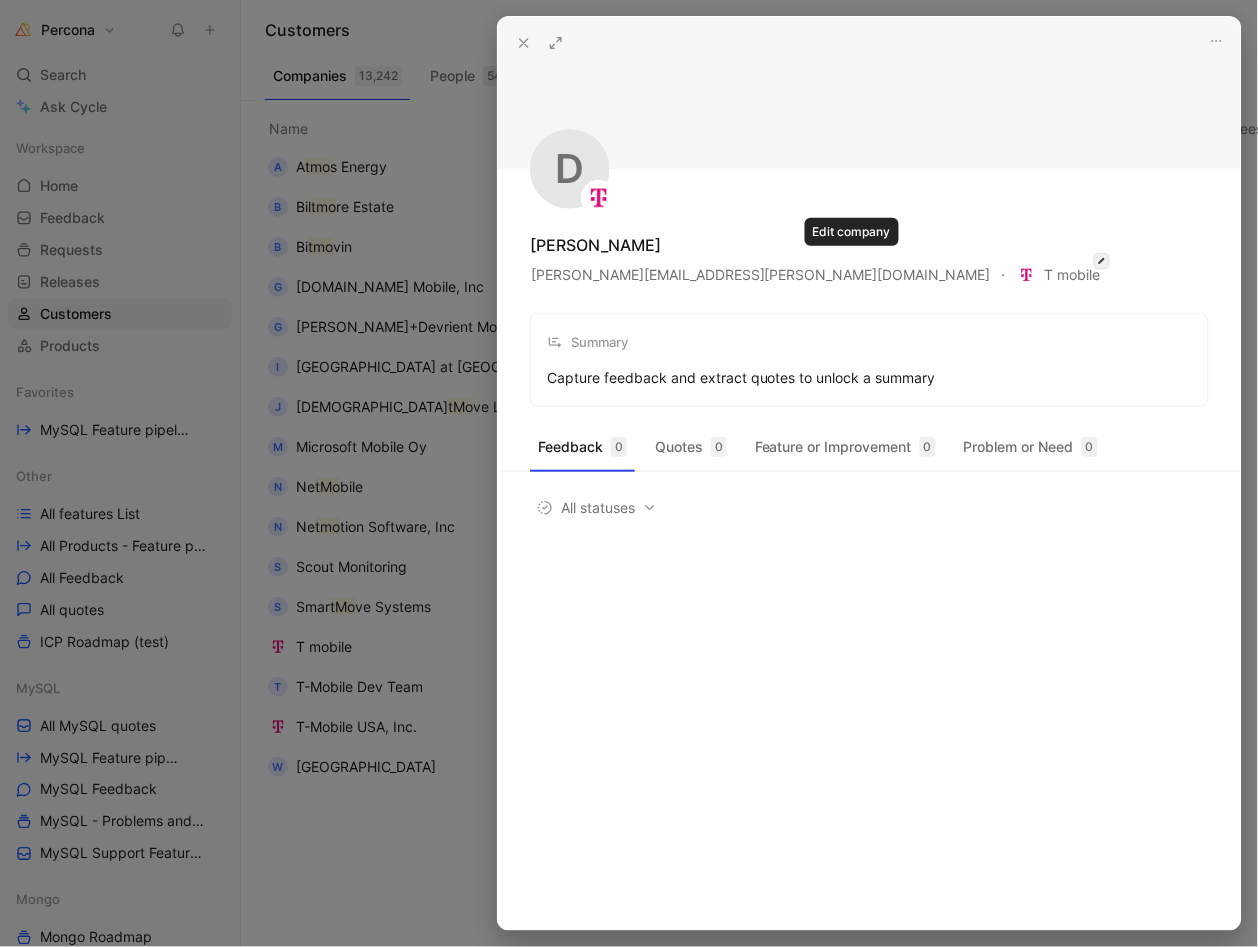 click 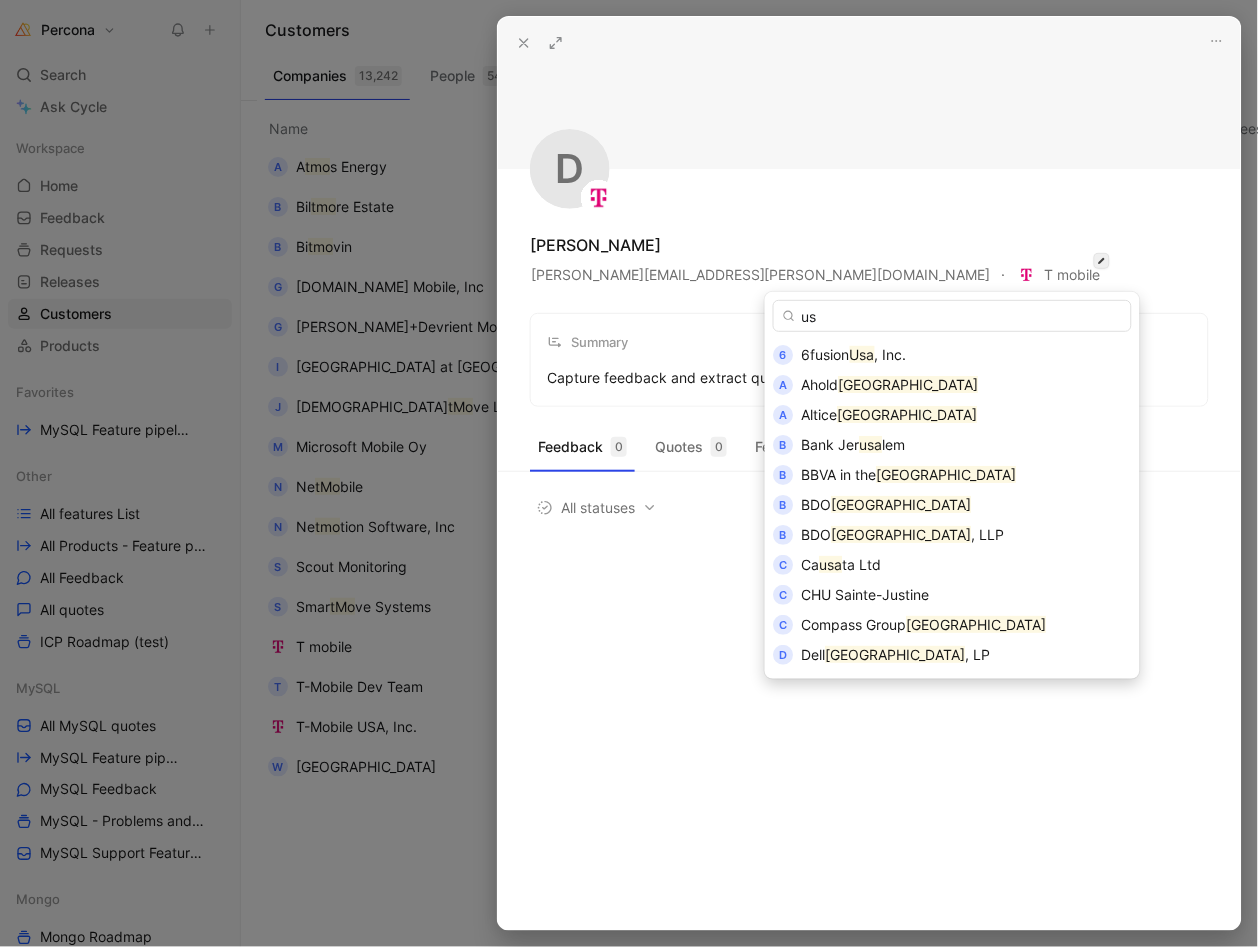 type on "u" 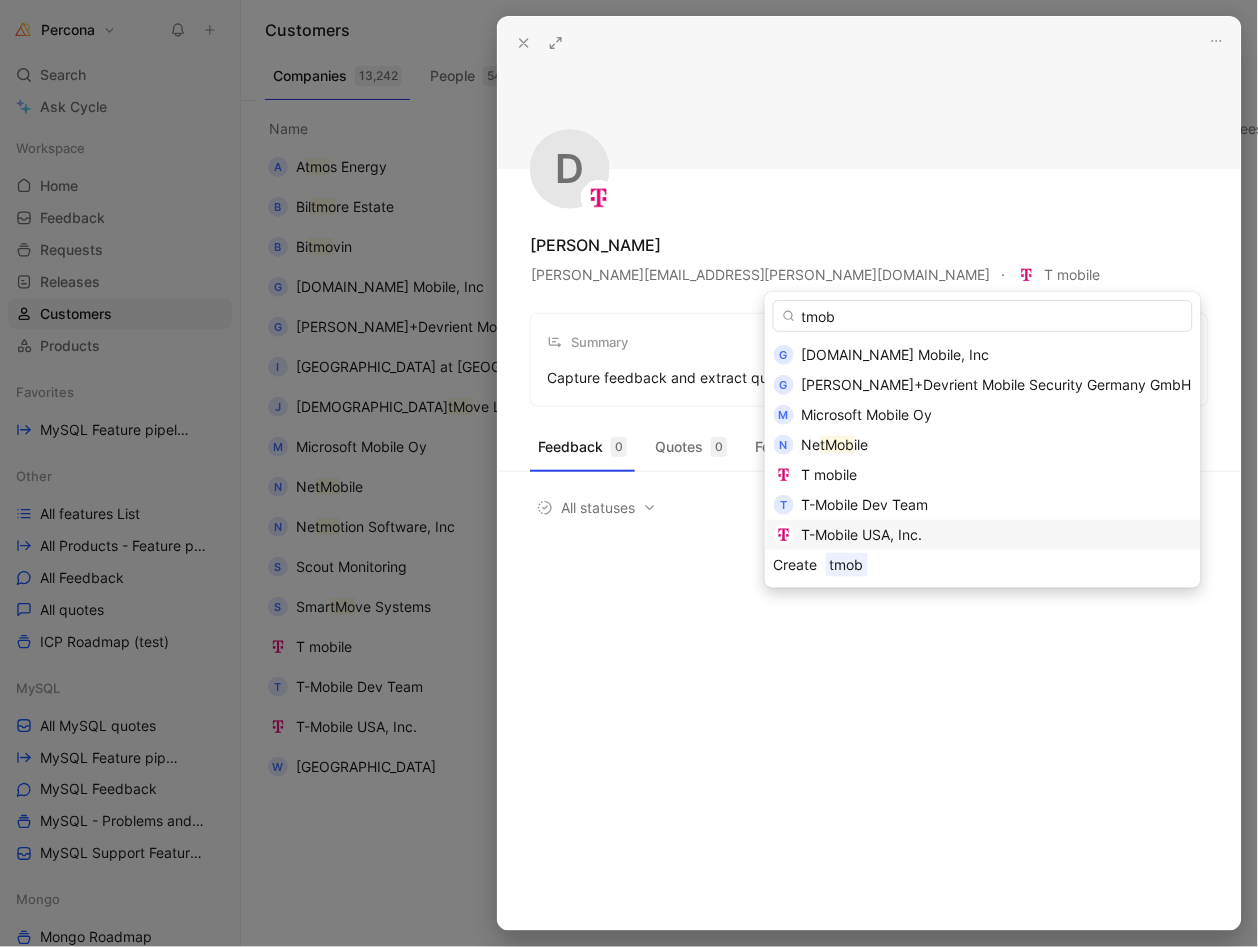 type on "tmob" 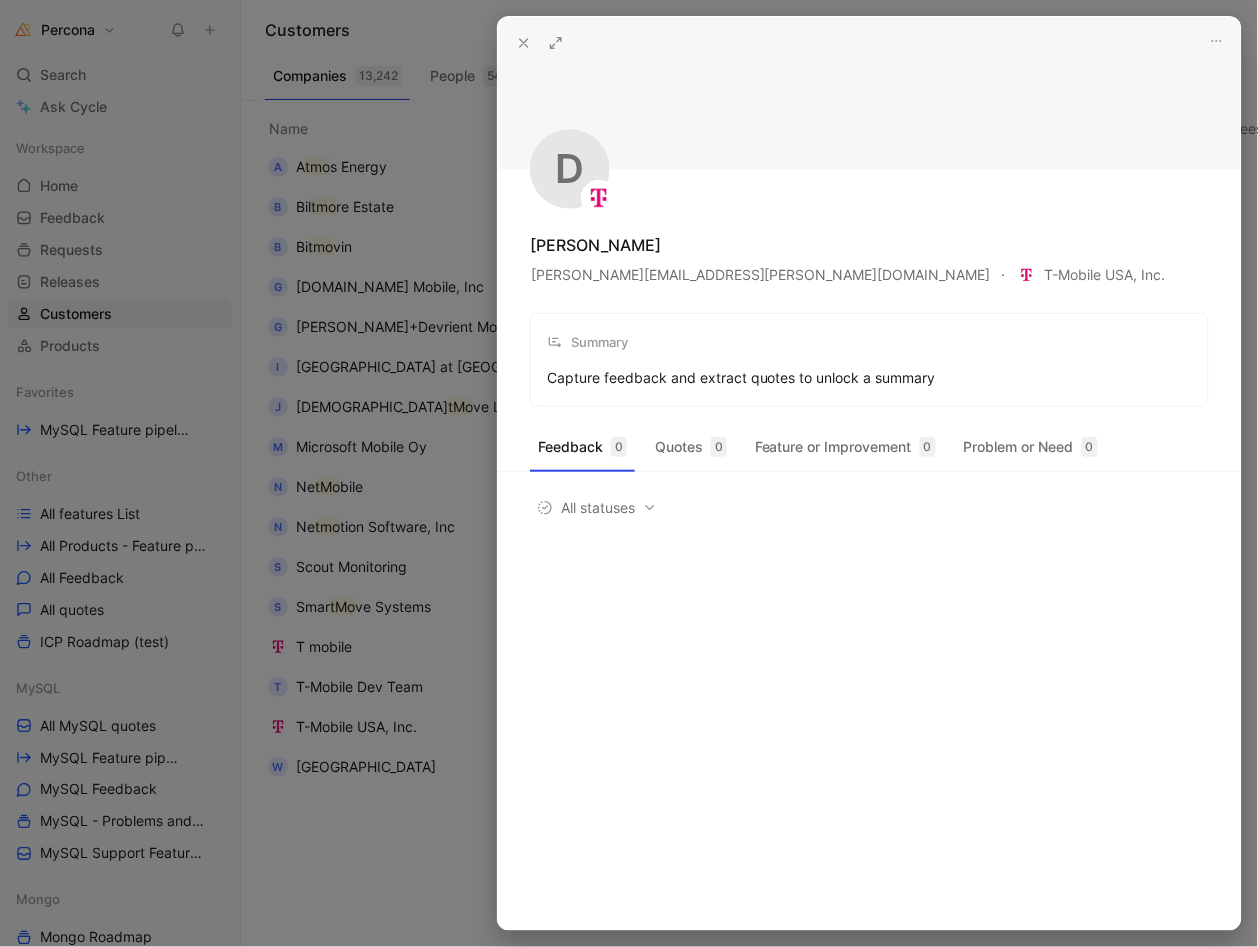 click 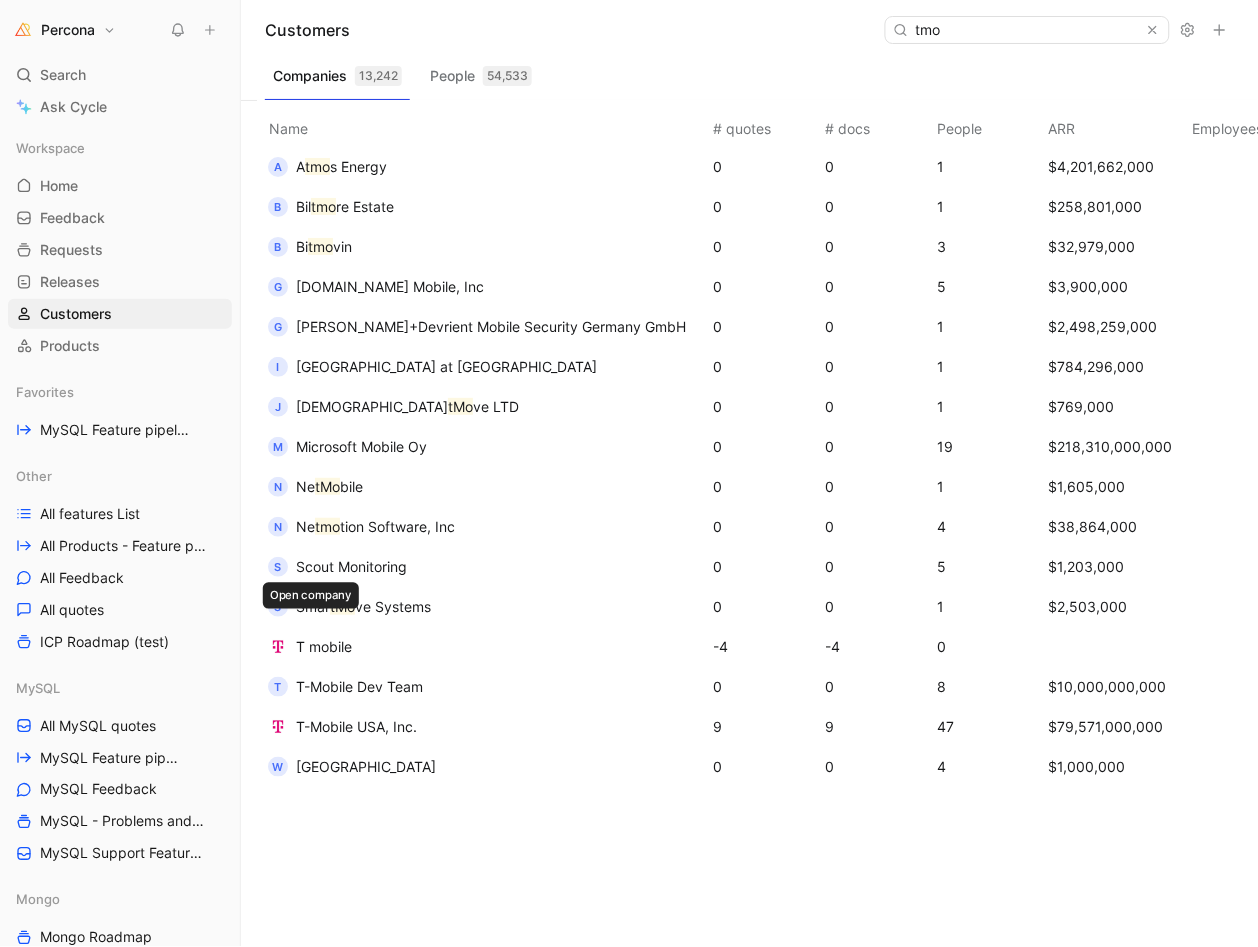 click on "T mobile" at bounding box center [324, 646] 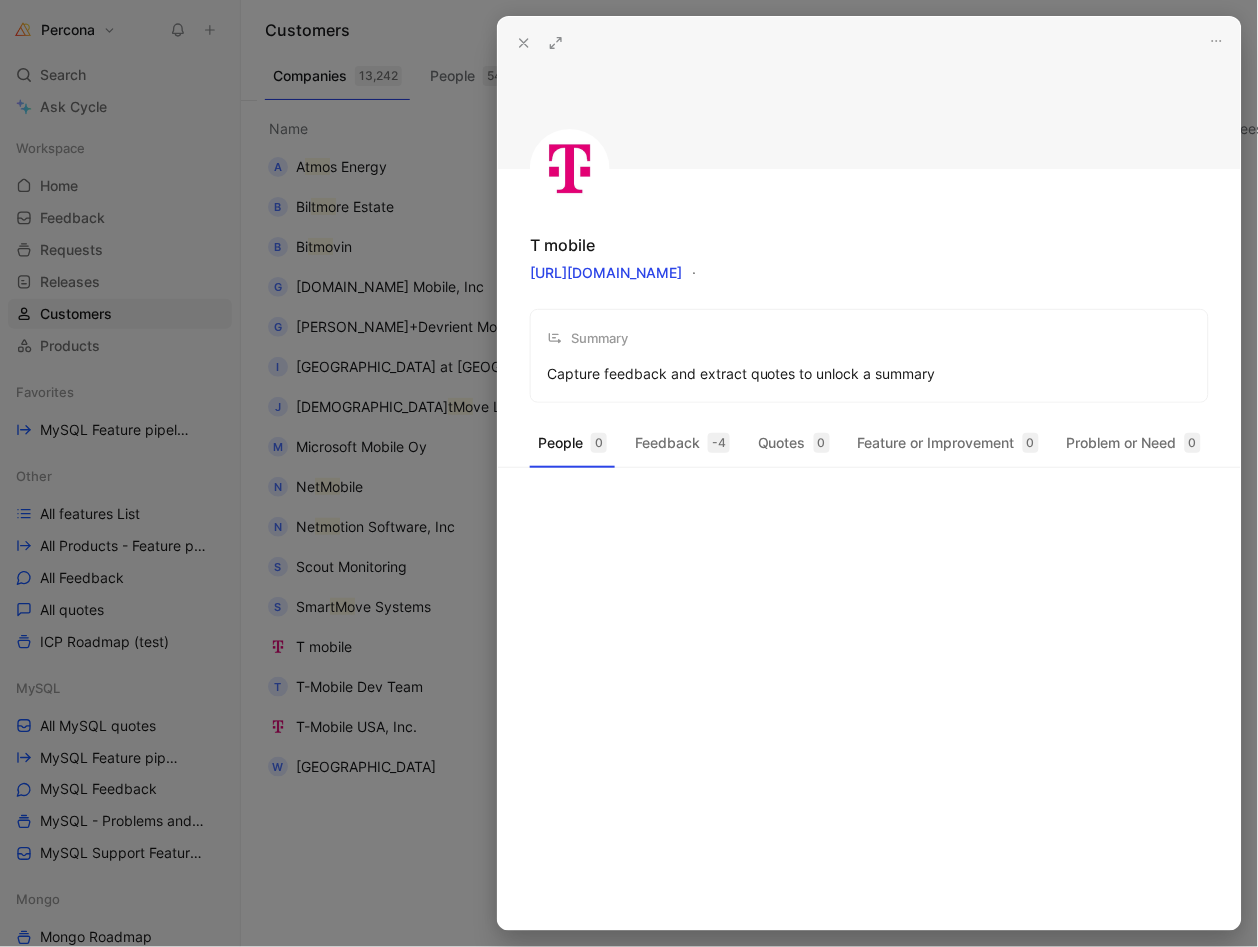 click at bounding box center [629, 473] 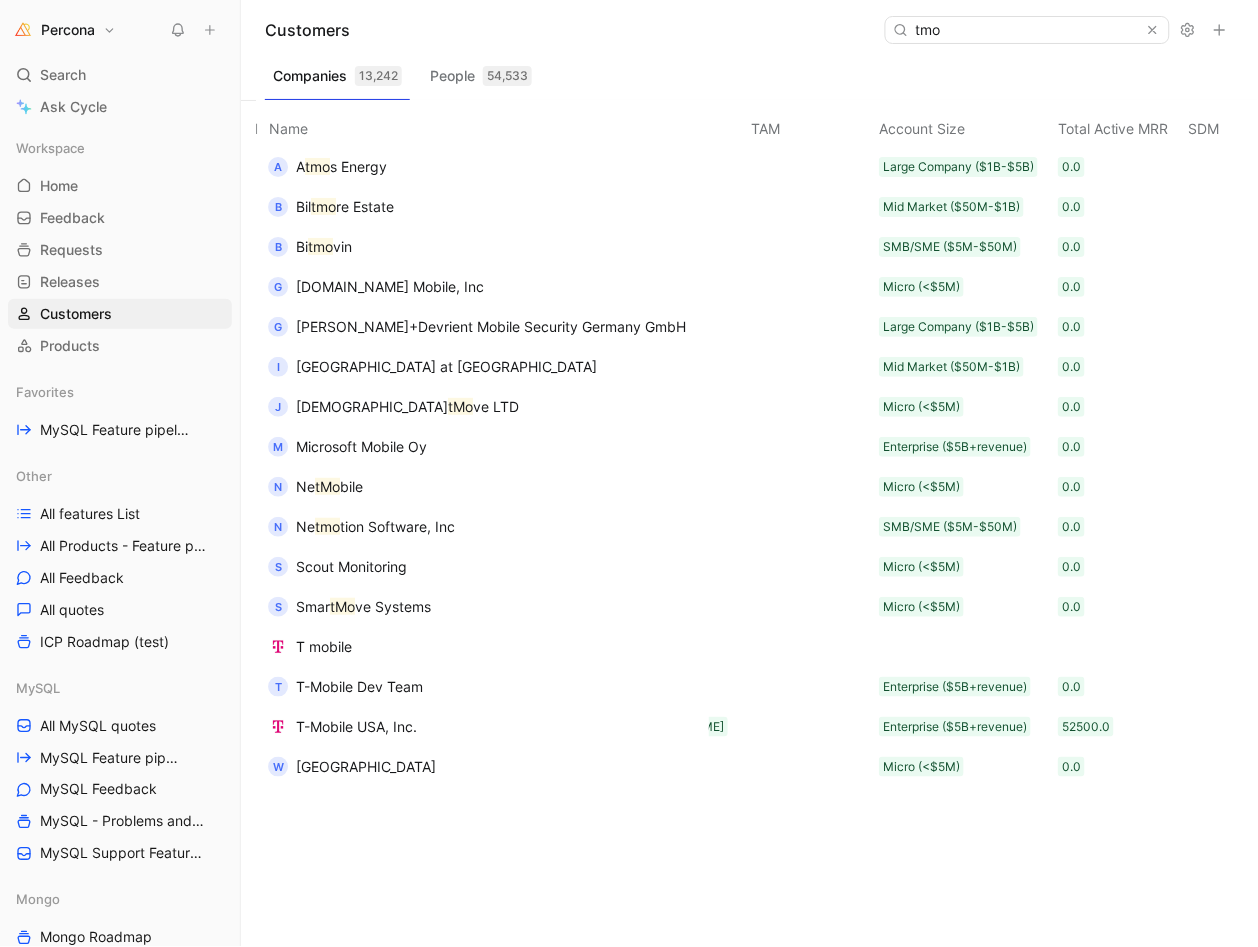 scroll, scrollTop: 14, scrollLeft: 1432, axis: both 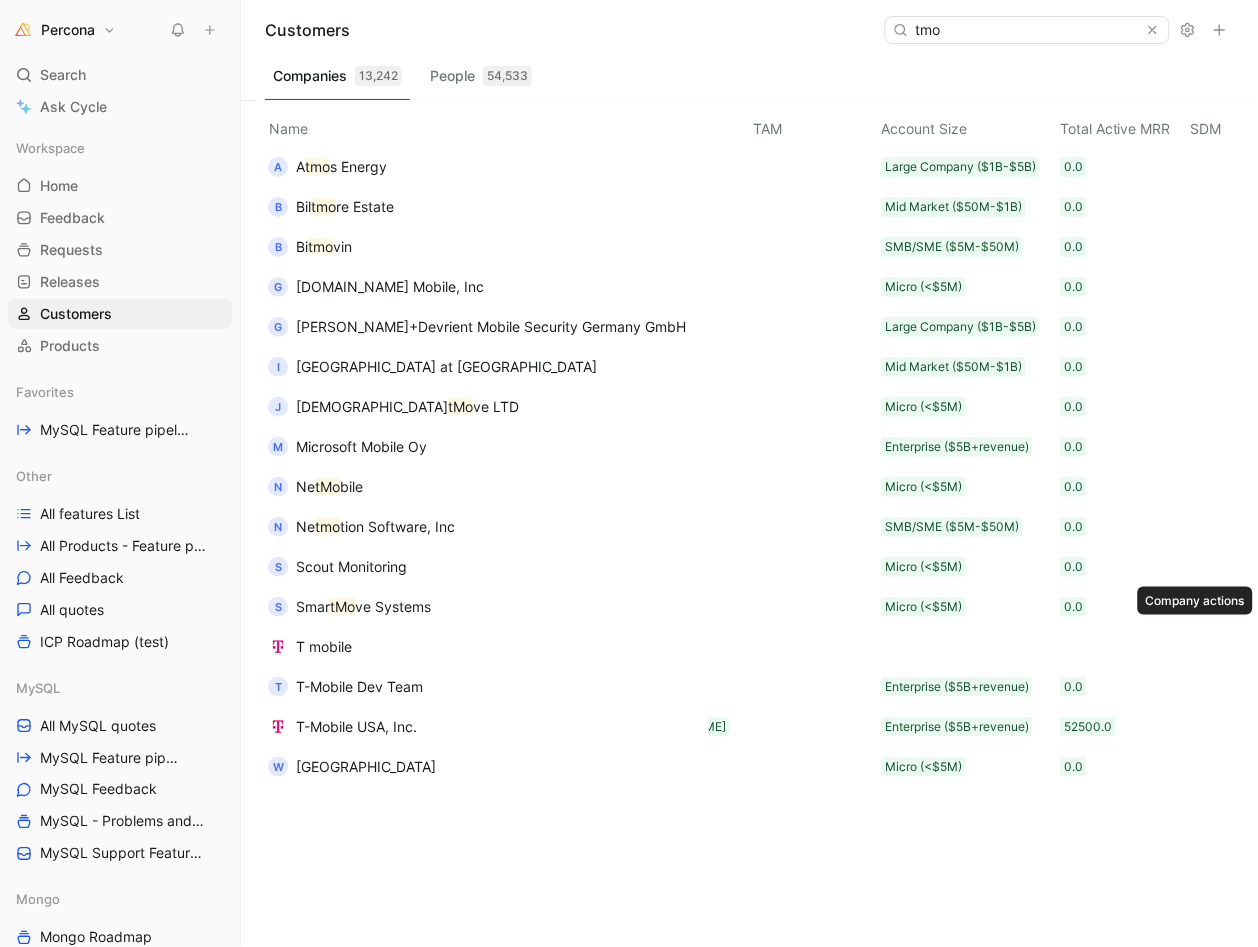 click 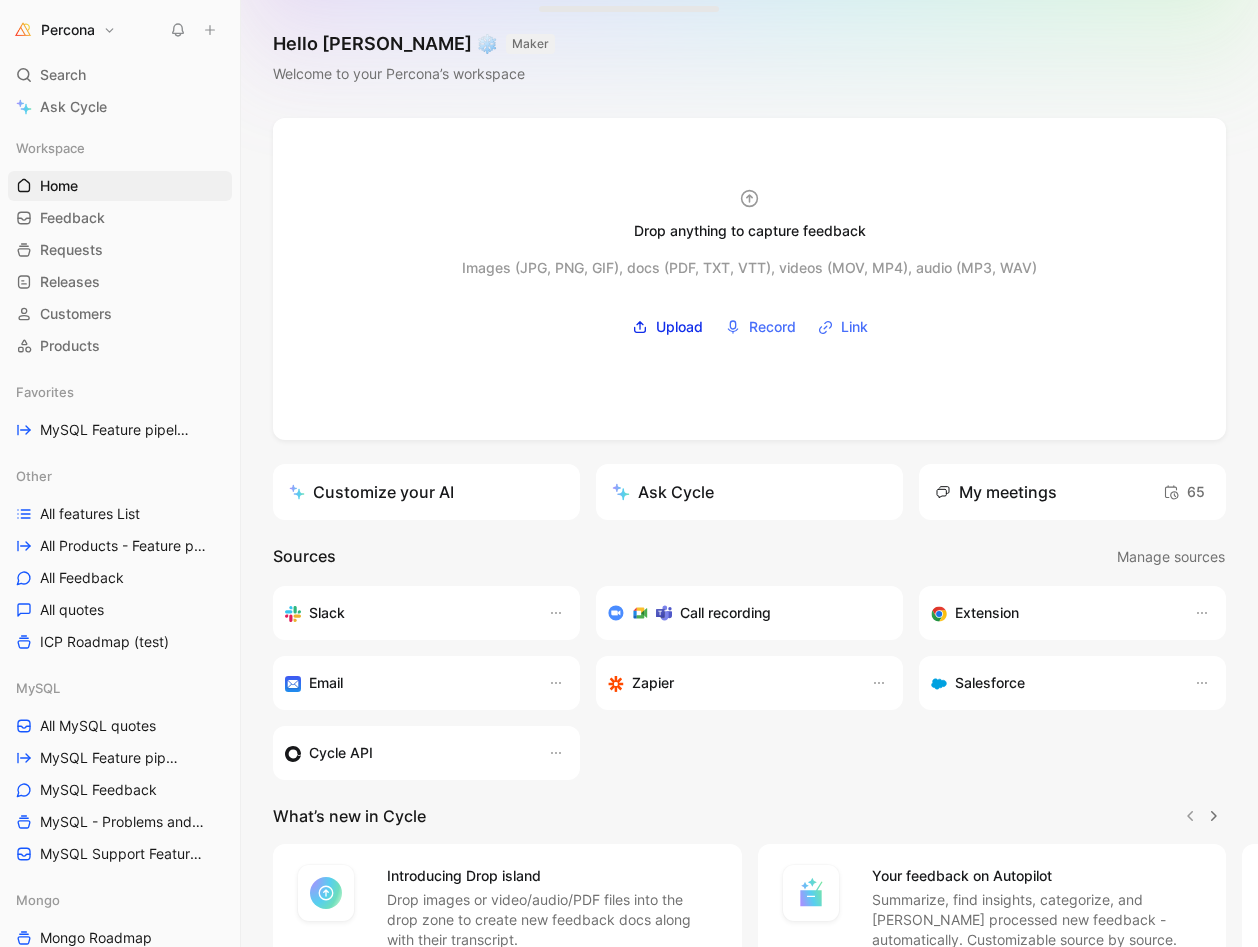 scroll, scrollTop: 0, scrollLeft: 0, axis: both 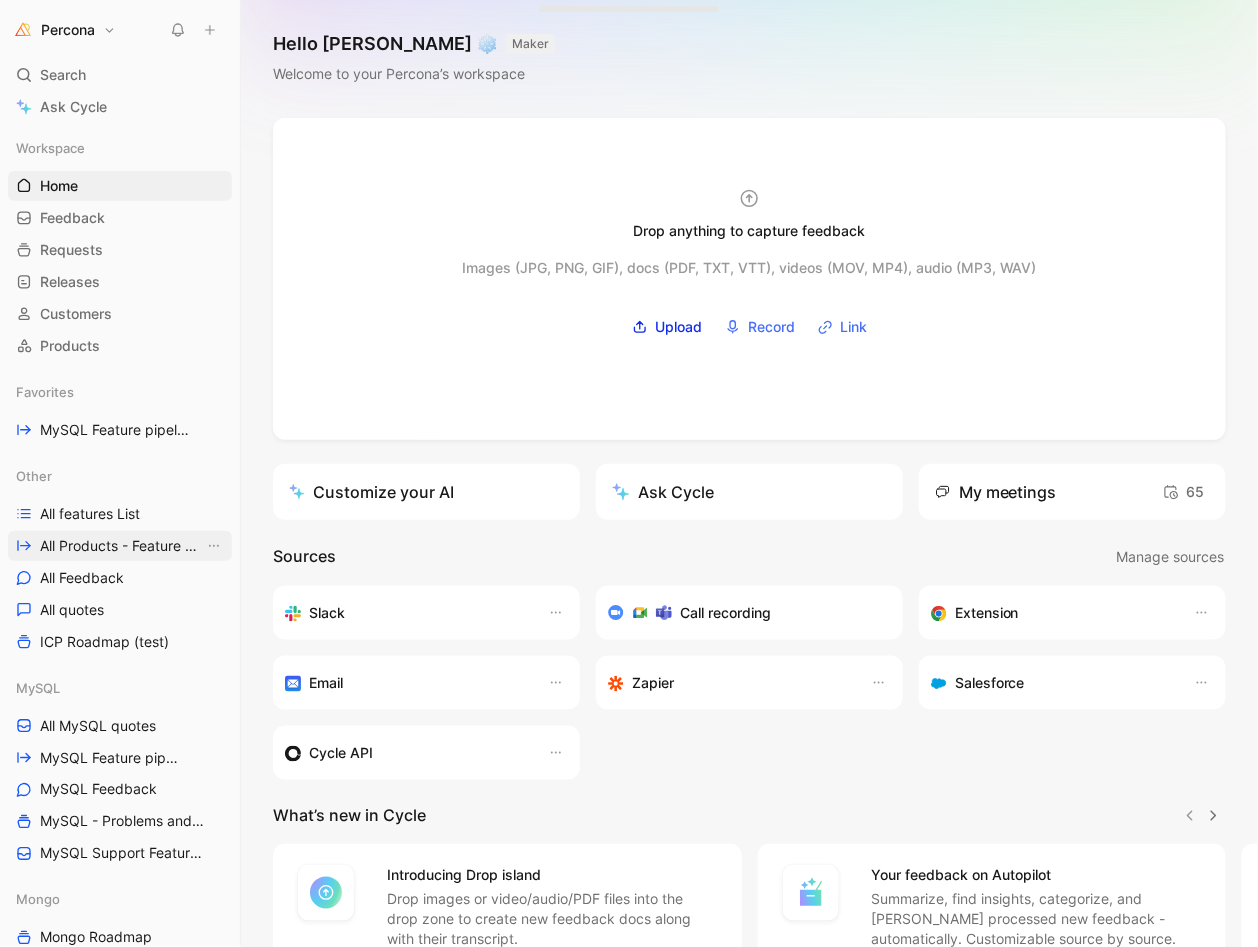 click on "All Products - Feature pipeline" at bounding box center (122, 546) 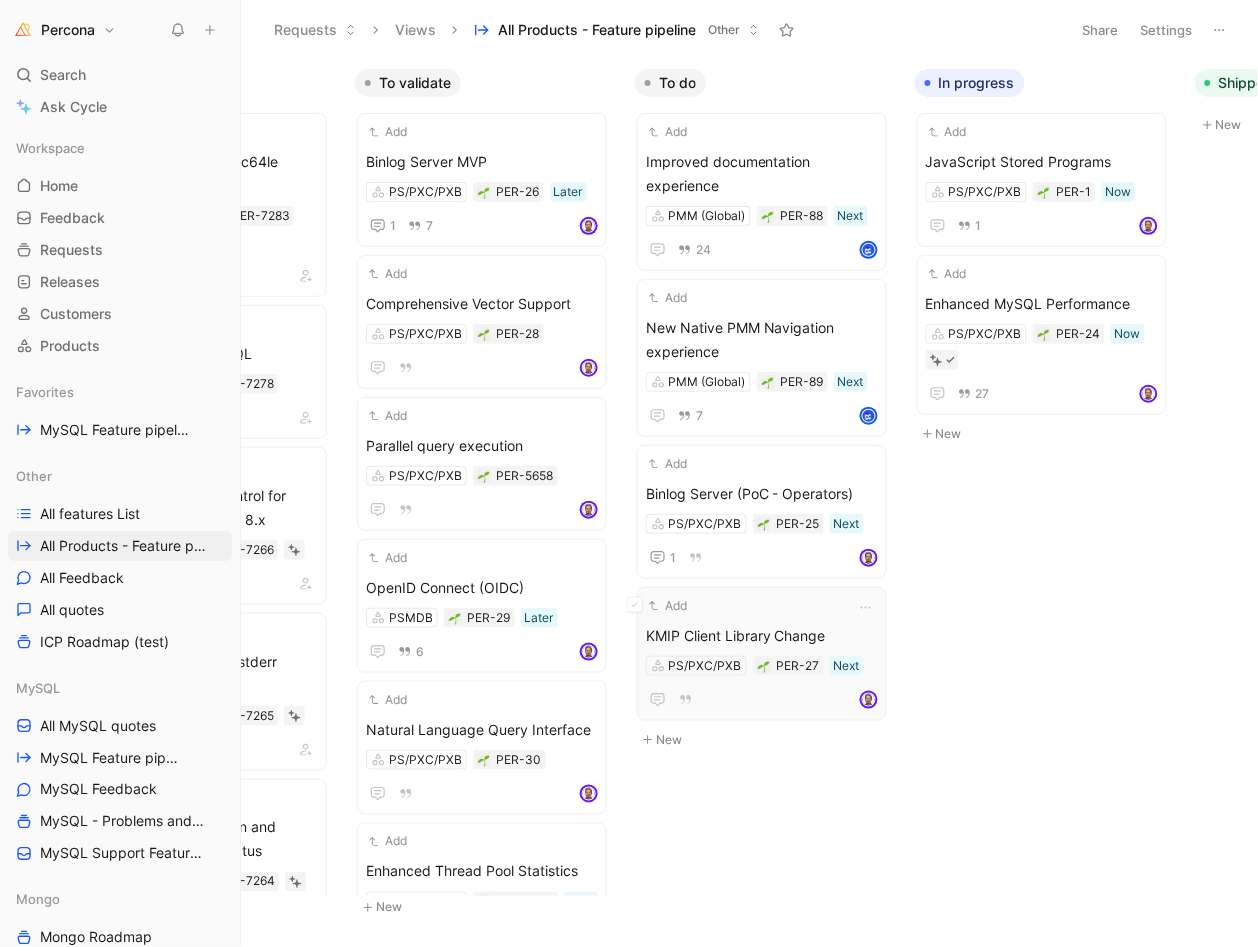 scroll, scrollTop: 0, scrollLeft: 262, axis: horizontal 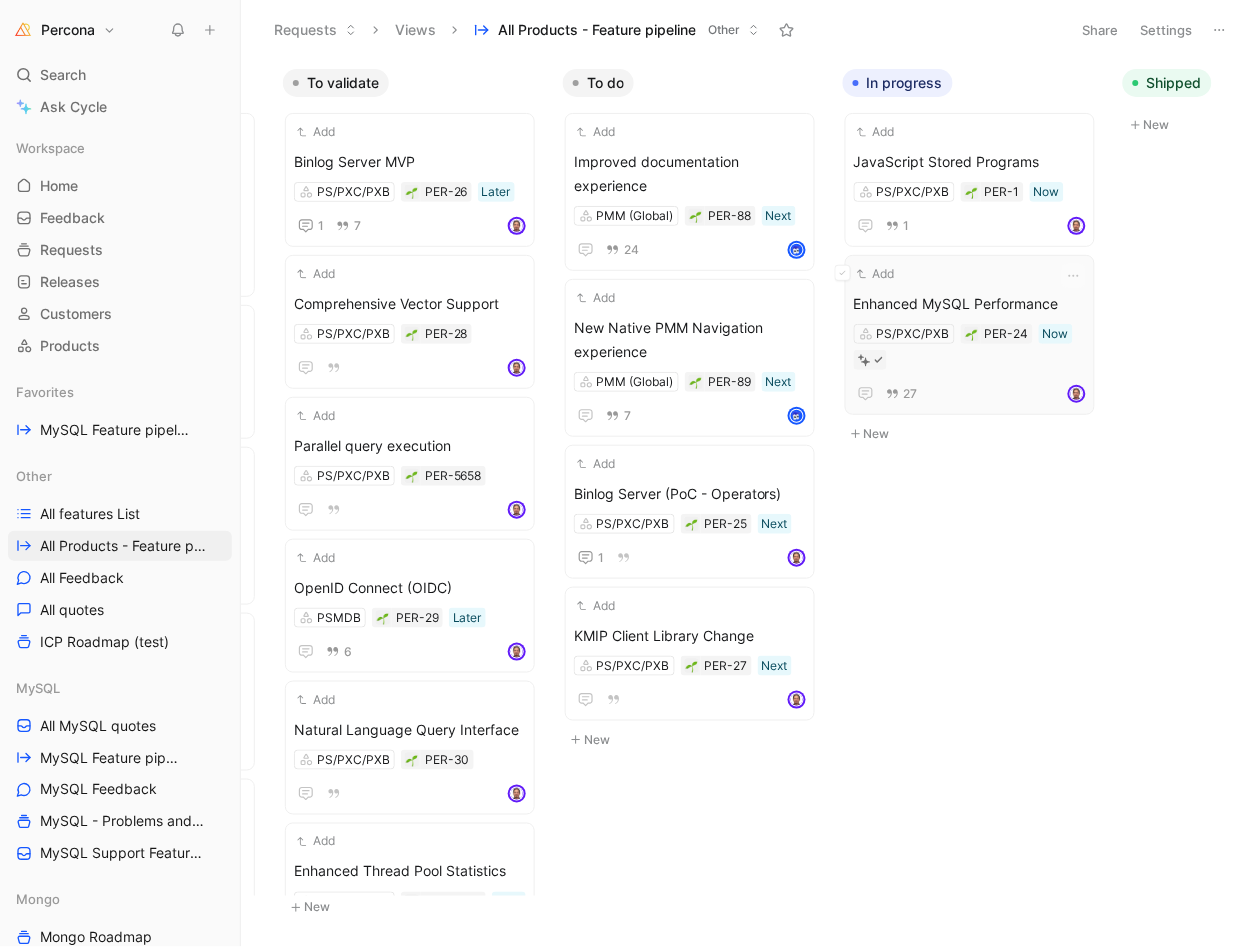 click on "Add" at bounding box center [957, 274] 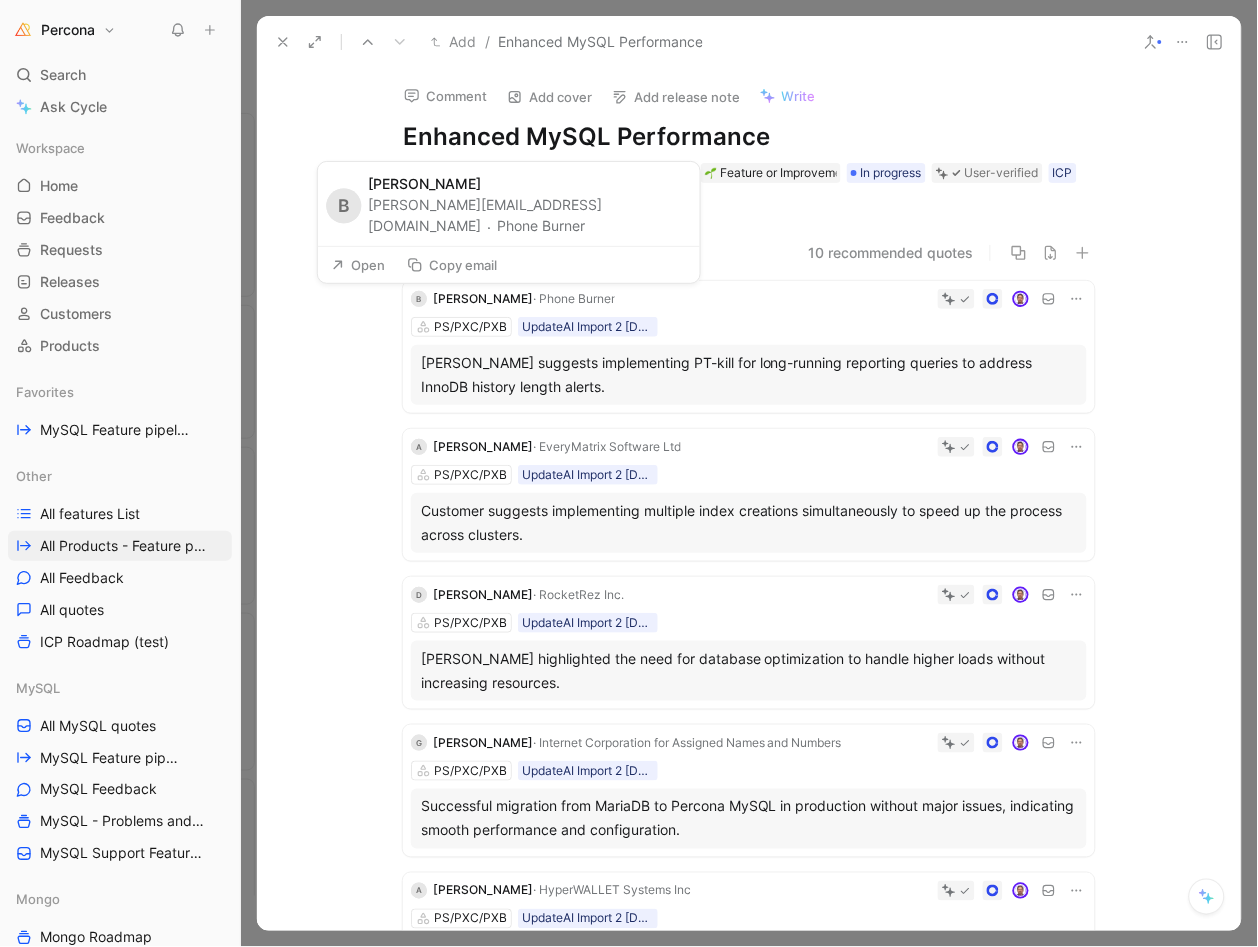 click on "Open" at bounding box center (358, 265) 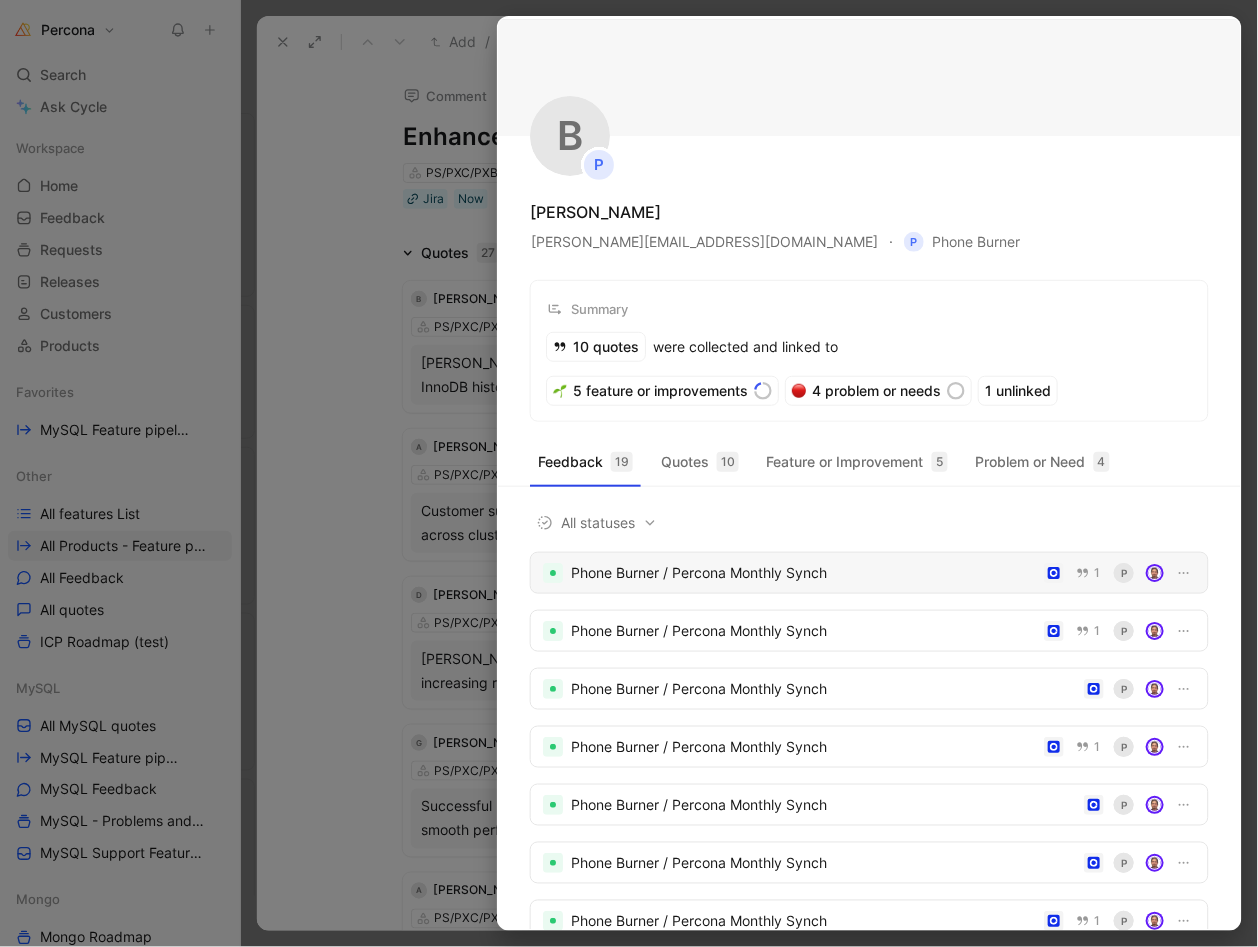 scroll, scrollTop: 145, scrollLeft: 0, axis: vertical 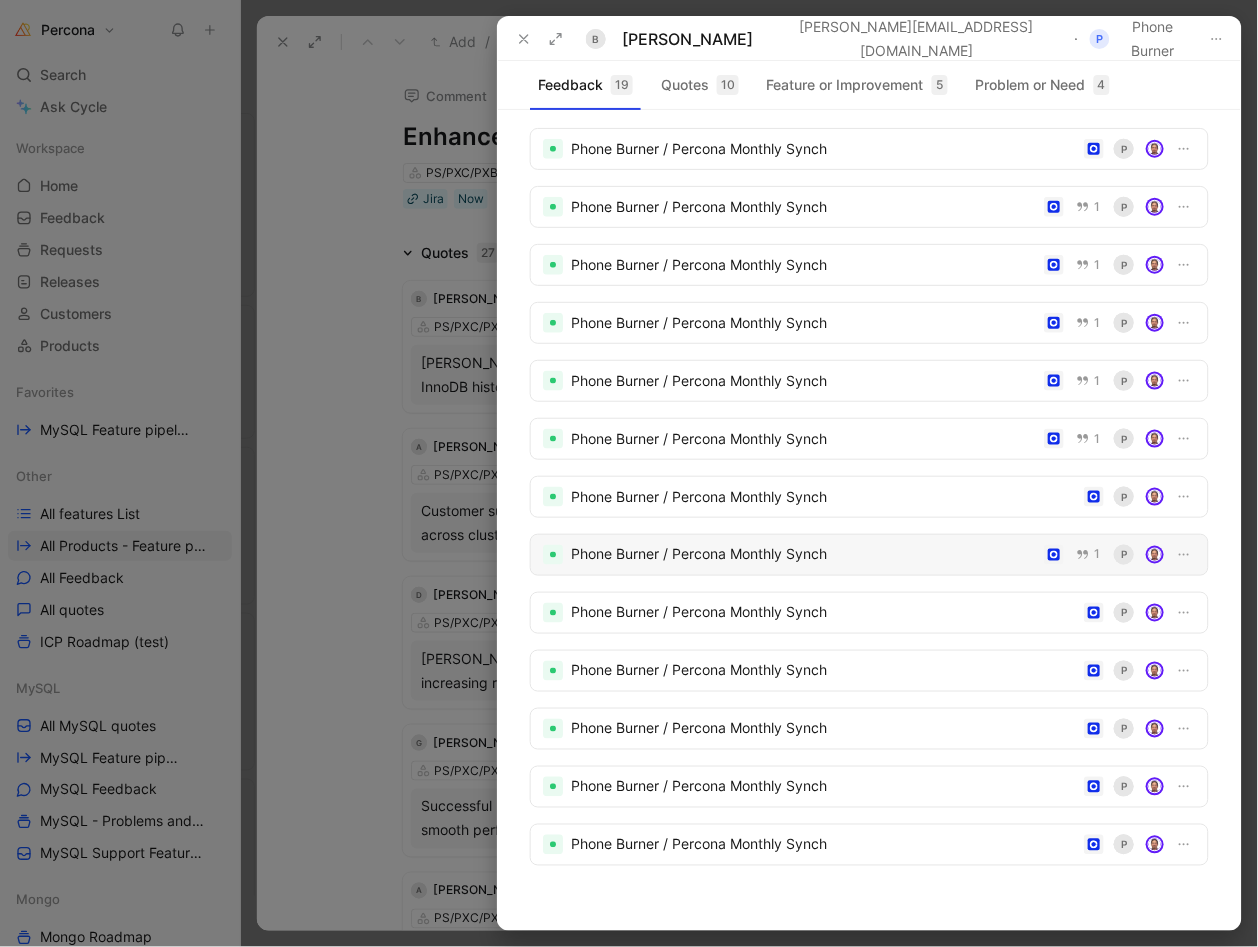 click on "Phone Burner / Percona Monthly Synch" at bounding box center (803, 555) 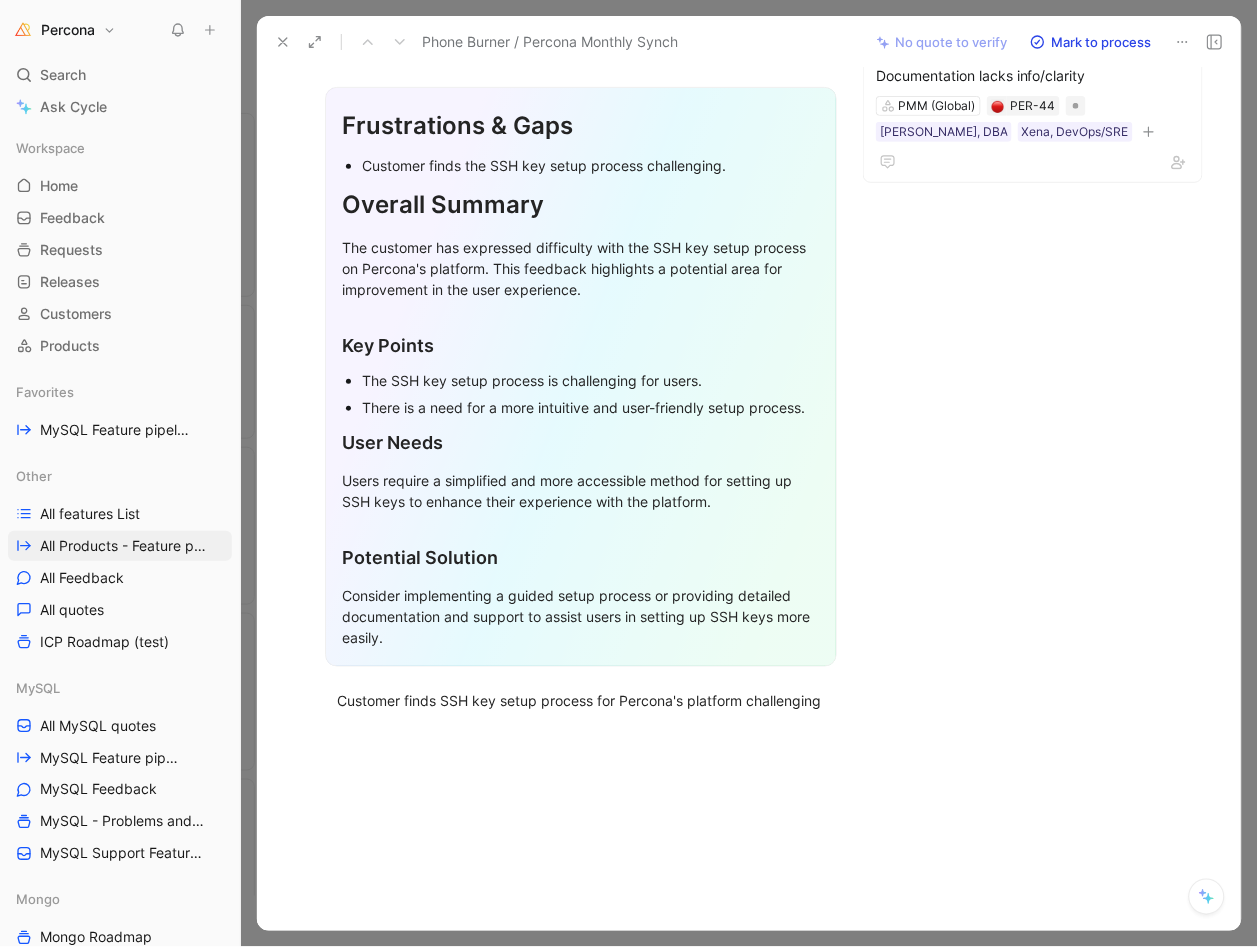 scroll, scrollTop: 230, scrollLeft: 0, axis: vertical 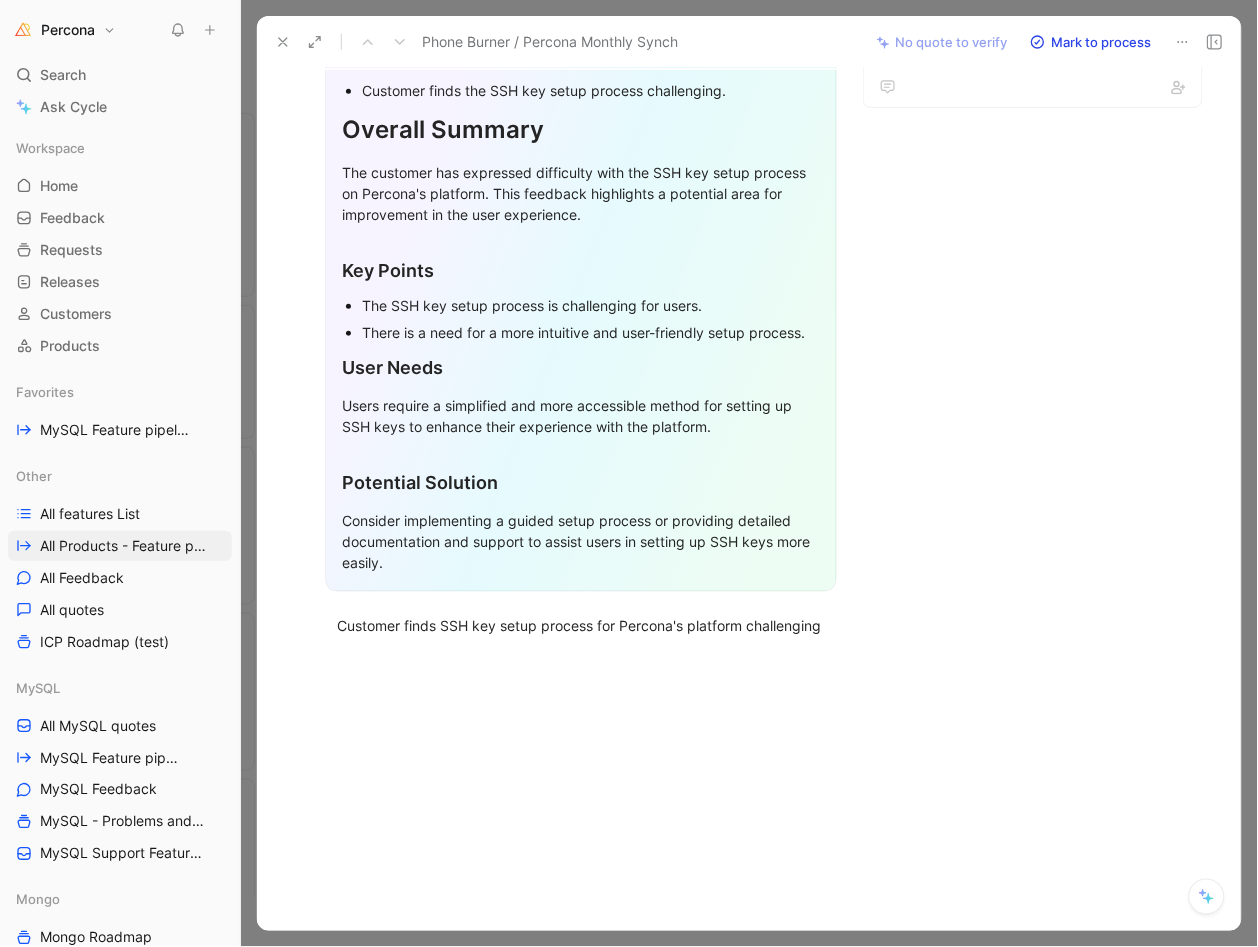 click 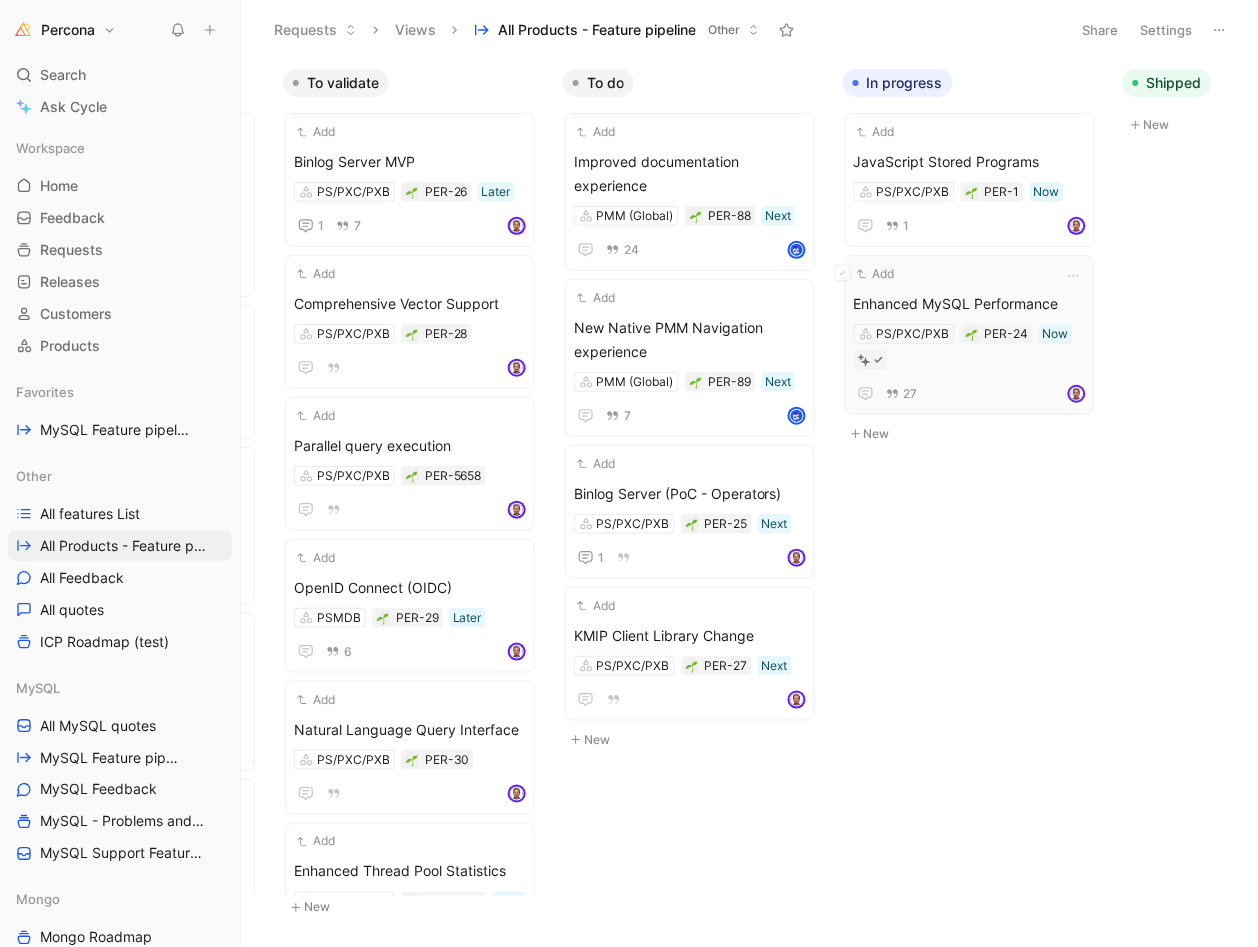click on "Add" at bounding box center (957, 274) 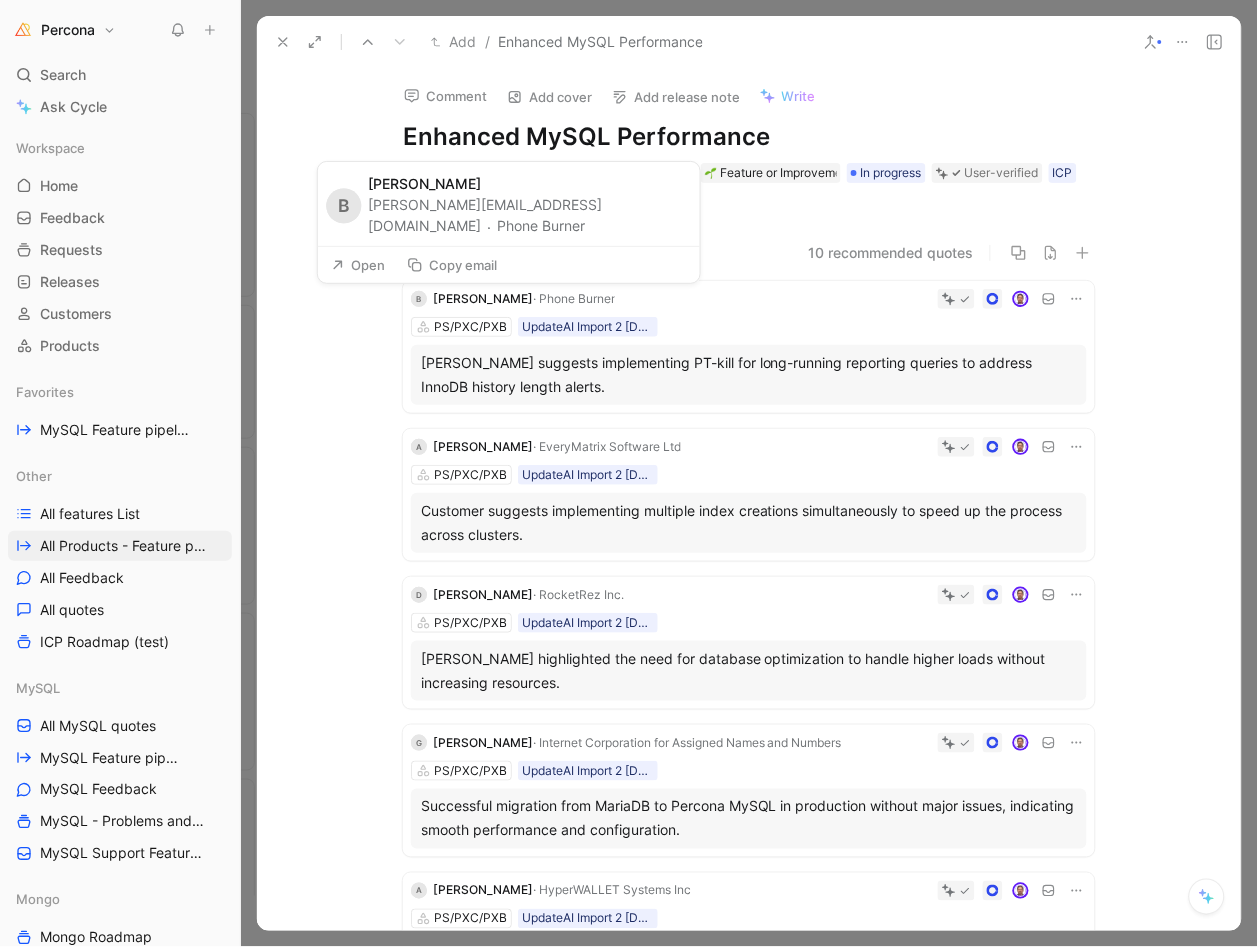 click on "Open" at bounding box center (358, 265) 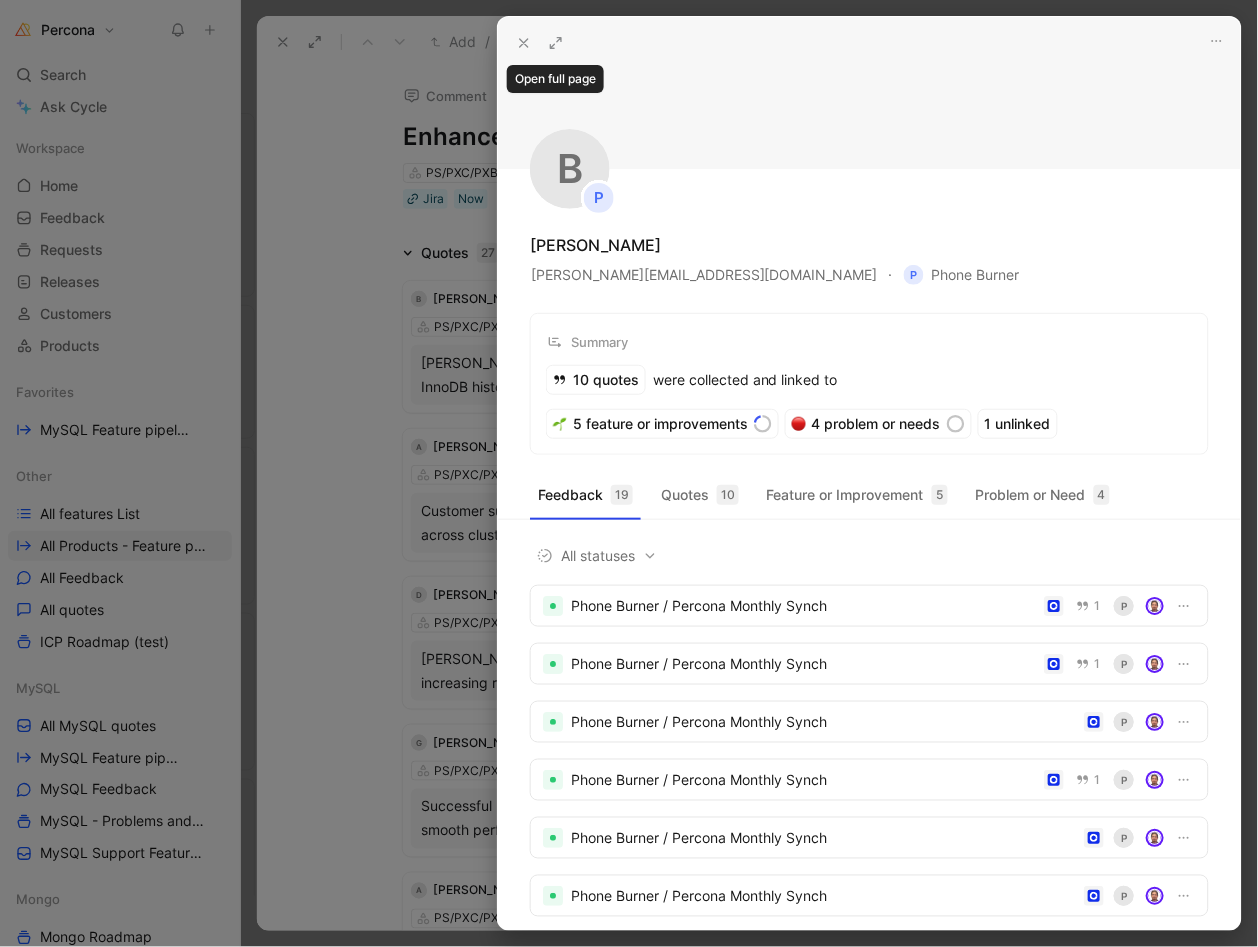 click 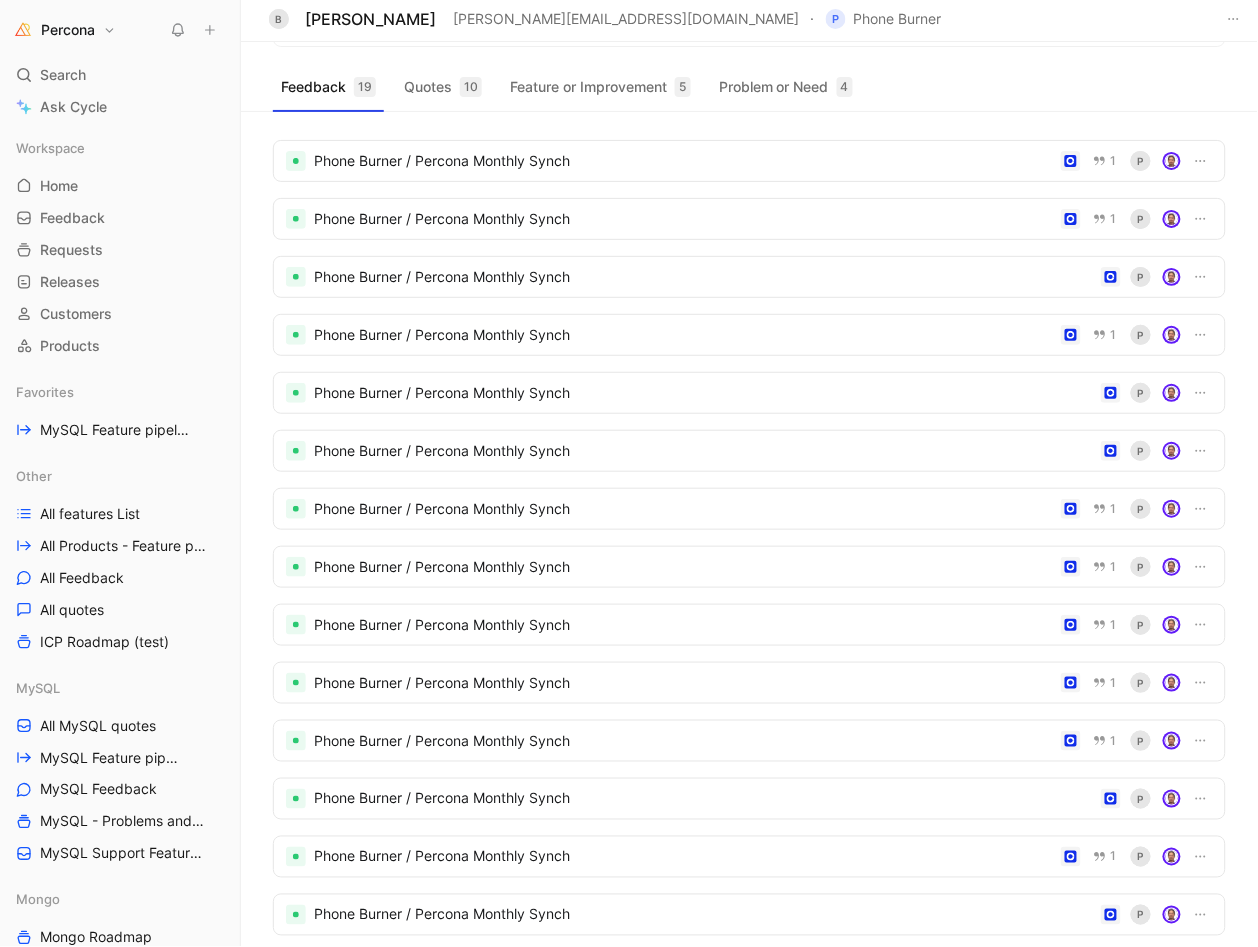 scroll, scrollTop: 45, scrollLeft: 0, axis: vertical 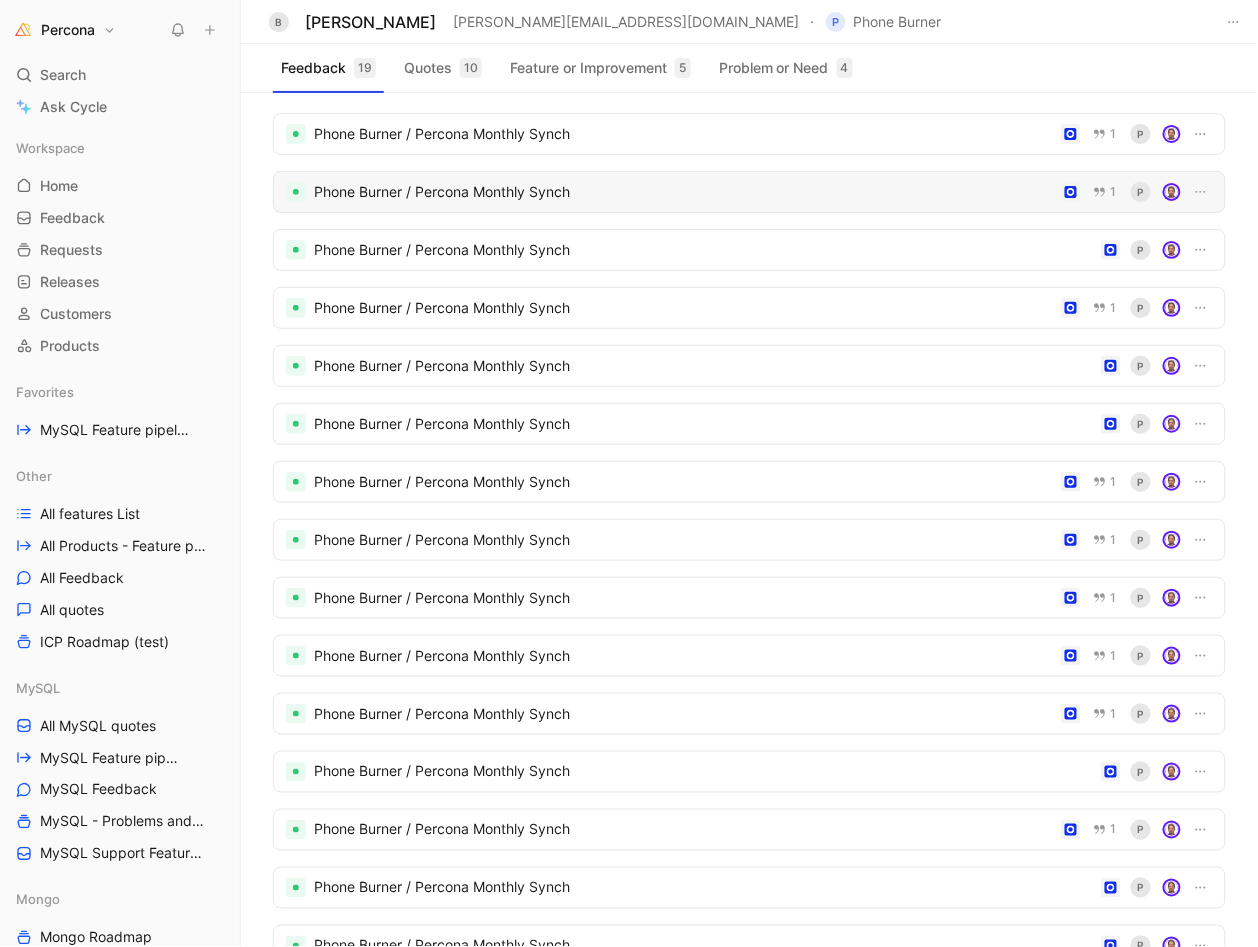 click on "Phone Burner / Percona Monthly Synch" at bounding box center [683, 192] 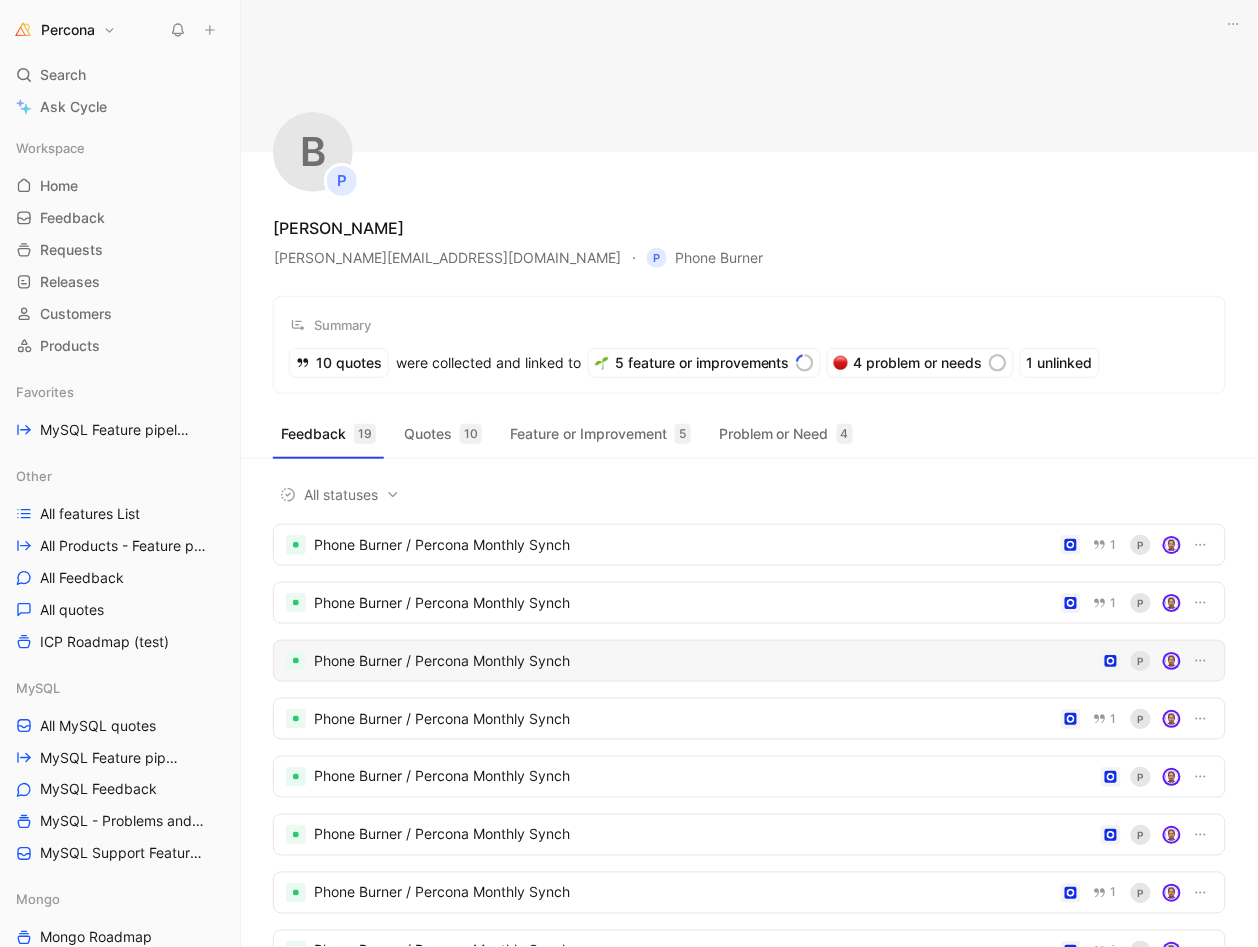 drag, startPoint x: 478, startPoint y: 669, endPoint x: 477, endPoint y: 679, distance: 10.049875 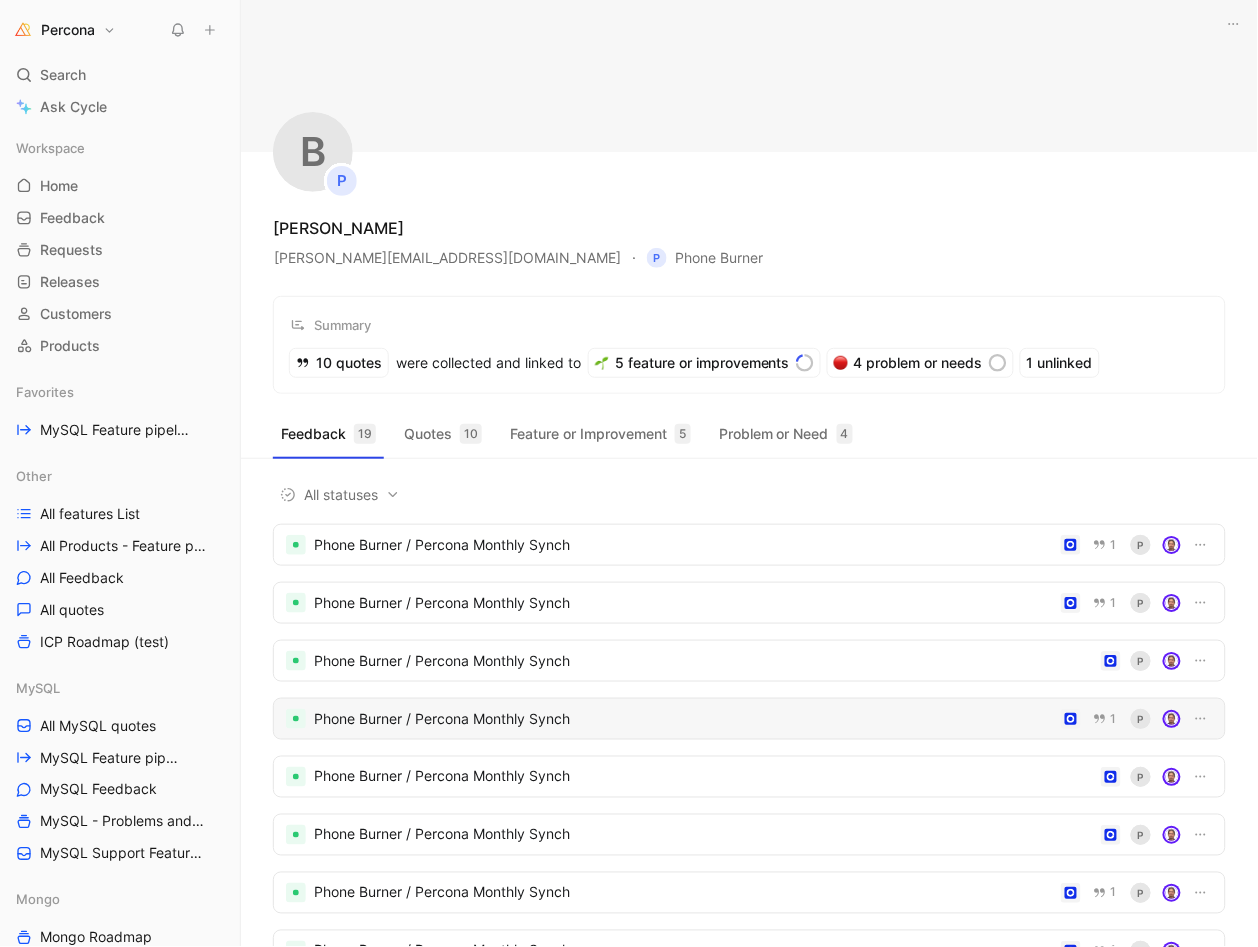 click on "Phone Burner / Percona Monthly Synch" at bounding box center [683, 719] 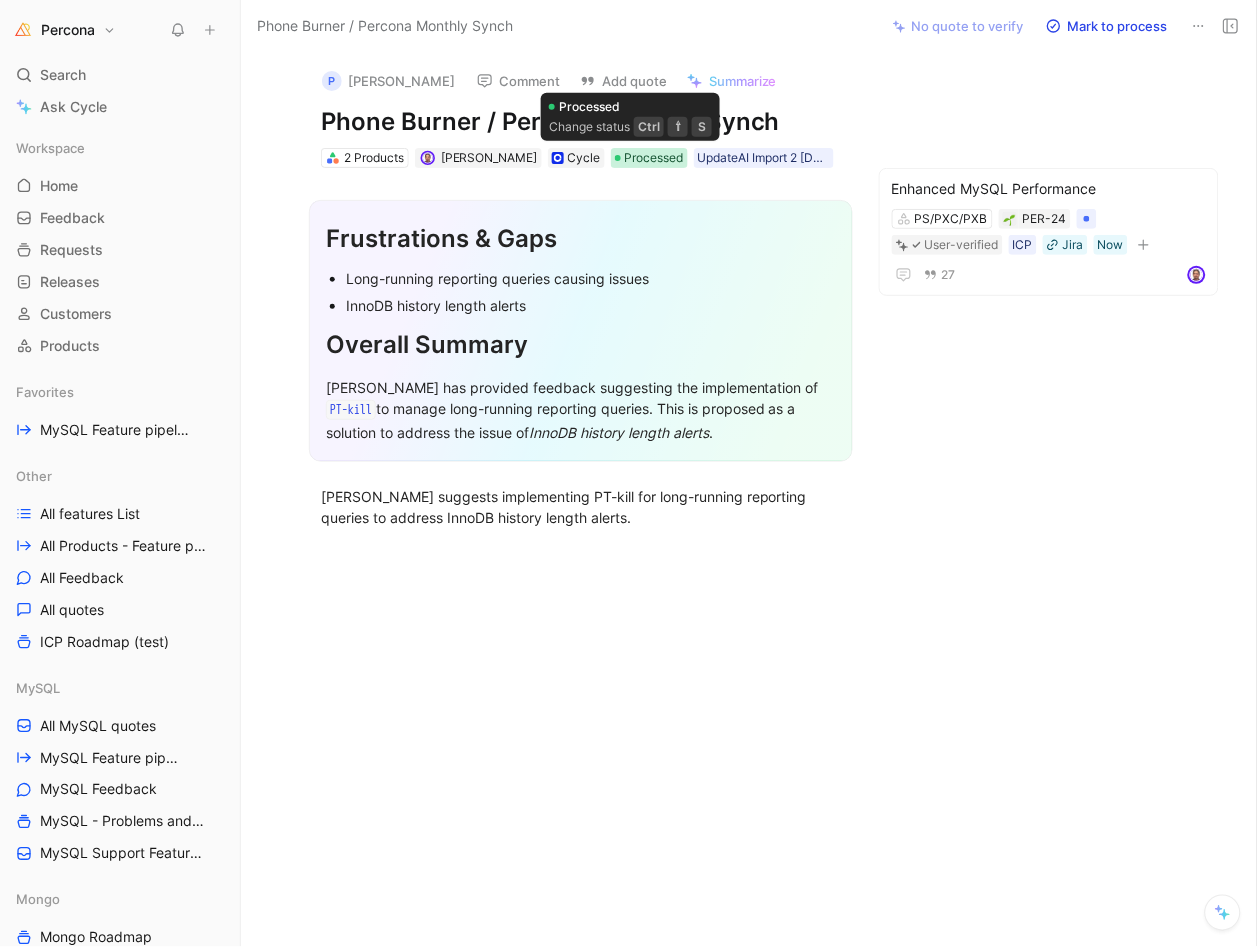 click on "Processed" at bounding box center (654, 158) 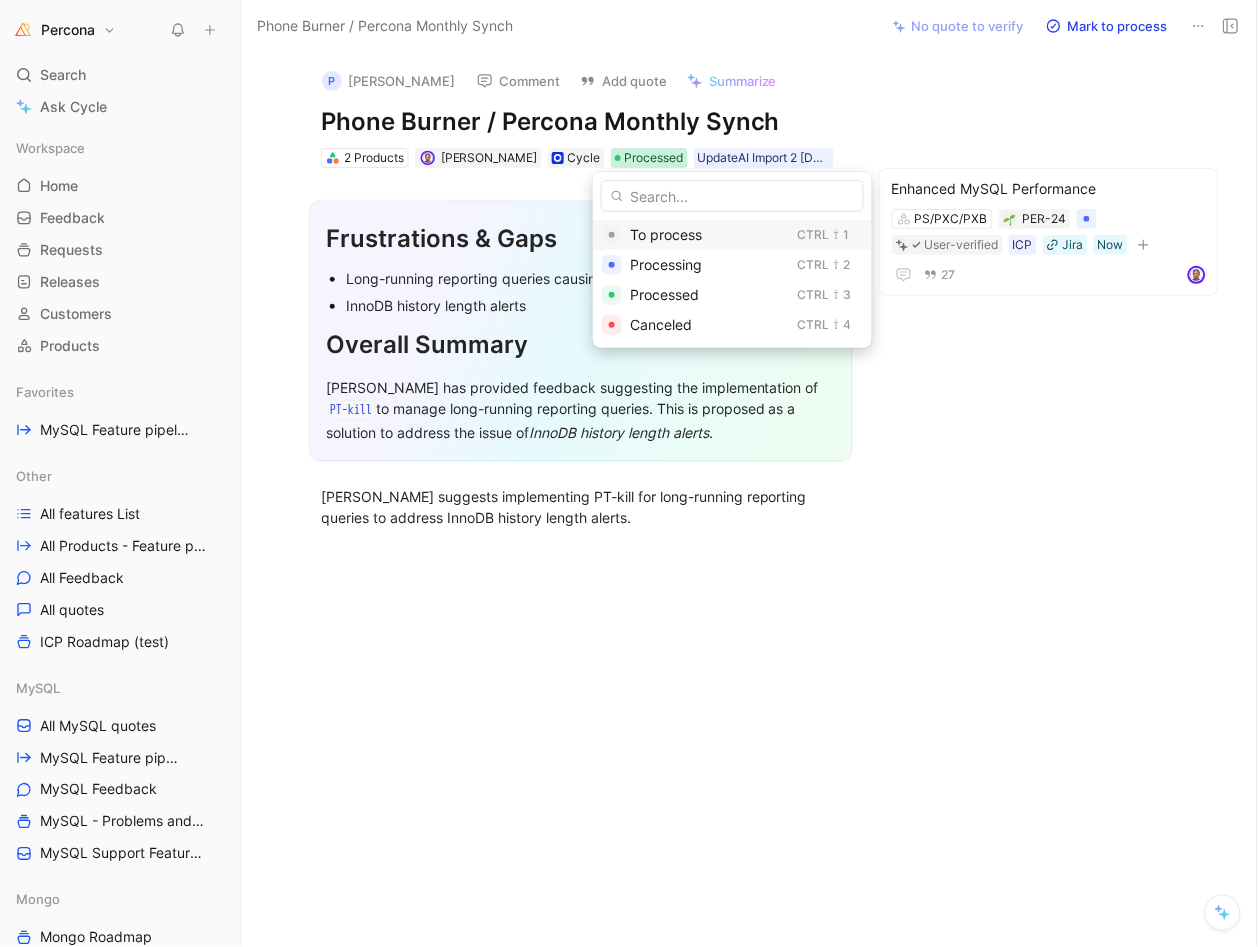 click on "To process" at bounding box center [666, 234] 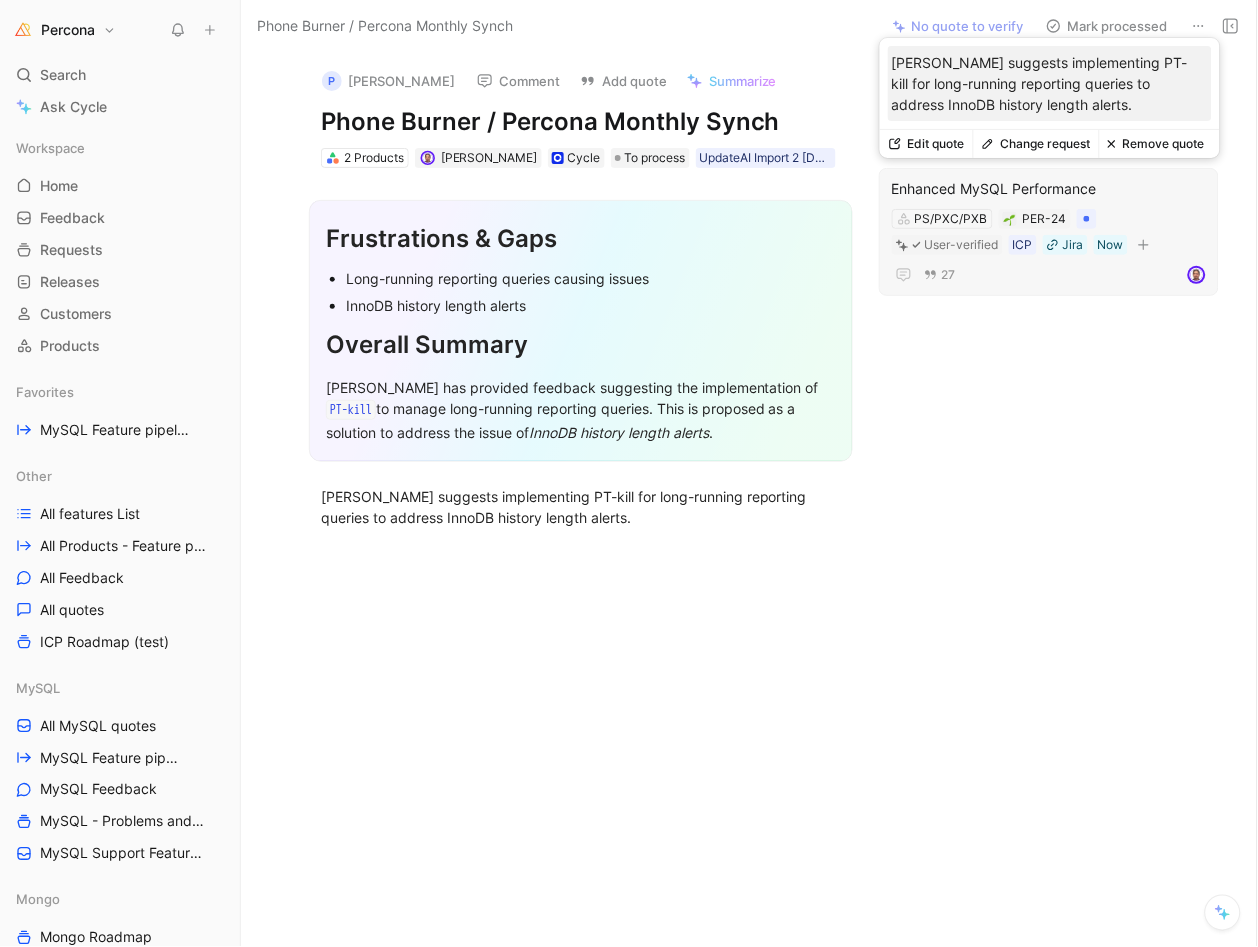 click on "Remove quote" at bounding box center [1156, 144] 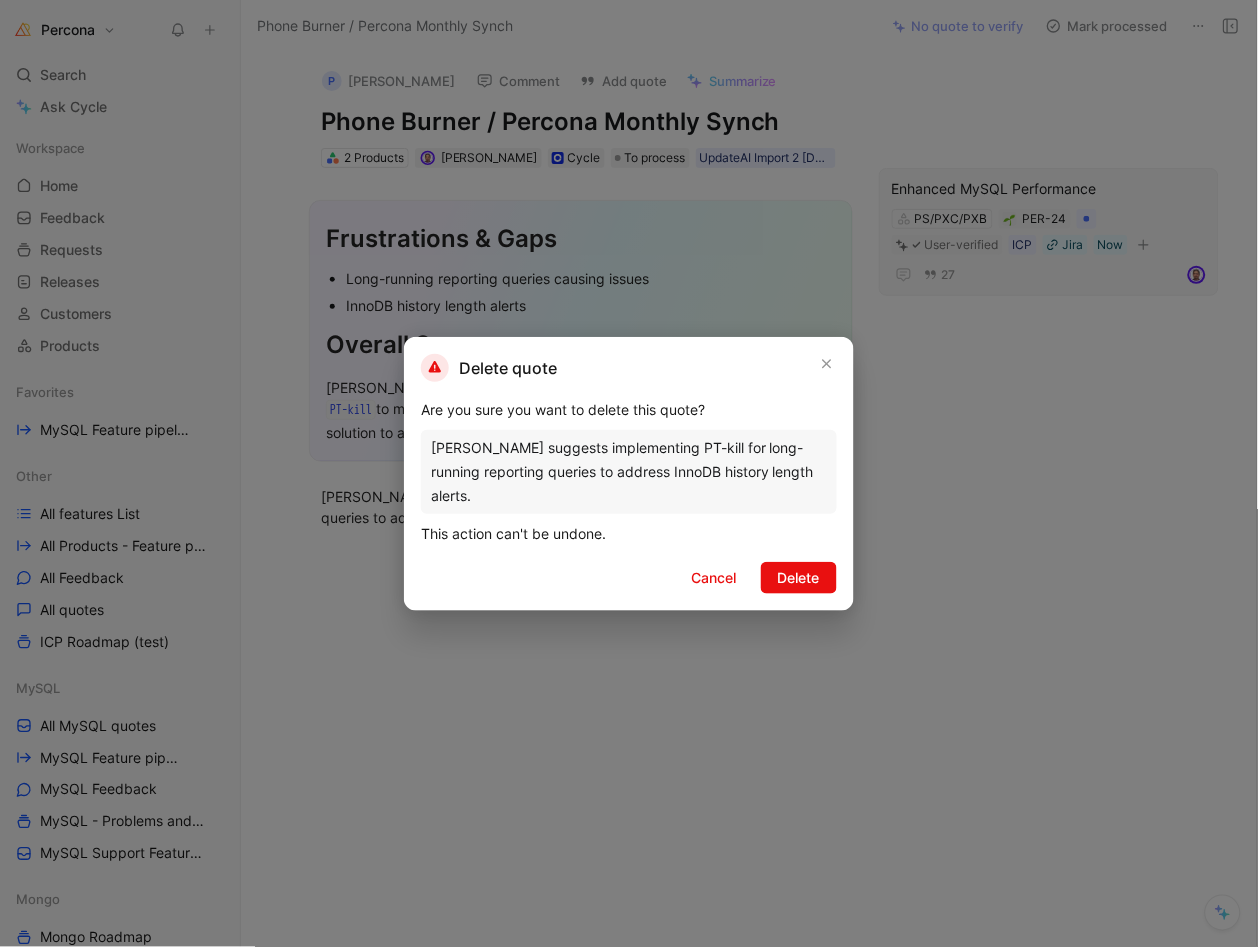 click on "Delete quote Are you sure you want to delete this quote? Paul suggests implementing PT-kill for long-running reporting queries to address InnoDB history length alerts. This action can't be undone. Cancel Delete" at bounding box center [629, 474] 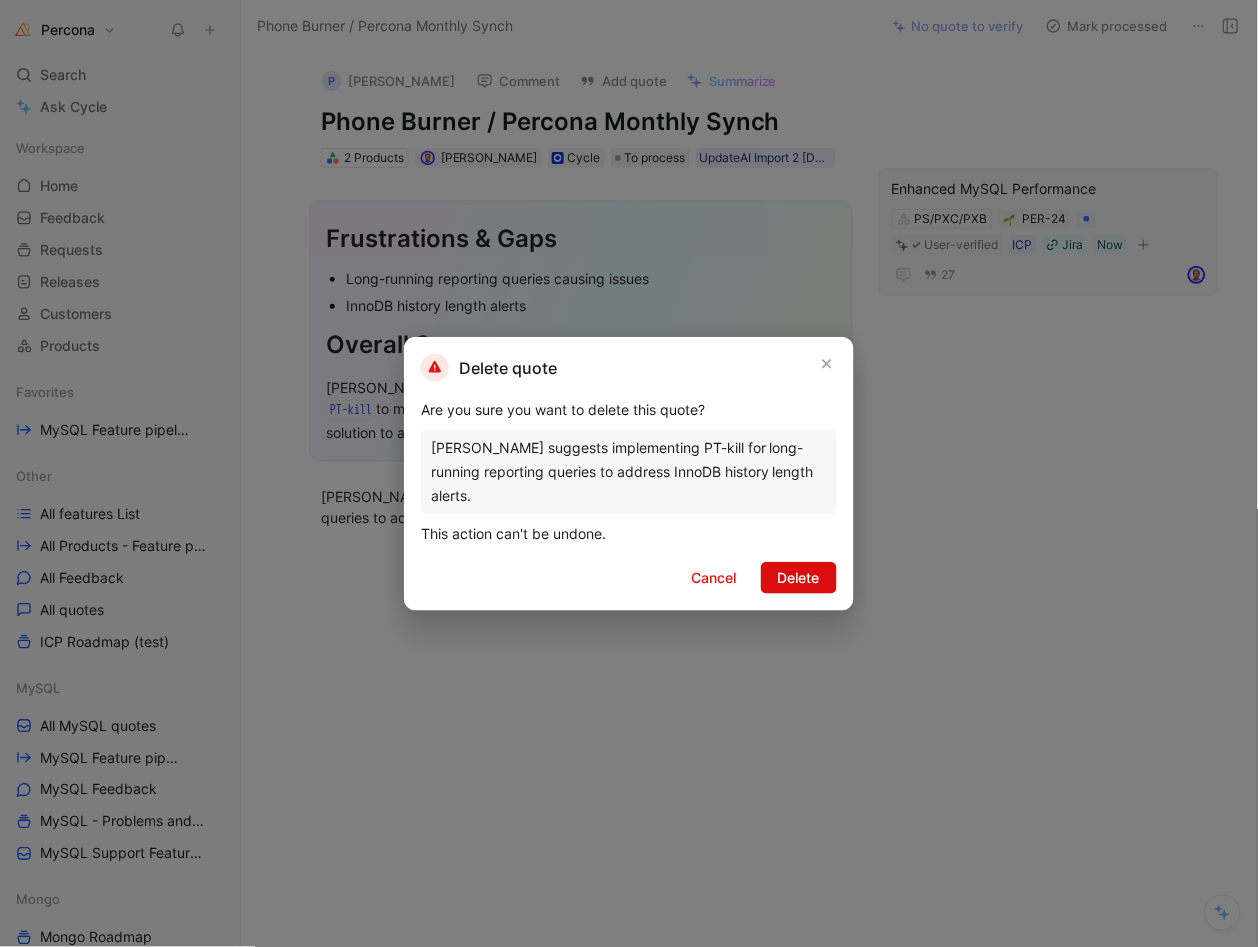 click on "Delete" at bounding box center (799, 578) 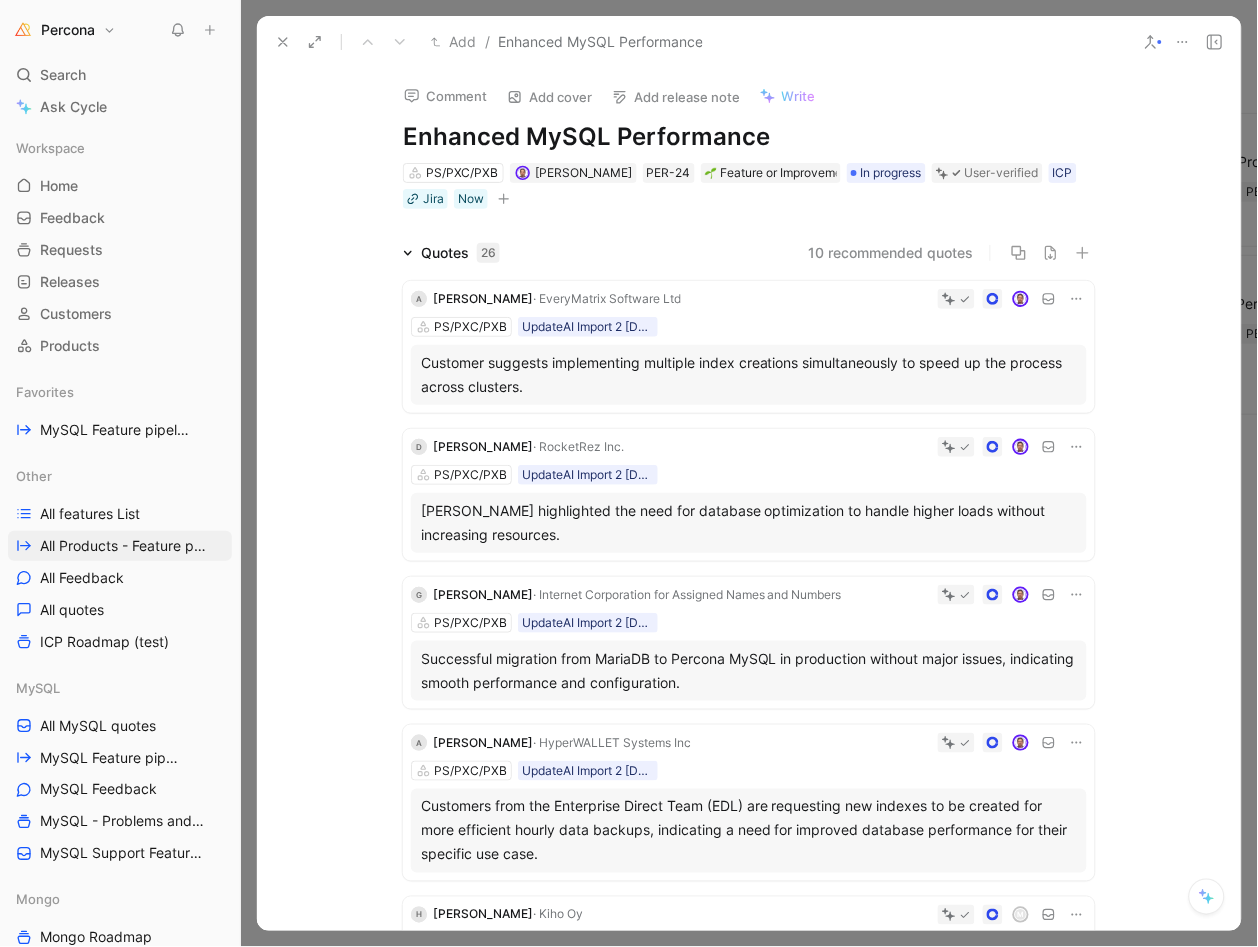 click 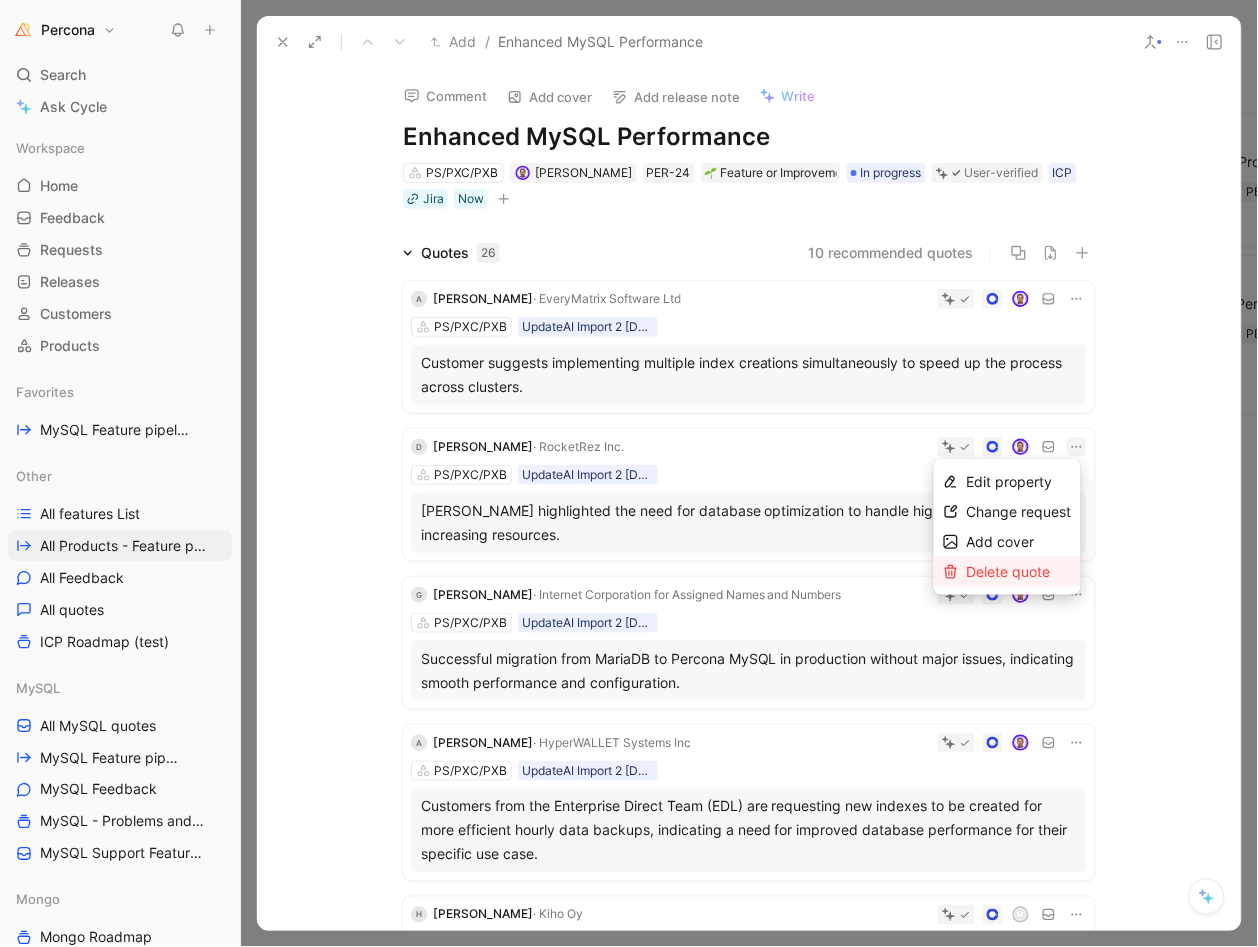 click on "Delete quote" at bounding box center (1009, 571) 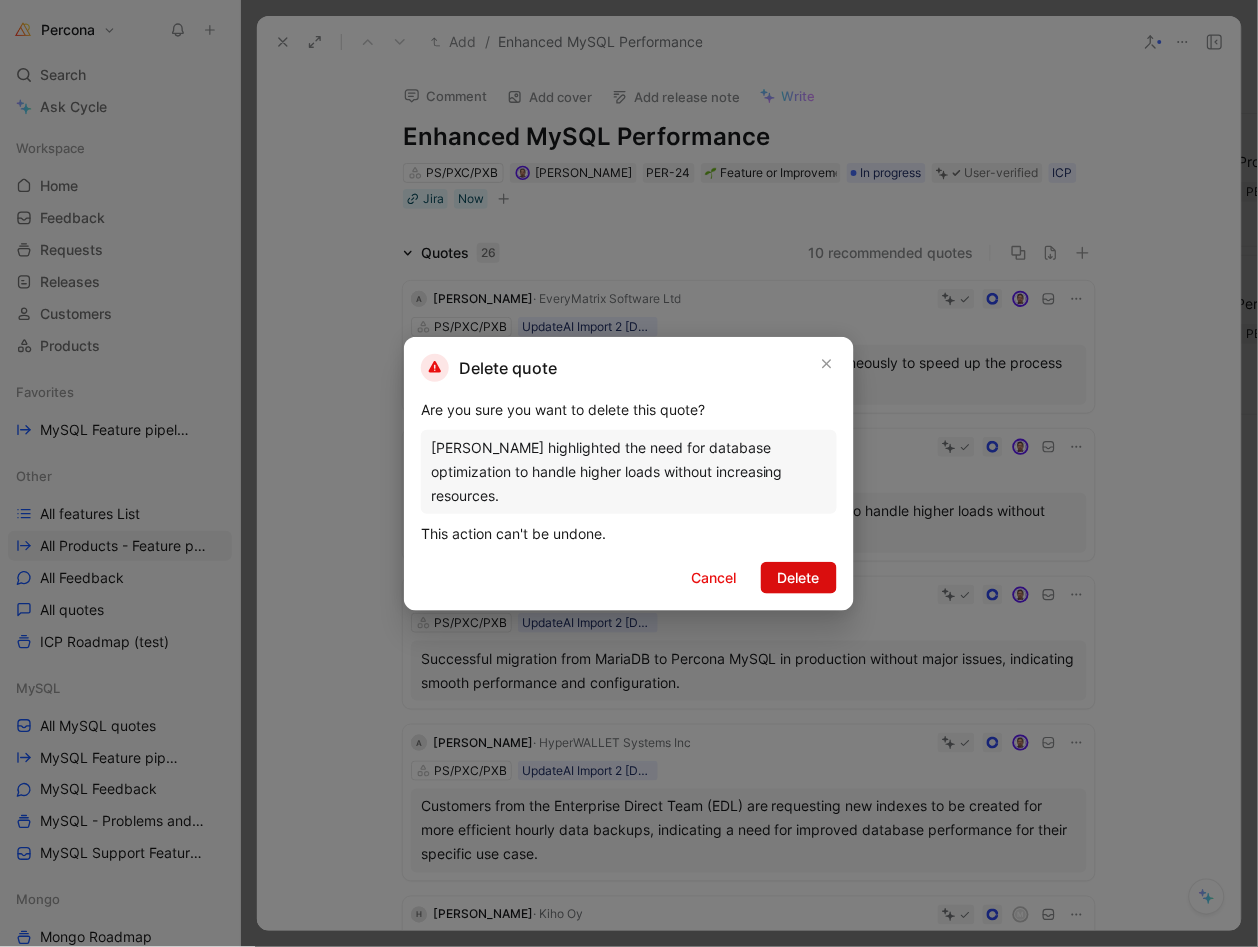 click on "Delete" at bounding box center [799, 578] 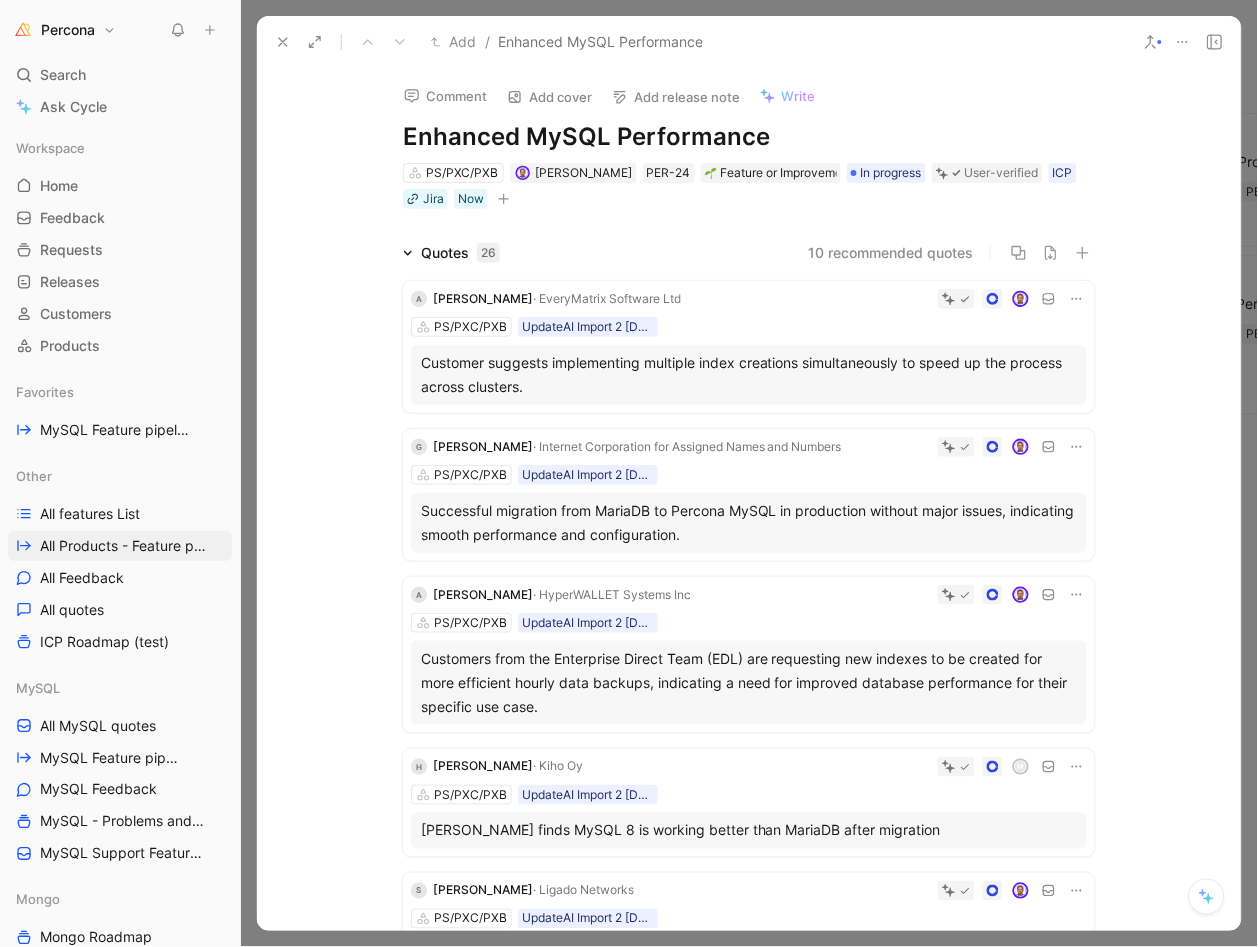 click 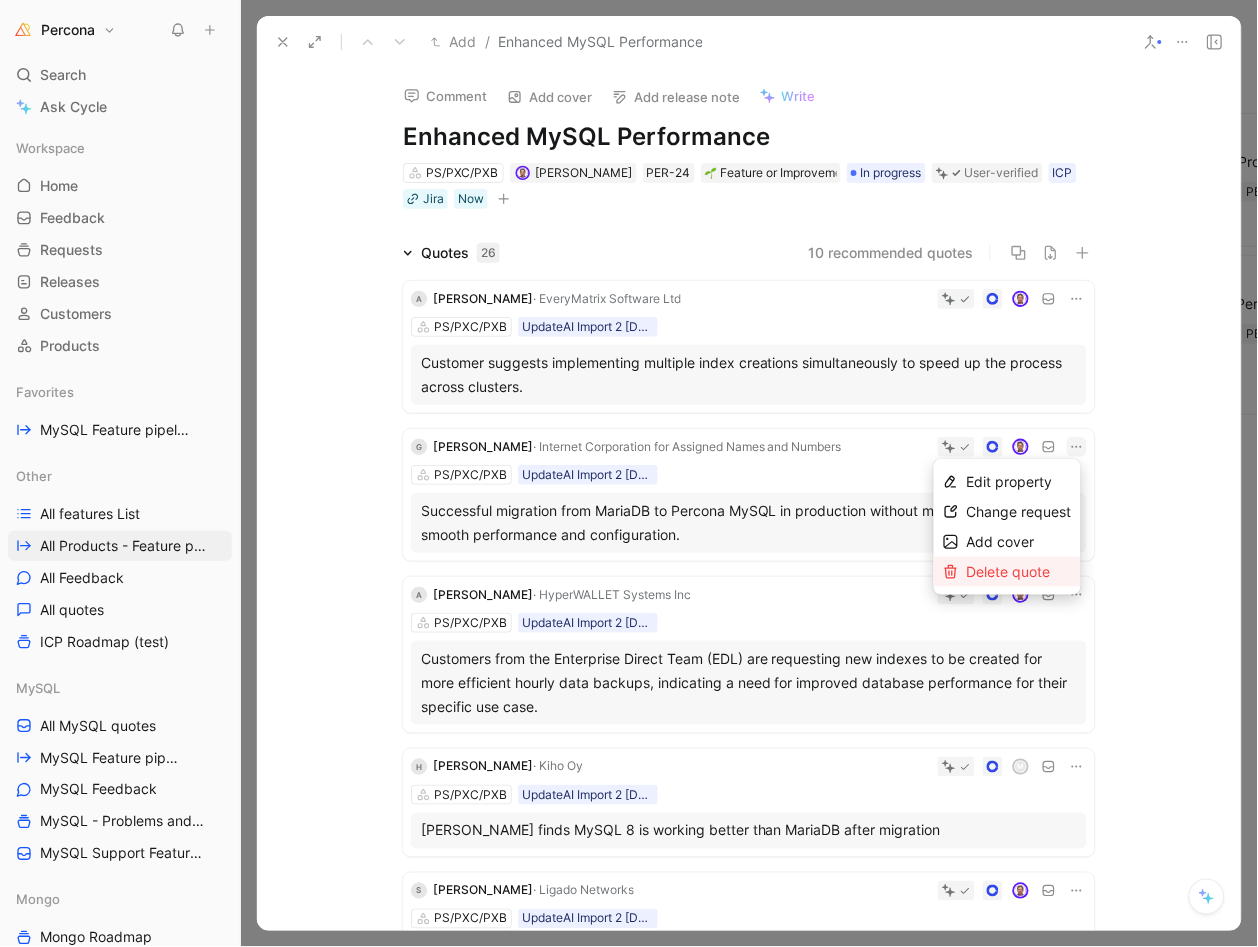 click on "Delete quote" at bounding box center (1009, 571) 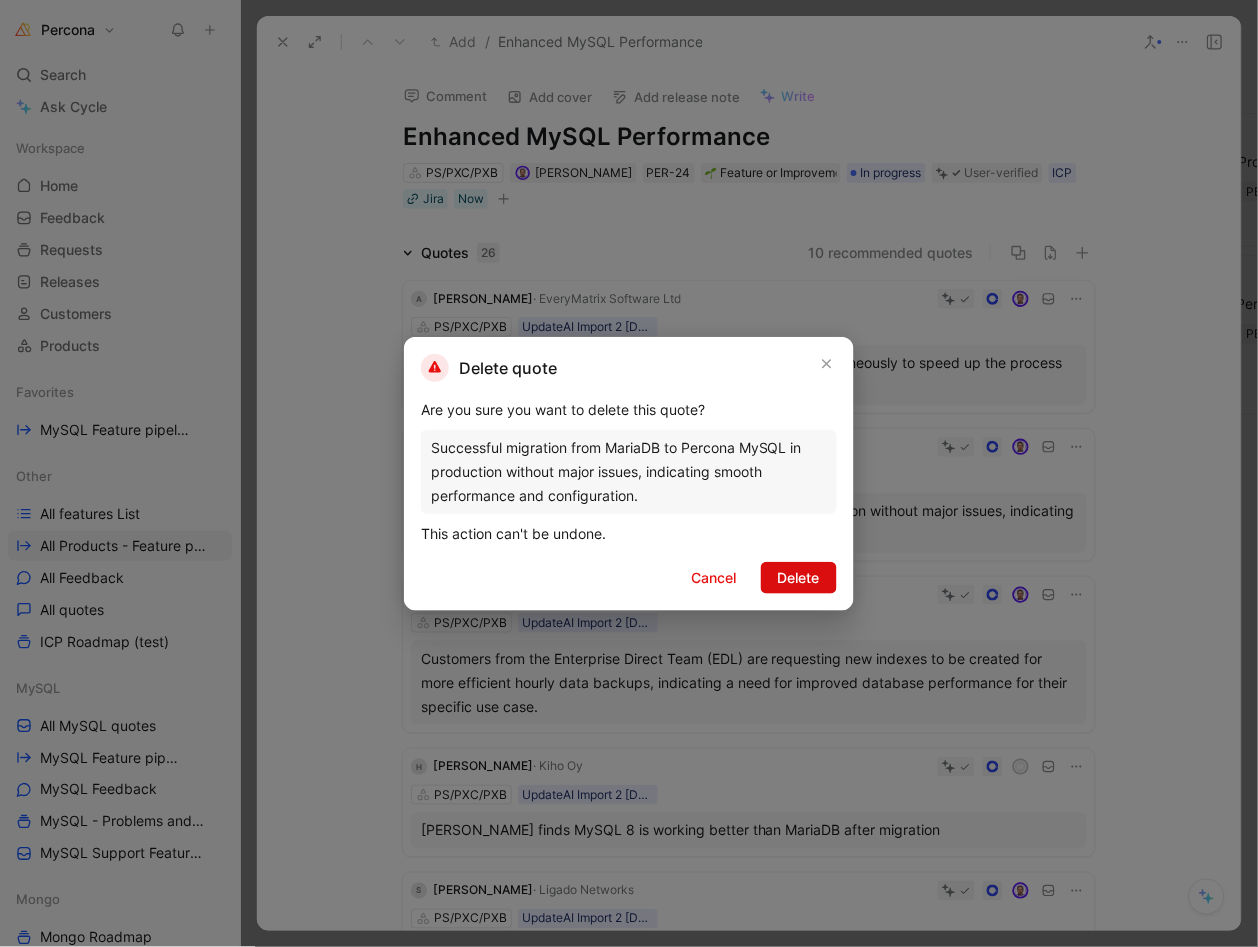 click on "Delete" at bounding box center [799, 578] 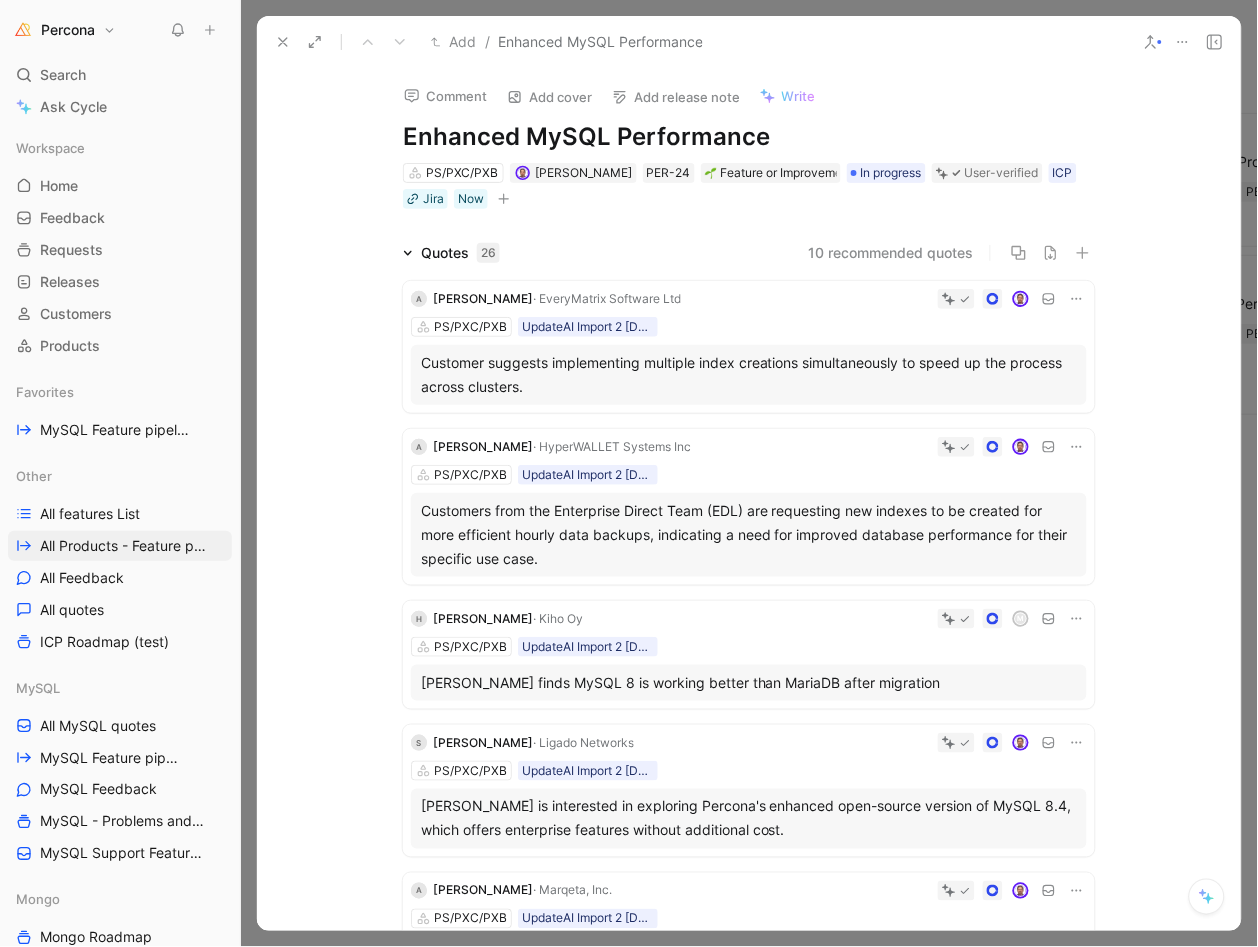 click 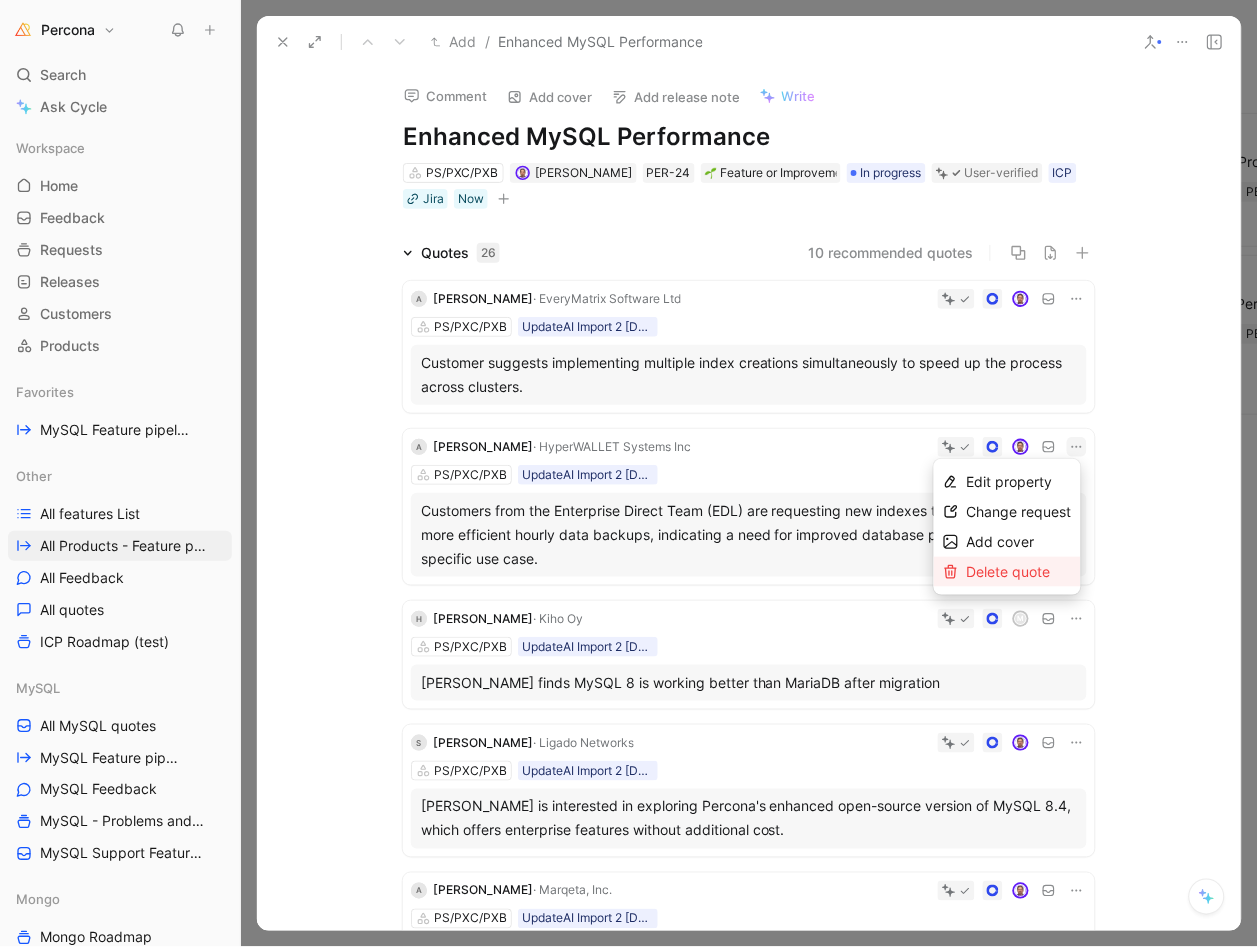 click on "Delete quote" at bounding box center [1009, 571] 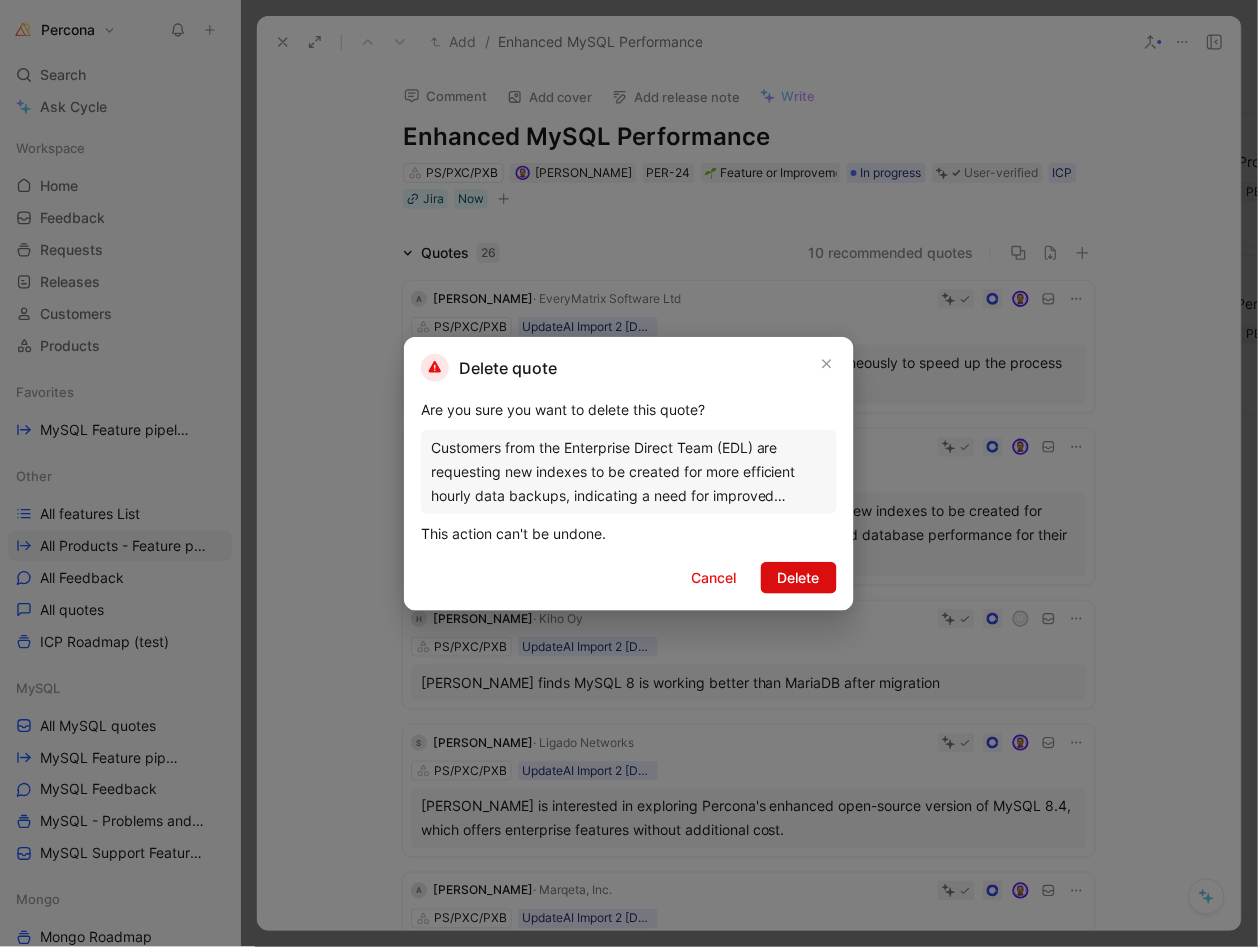 click on "Delete" at bounding box center [799, 578] 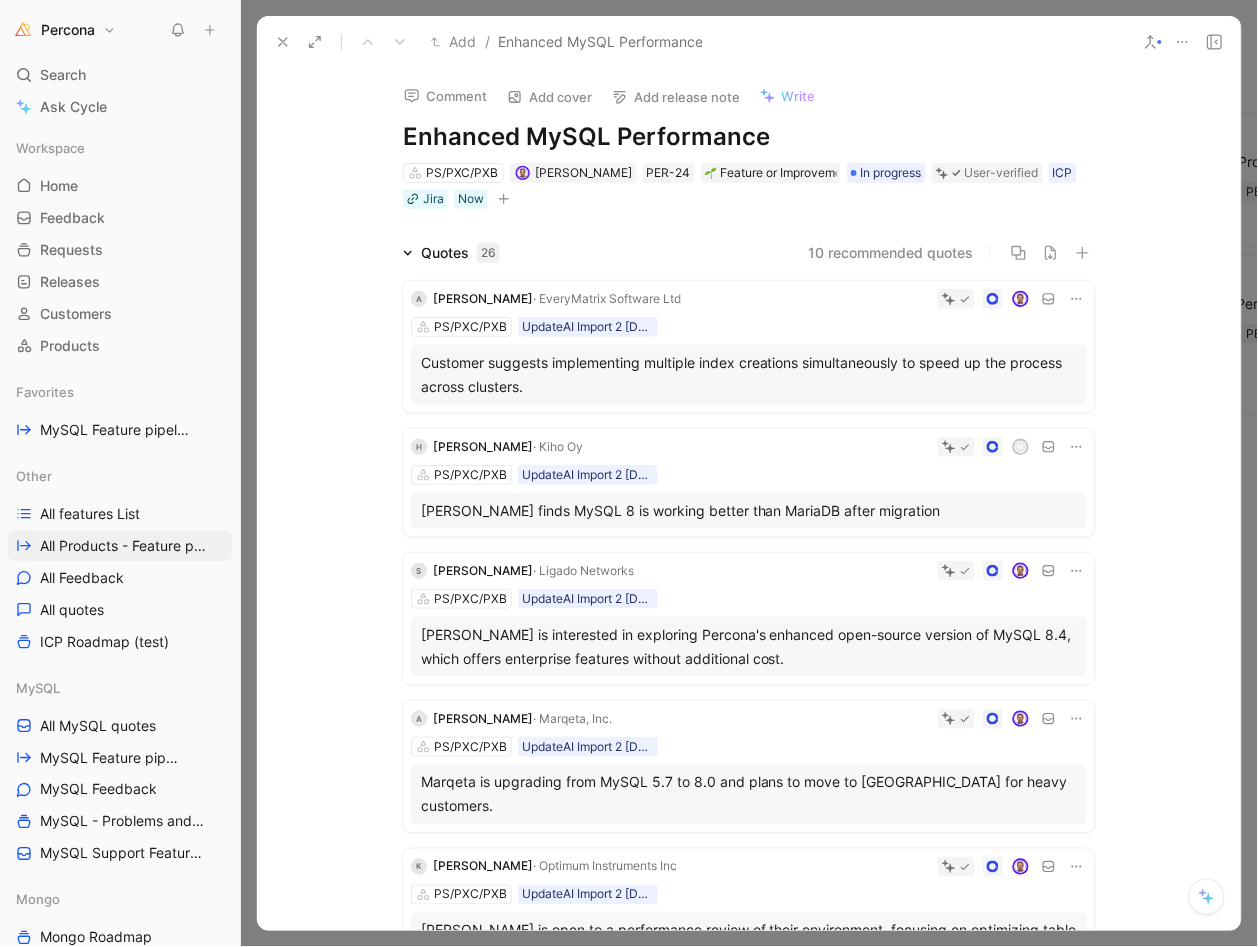 click at bounding box center [1077, 447] 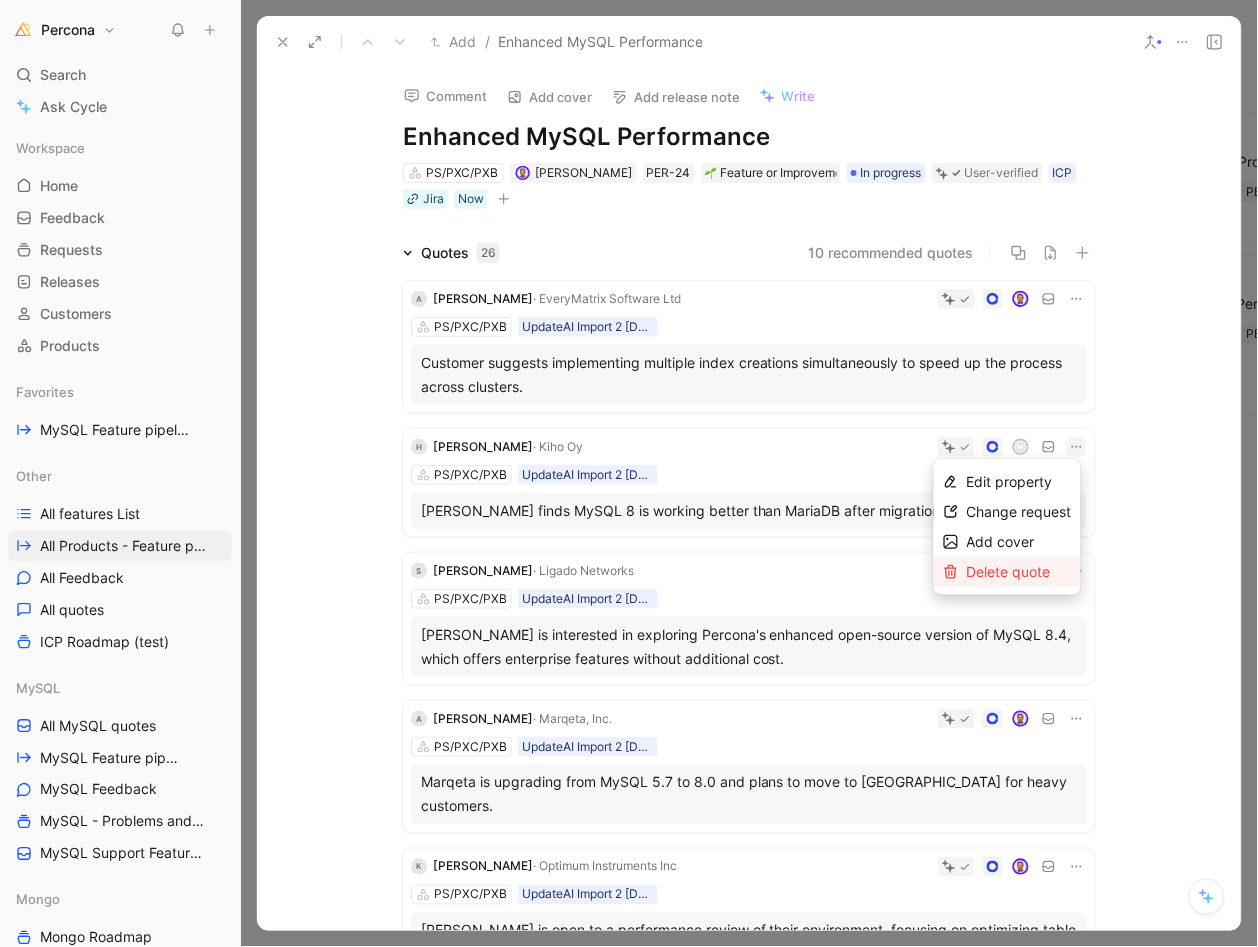 click on "Delete quote" at bounding box center (1007, 572) 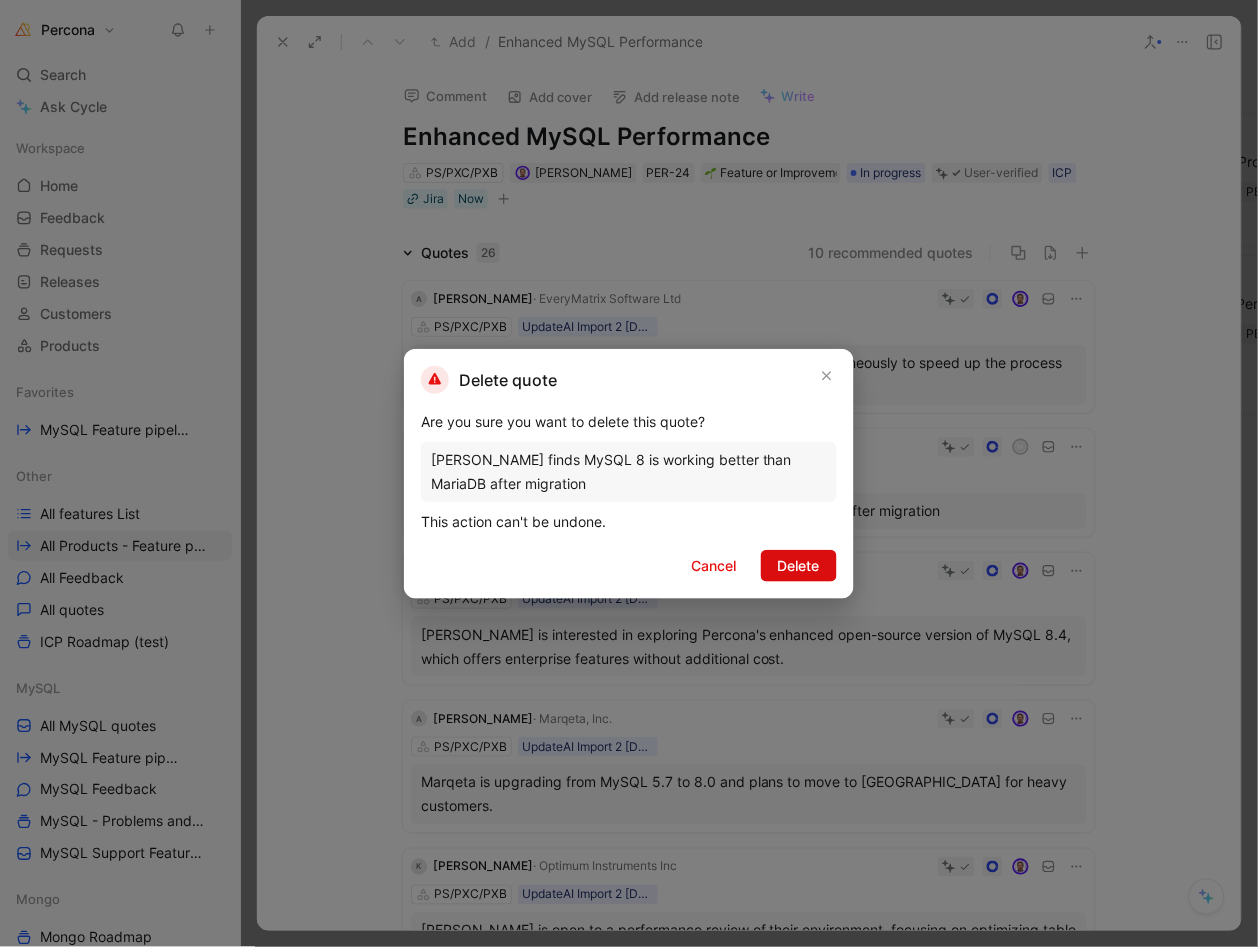 click on "Delete" at bounding box center (799, 566) 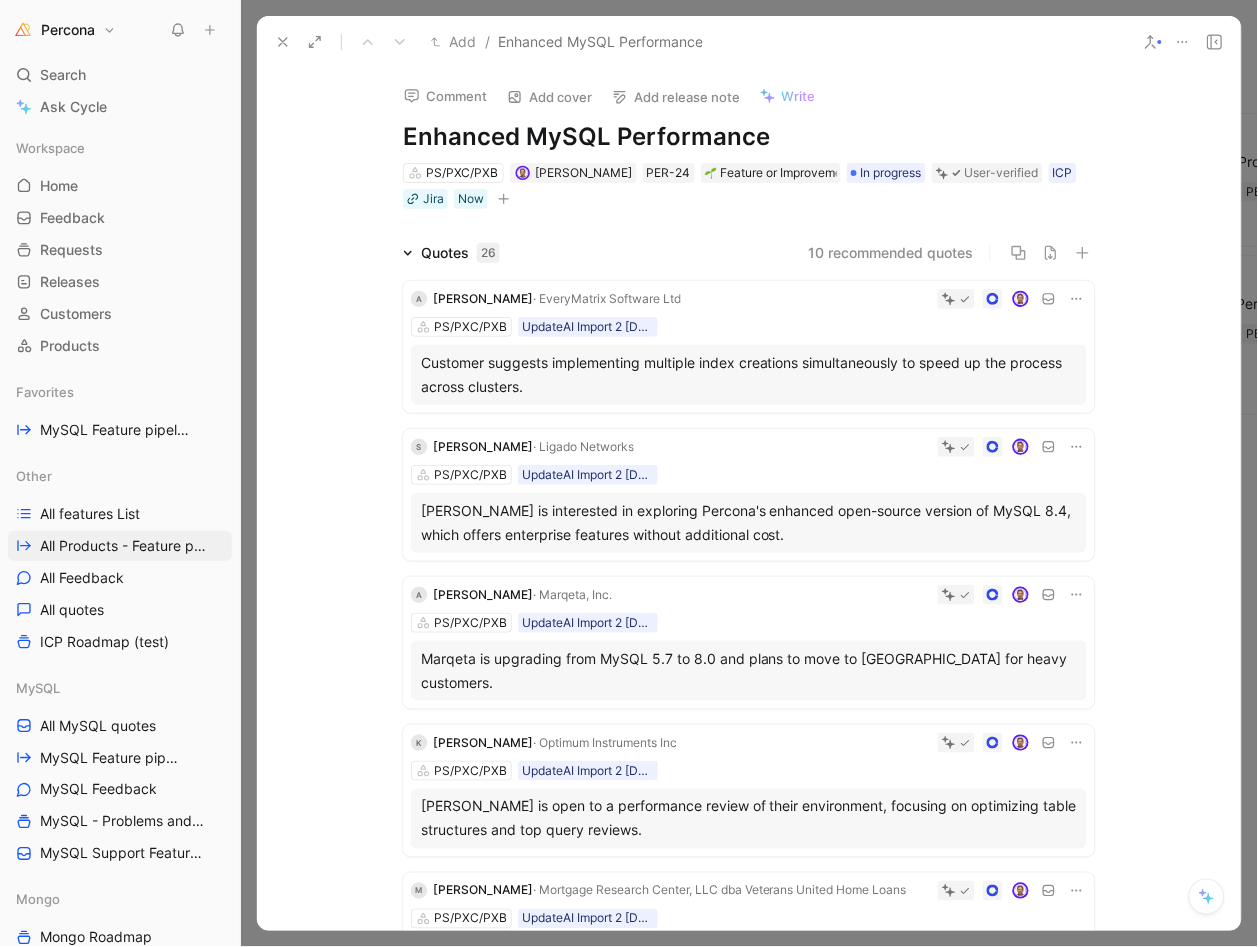 click 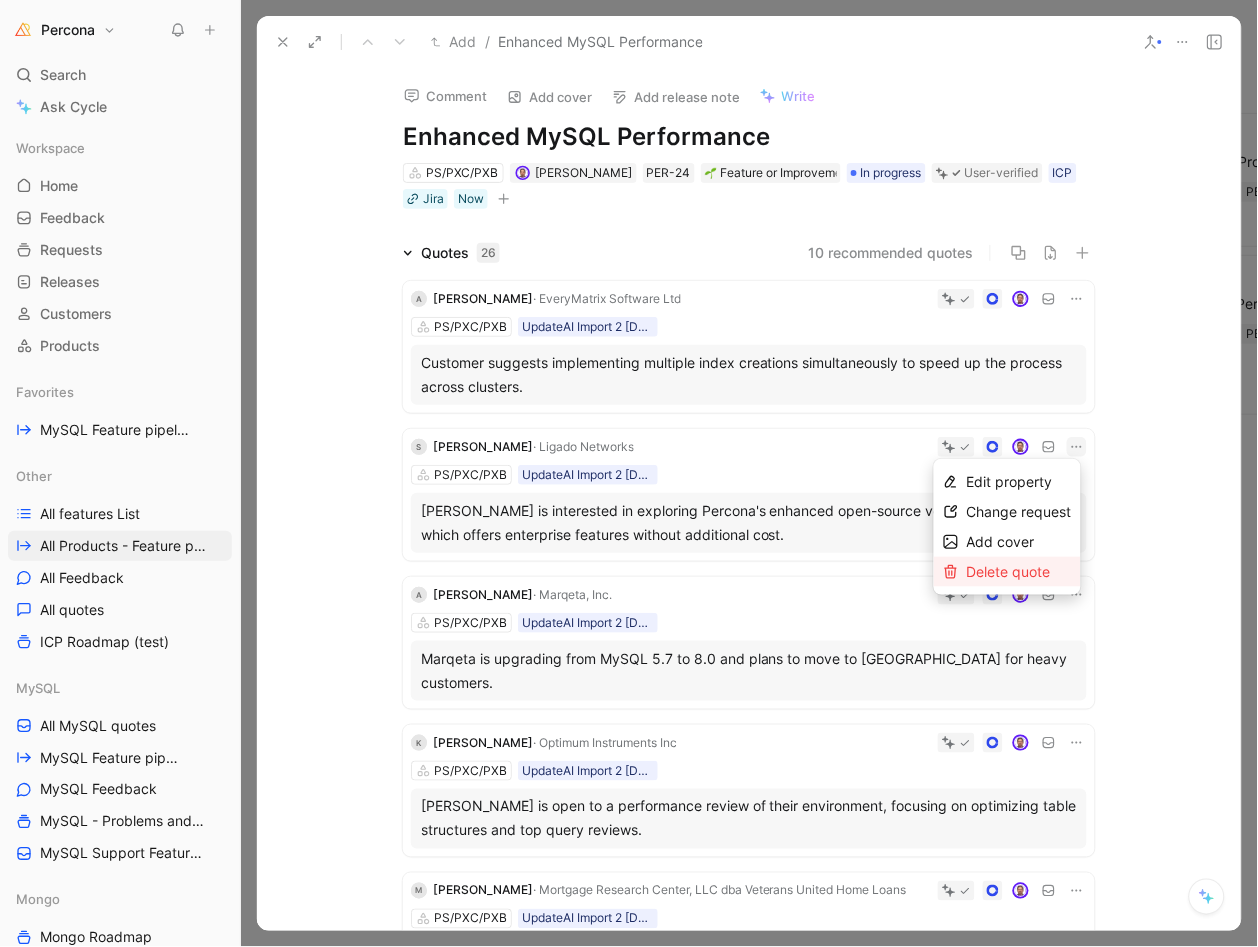 click on "Delete quote" at bounding box center [1019, 572] 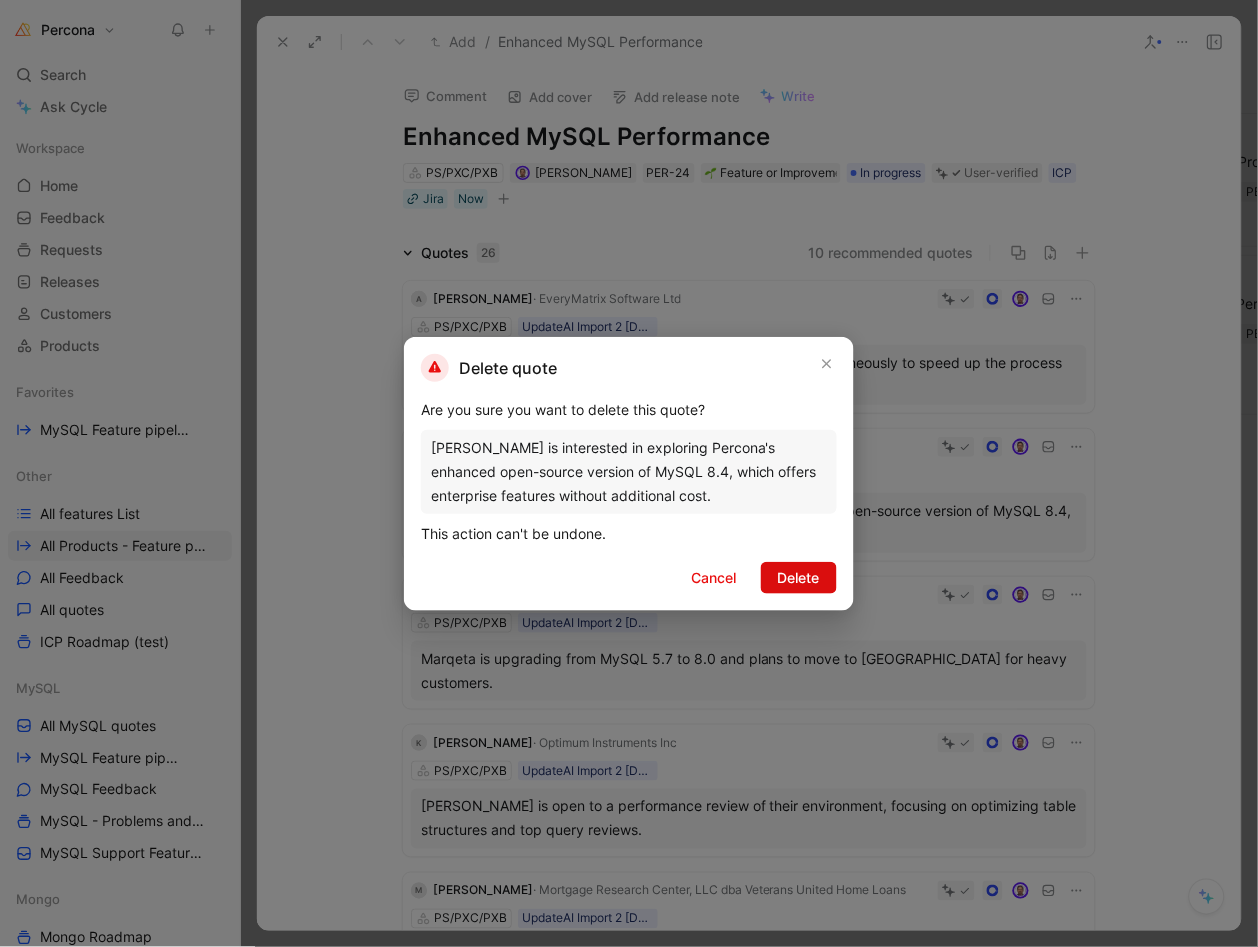 click on "Delete" at bounding box center (799, 578) 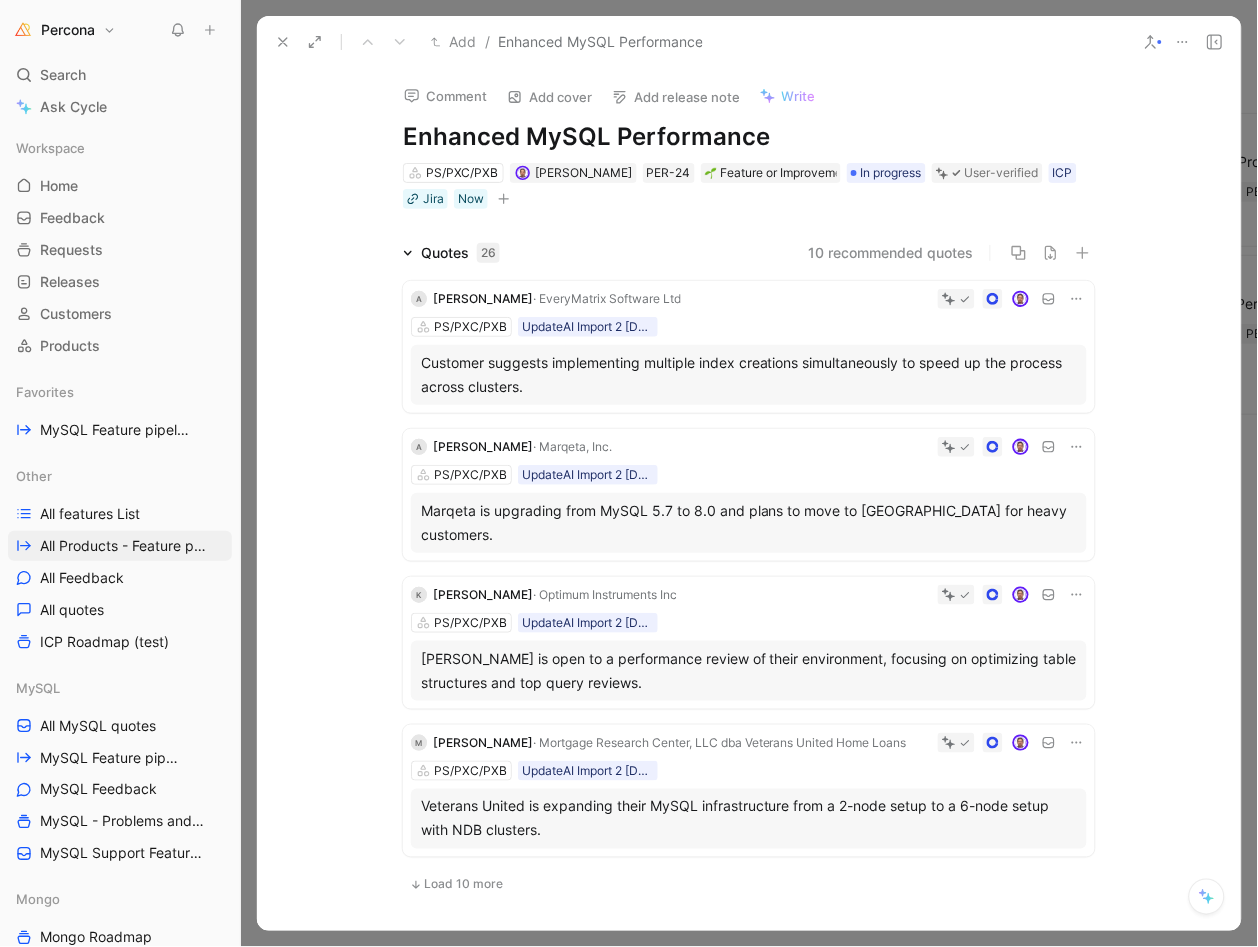 click 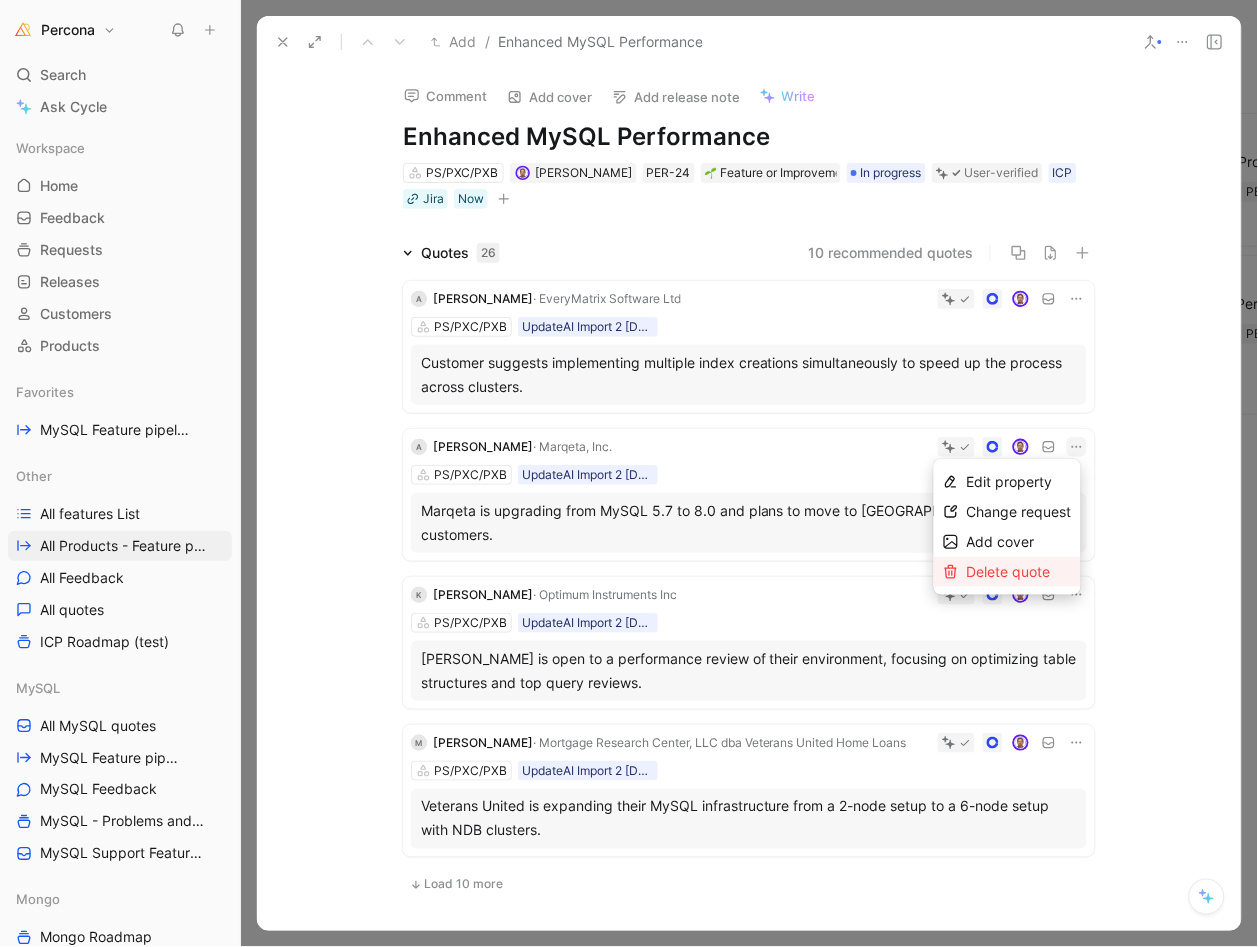 click on "Delete quote" at bounding box center (1009, 571) 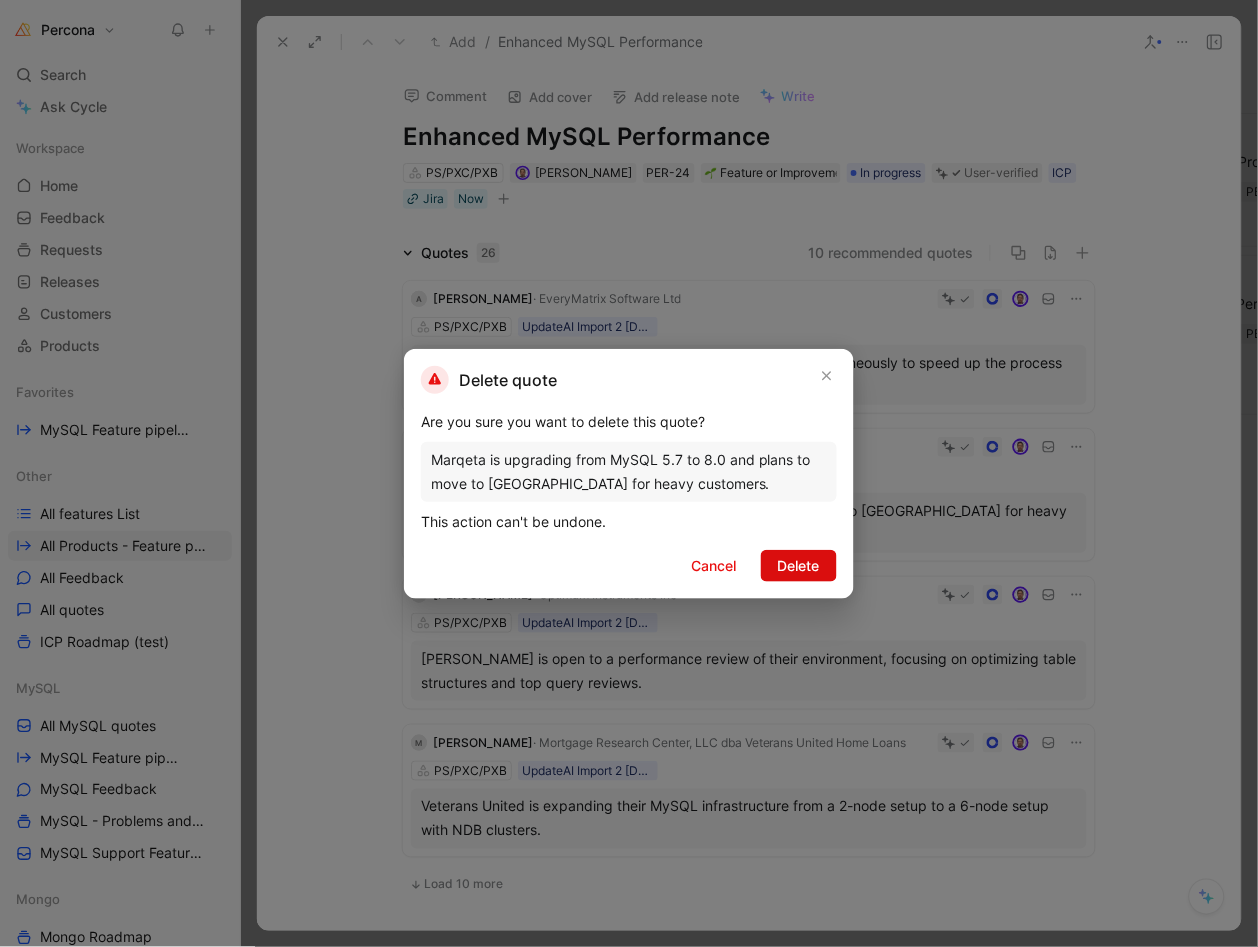click on "Delete" at bounding box center [799, 566] 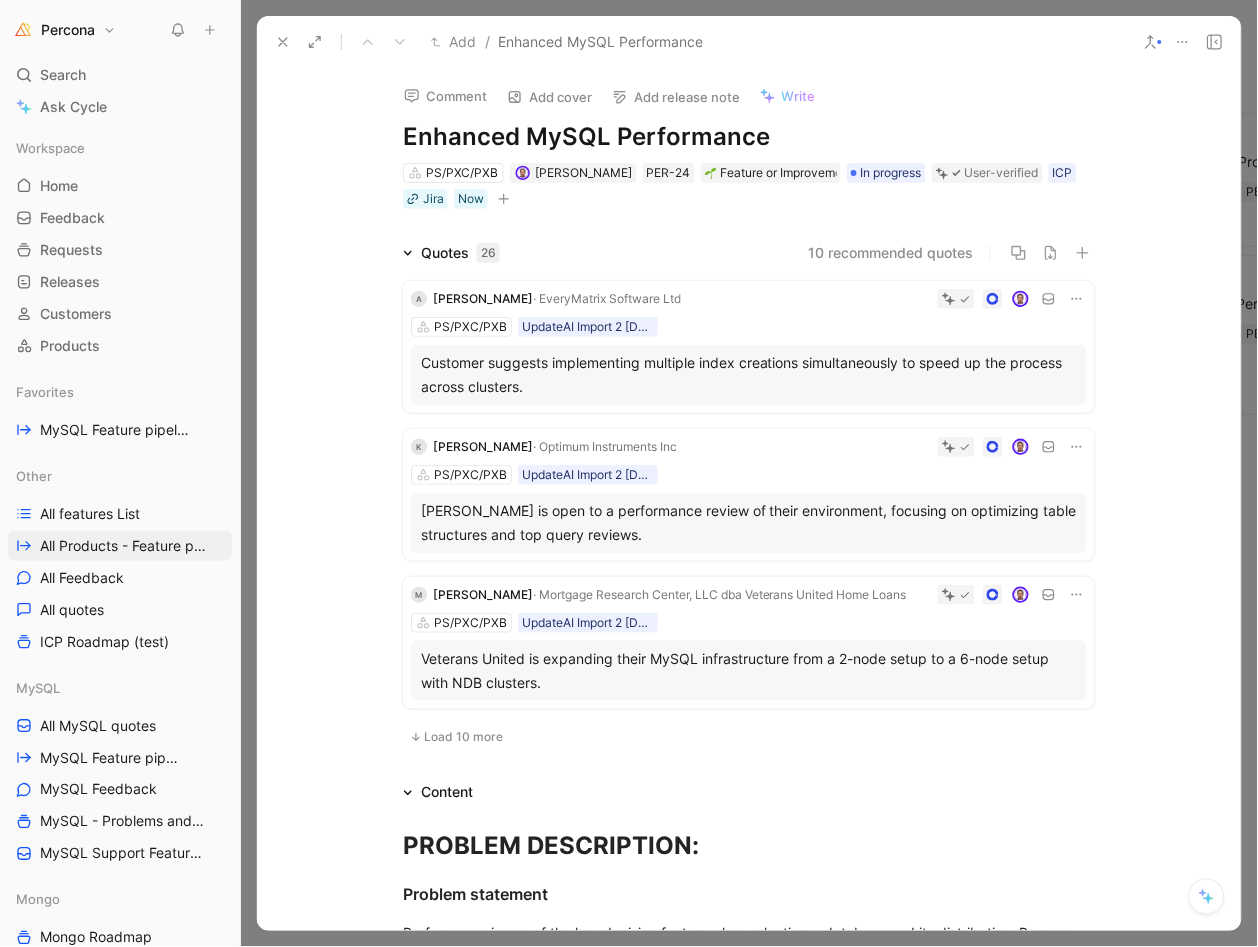 click 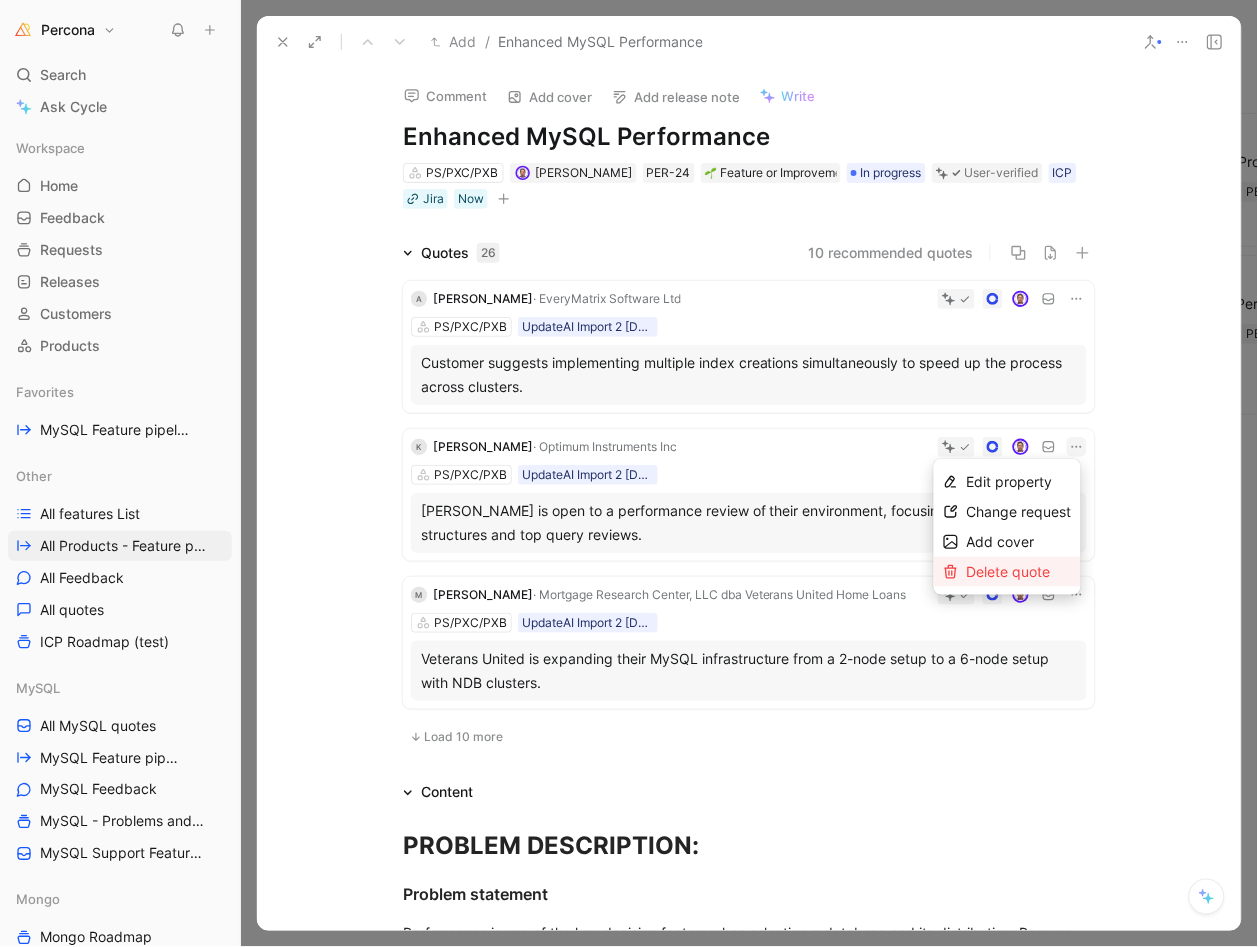click on "Delete quote" at bounding box center (1009, 571) 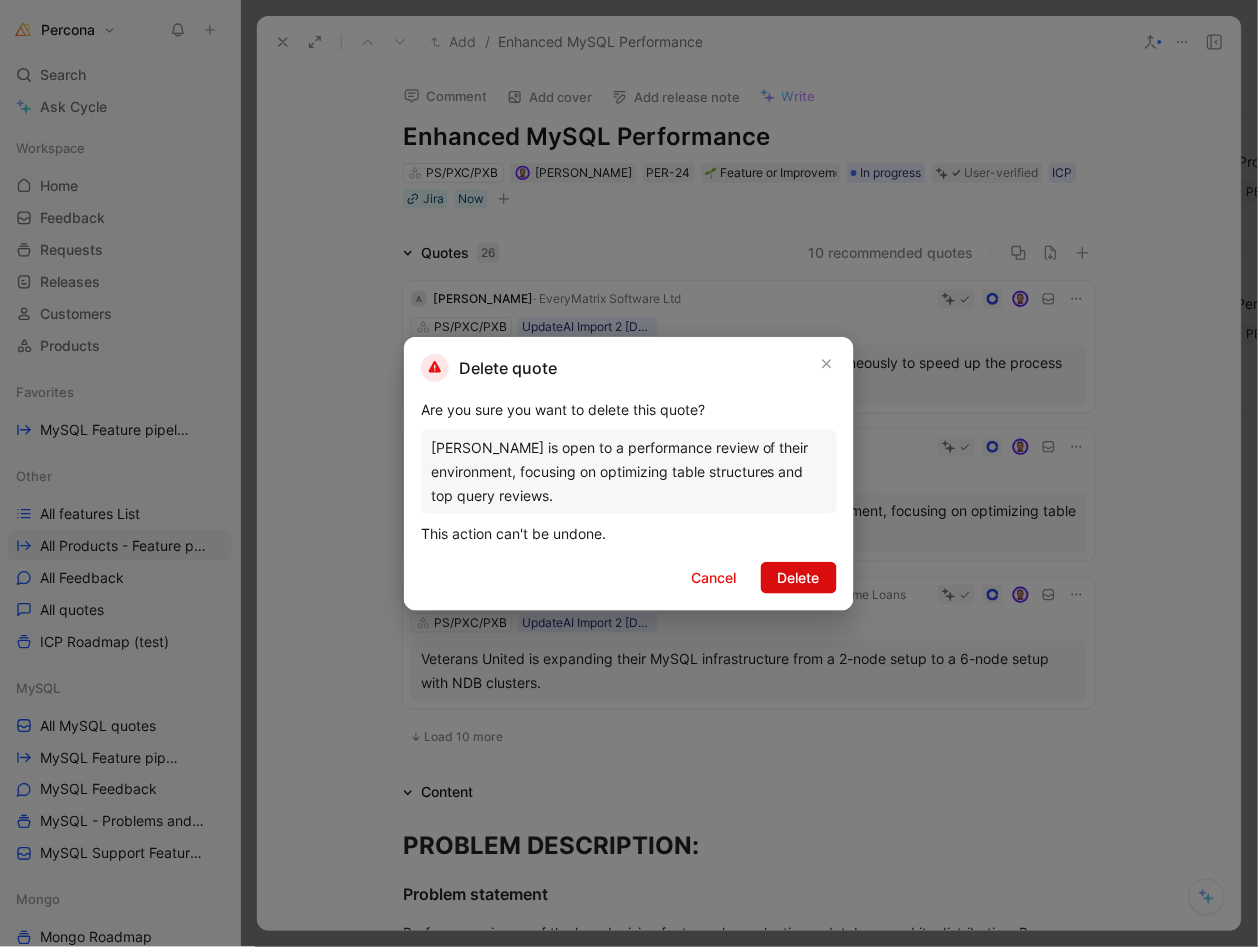 click on "Delete" at bounding box center [799, 578] 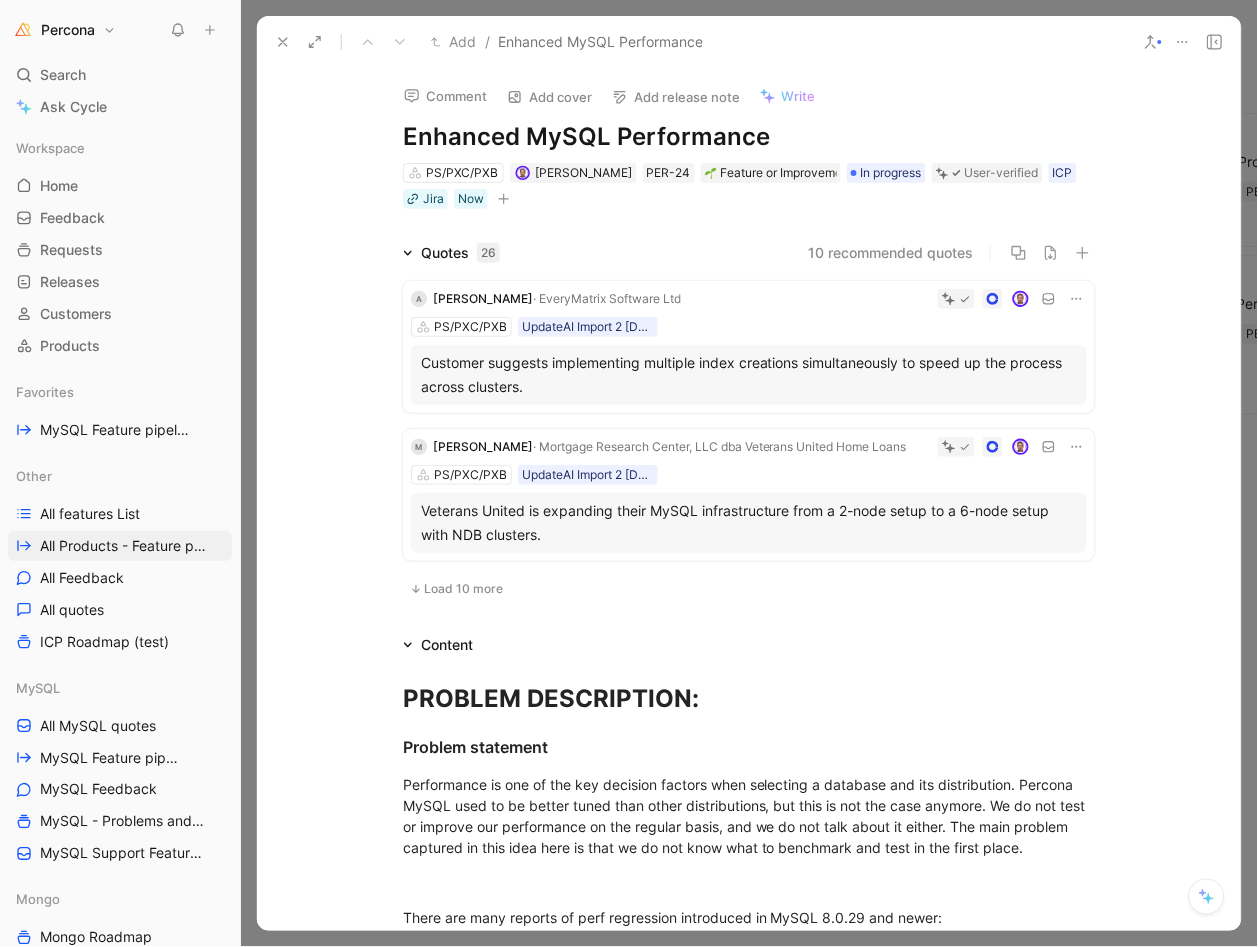 click 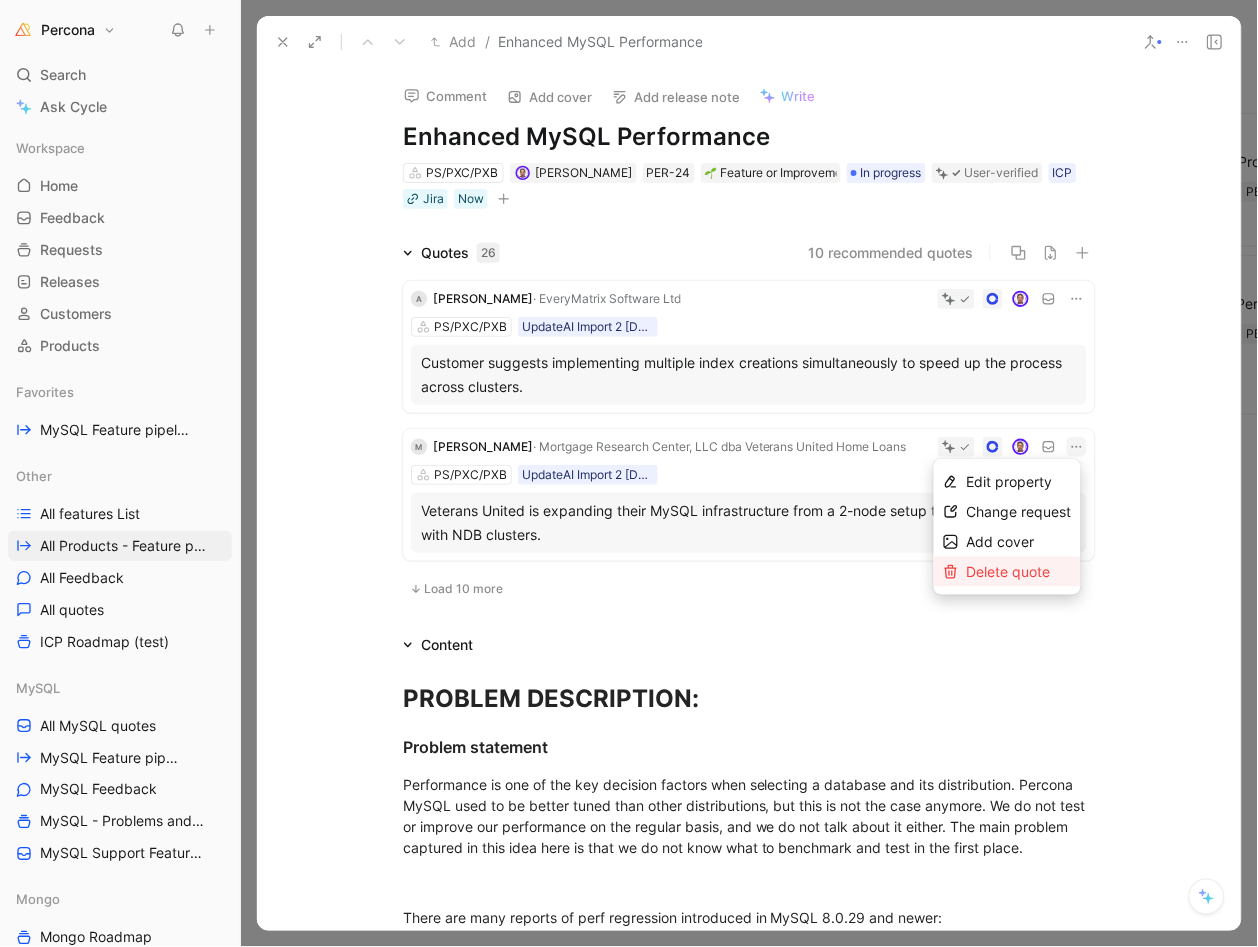 click on "Delete quote" at bounding box center [1007, 572] 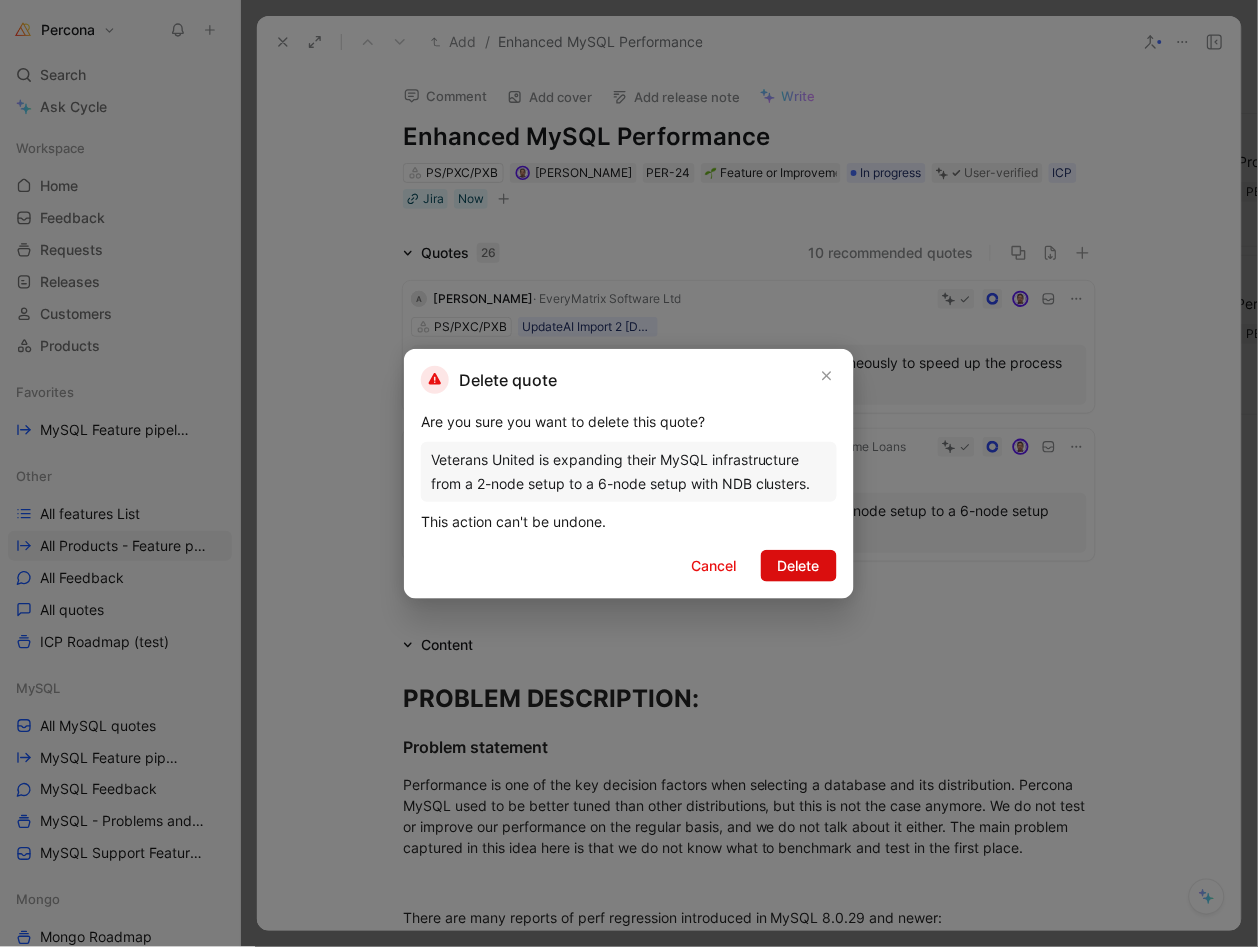 click on "Delete" at bounding box center [799, 566] 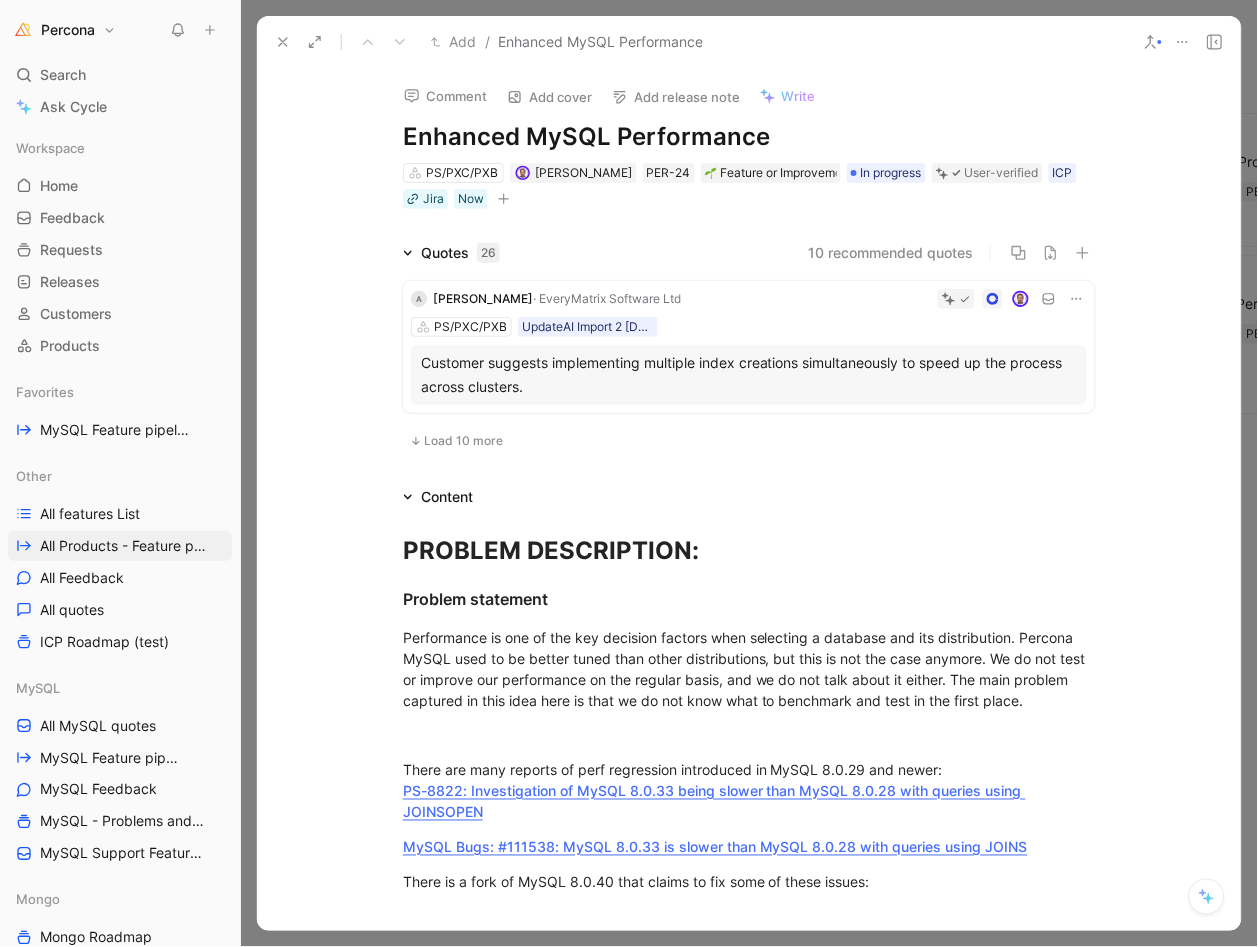 click on "Load 10 more" at bounding box center [463, 441] 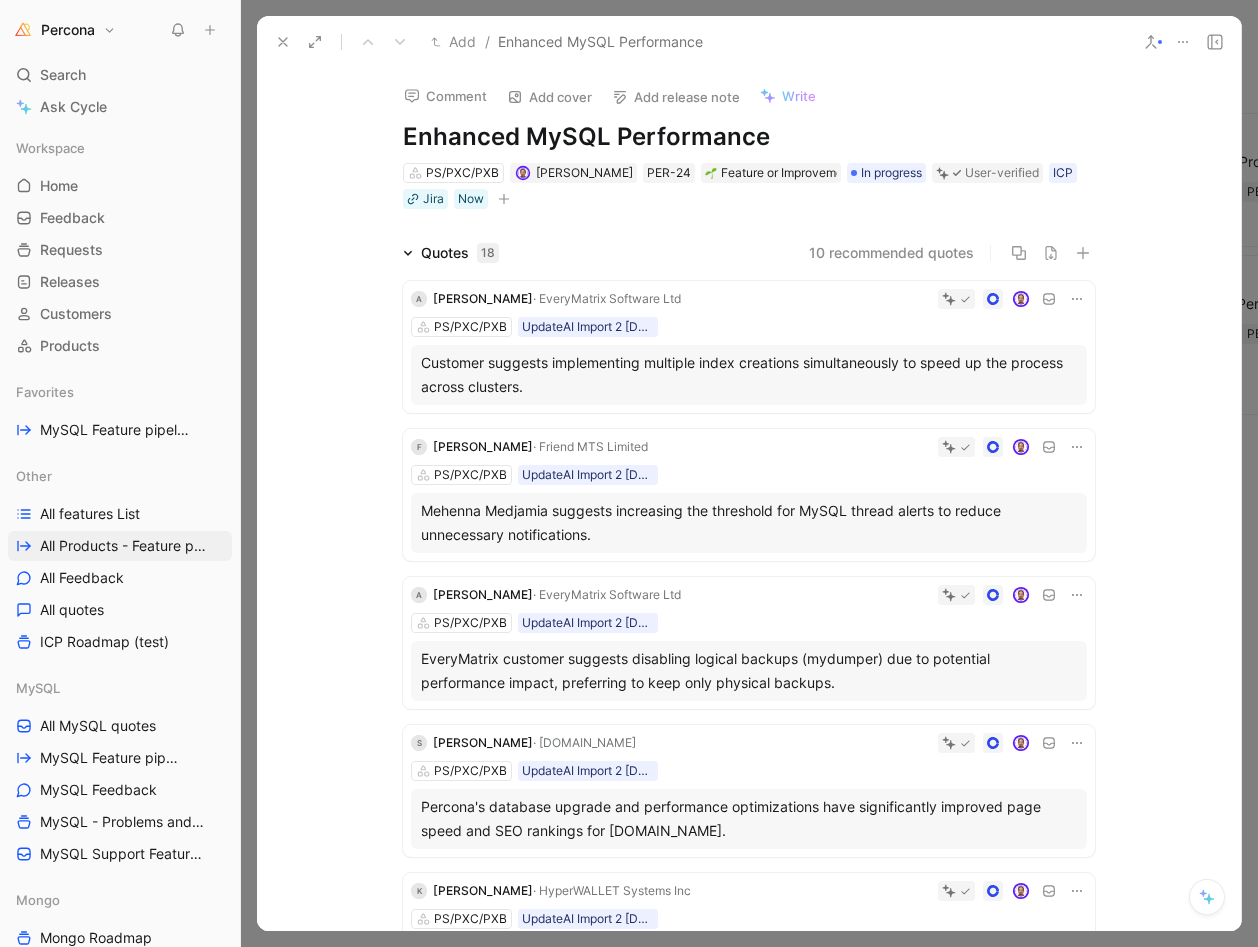 scroll, scrollTop: 0, scrollLeft: 0, axis: both 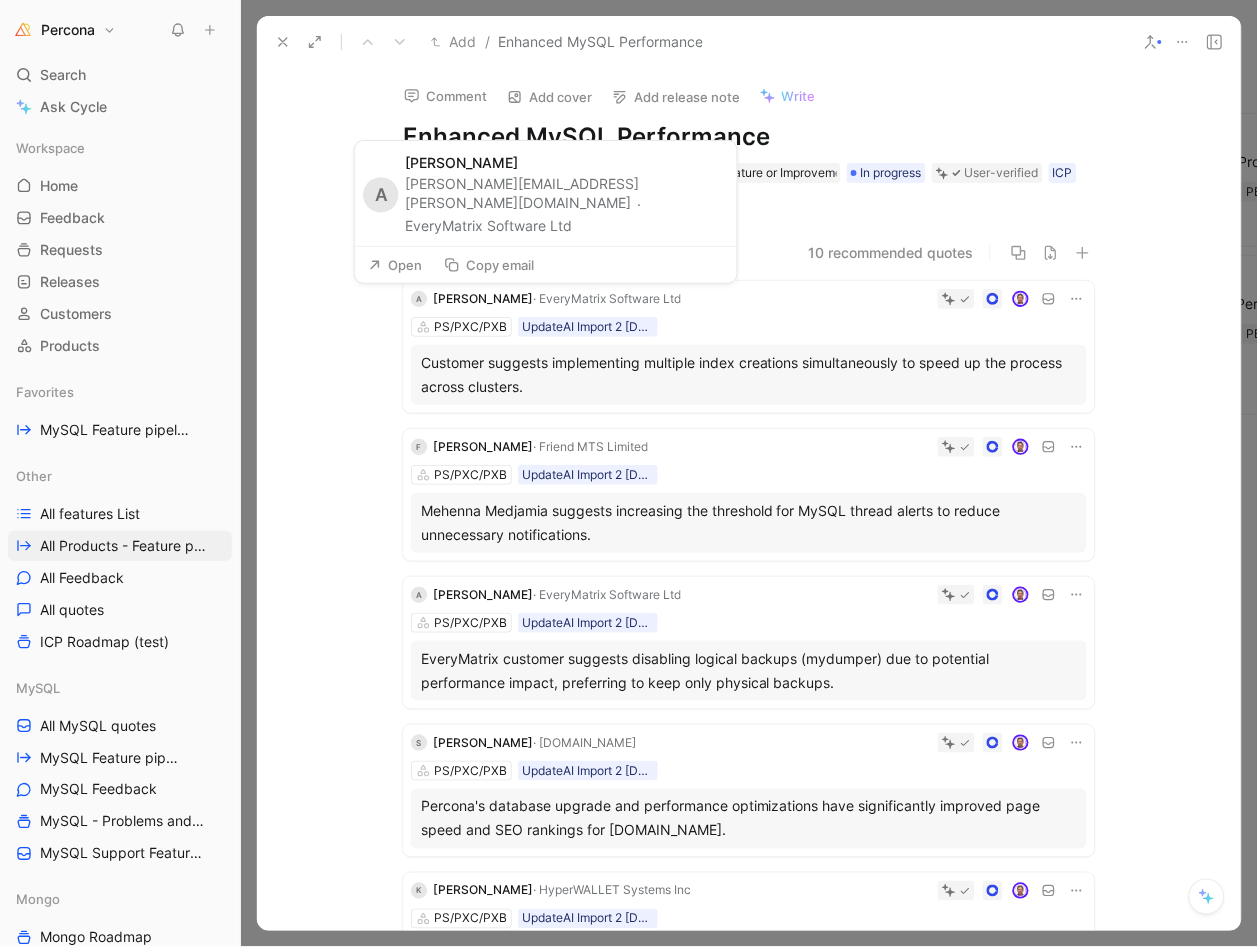 click on "Open" at bounding box center (395, 265) 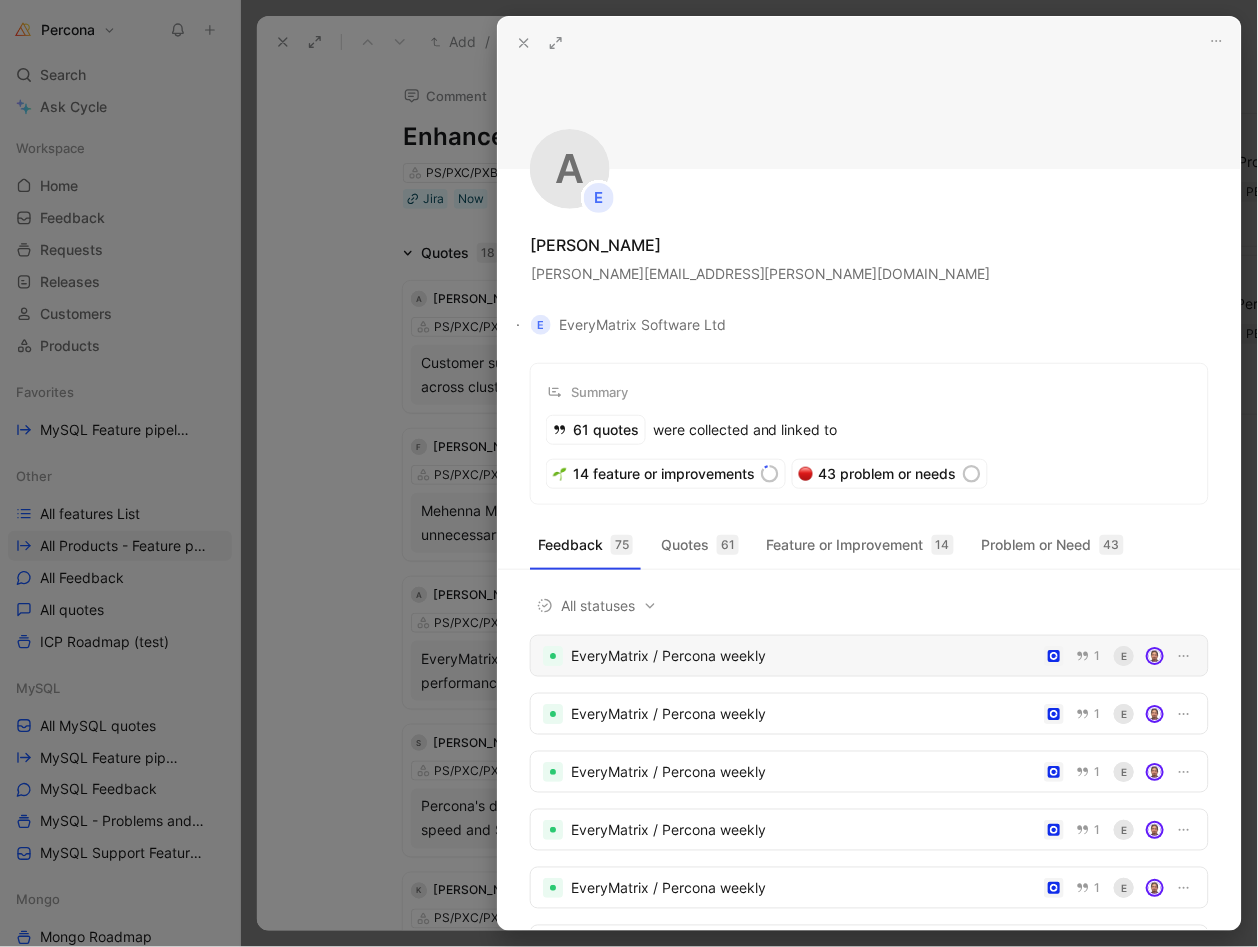 scroll, scrollTop: 57, scrollLeft: 0, axis: vertical 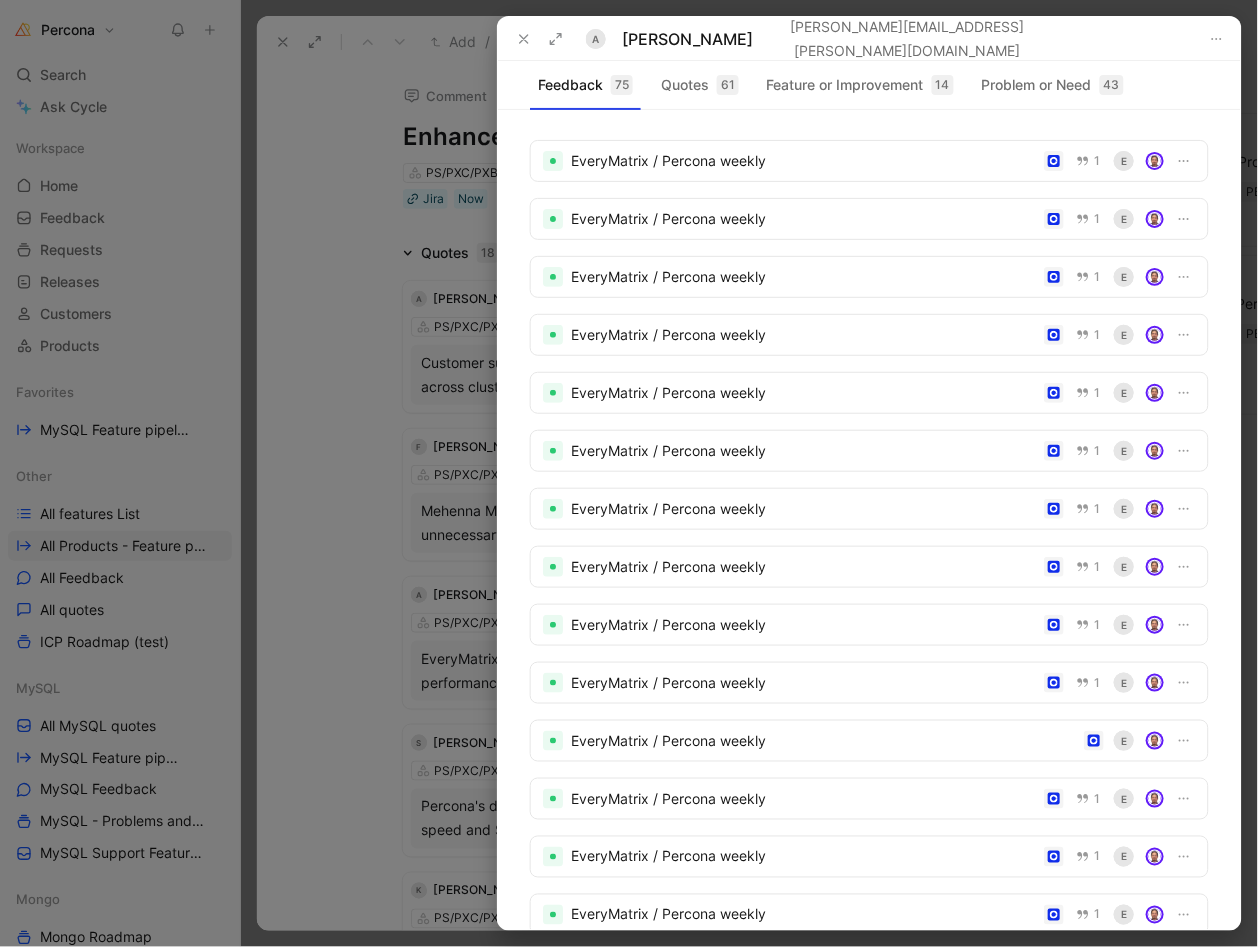 click 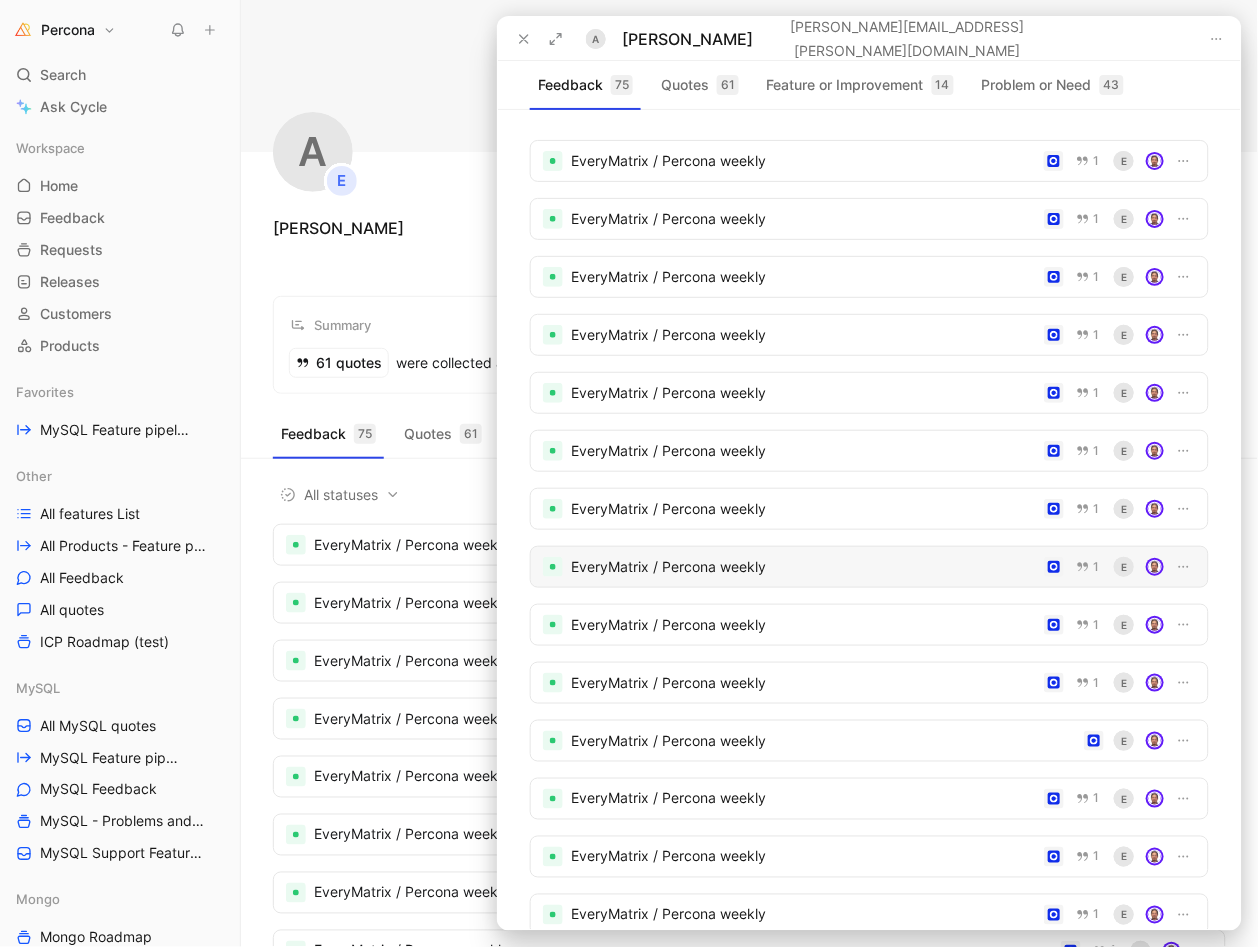 scroll, scrollTop: 0, scrollLeft: 0, axis: both 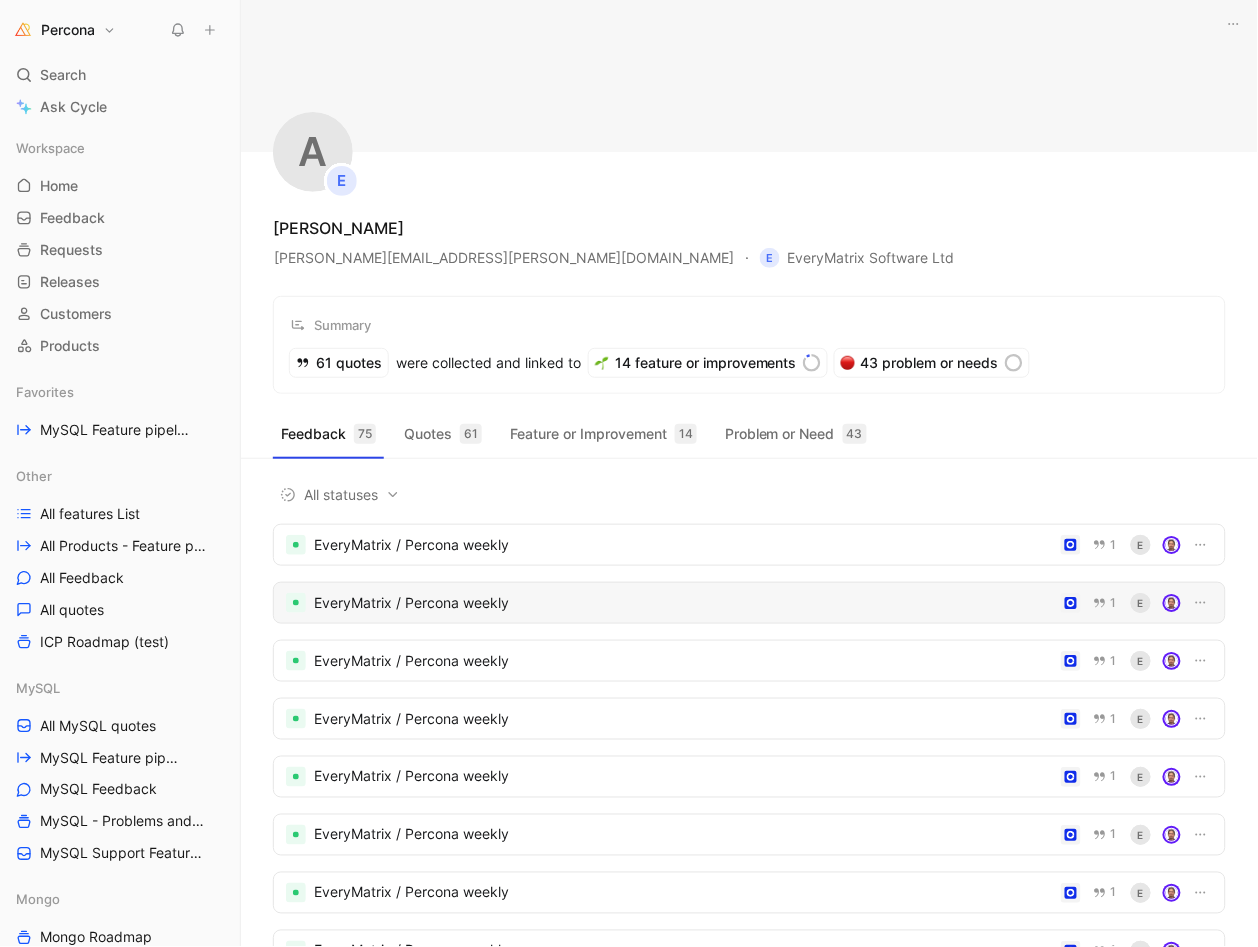 click on "EveryMatrix / Percona weekly" at bounding box center [683, 603] 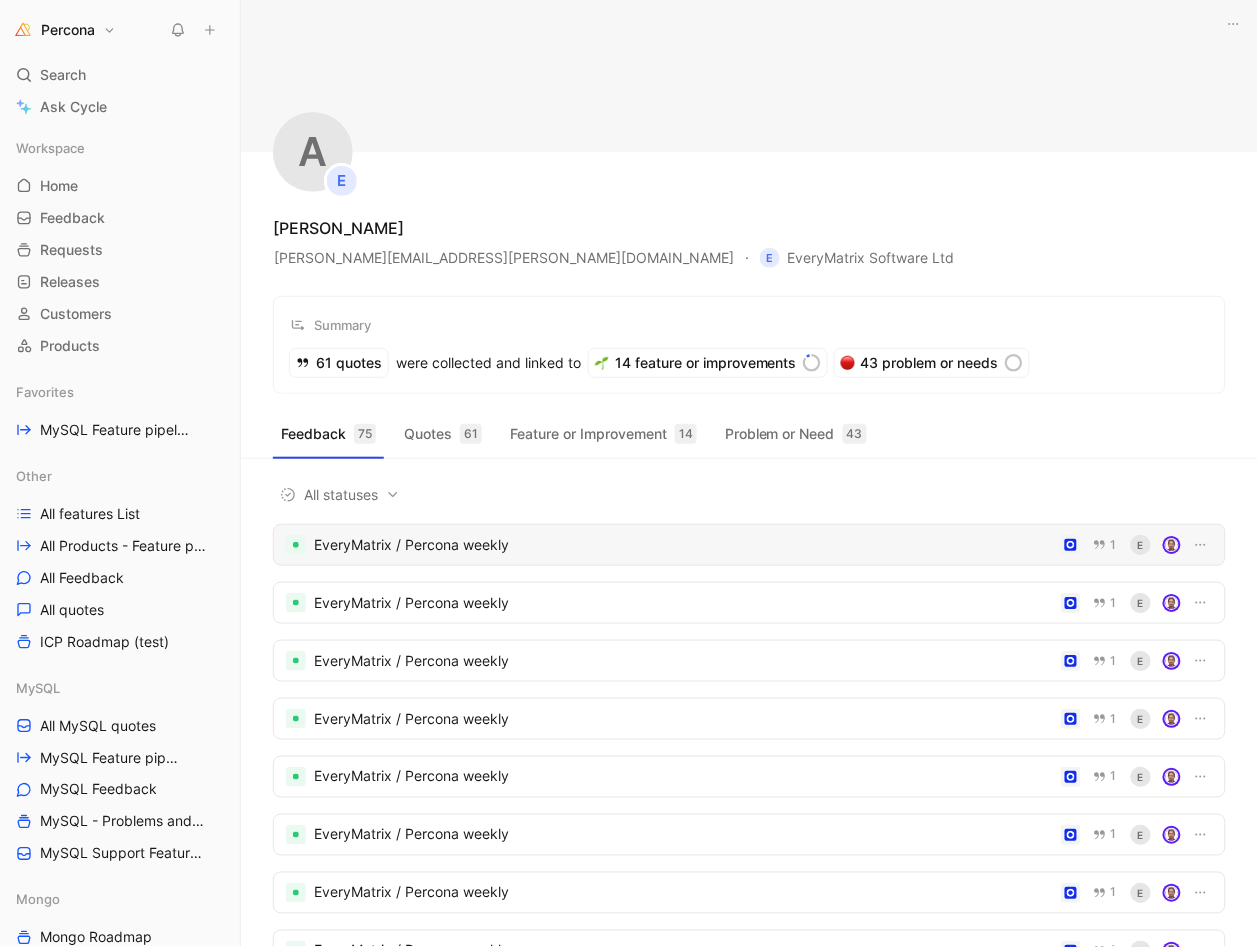 click on "EveryMatrix / Percona weekly 1 E" at bounding box center [749, 545] 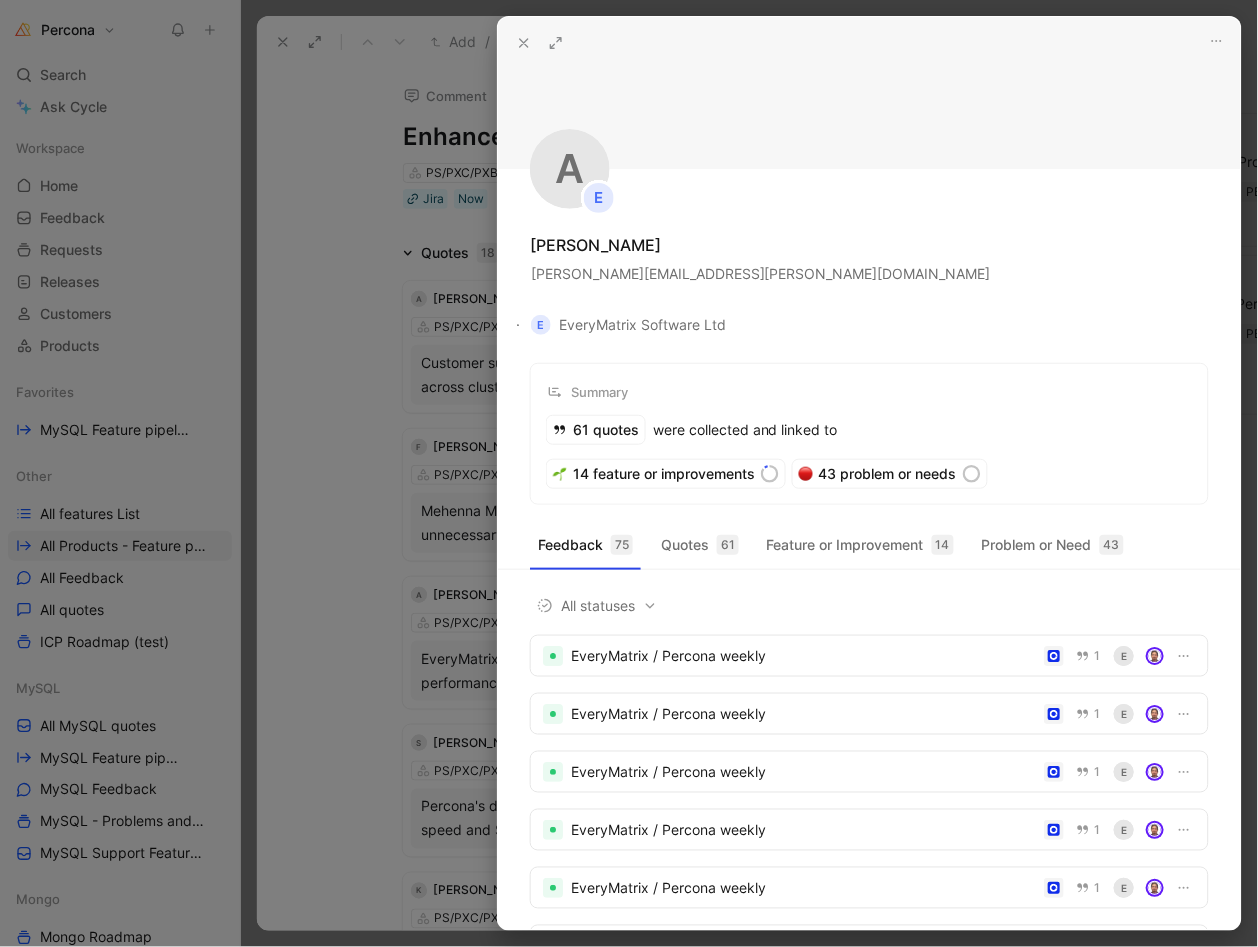 click at bounding box center [629, 473] 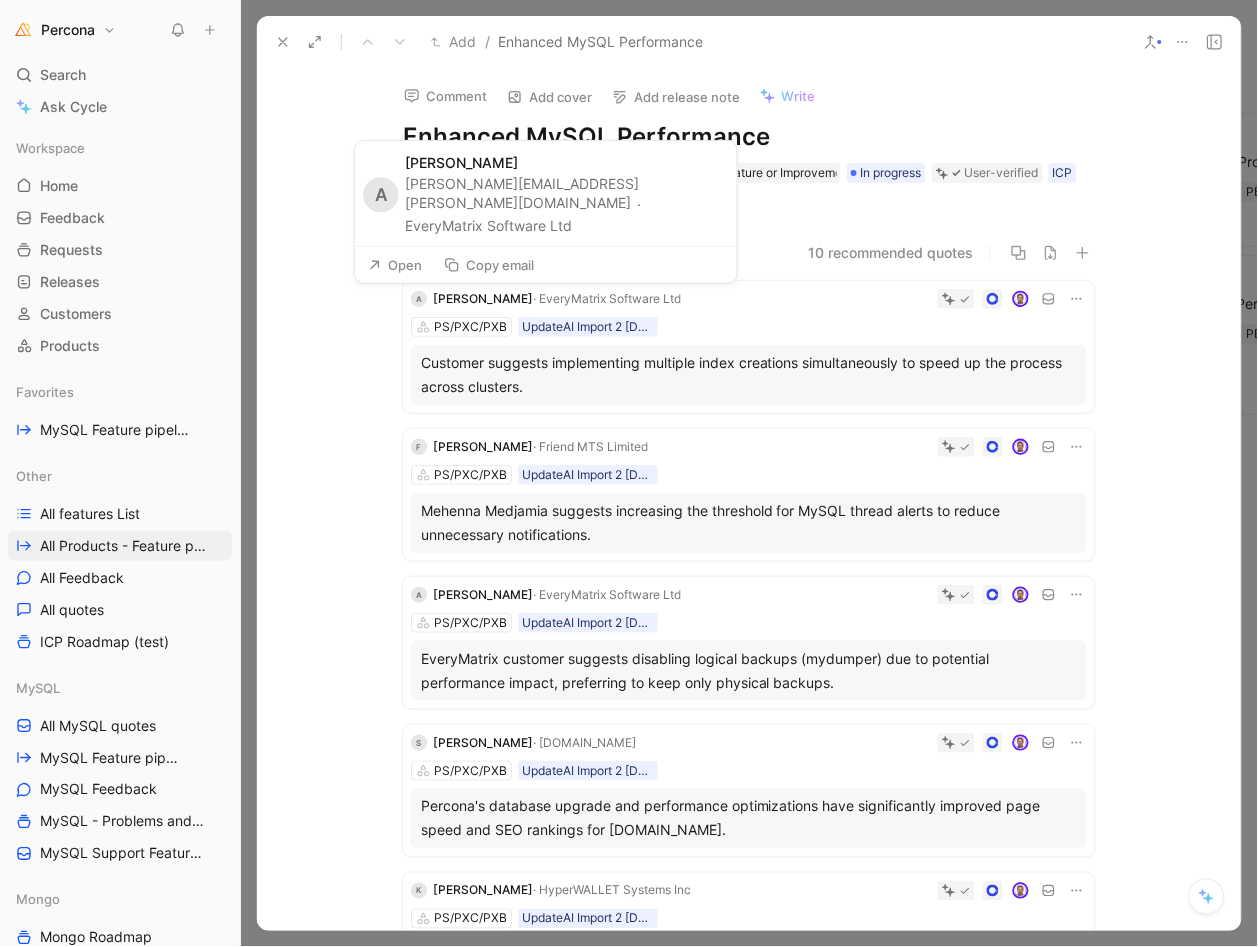 click on "Open" at bounding box center [395, 265] 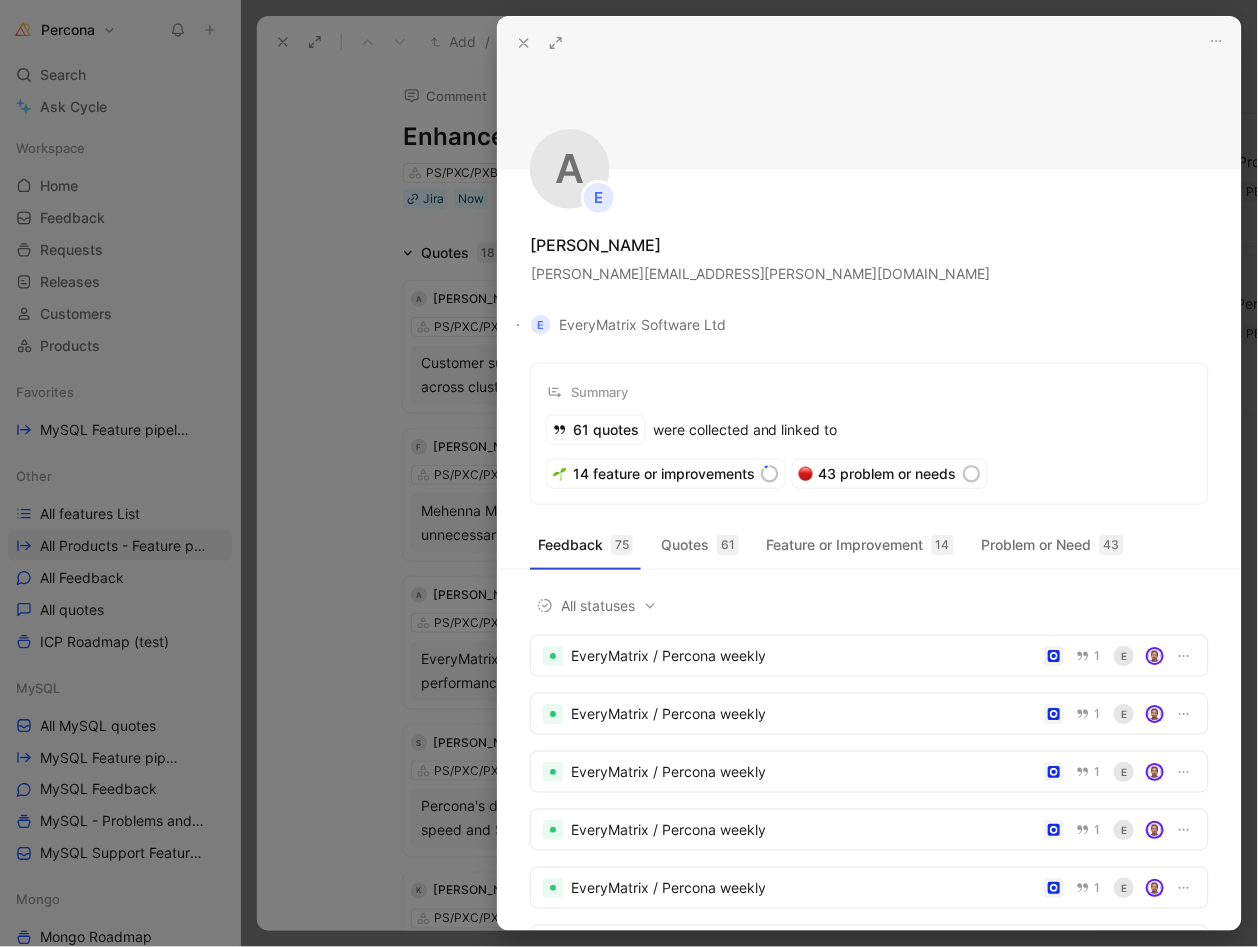 click 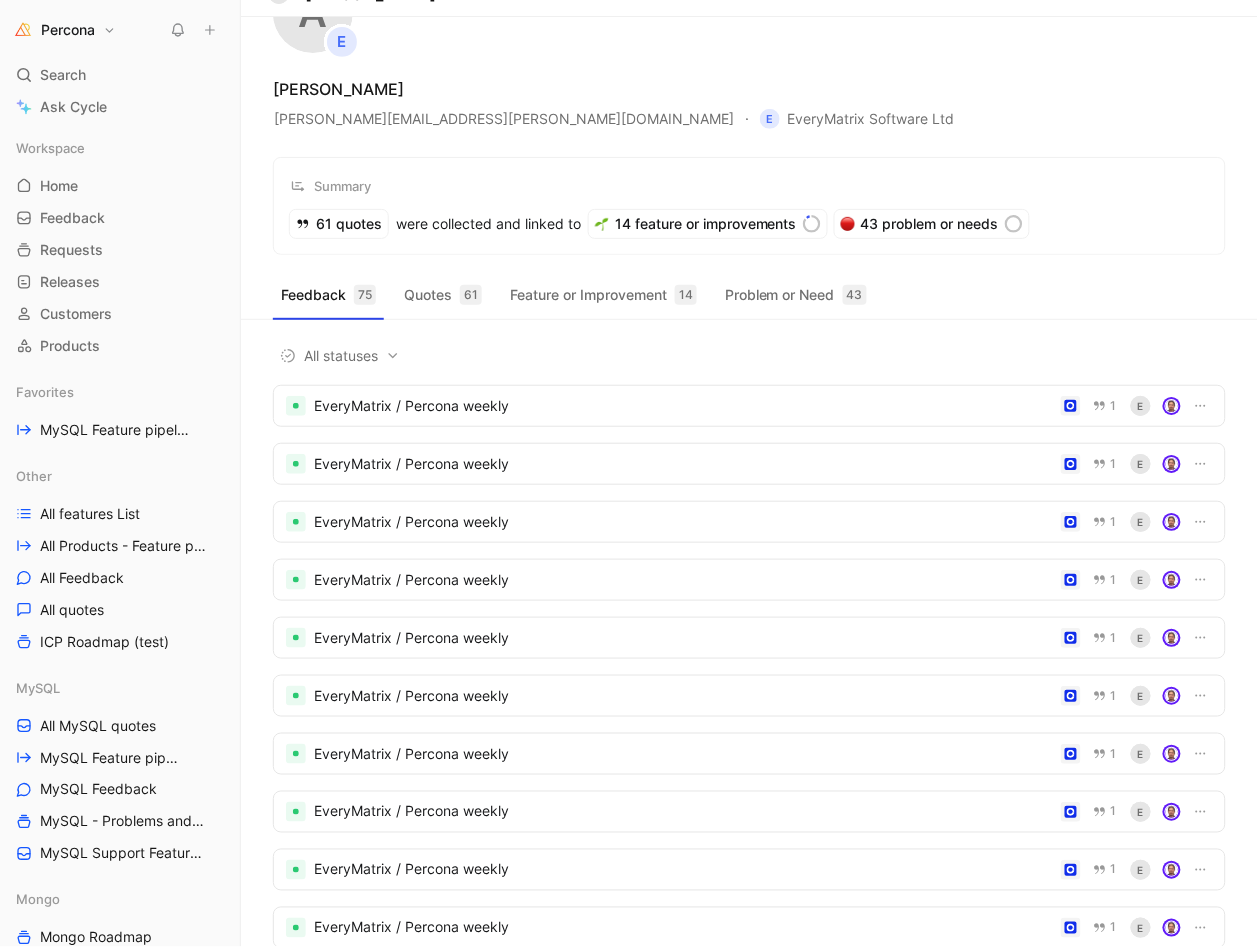 scroll, scrollTop: 23, scrollLeft: 0, axis: vertical 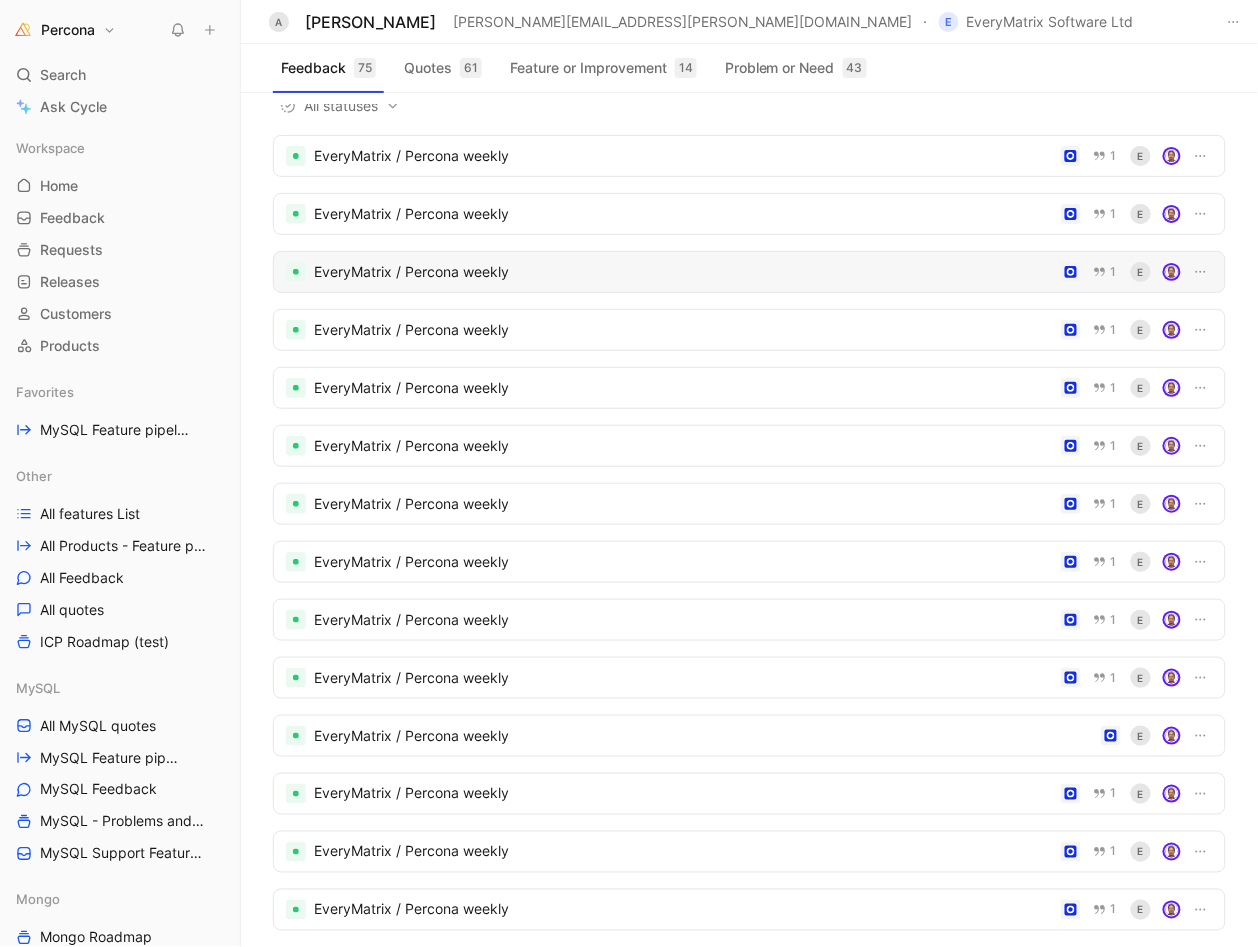 click on "EveryMatrix / Percona weekly" at bounding box center (683, 272) 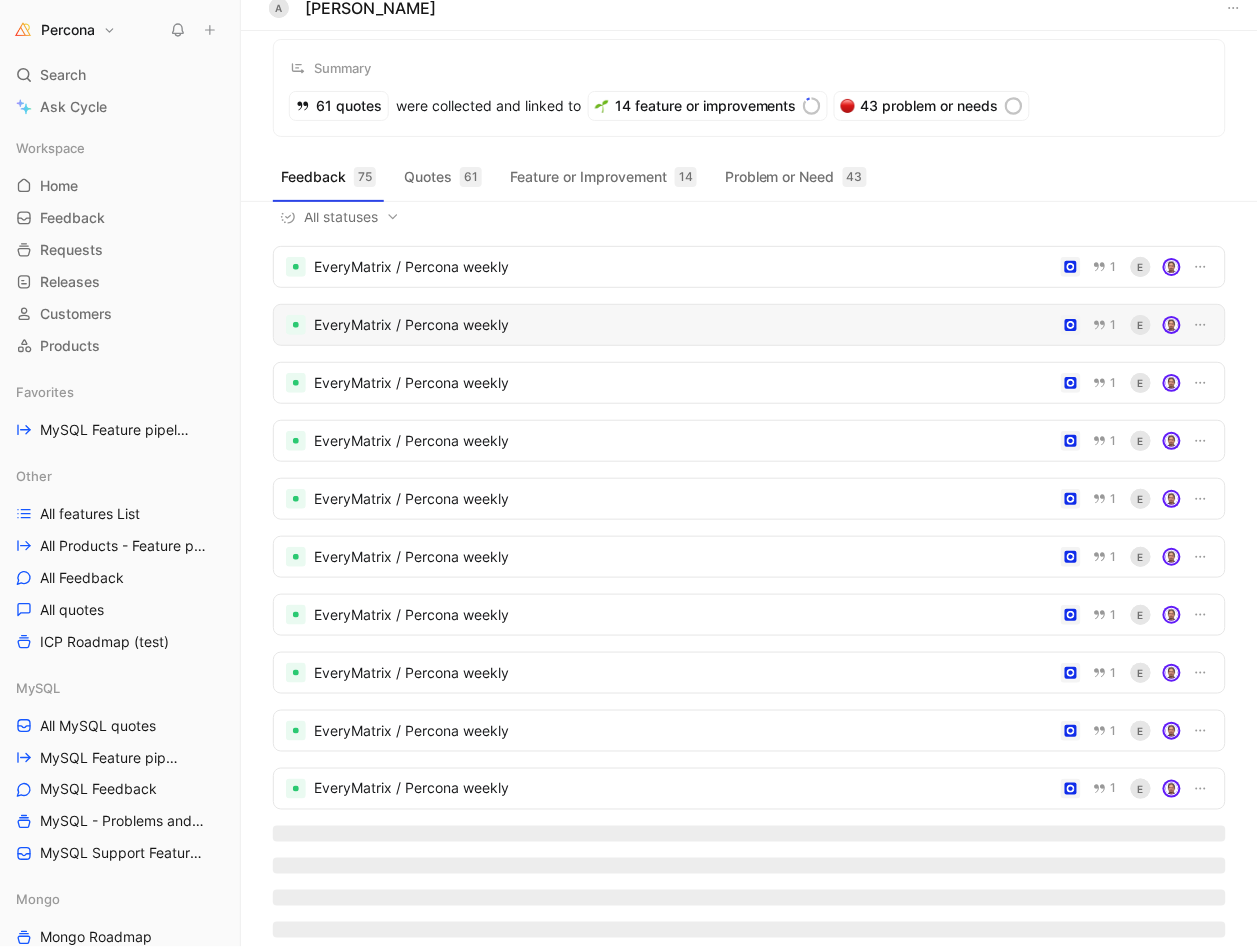 scroll, scrollTop: 30, scrollLeft: 0, axis: vertical 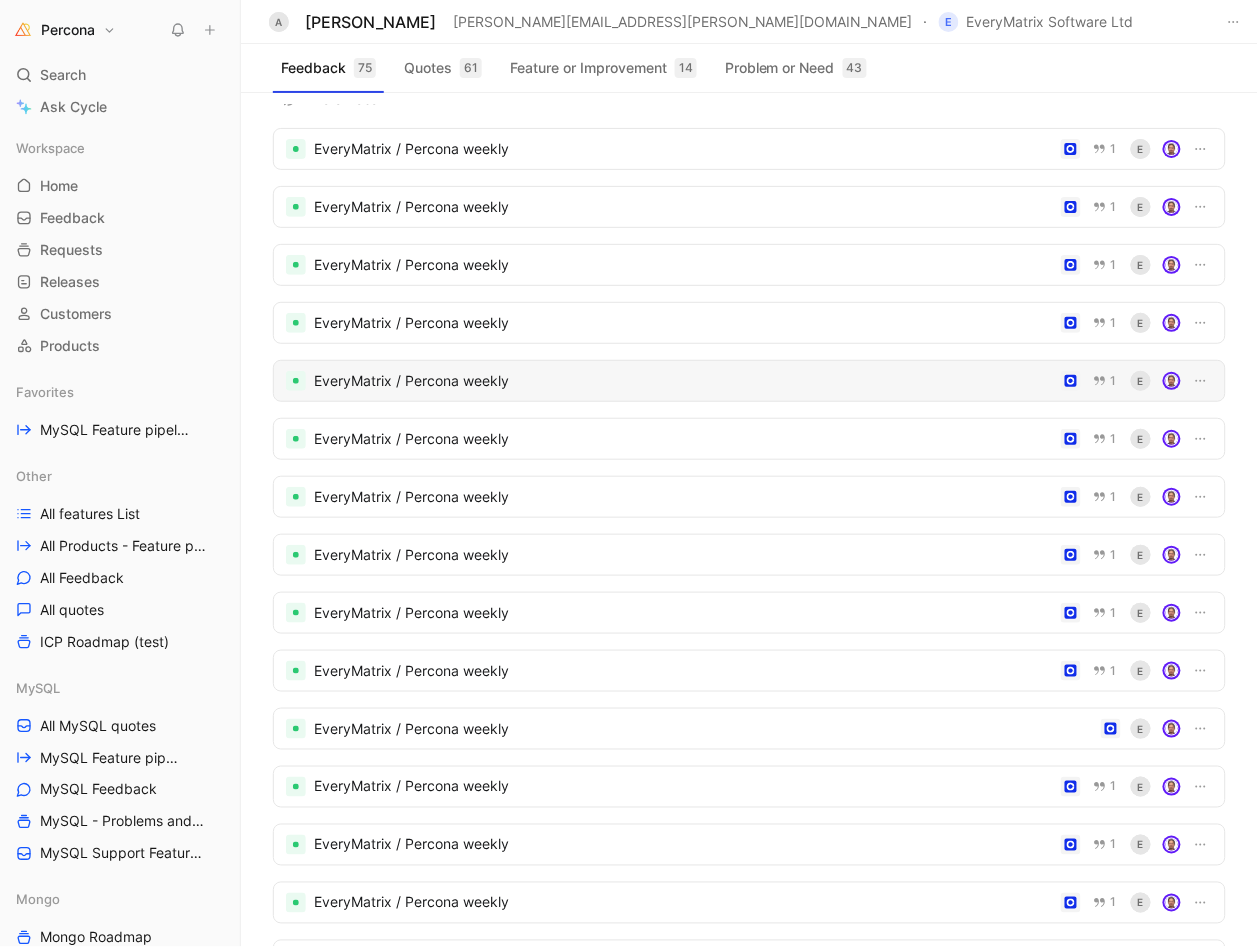 click on "EveryMatrix / Percona weekly" at bounding box center [683, 381] 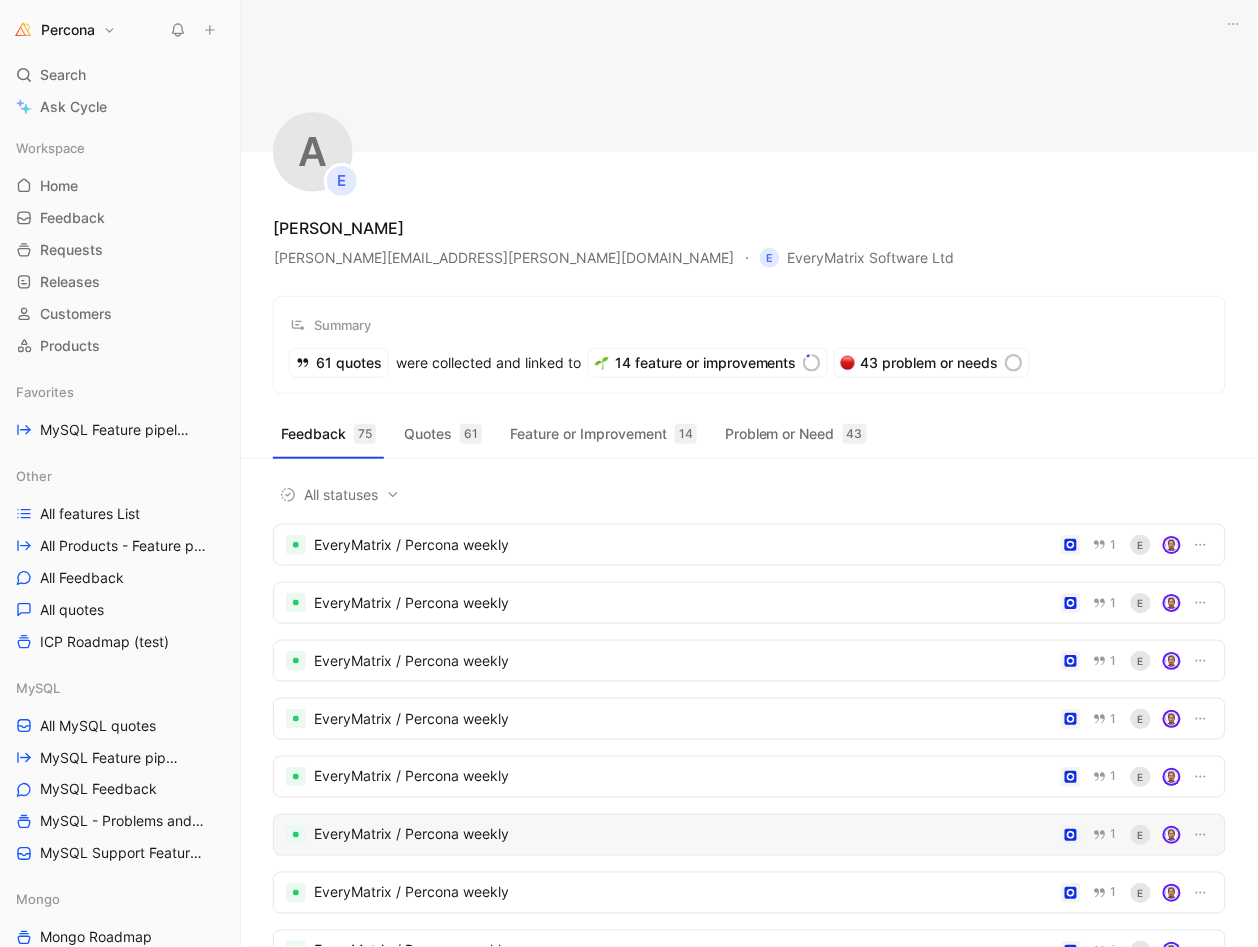 click on "EveryMatrix / Percona weekly" at bounding box center [683, 835] 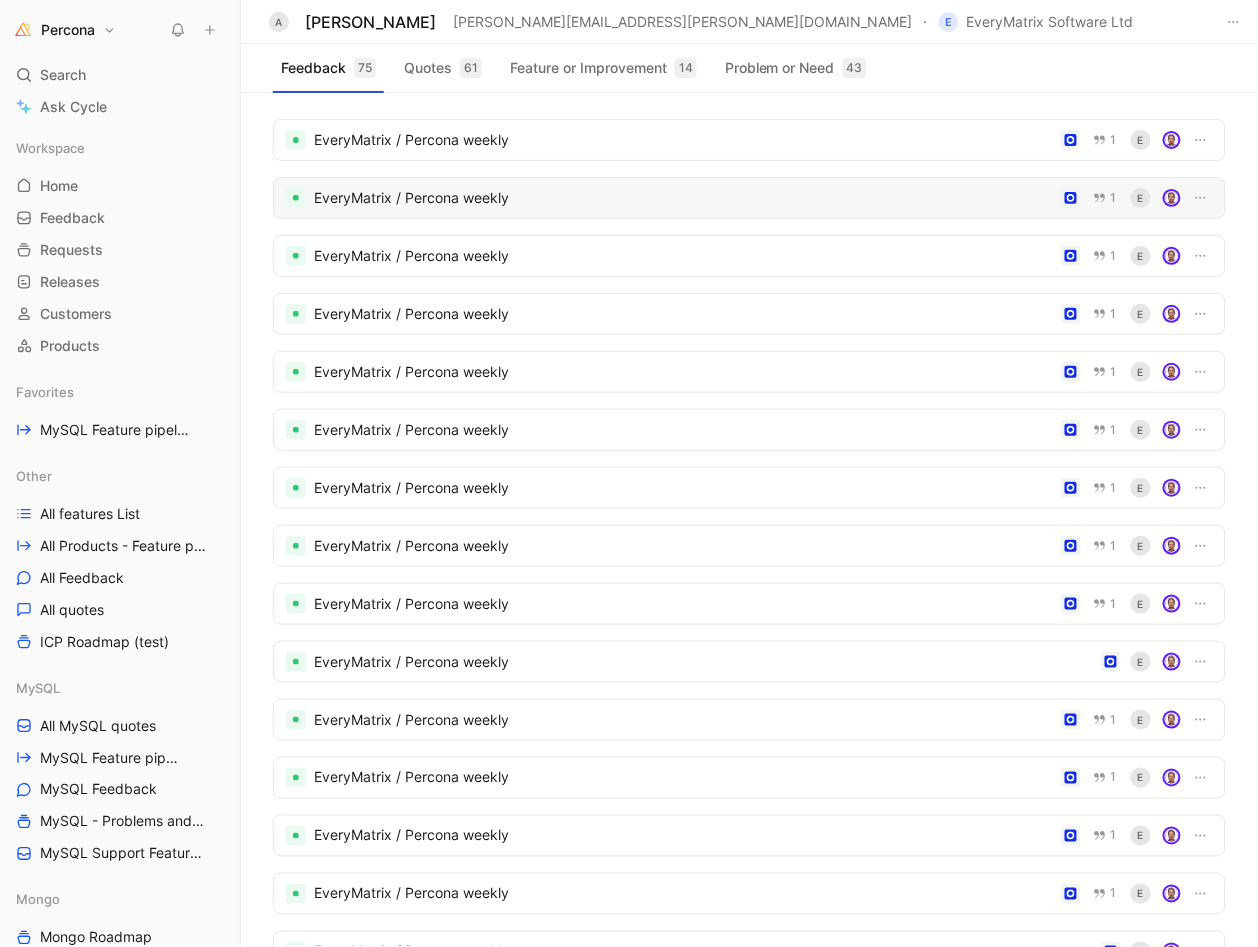scroll, scrollTop: 98, scrollLeft: 0, axis: vertical 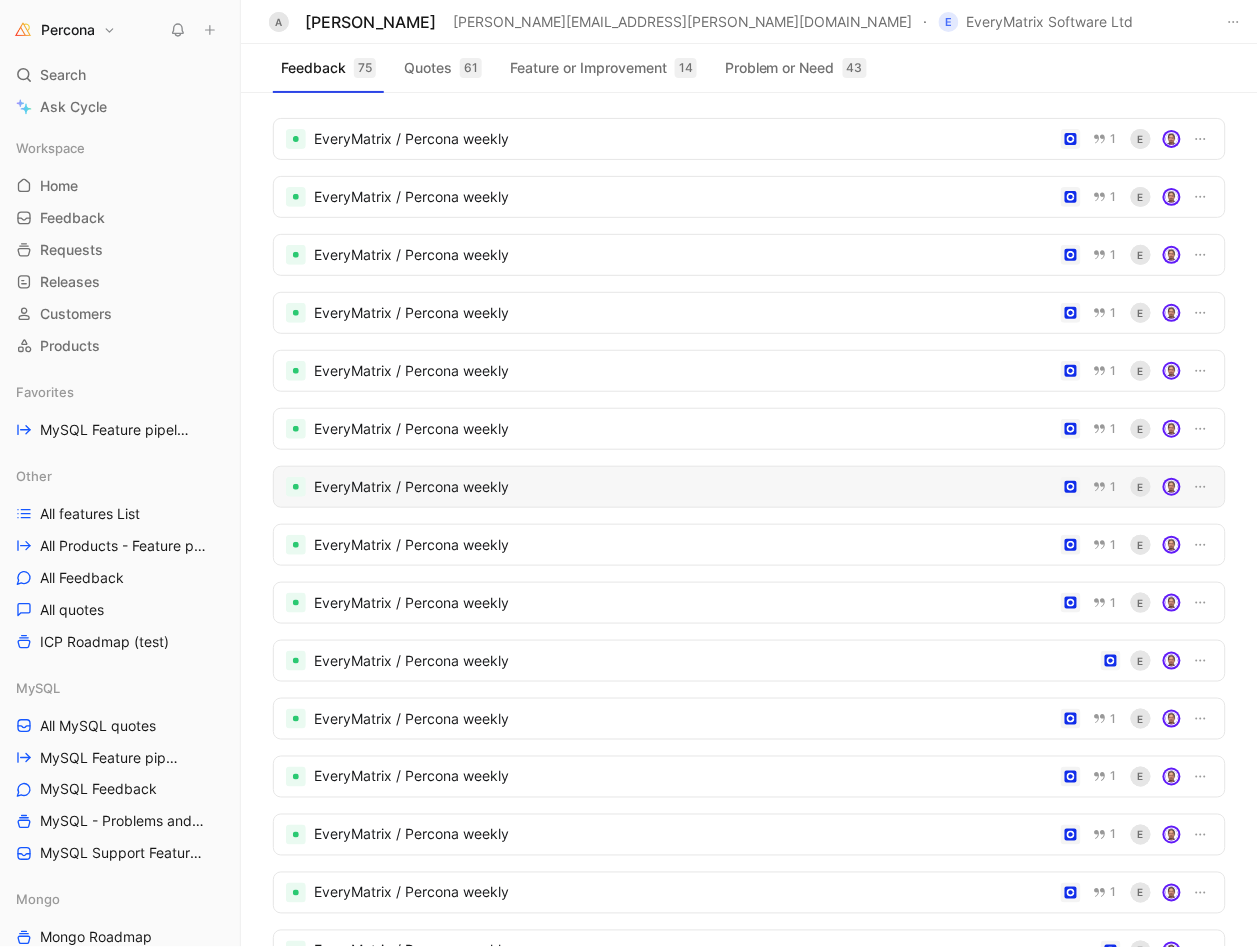 click on "EveryMatrix / Percona weekly" at bounding box center (683, 487) 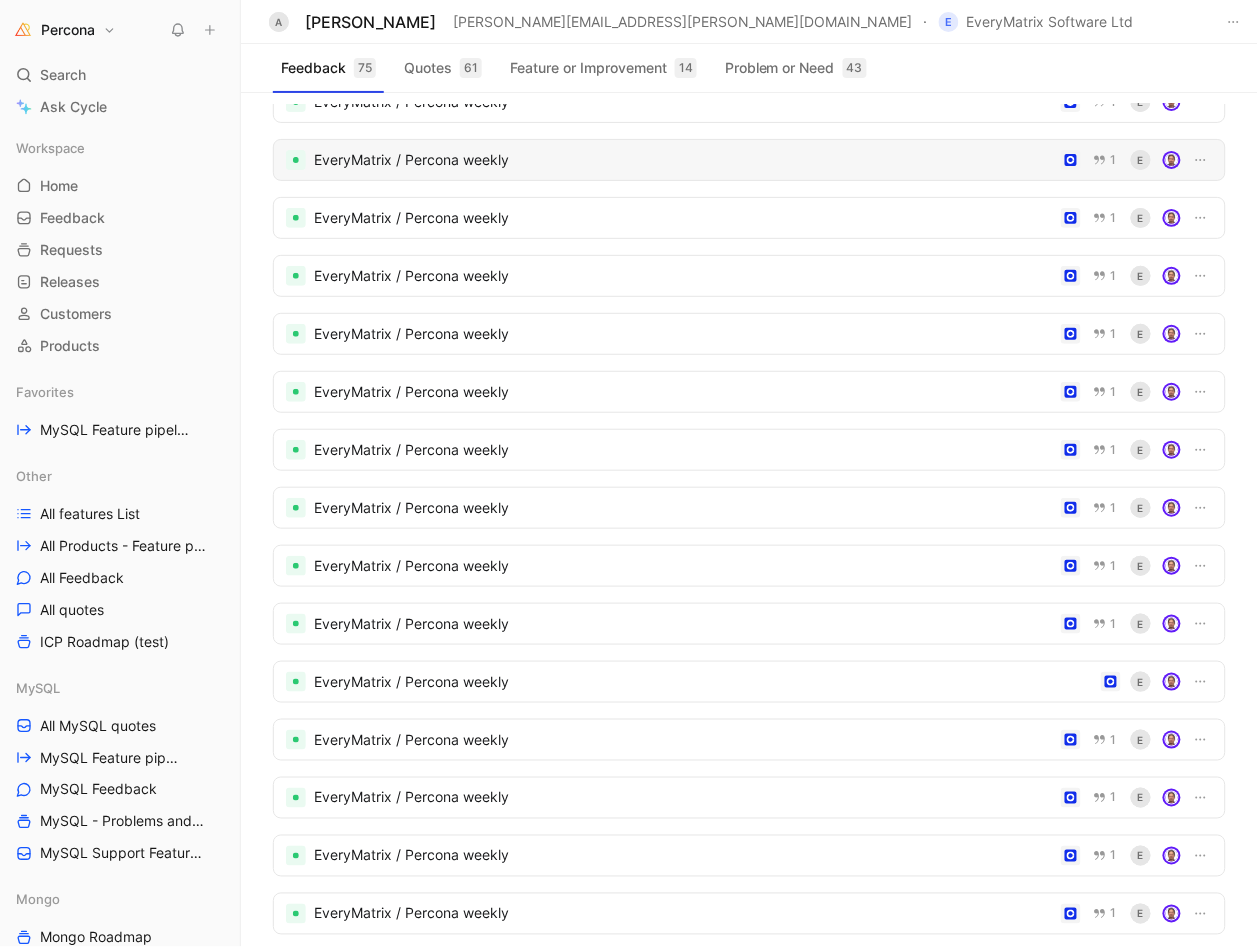 scroll, scrollTop: 85, scrollLeft: 0, axis: vertical 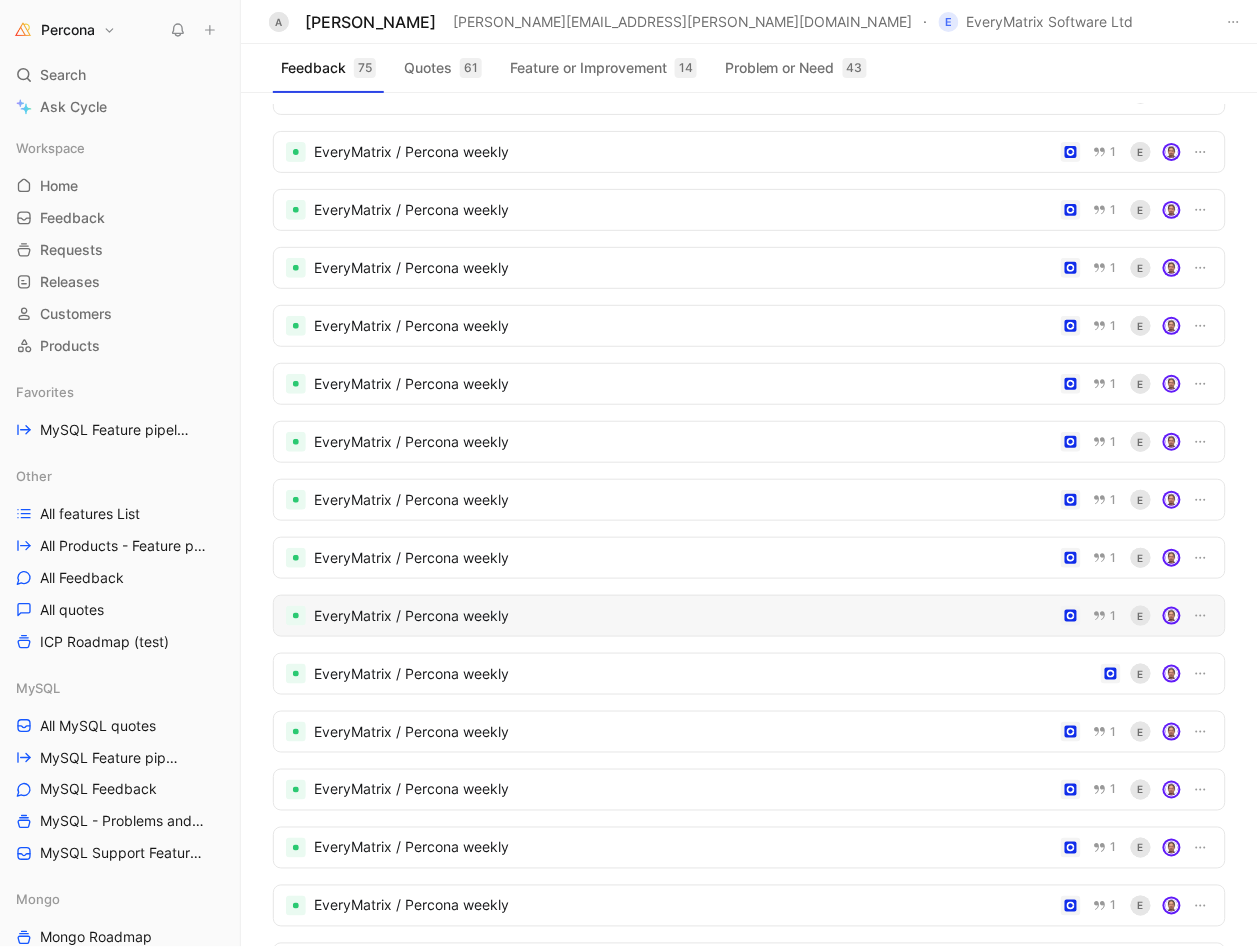 click on "EveryMatrix / Percona weekly" at bounding box center (683, 616) 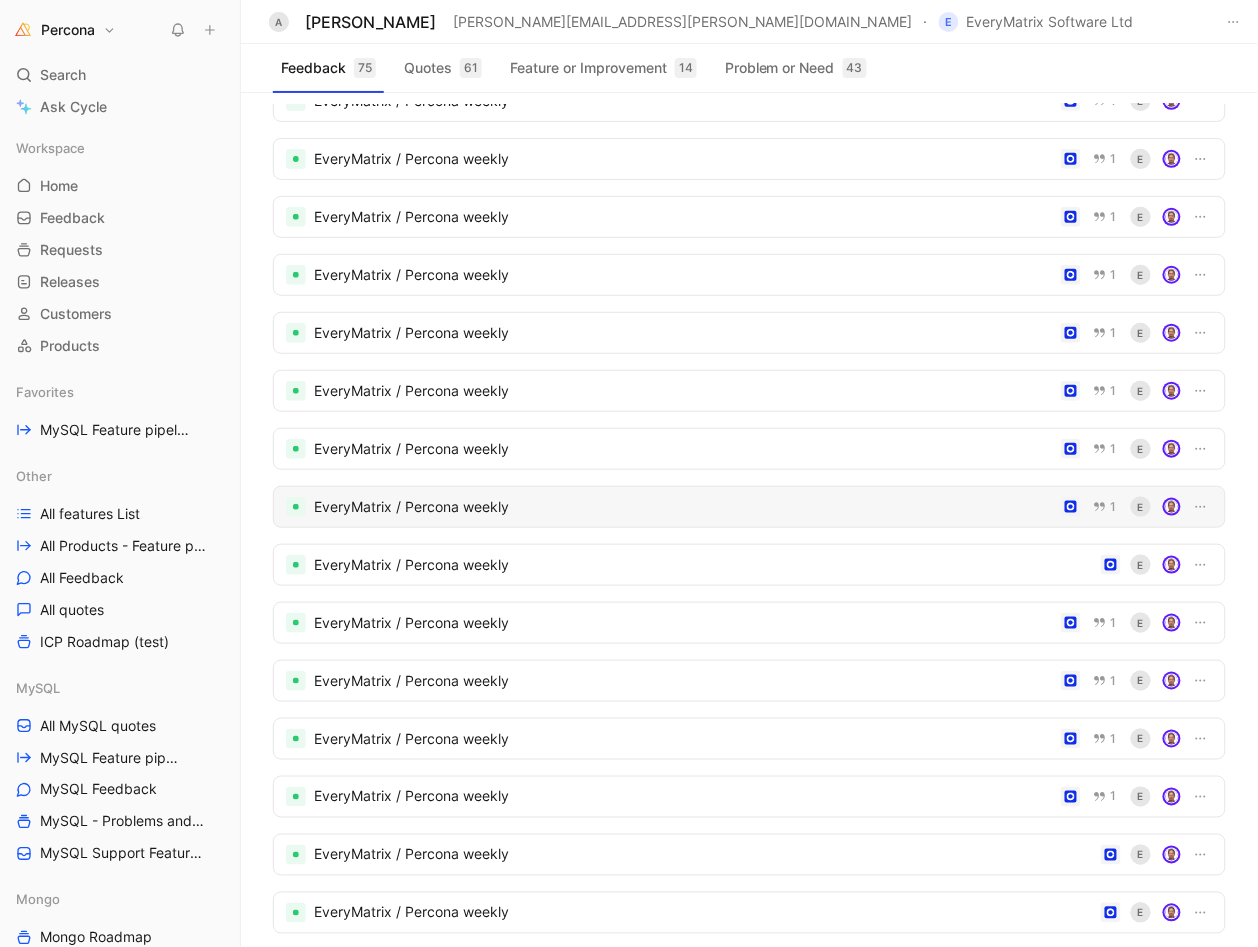 scroll, scrollTop: 218, scrollLeft: 0, axis: vertical 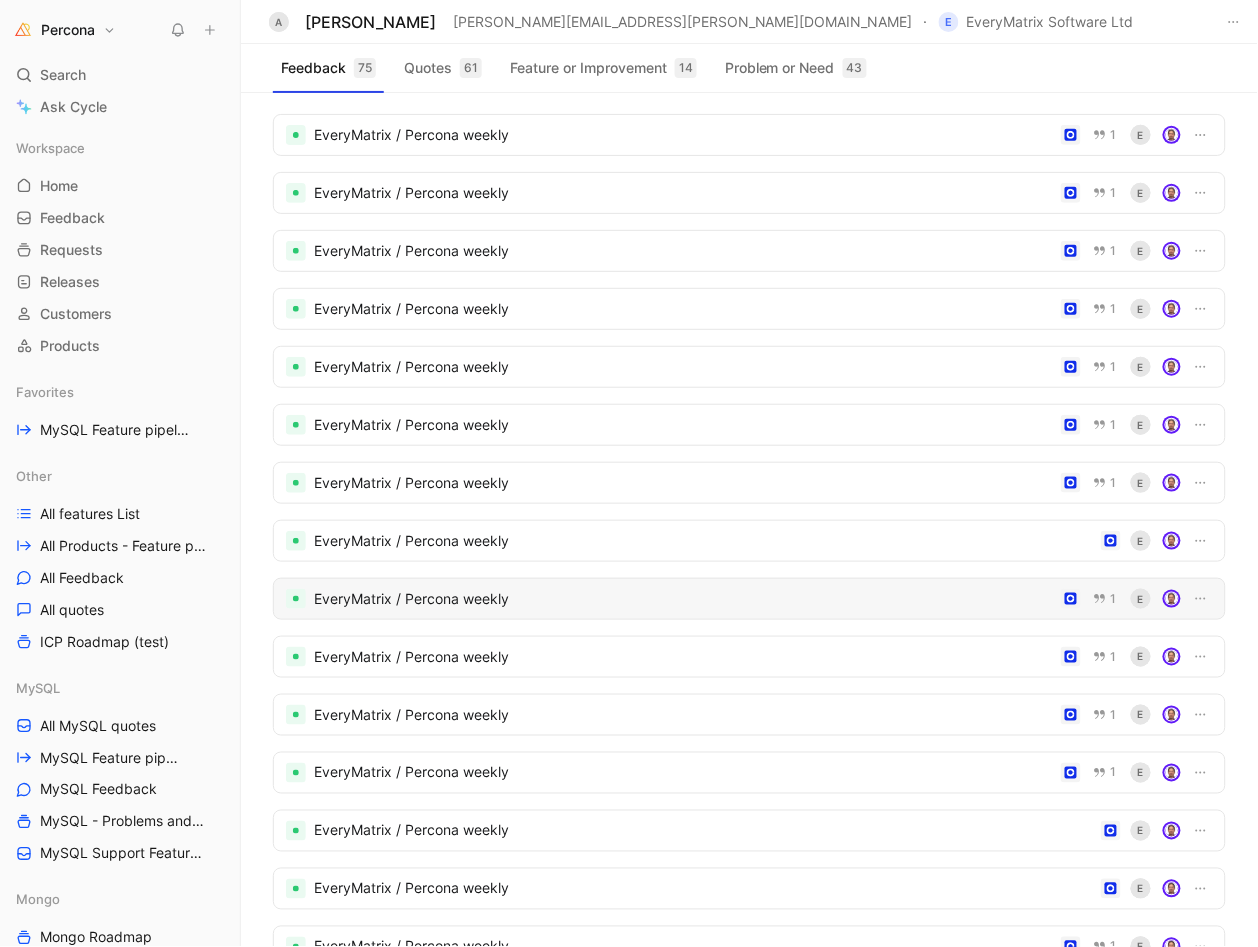 click on "EveryMatrix / Percona weekly" at bounding box center (683, 599) 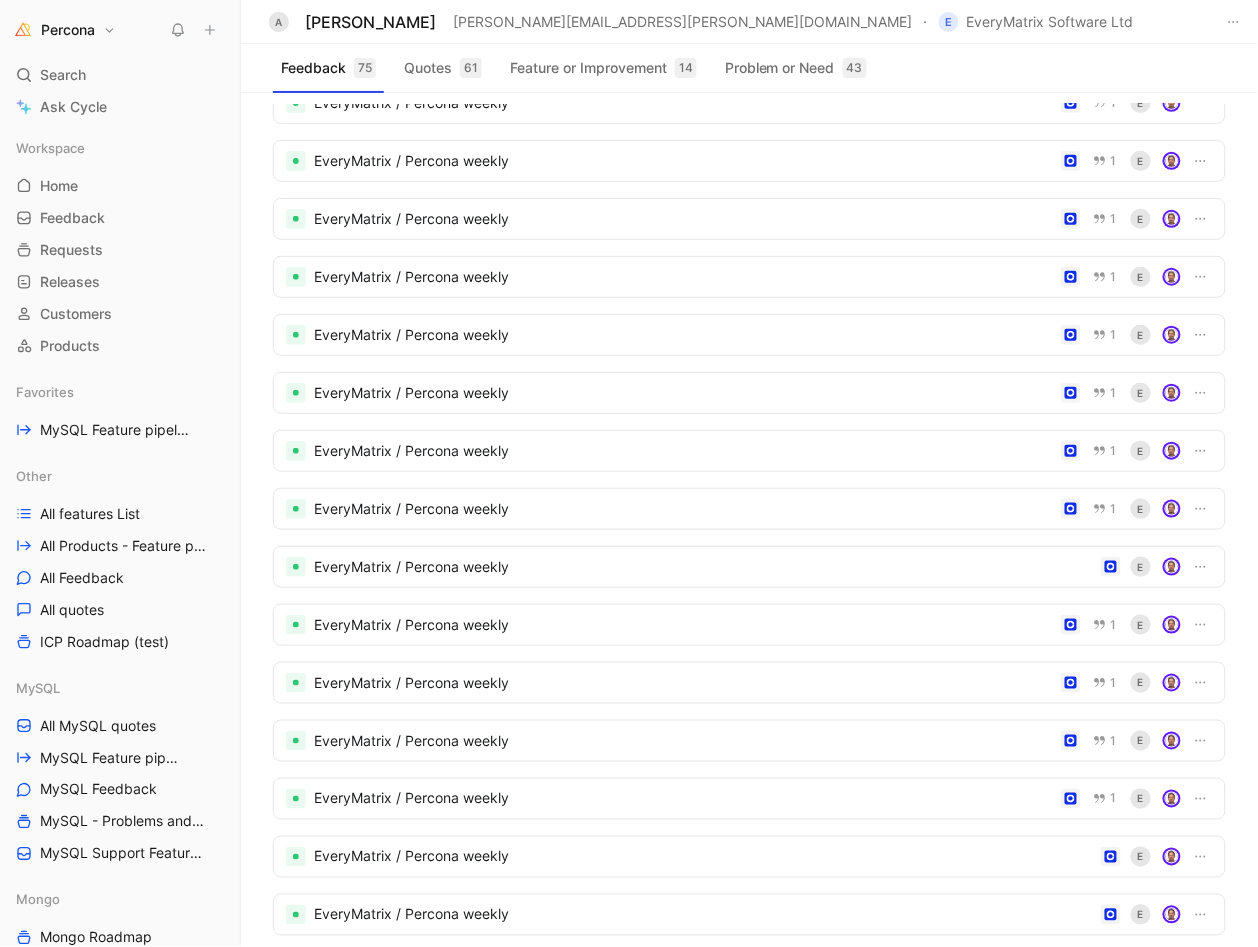 scroll, scrollTop: 263, scrollLeft: 0, axis: vertical 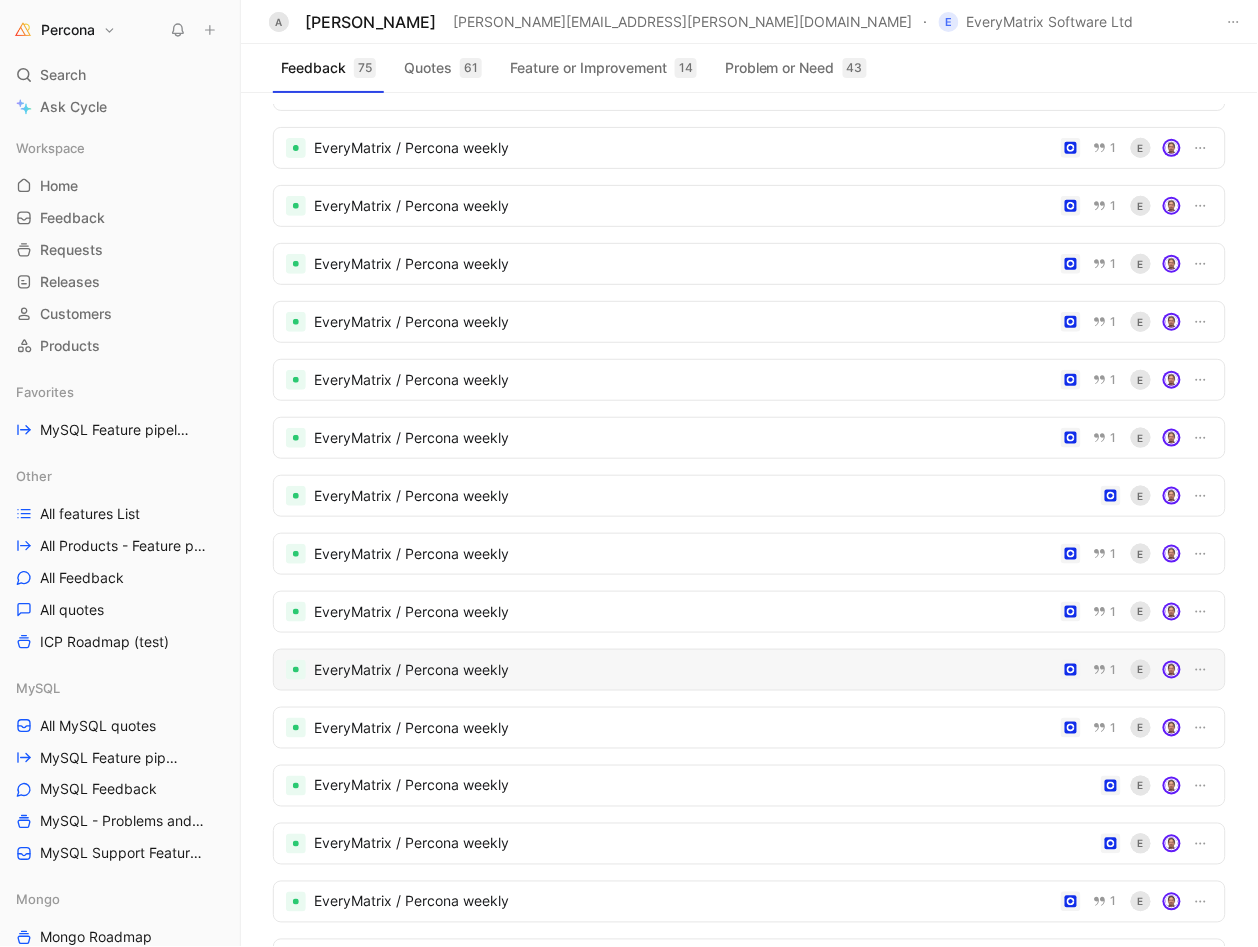 click on "EveryMatrix / Percona weekly 1 E" at bounding box center [749, 670] 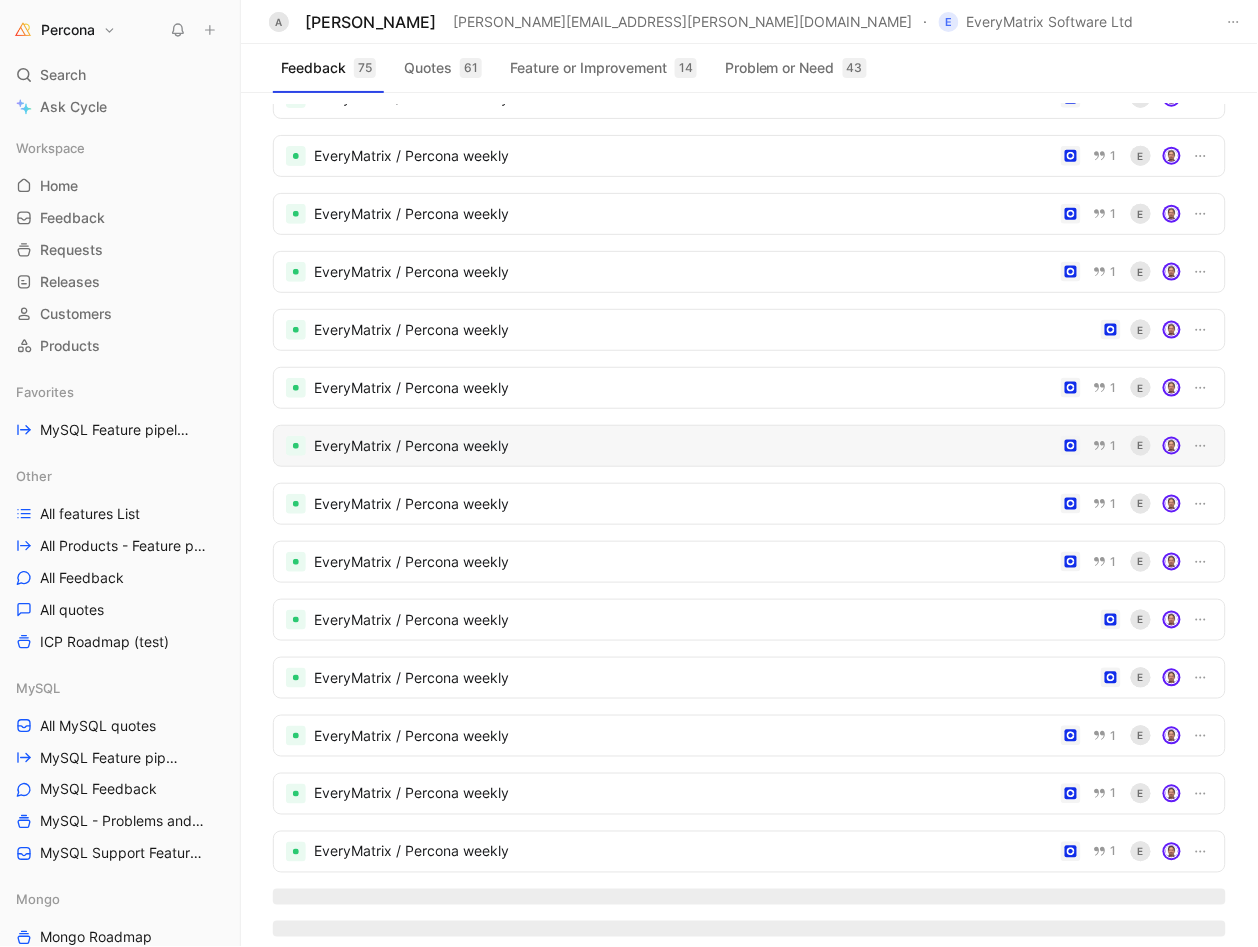 scroll, scrollTop: 452, scrollLeft: 0, axis: vertical 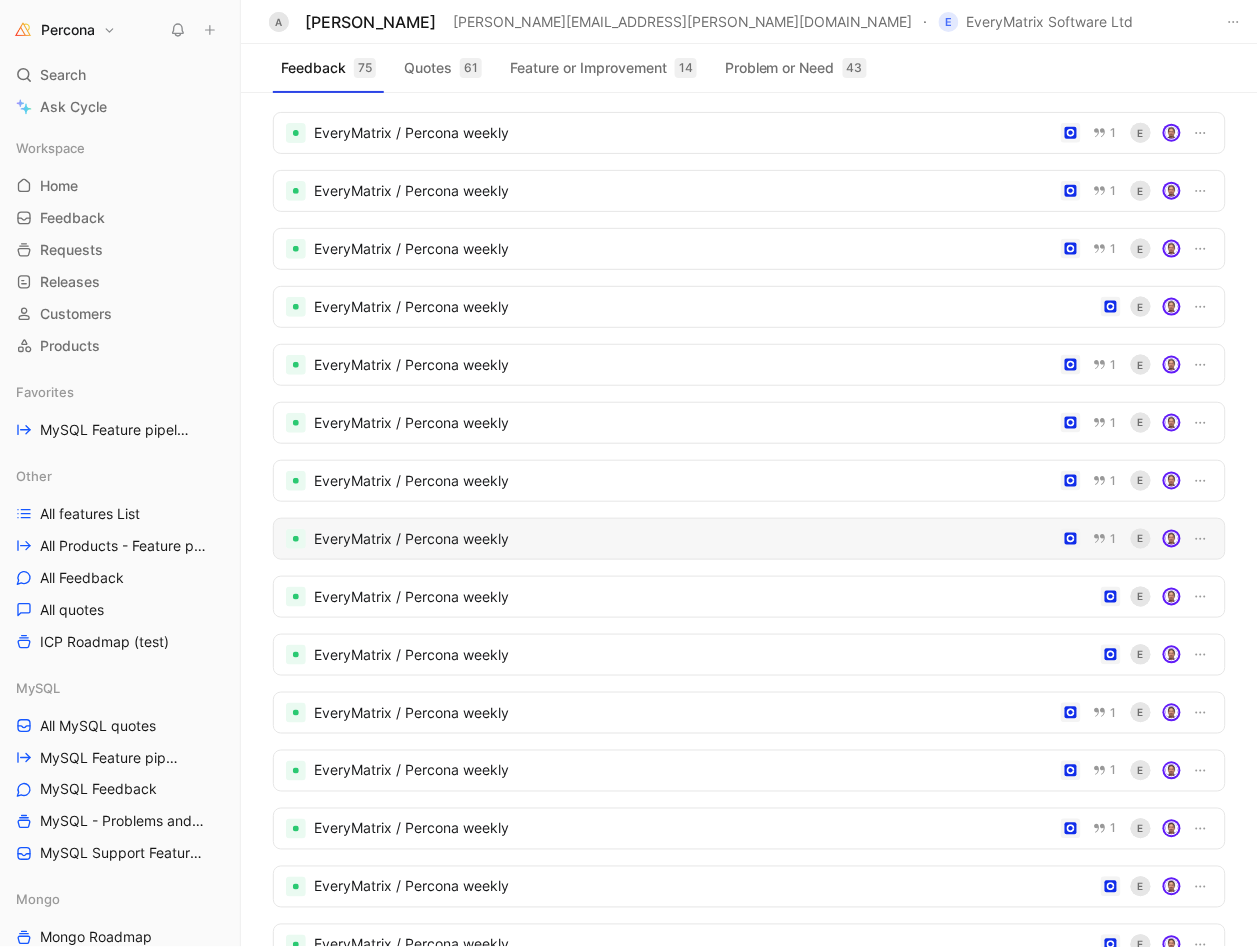 click on "EveryMatrix / Percona weekly" at bounding box center (683, 539) 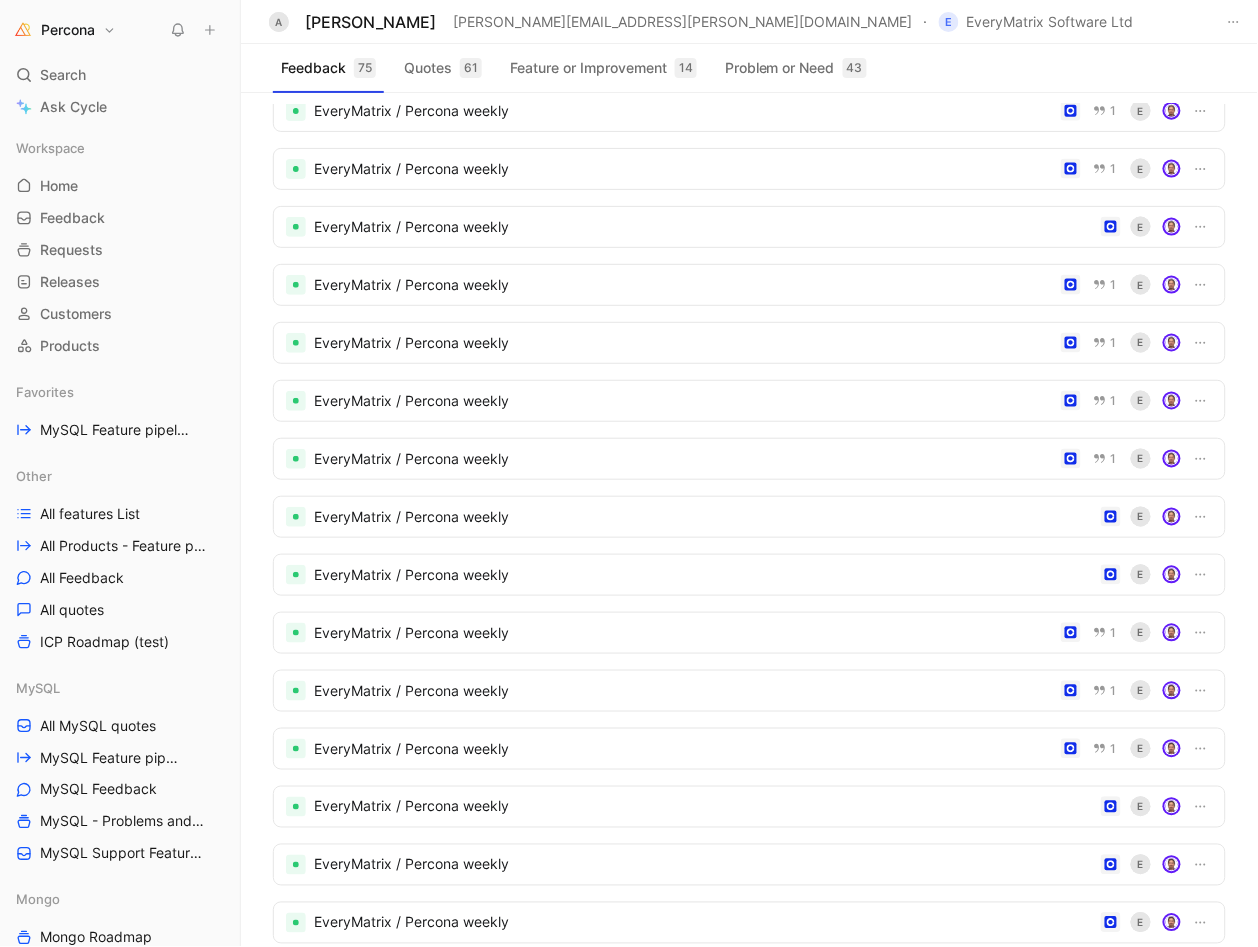 scroll, scrollTop: 601, scrollLeft: 0, axis: vertical 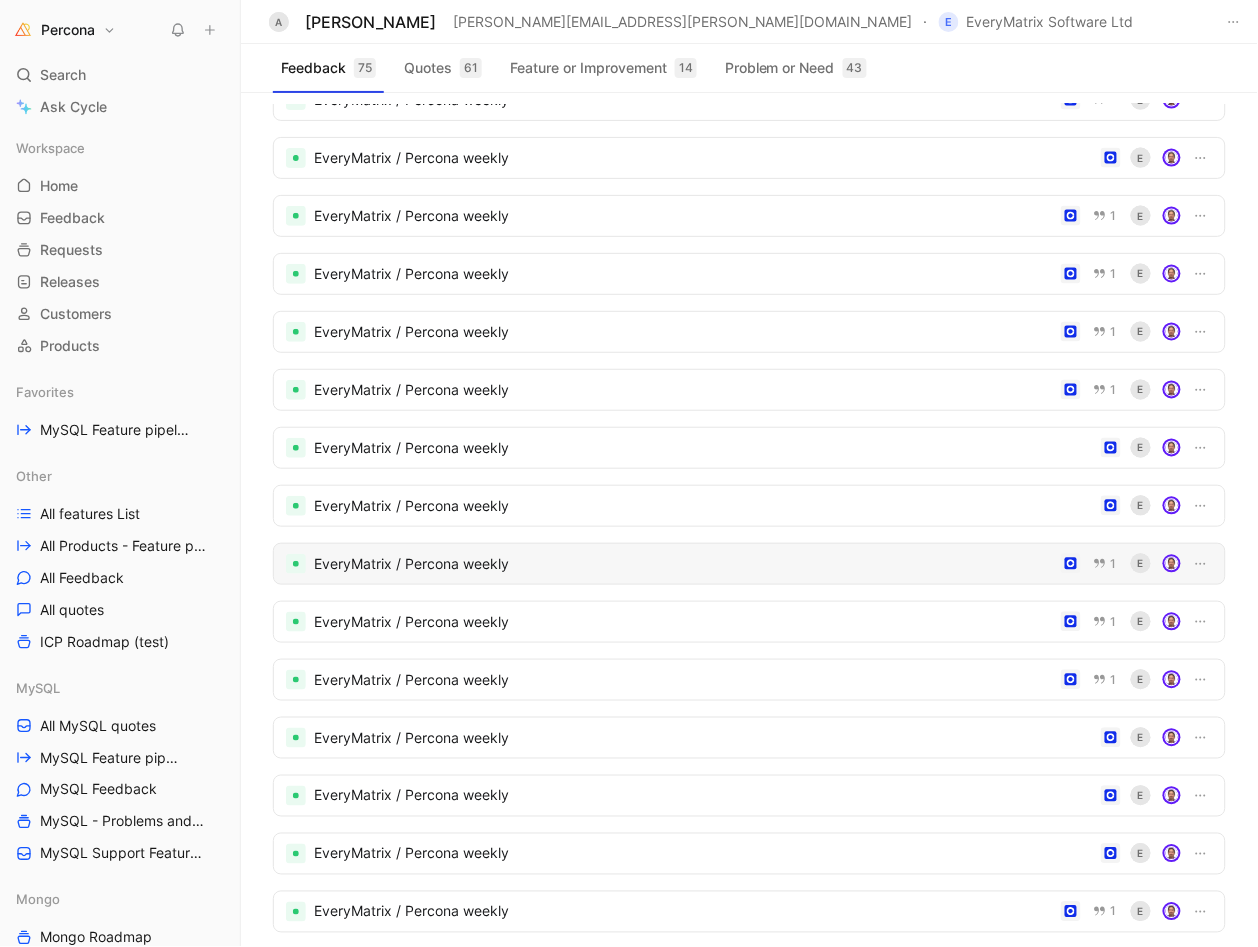 click on "EveryMatrix / Percona weekly" at bounding box center [683, 564] 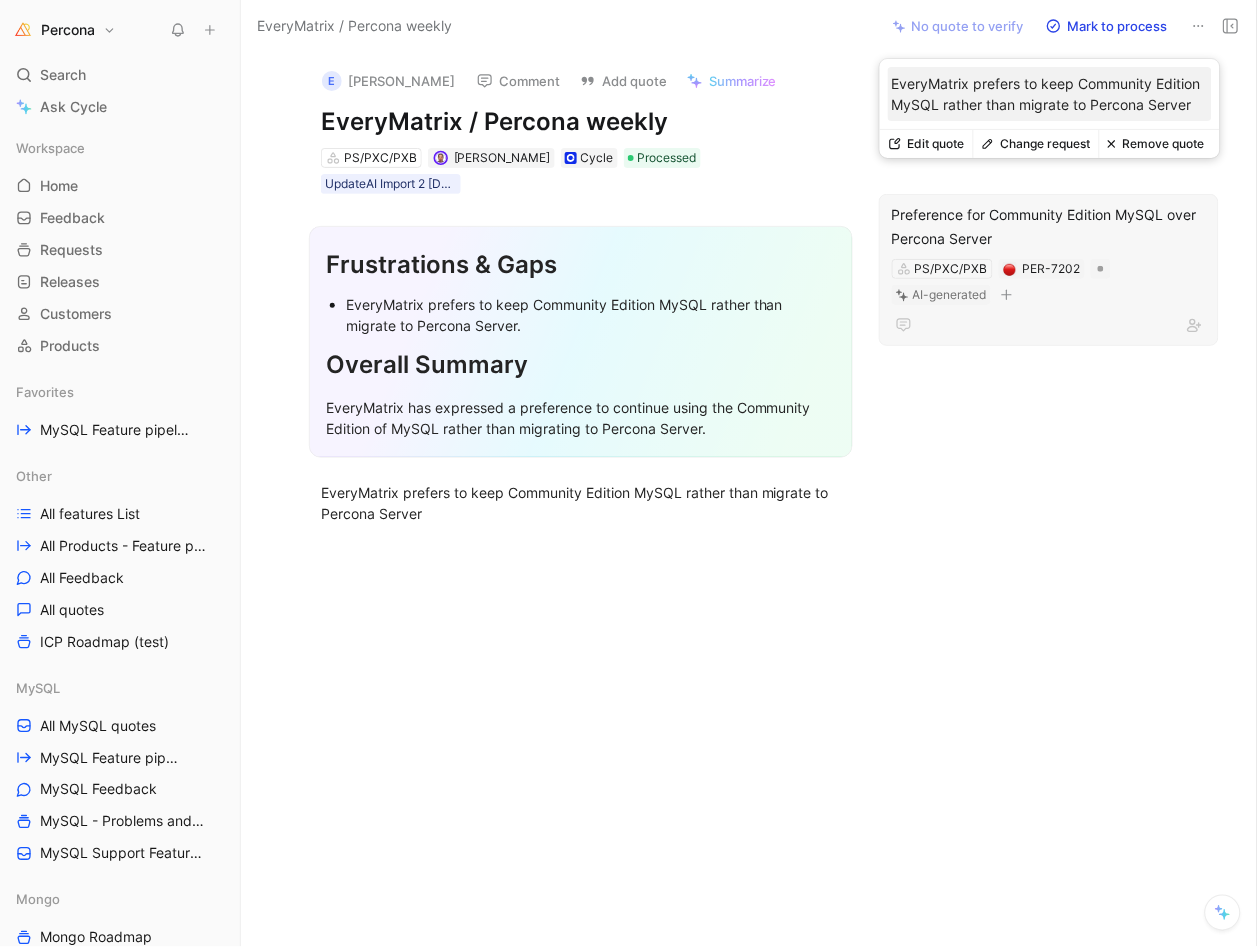 click on "Remove quote" at bounding box center [1156, 144] 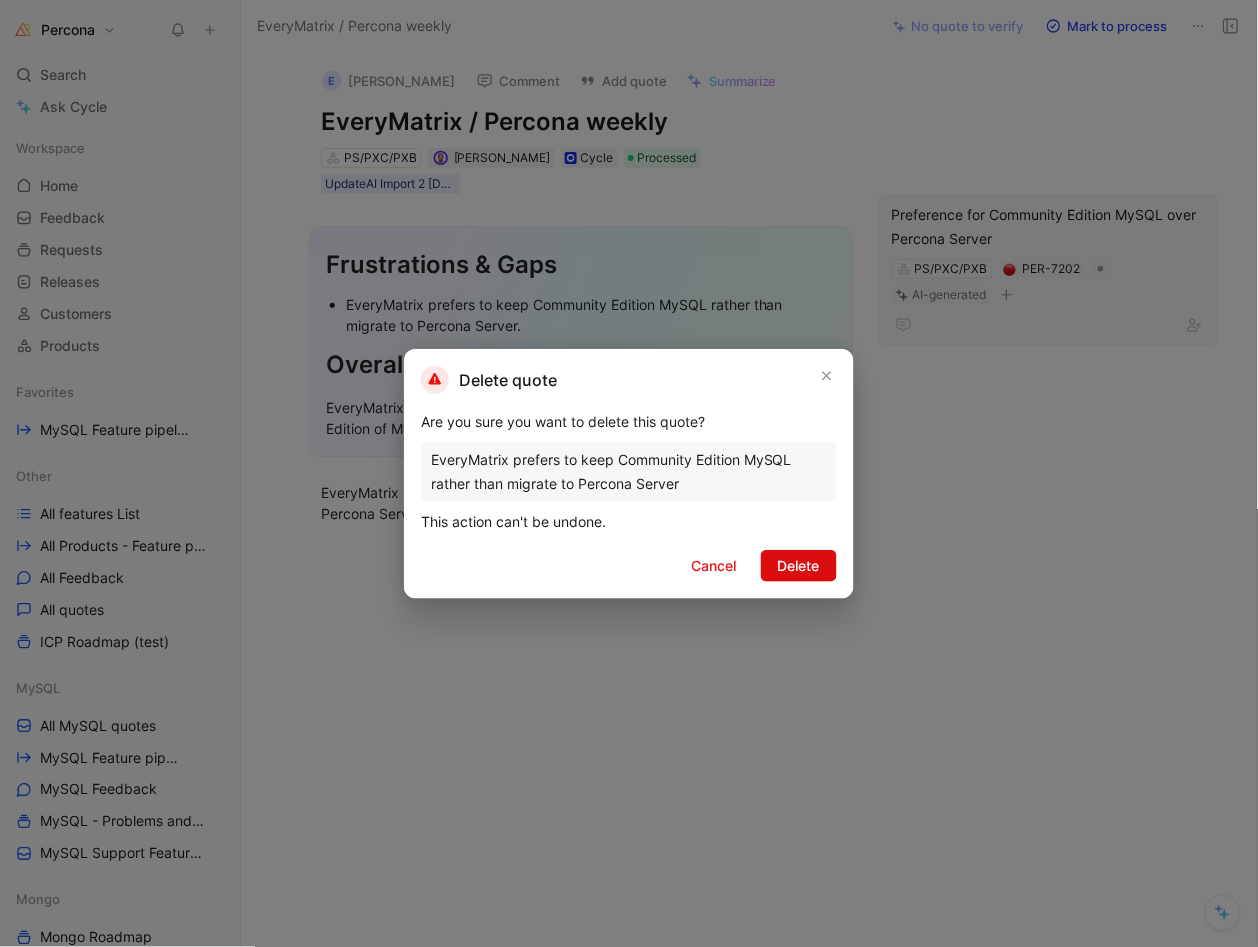 click on "Delete" at bounding box center [799, 566] 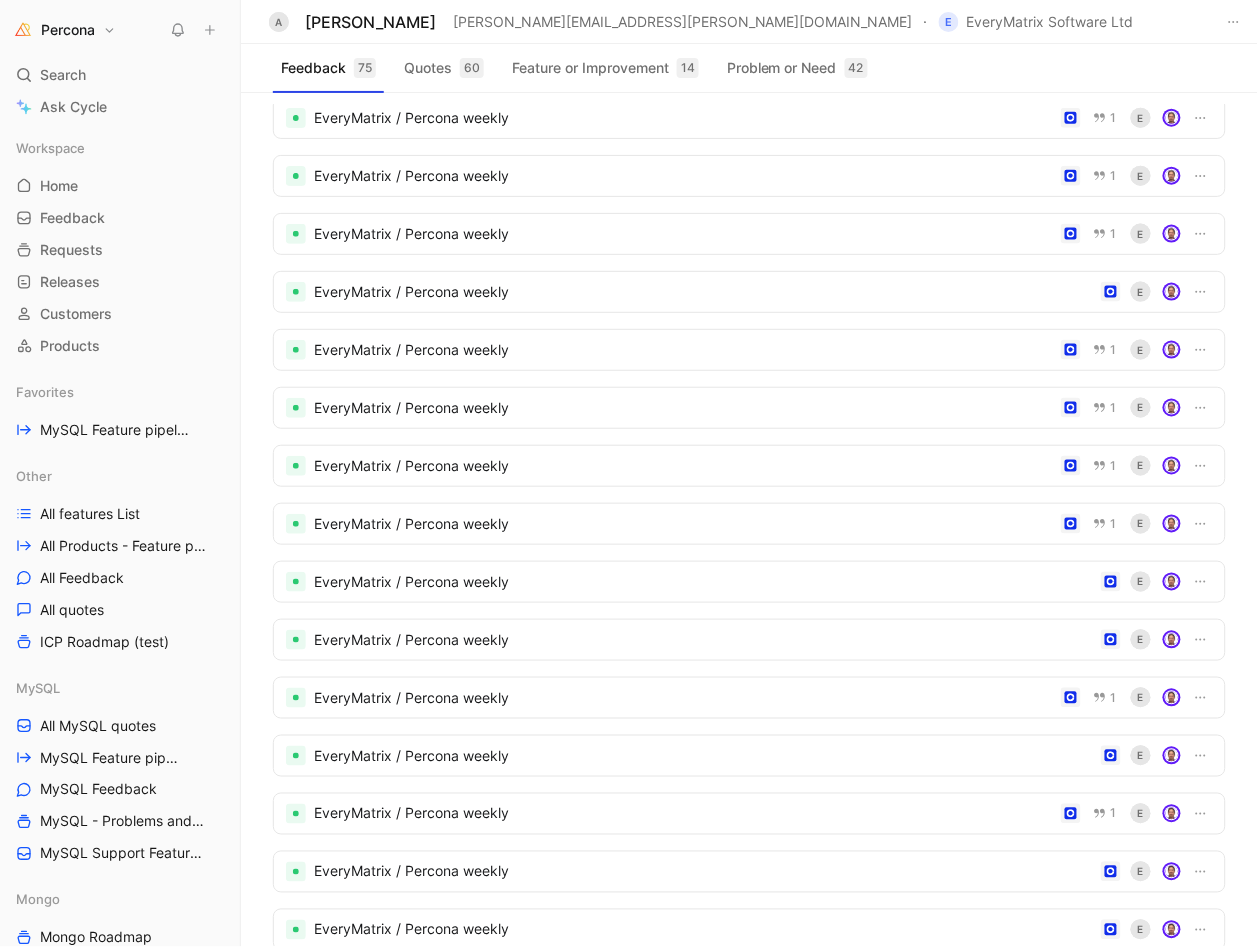 scroll, scrollTop: 487, scrollLeft: 0, axis: vertical 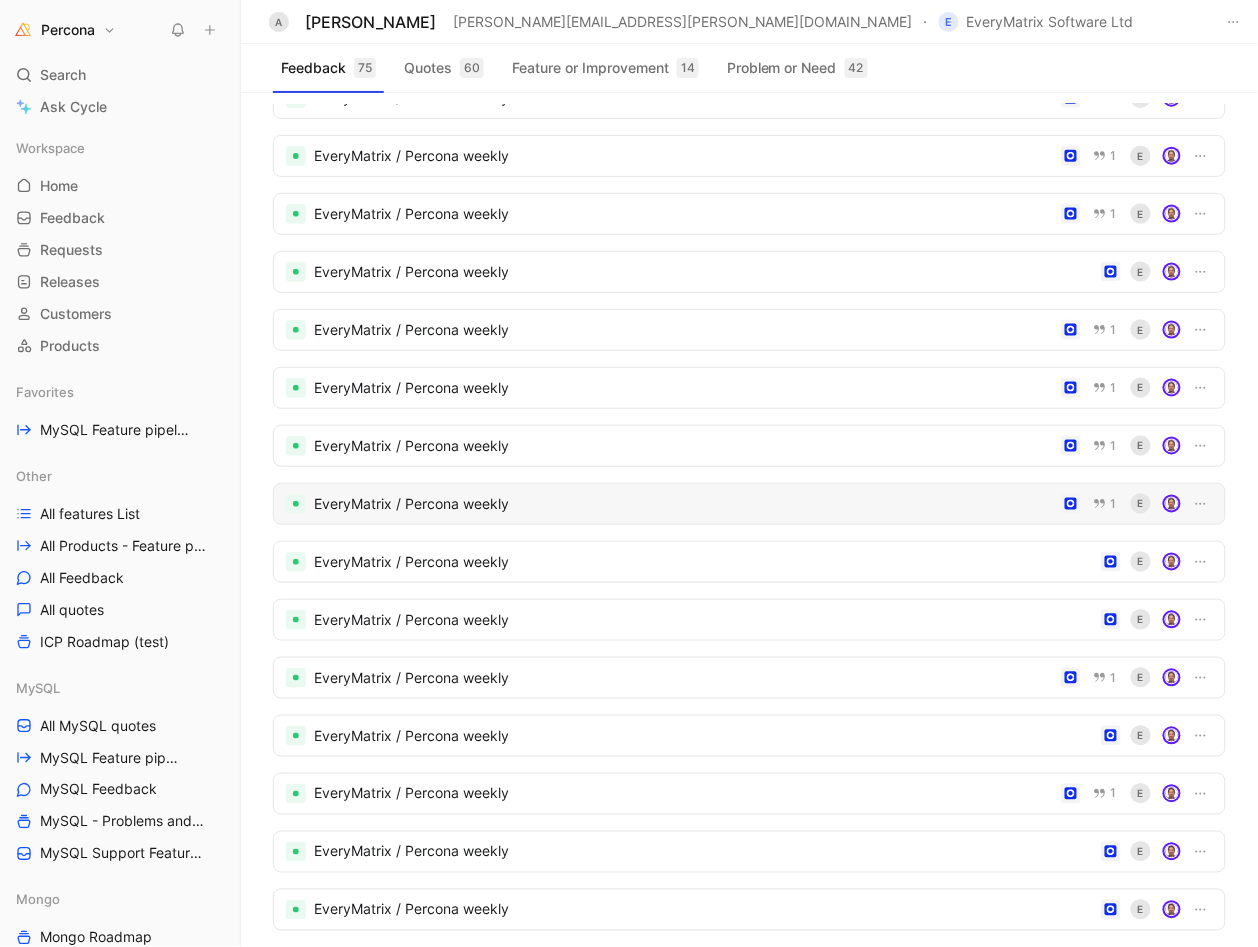 click on "EveryMatrix / Percona weekly" at bounding box center (683, 504) 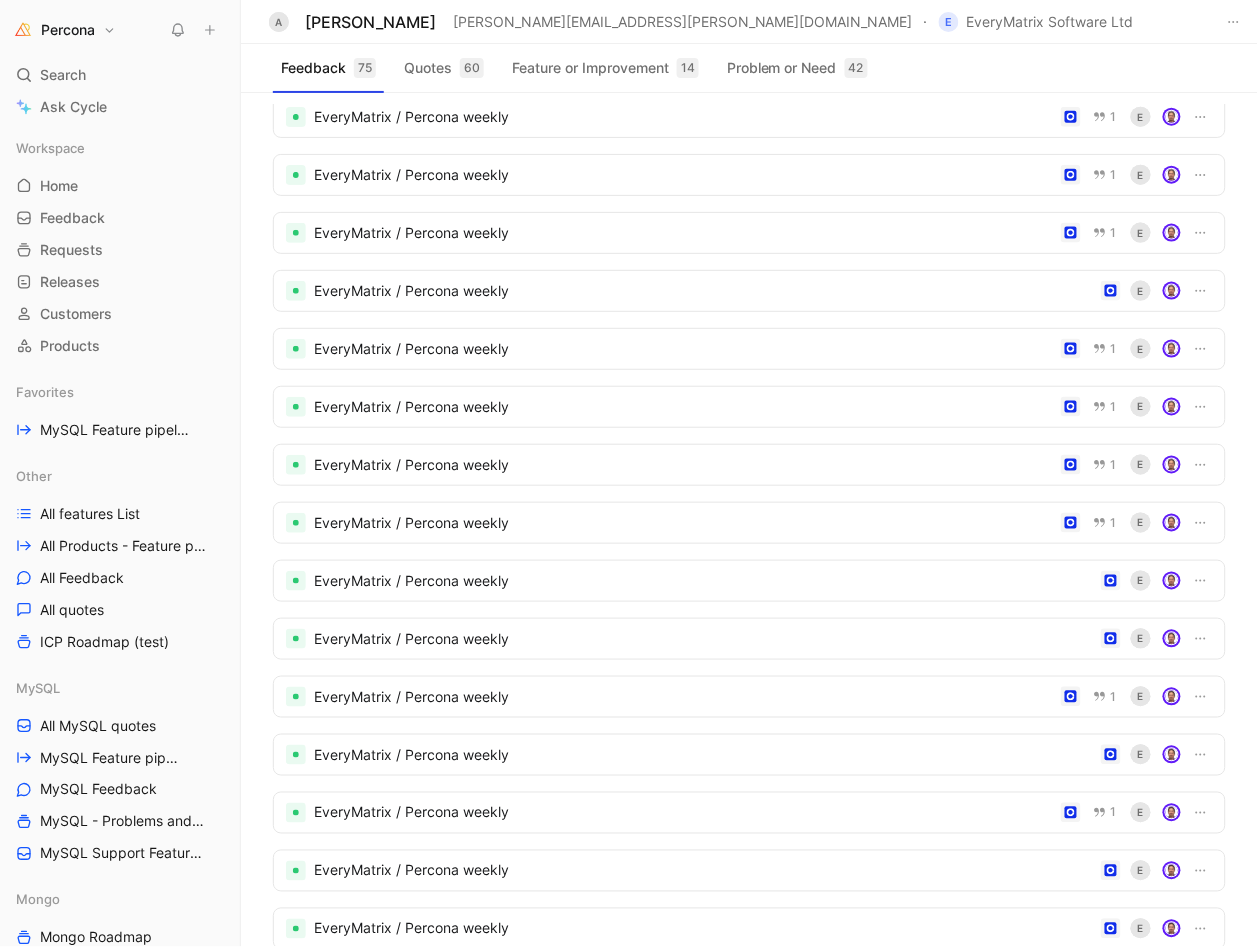 scroll, scrollTop: 470, scrollLeft: 0, axis: vertical 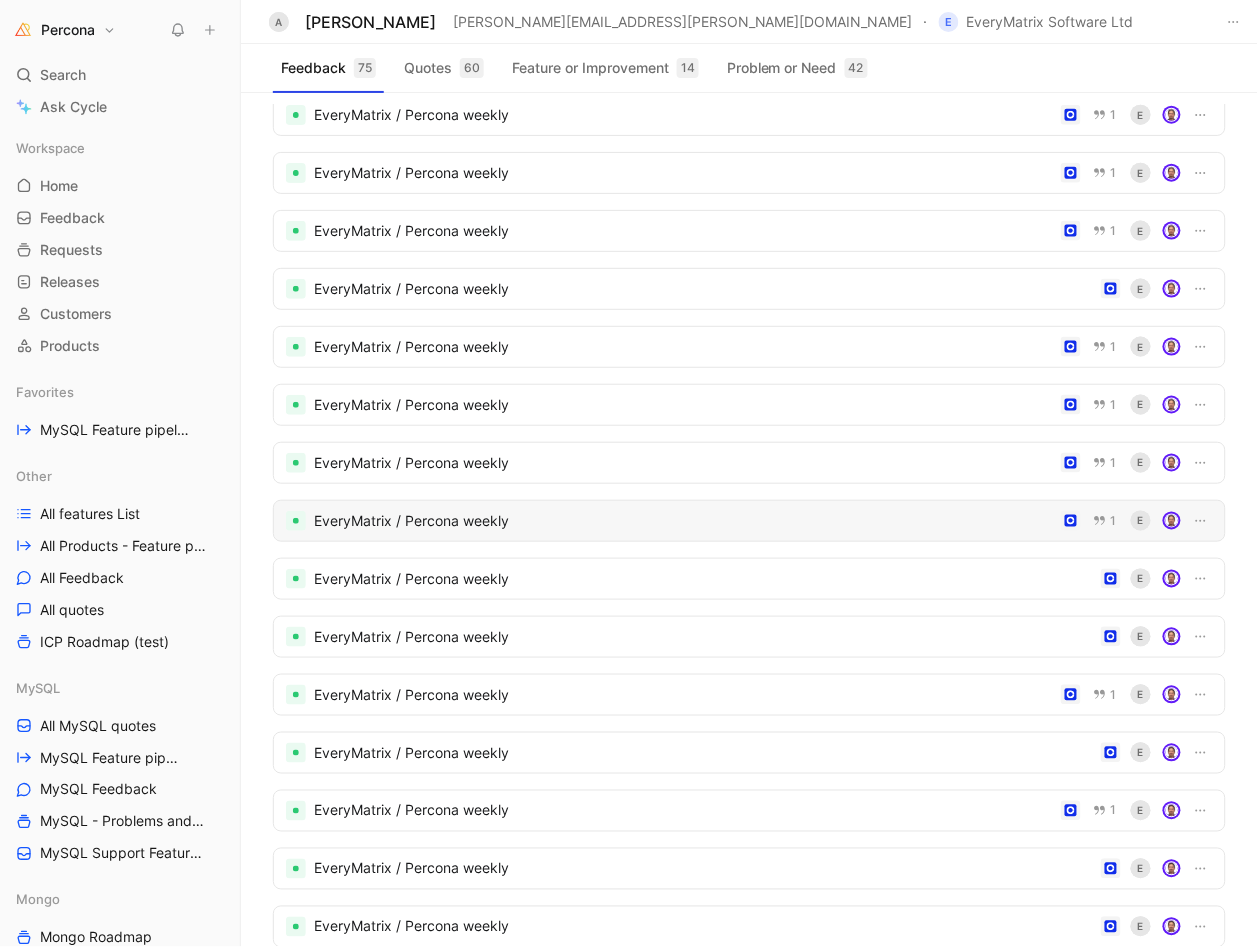 click on "EveryMatrix / Percona weekly" at bounding box center [683, 521] 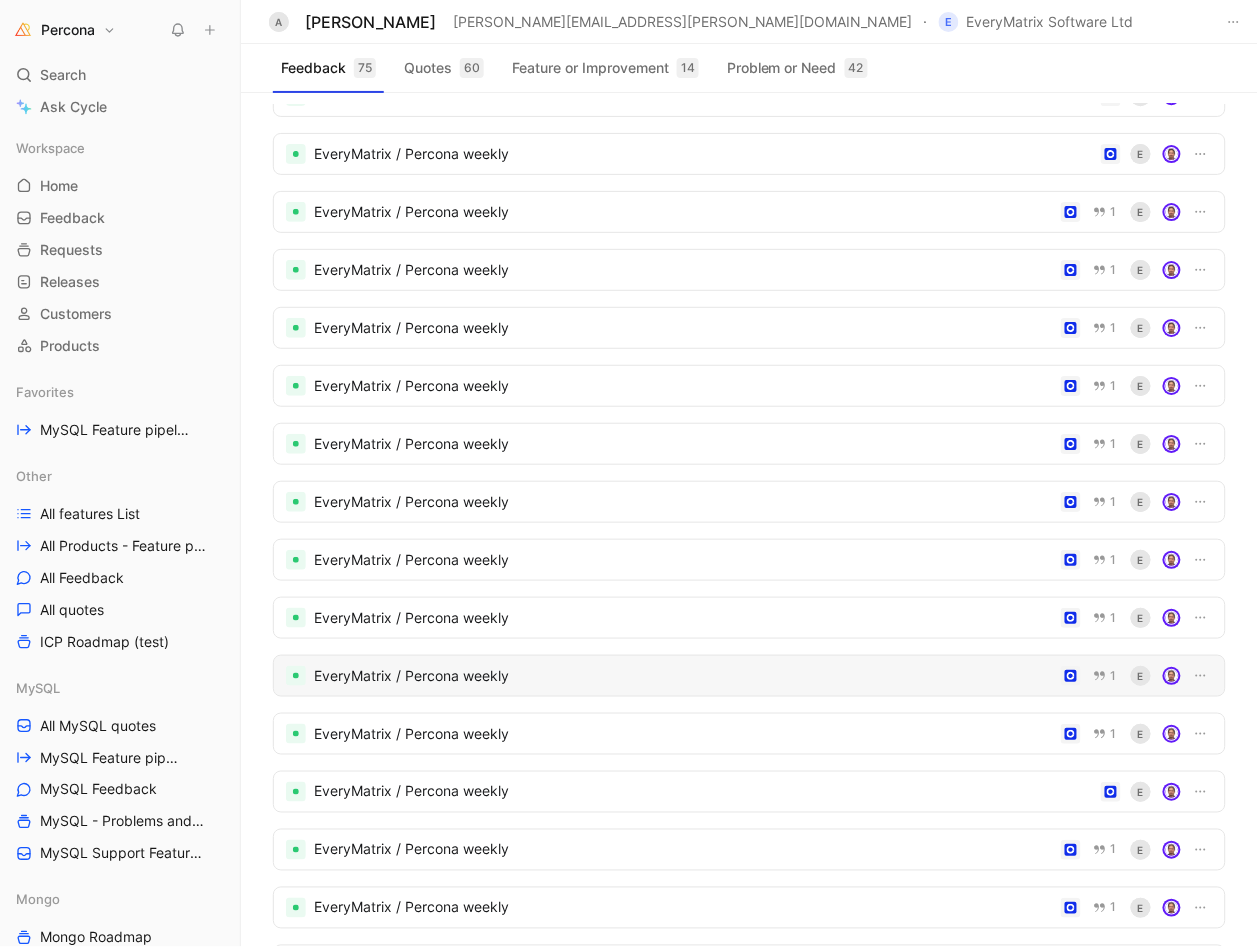 scroll, scrollTop: 1304, scrollLeft: 0, axis: vertical 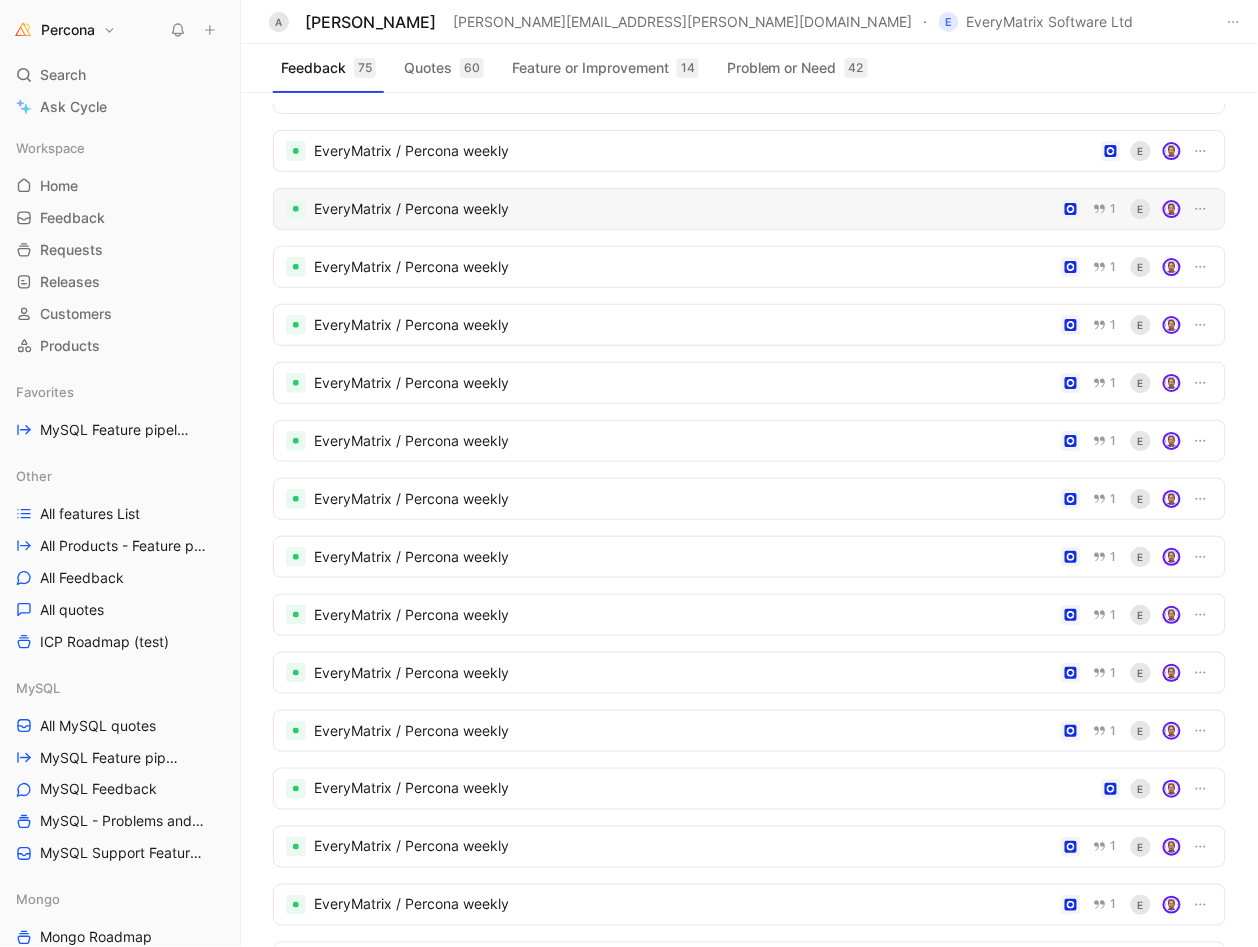 click on "EveryMatrix / Percona weekly" at bounding box center (683, 209) 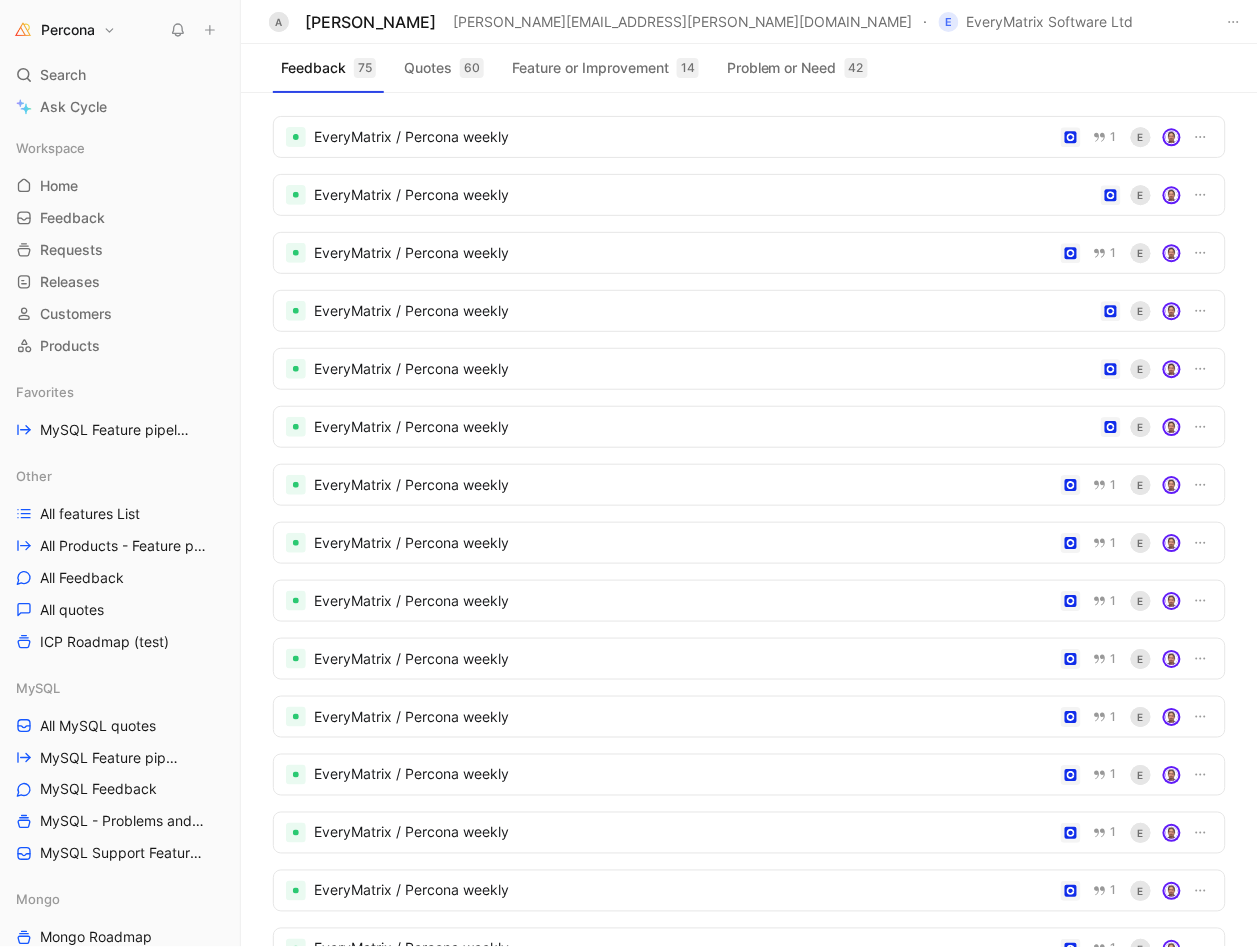scroll, scrollTop: 1031, scrollLeft: 0, axis: vertical 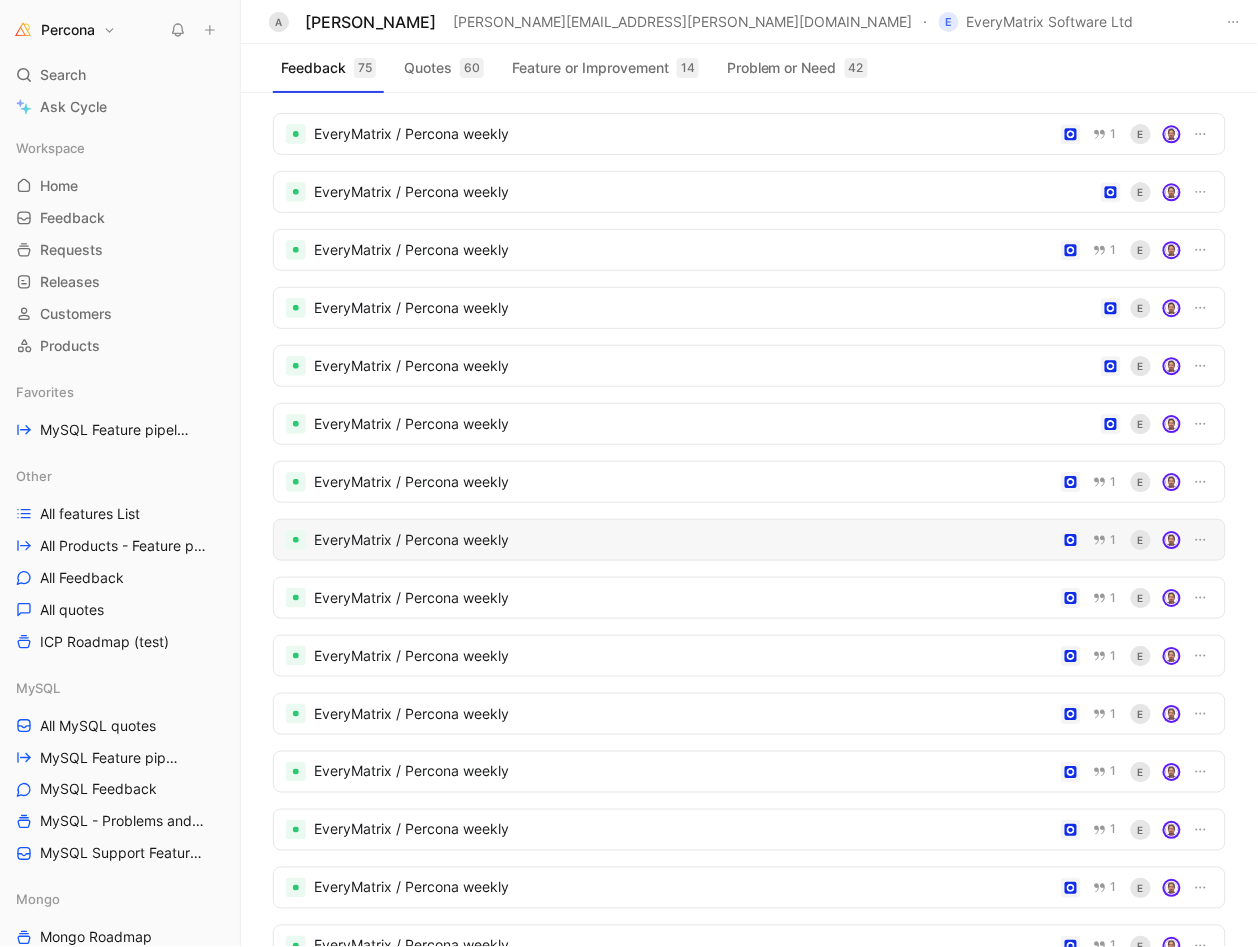 click on "EveryMatrix / Percona weekly" at bounding box center [683, 540] 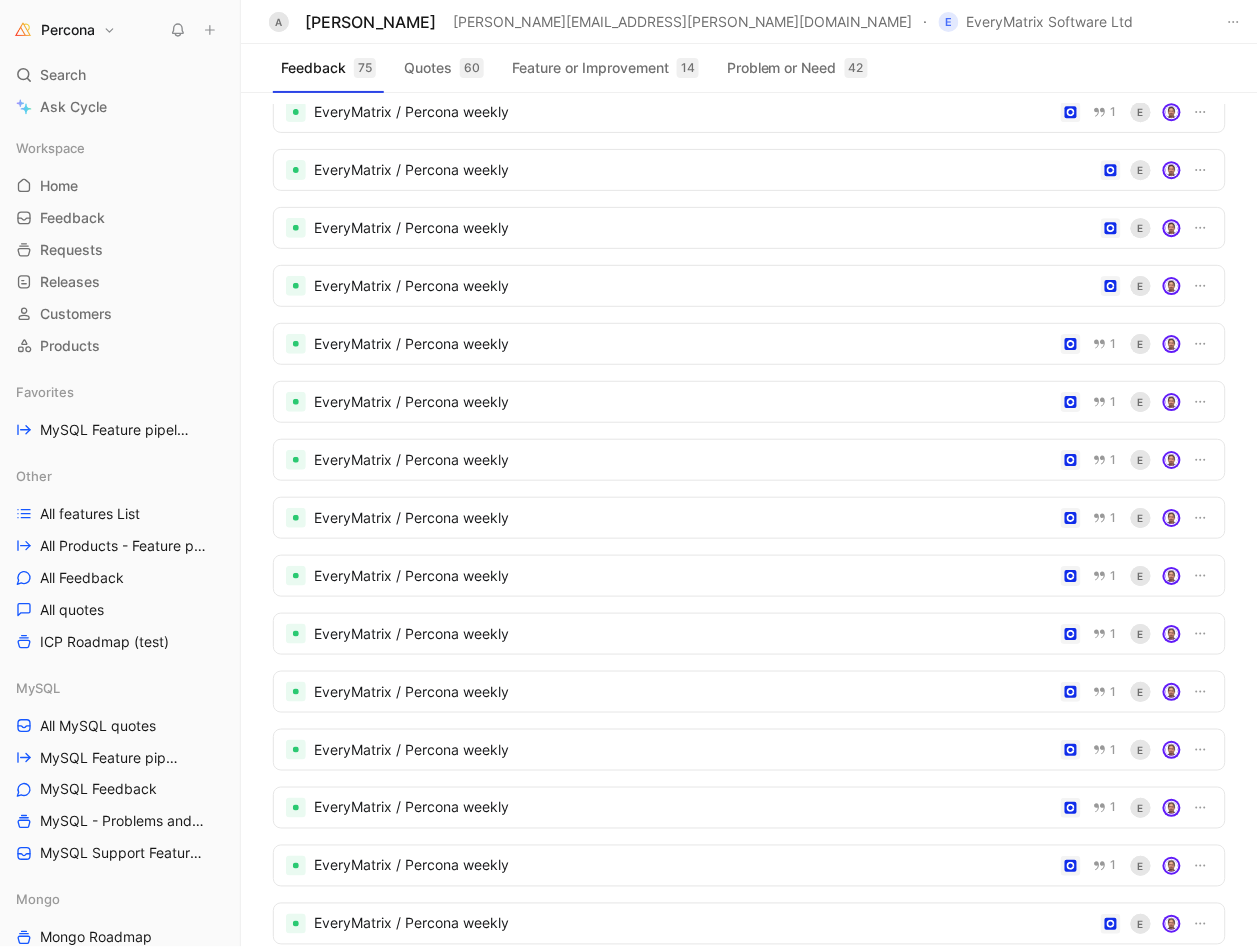 scroll, scrollTop: 1182, scrollLeft: 0, axis: vertical 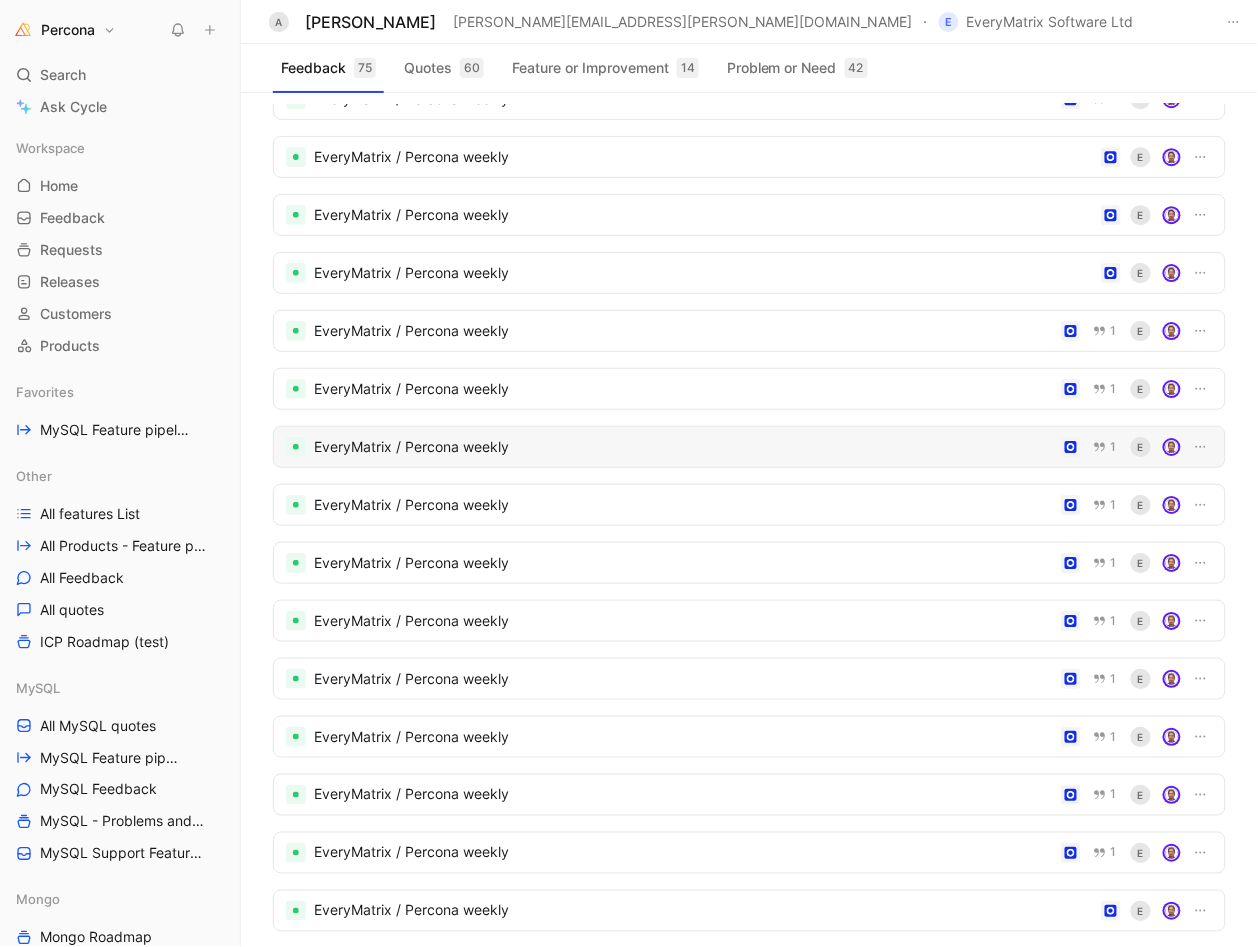 click on "EveryMatrix / Percona weekly" at bounding box center (683, 447) 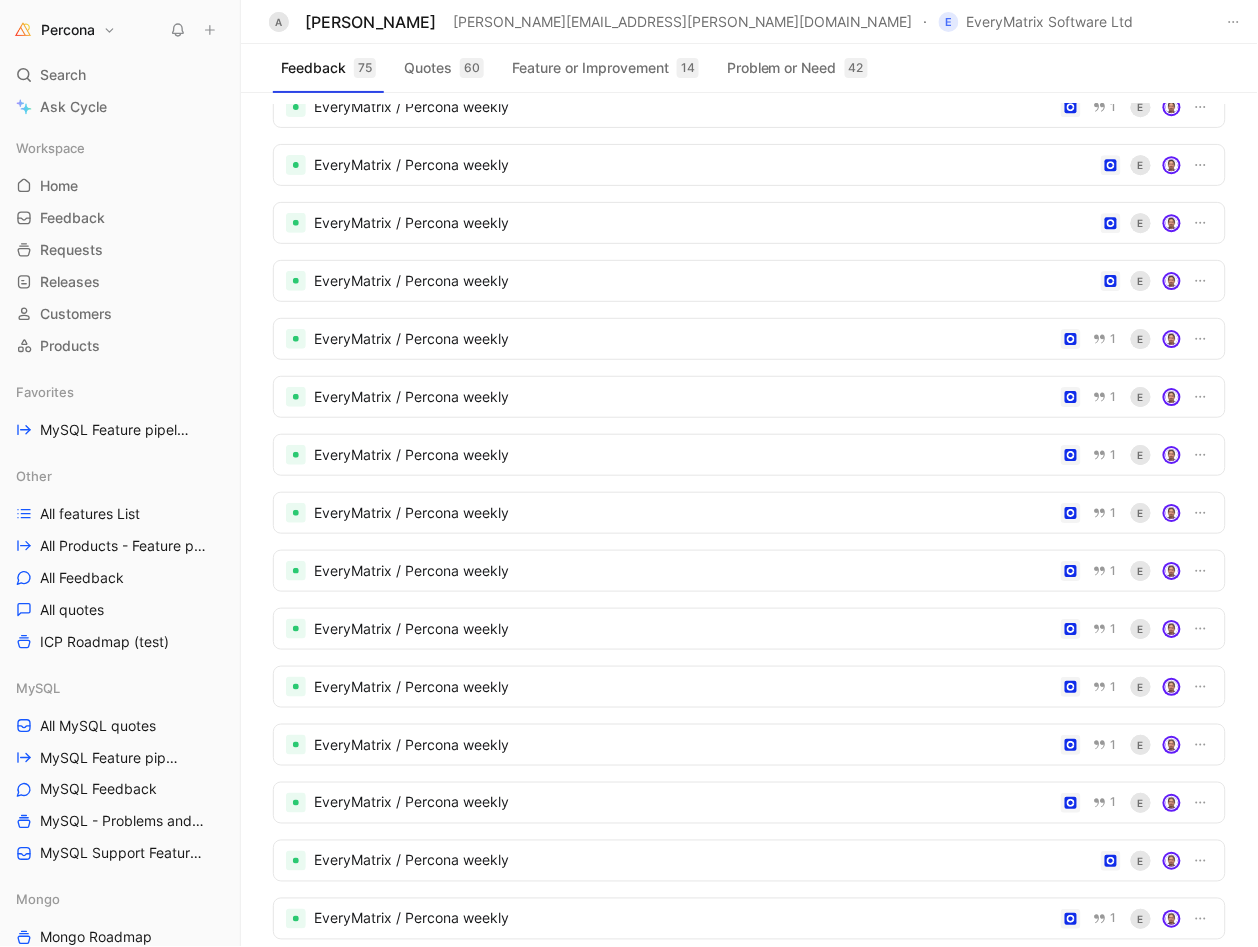 scroll, scrollTop: 1184, scrollLeft: 0, axis: vertical 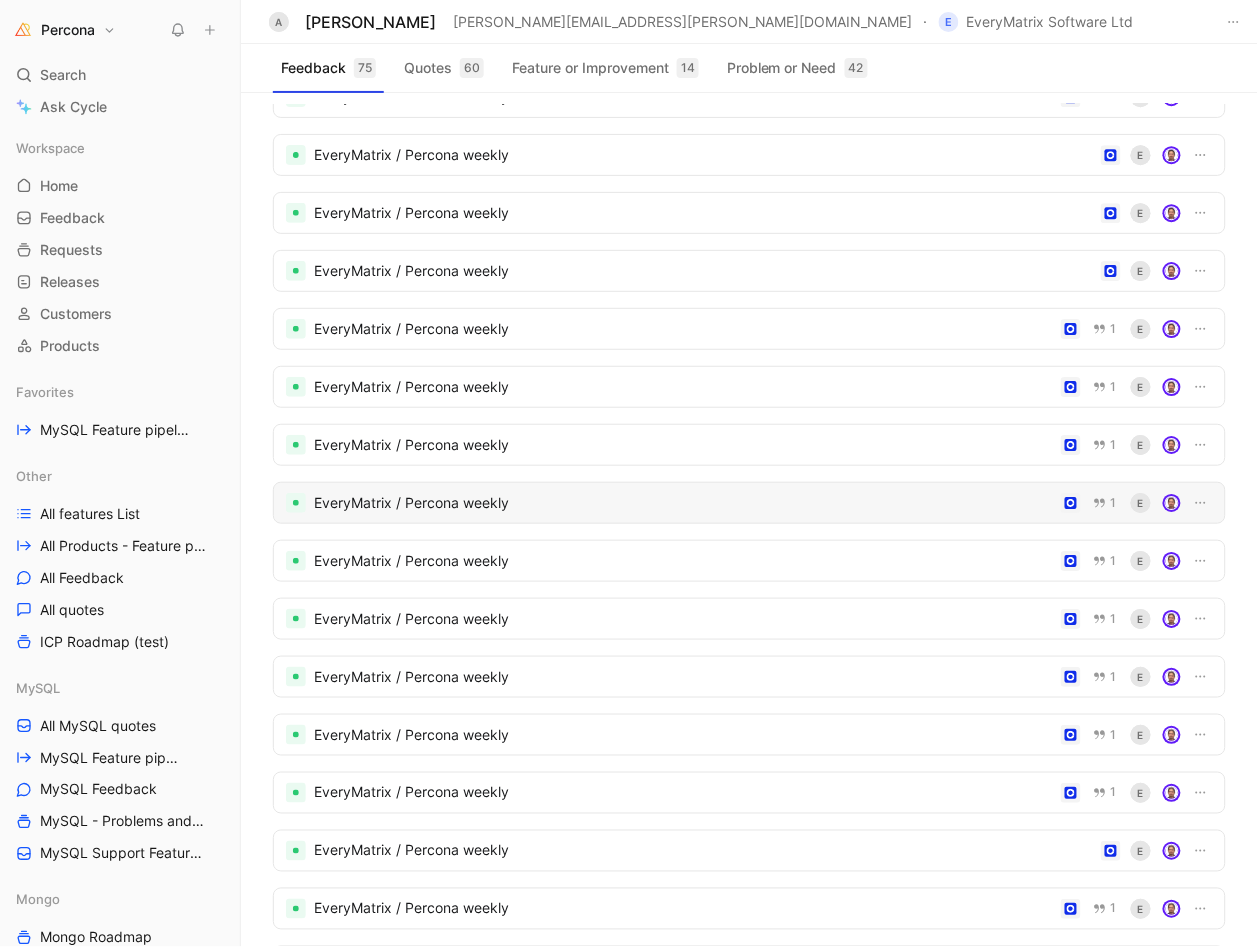 click on "EveryMatrix / Percona weekly" at bounding box center [683, 503] 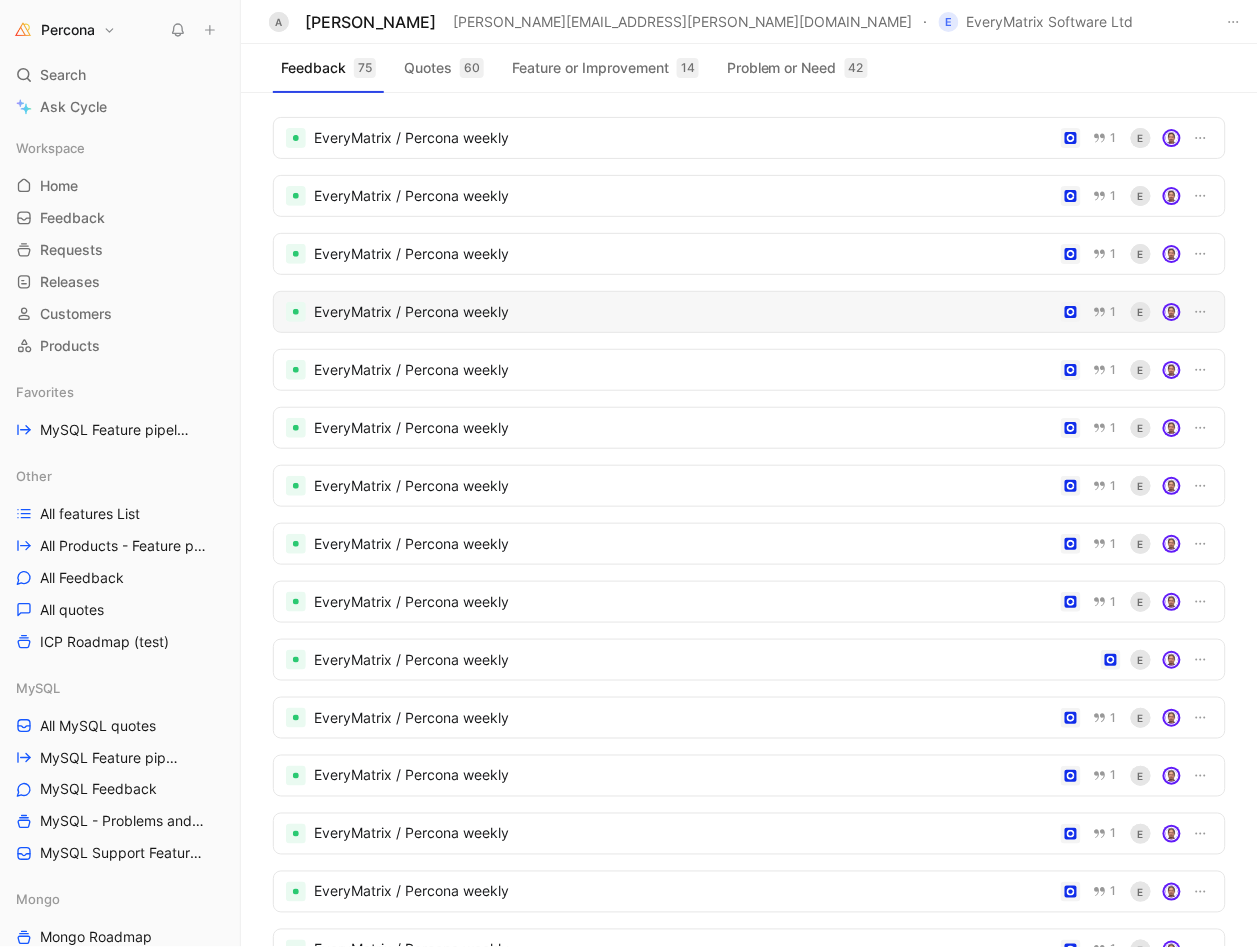 scroll, scrollTop: 1380, scrollLeft: 0, axis: vertical 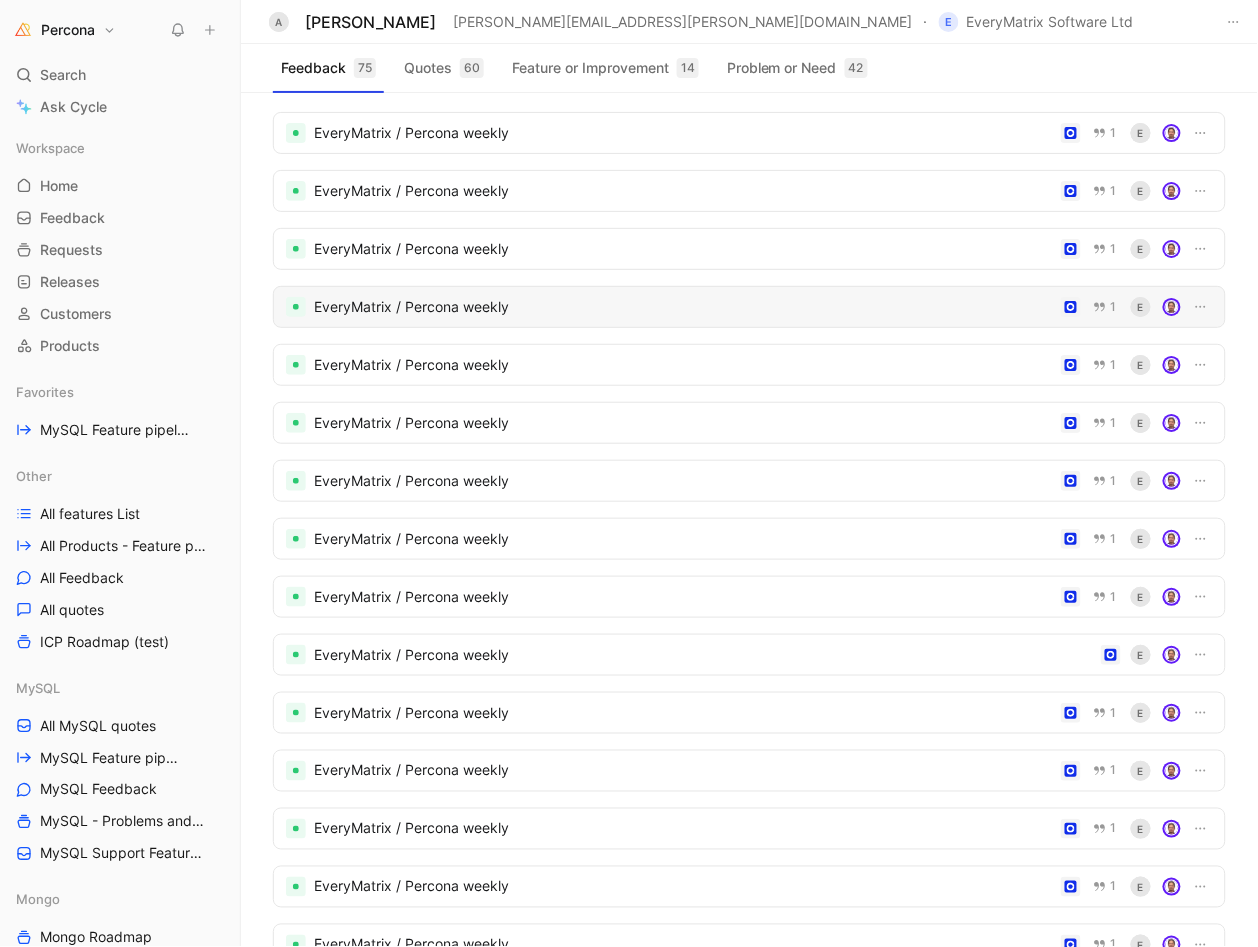 click on "EveryMatrix / Percona weekly" at bounding box center [683, 307] 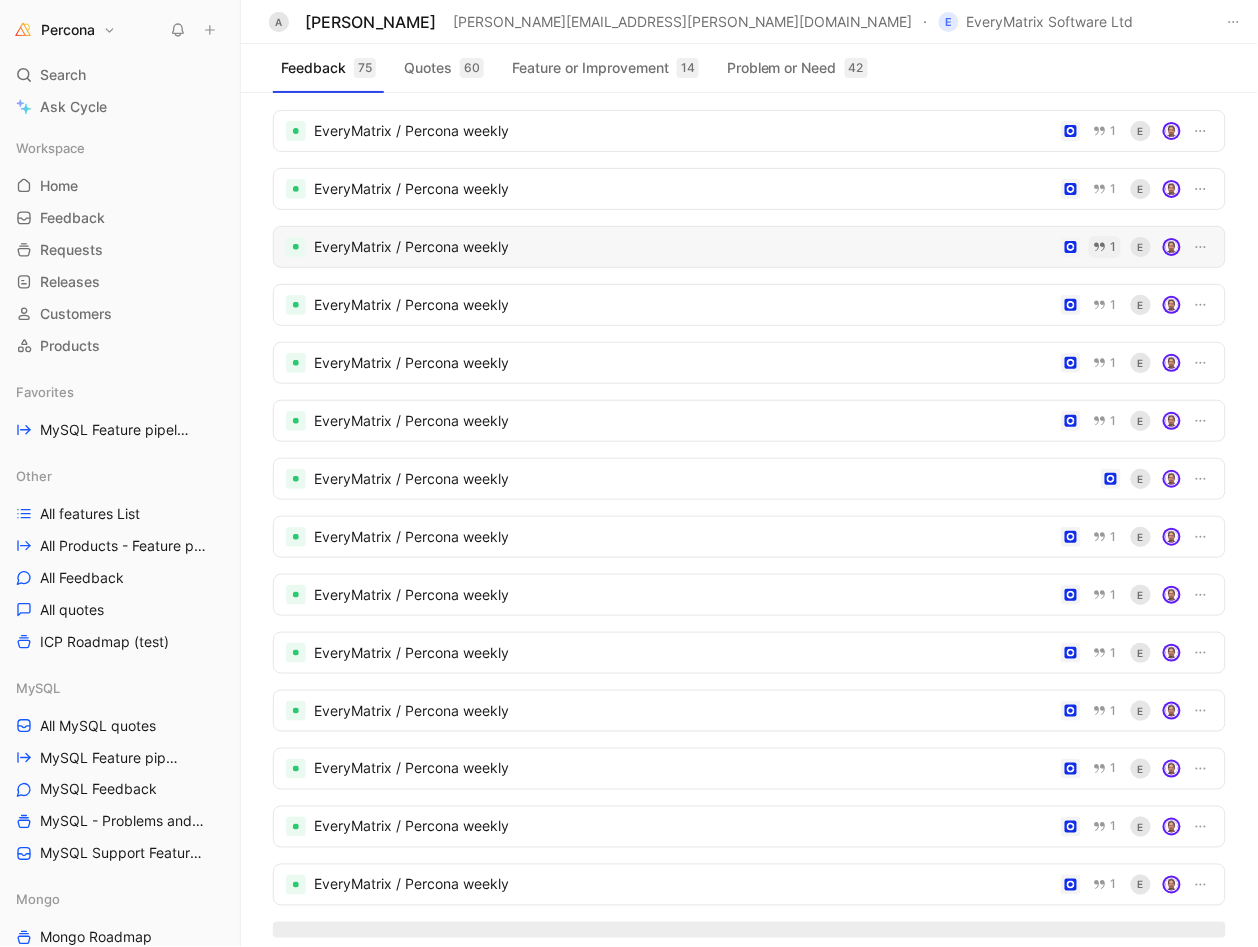 scroll, scrollTop: 1589, scrollLeft: 0, axis: vertical 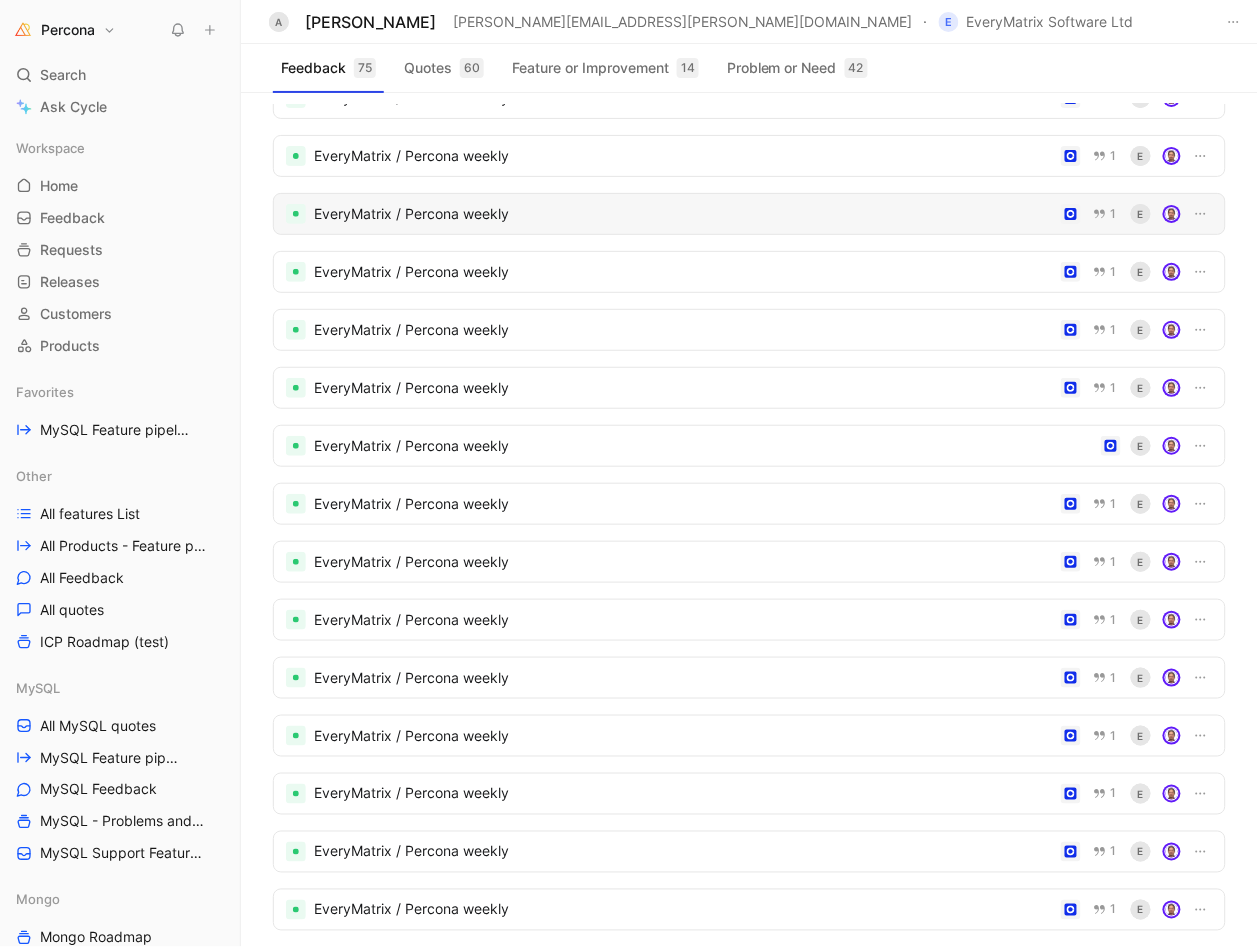 click on "EveryMatrix / Percona weekly" at bounding box center [683, 214] 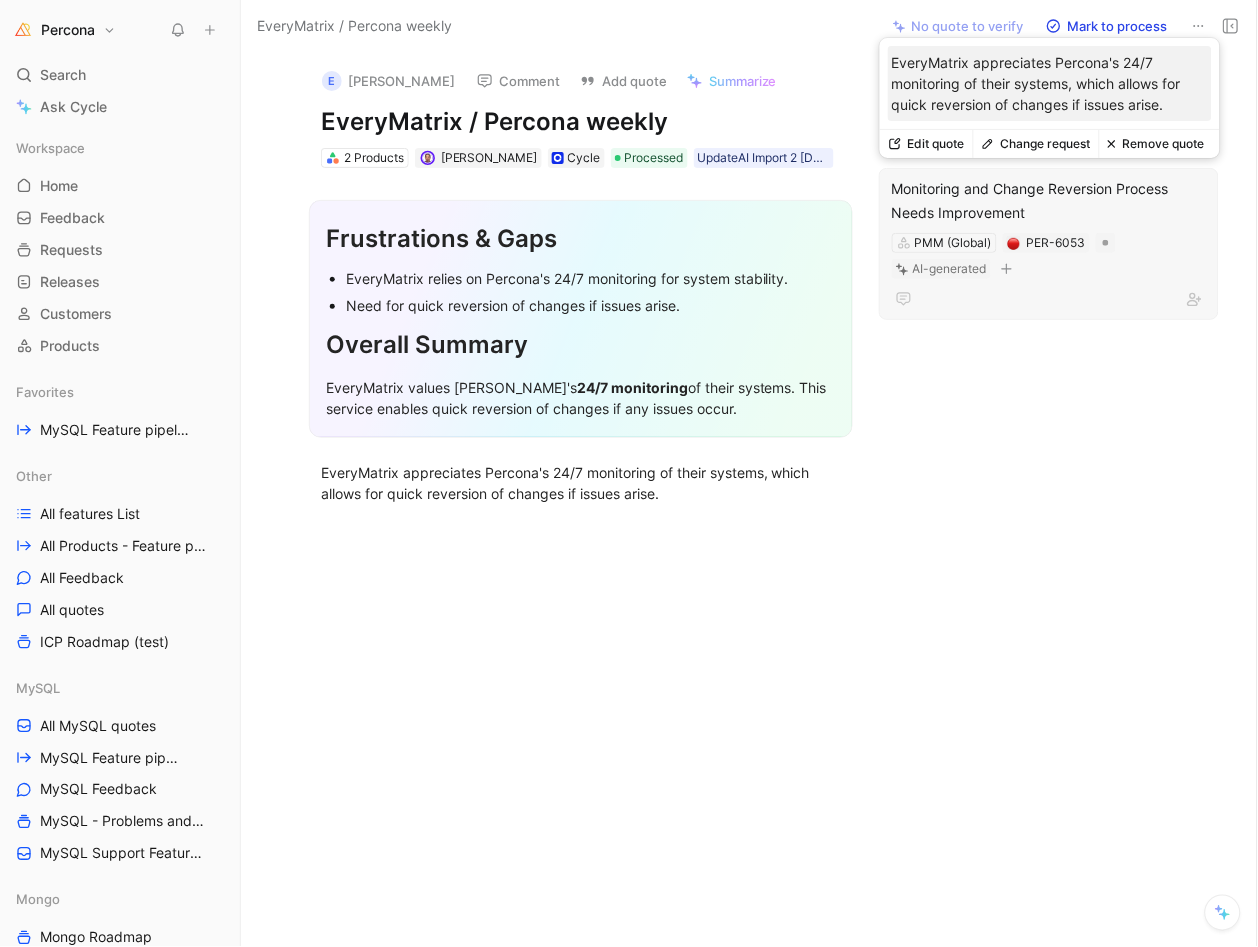 click on "Remove quote" at bounding box center [1156, 144] 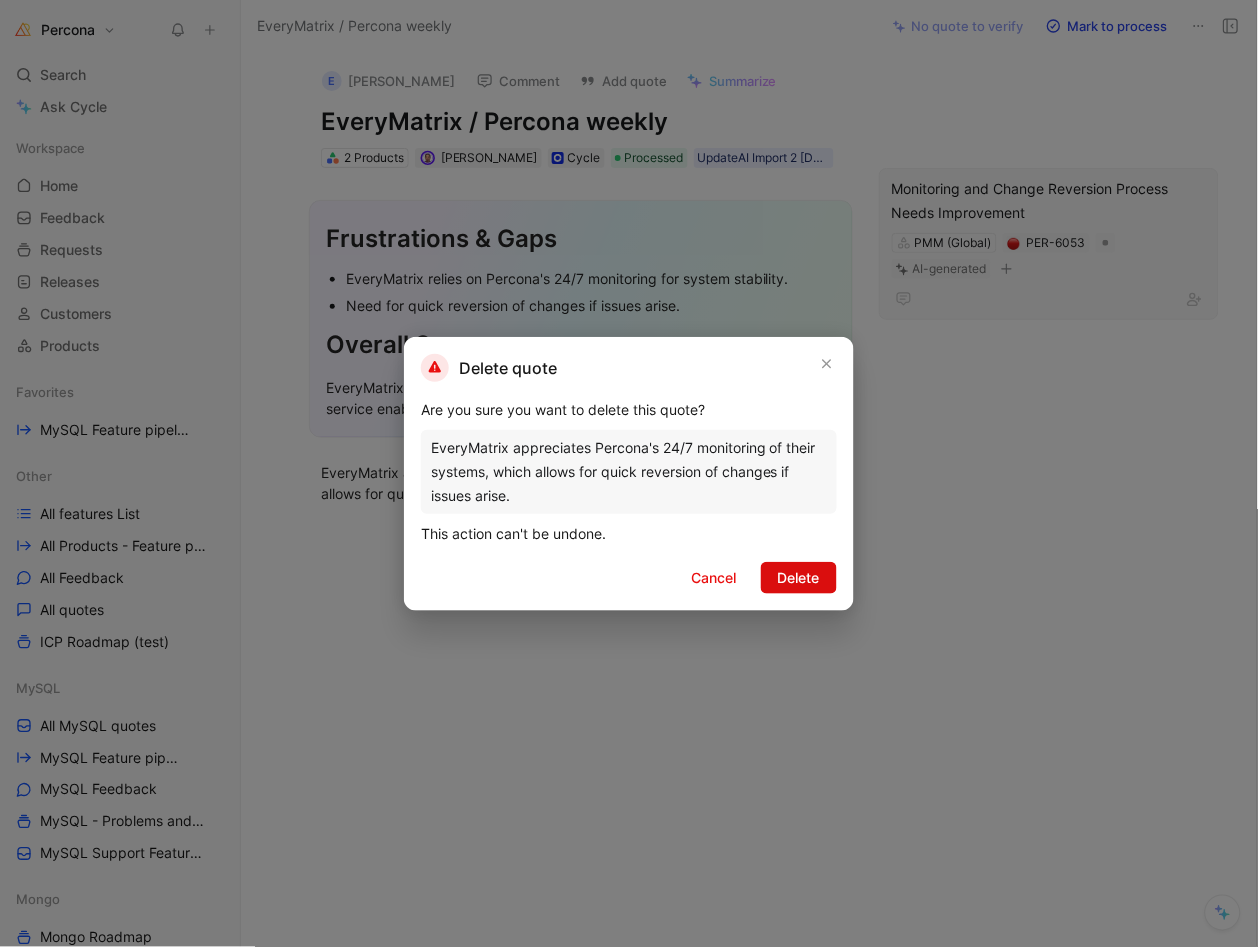 click on "Delete" at bounding box center (799, 578) 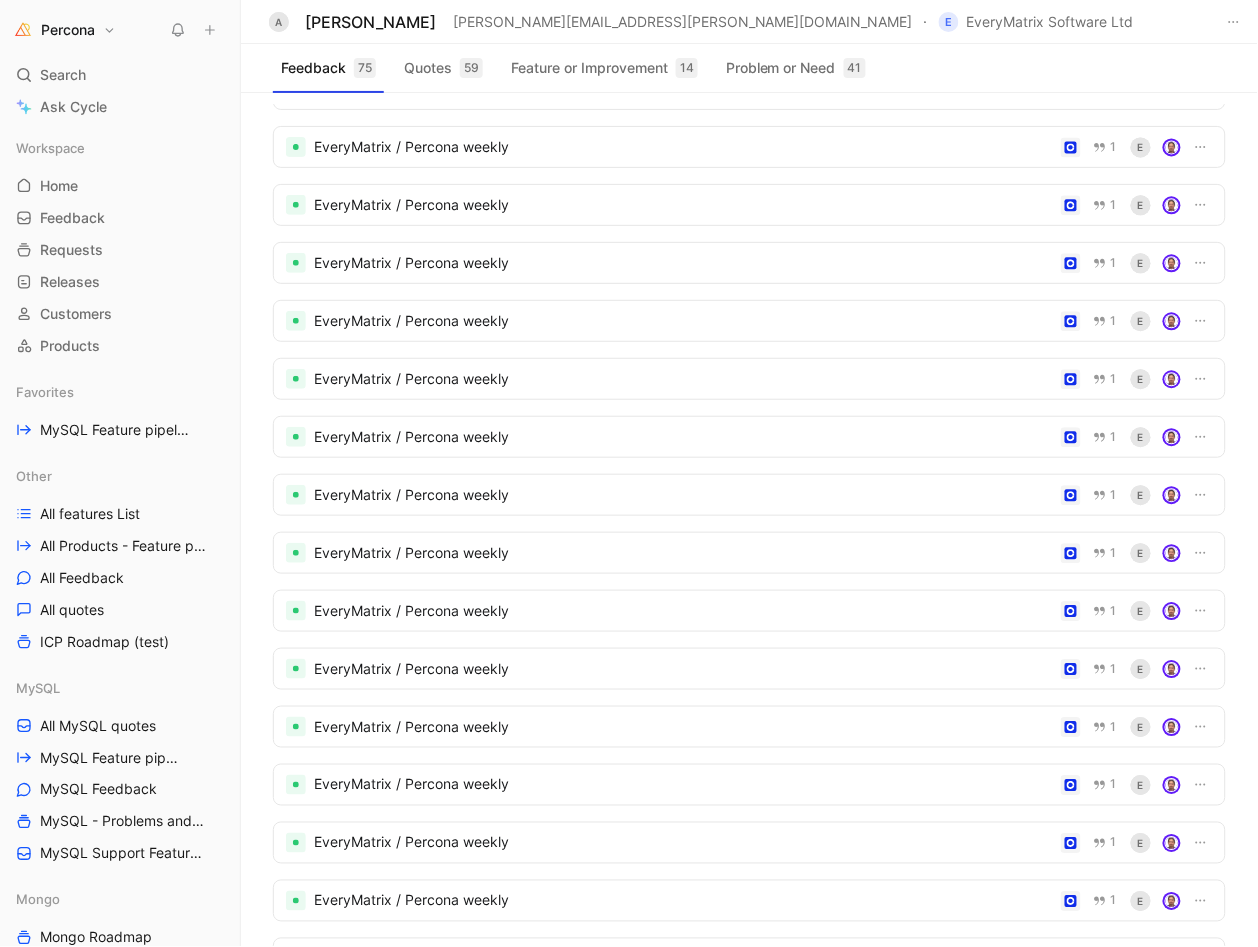 scroll, scrollTop: 2418, scrollLeft: 0, axis: vertical 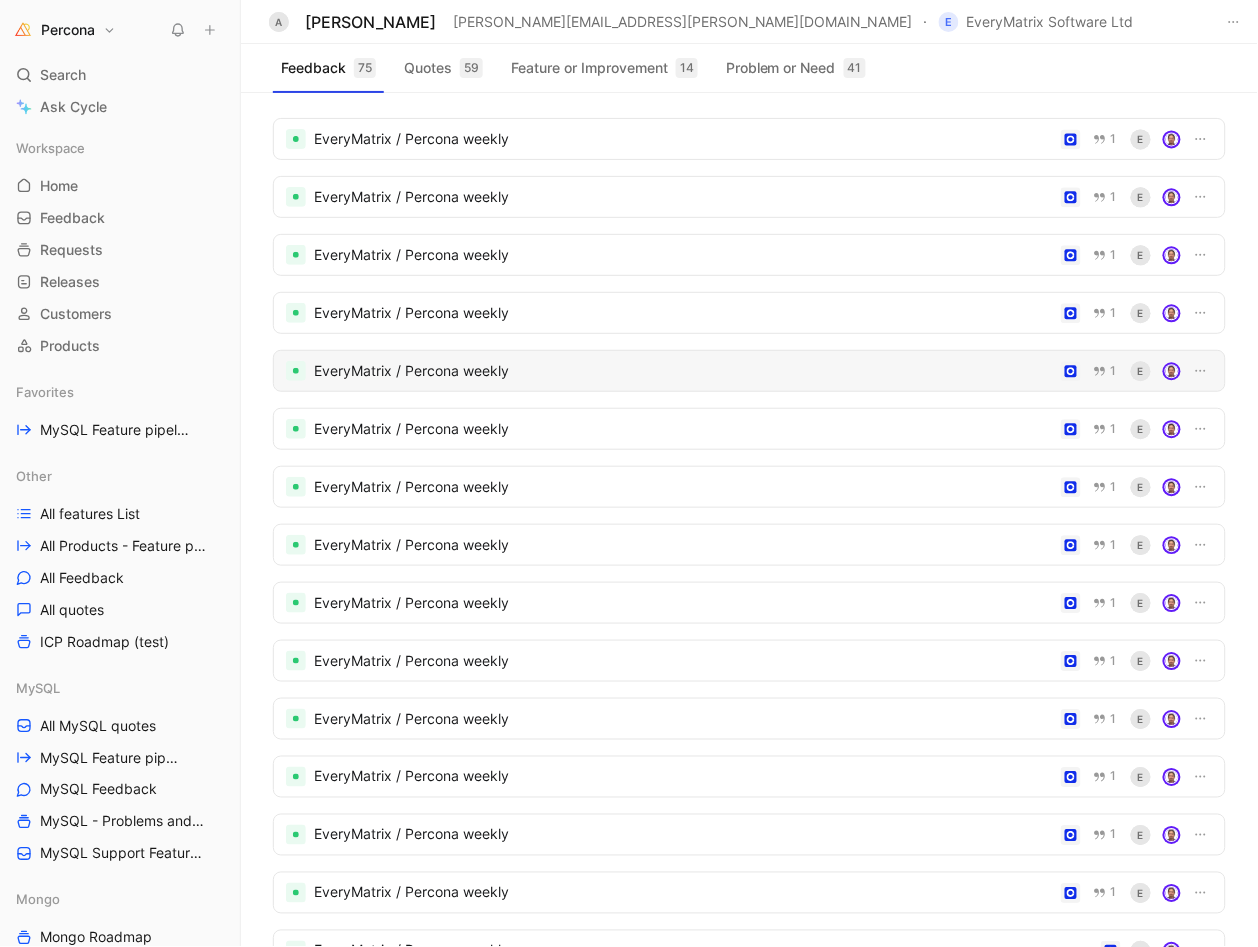 click on "EveryMatrix / Percona weekly" at bounding box center [683, 371] 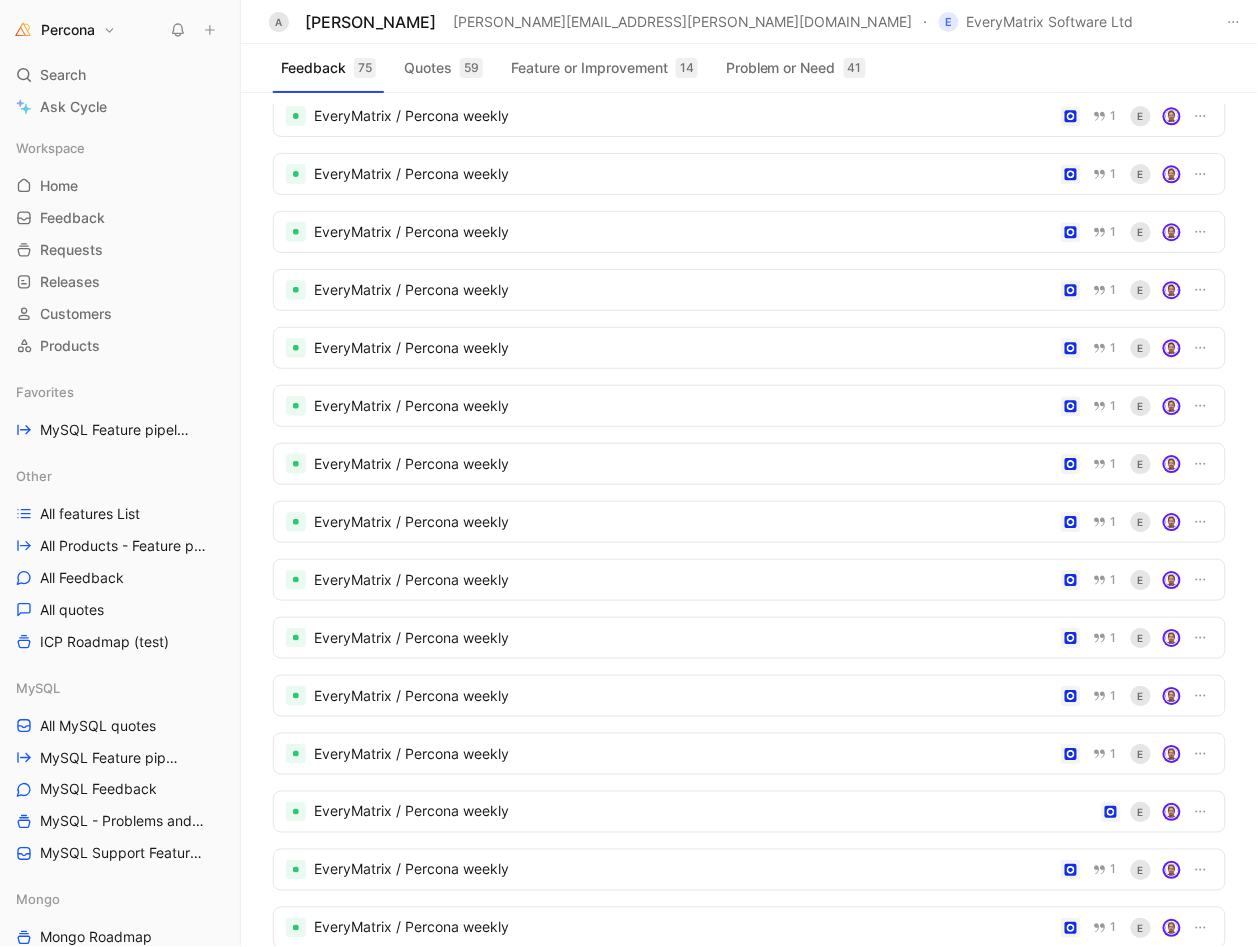 scroll, scrollTop: 2563, scrollLeft: 0, axis: vertical 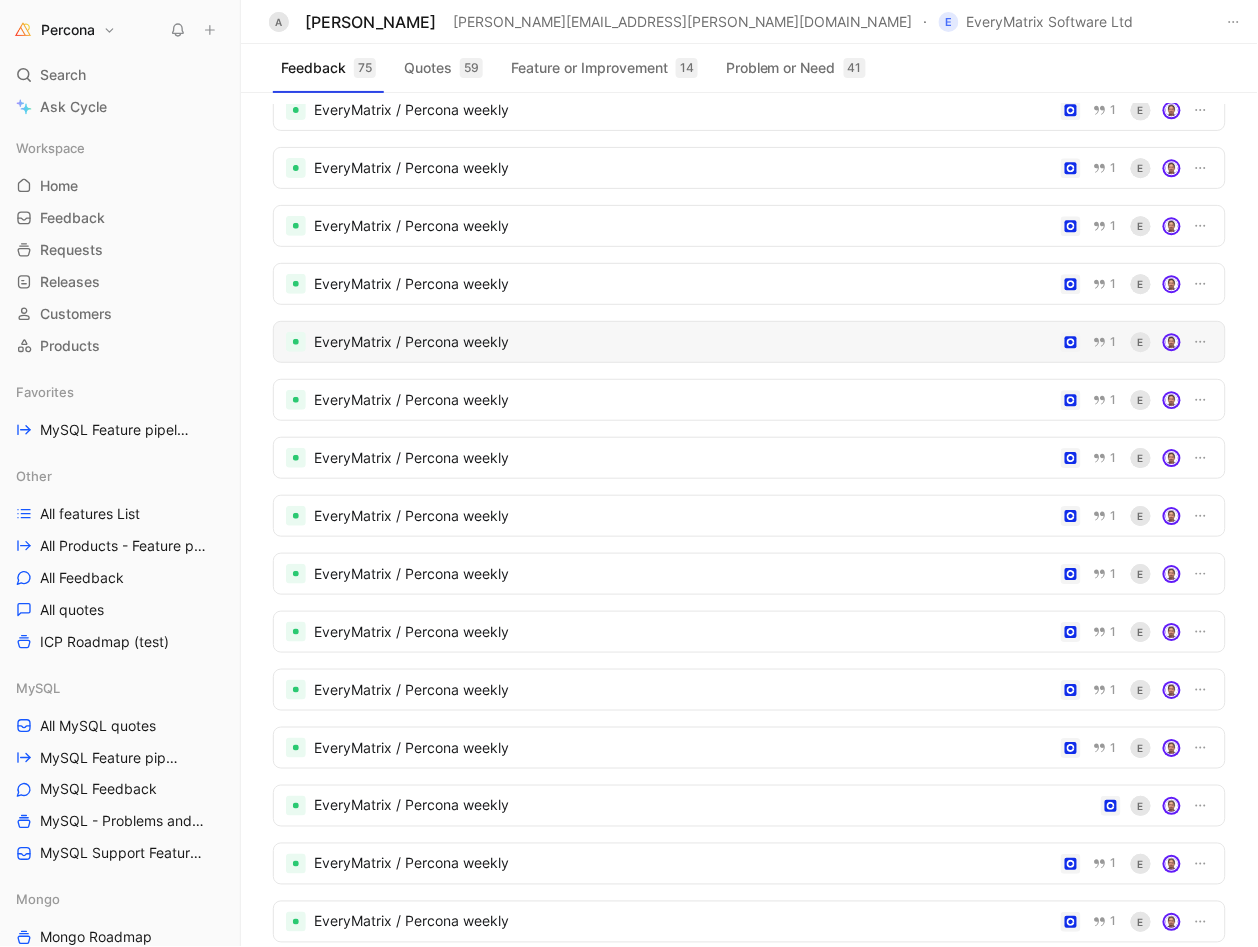 click on "EveryMatrix / Percona weekly" at bounding box center (683, 342) 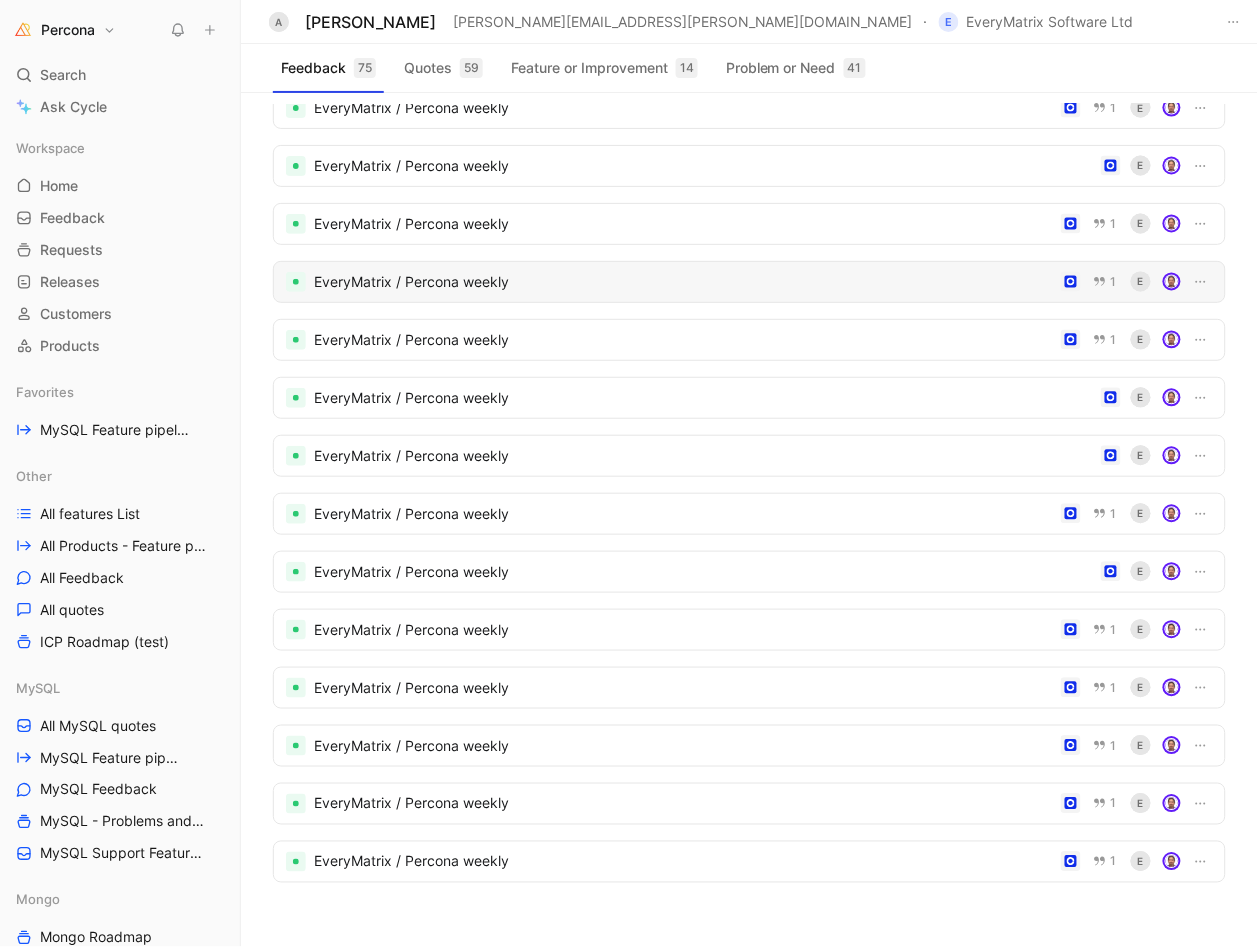 scroll, scrollTop: 3781, scrollLeft: 0, axis: vertical 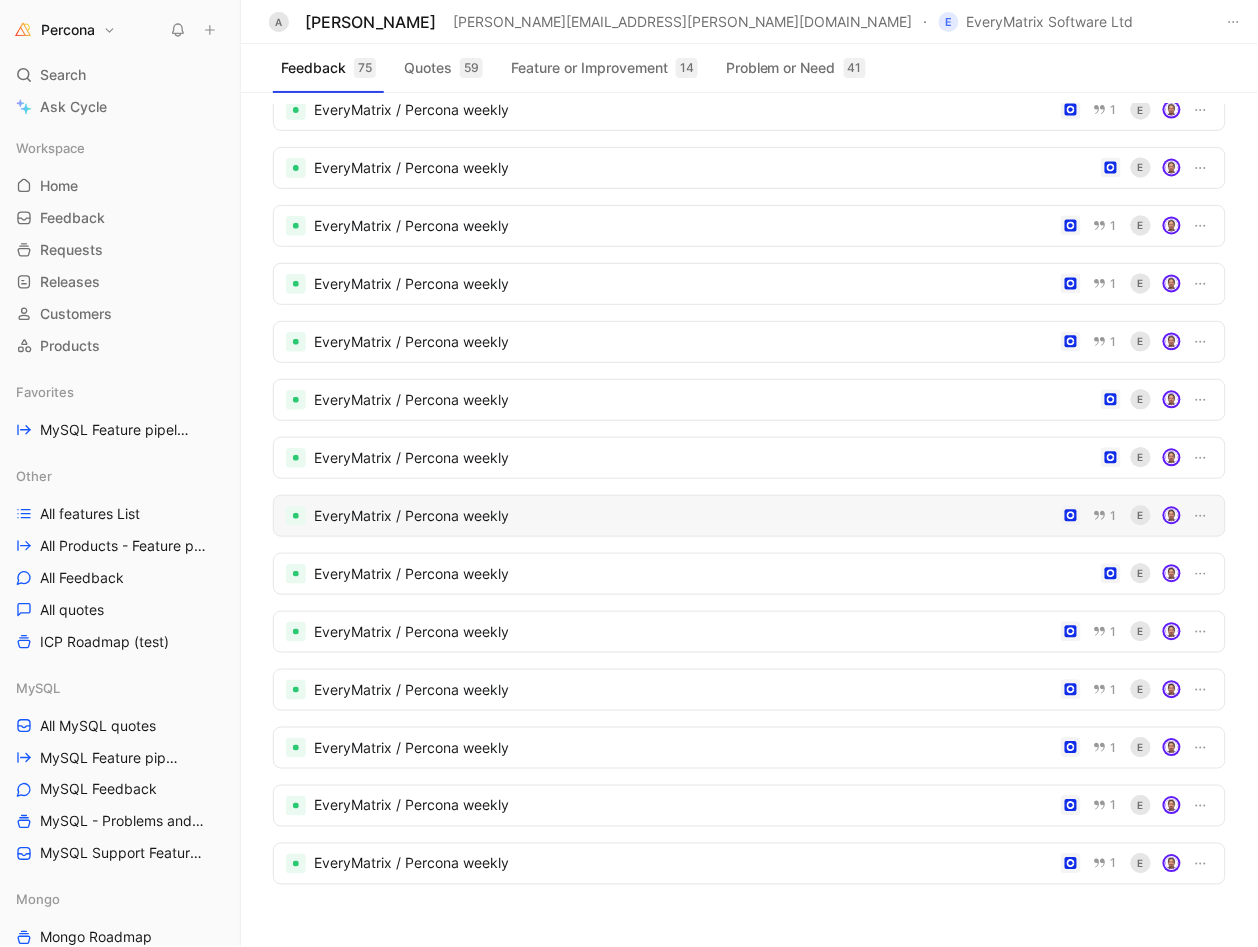 click on "EveryMatrix / Percona weekly" at bounding box center [683, 516] 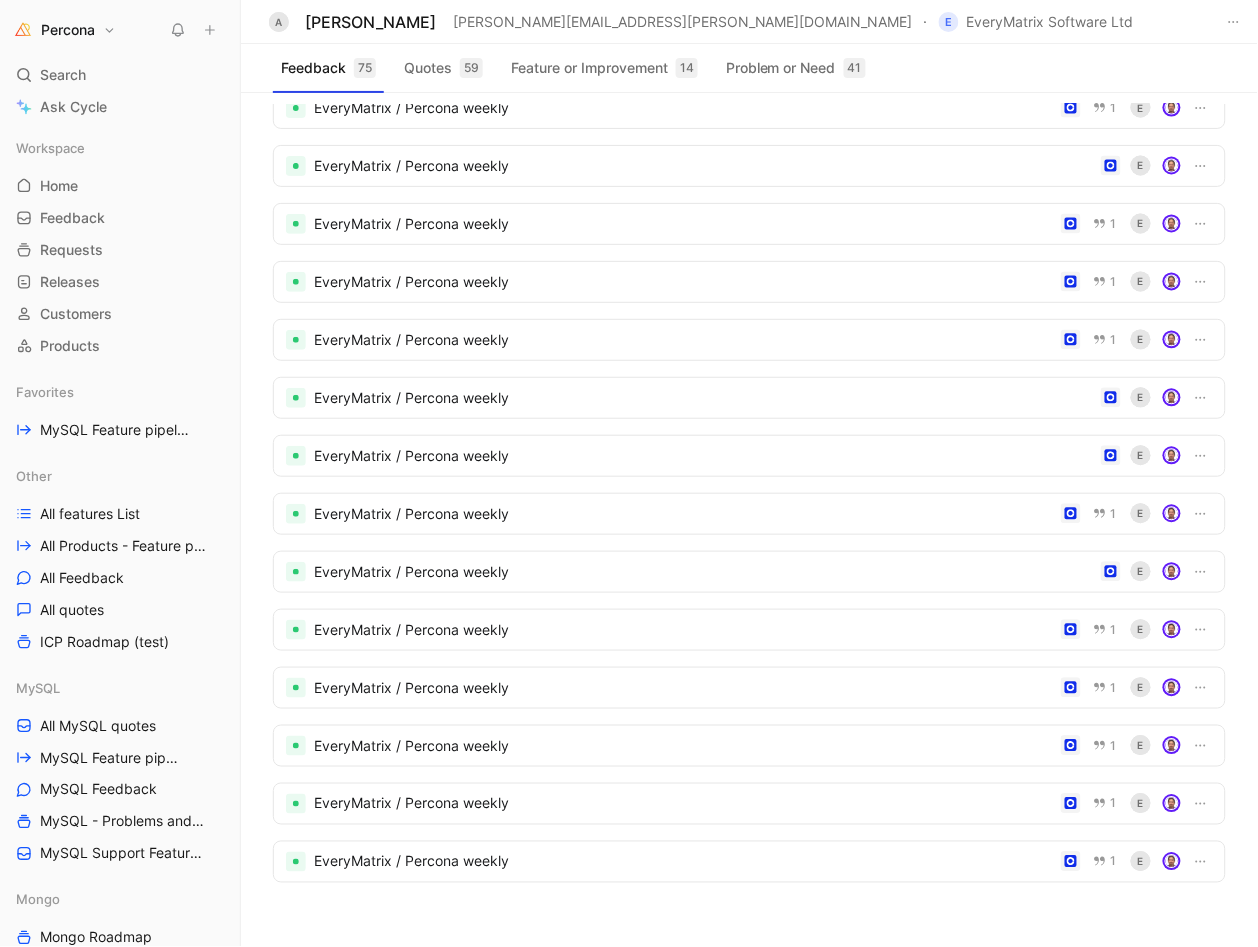 scroll, scrollTop: 3781, scrollLeft: 0, axis: vertical 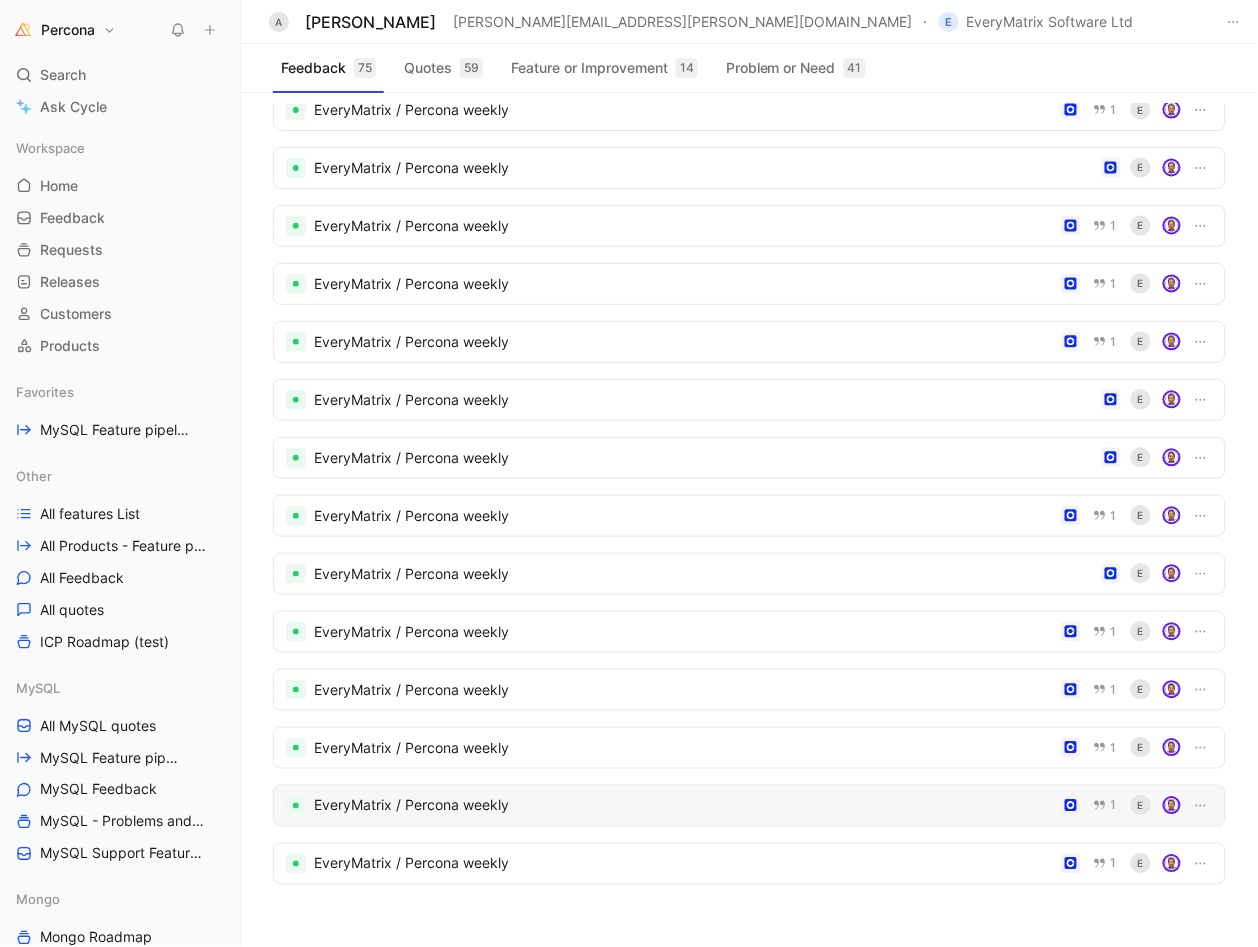 click on "EveryMatrix / Percona weekly" at bounding box center [683, 806] 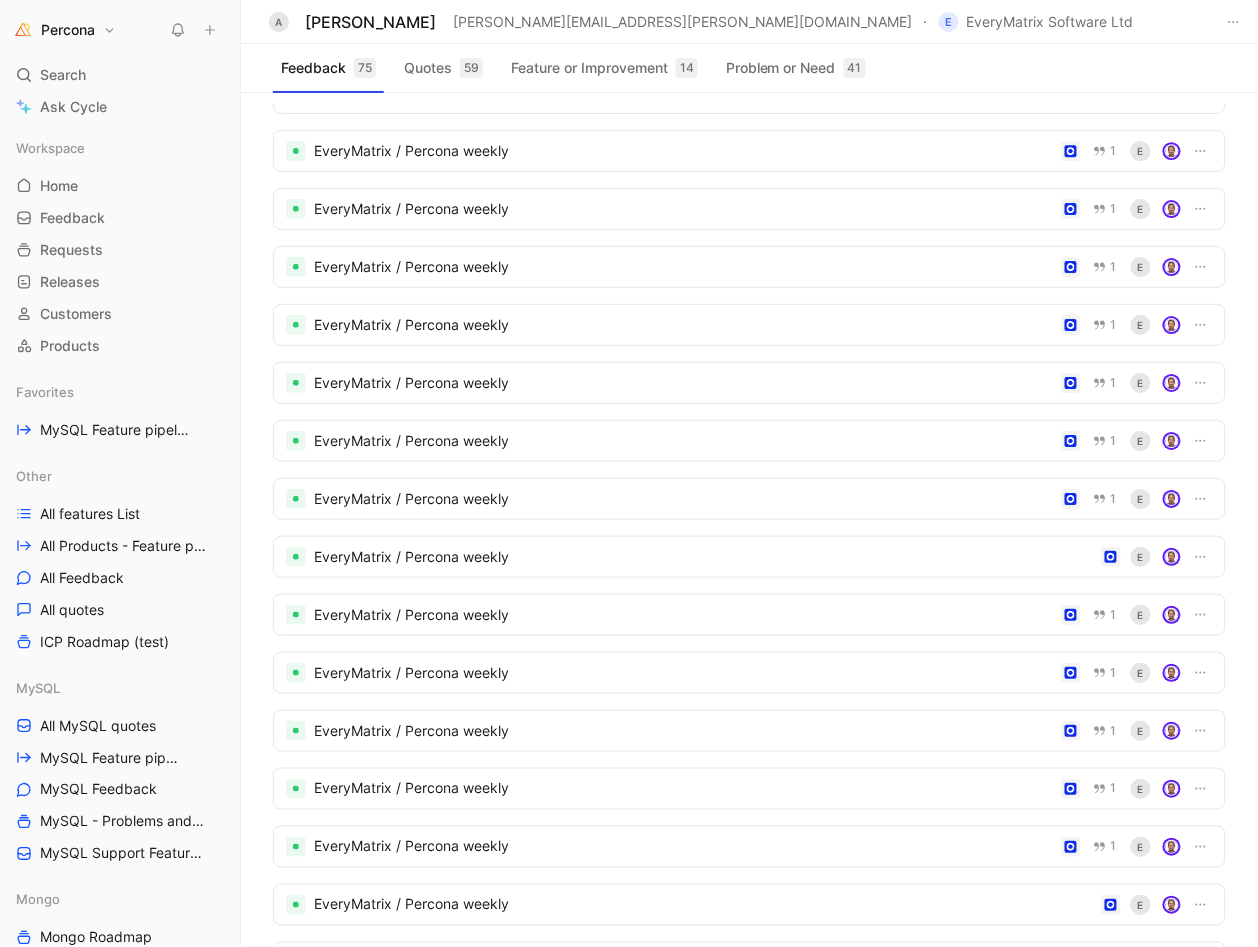 scroll, scrollTop: 2814, scrollLeft: 0, axis: vertical 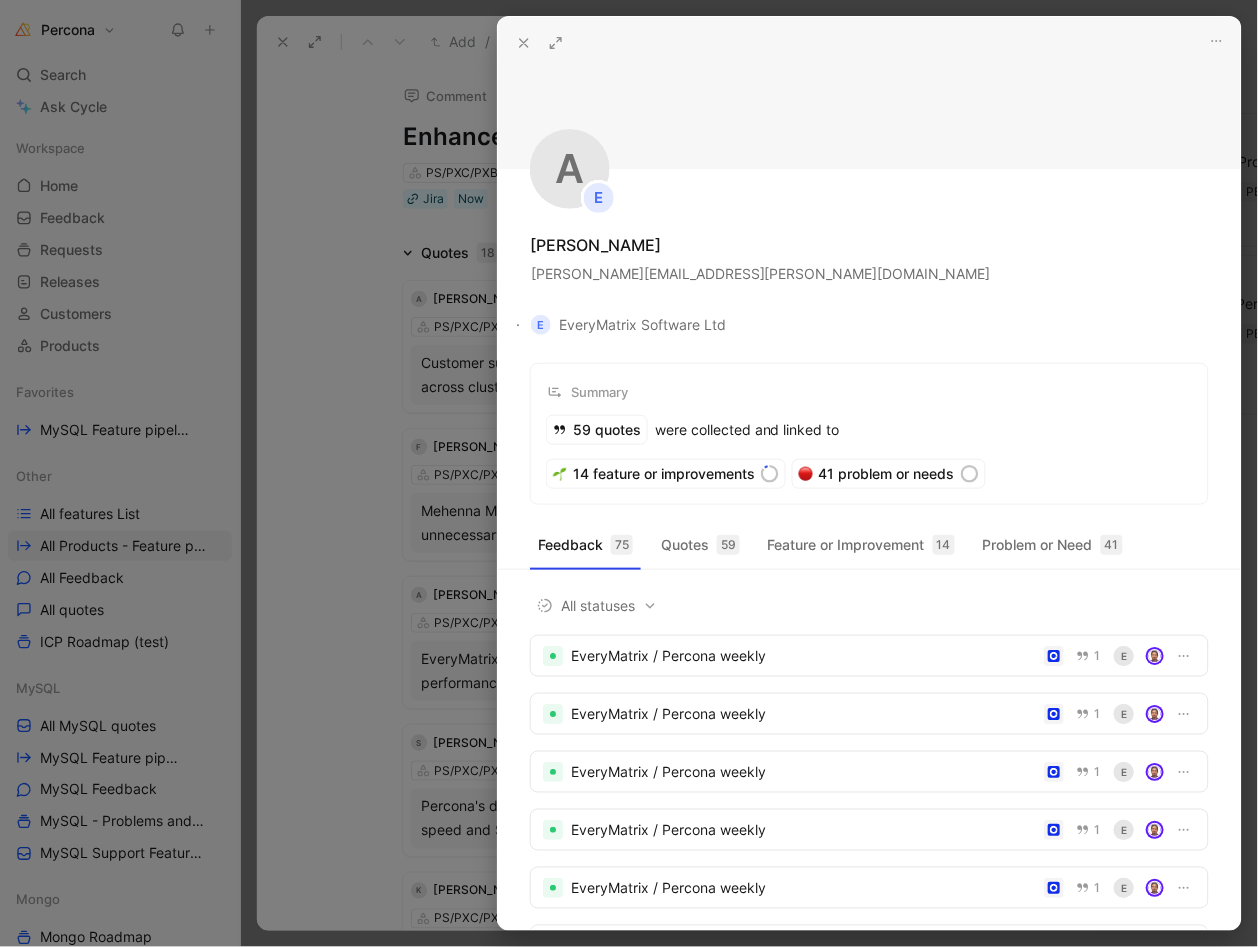 click at bounding box center (629, 473) 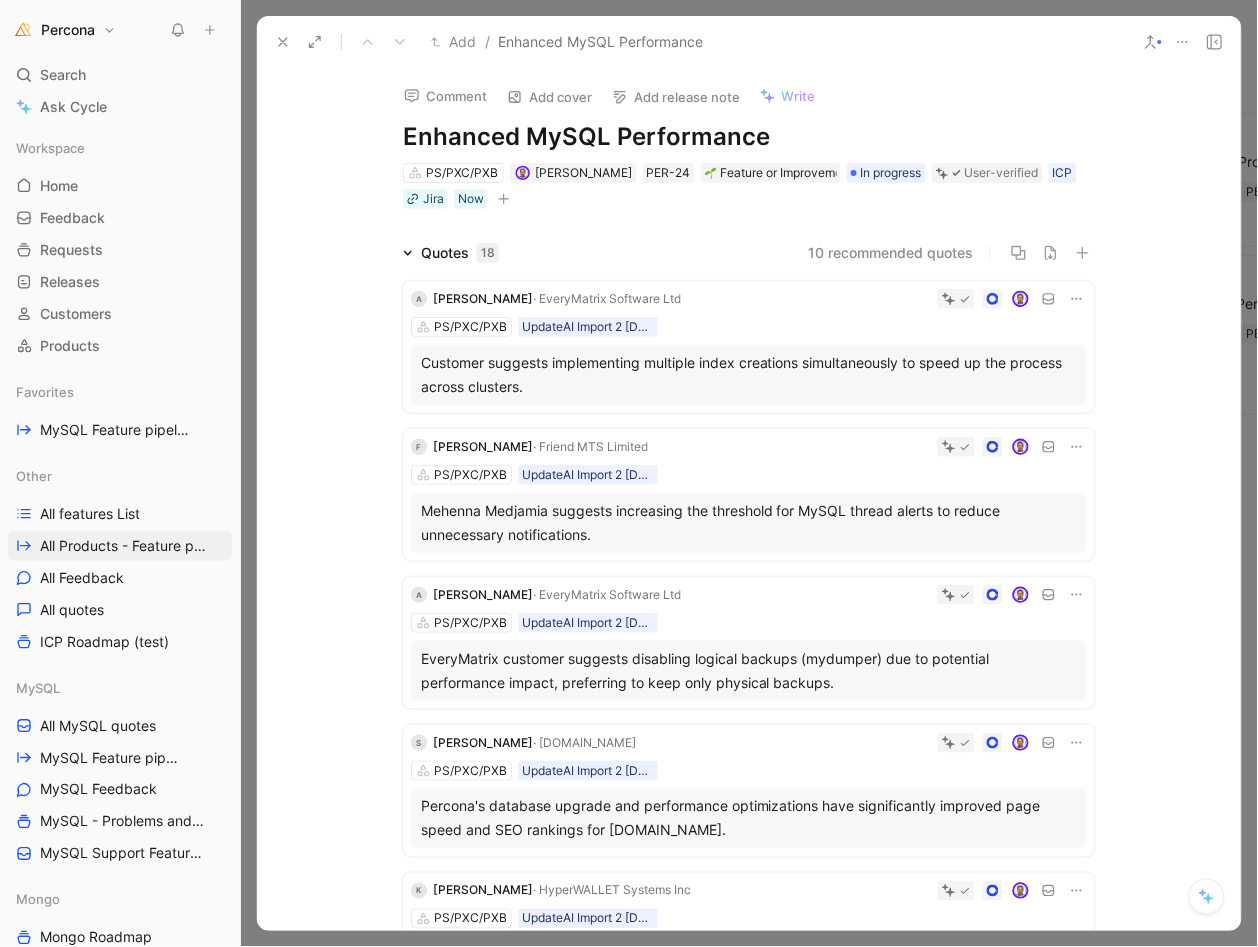 click 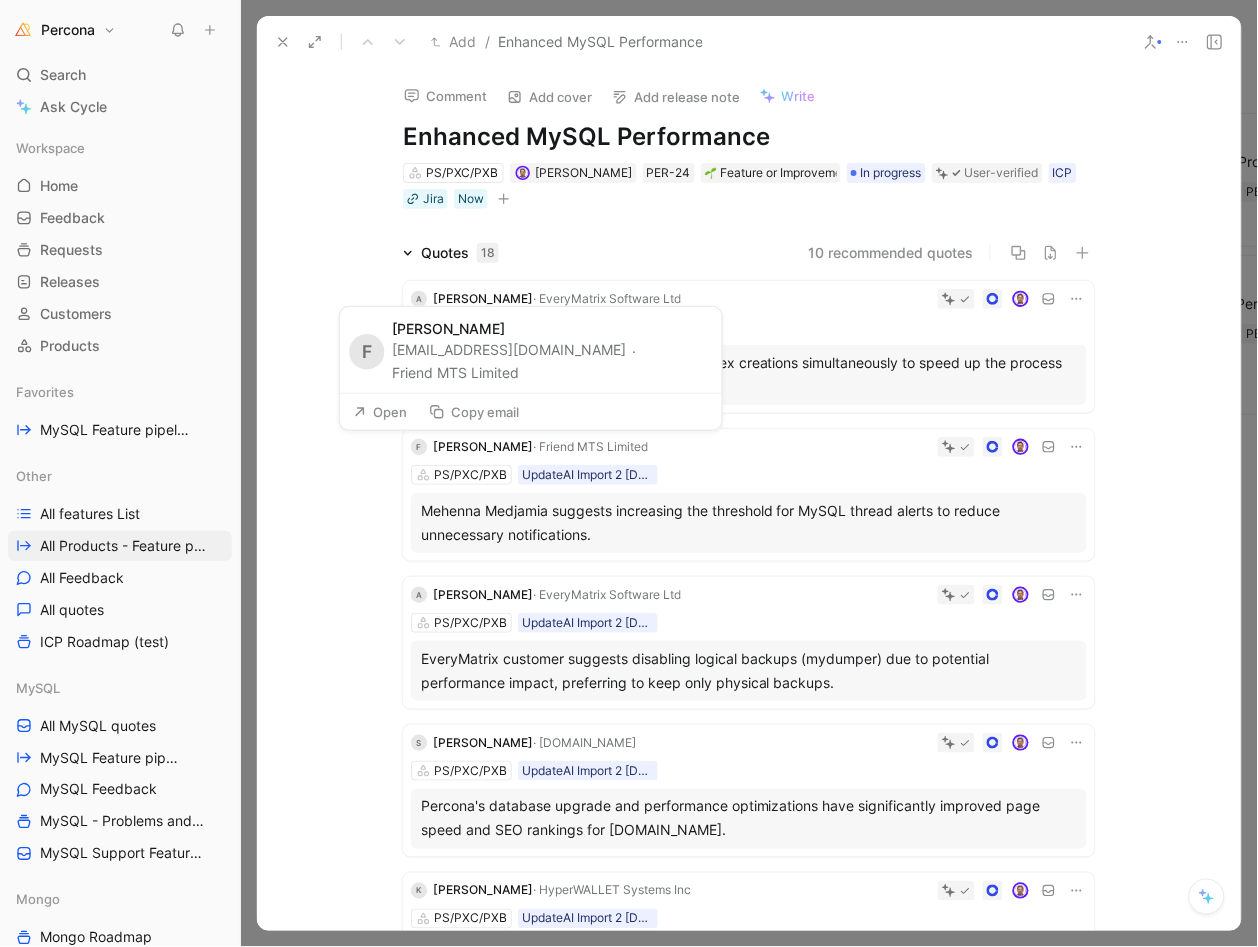 click on "Open" at bounding box center [380, 412] 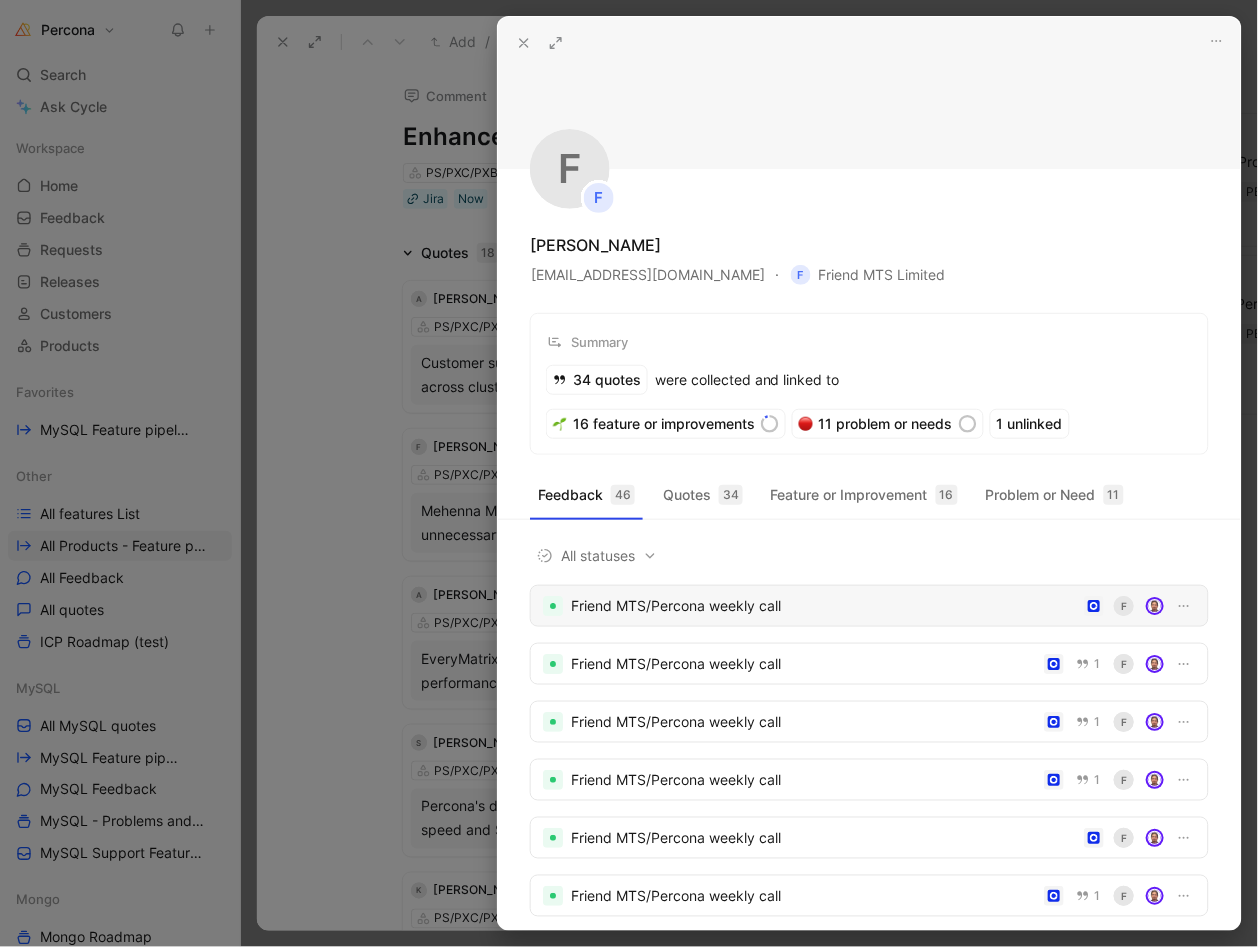 scroll, scrollTop: 111, scrollLeft: 0, axis: vertical 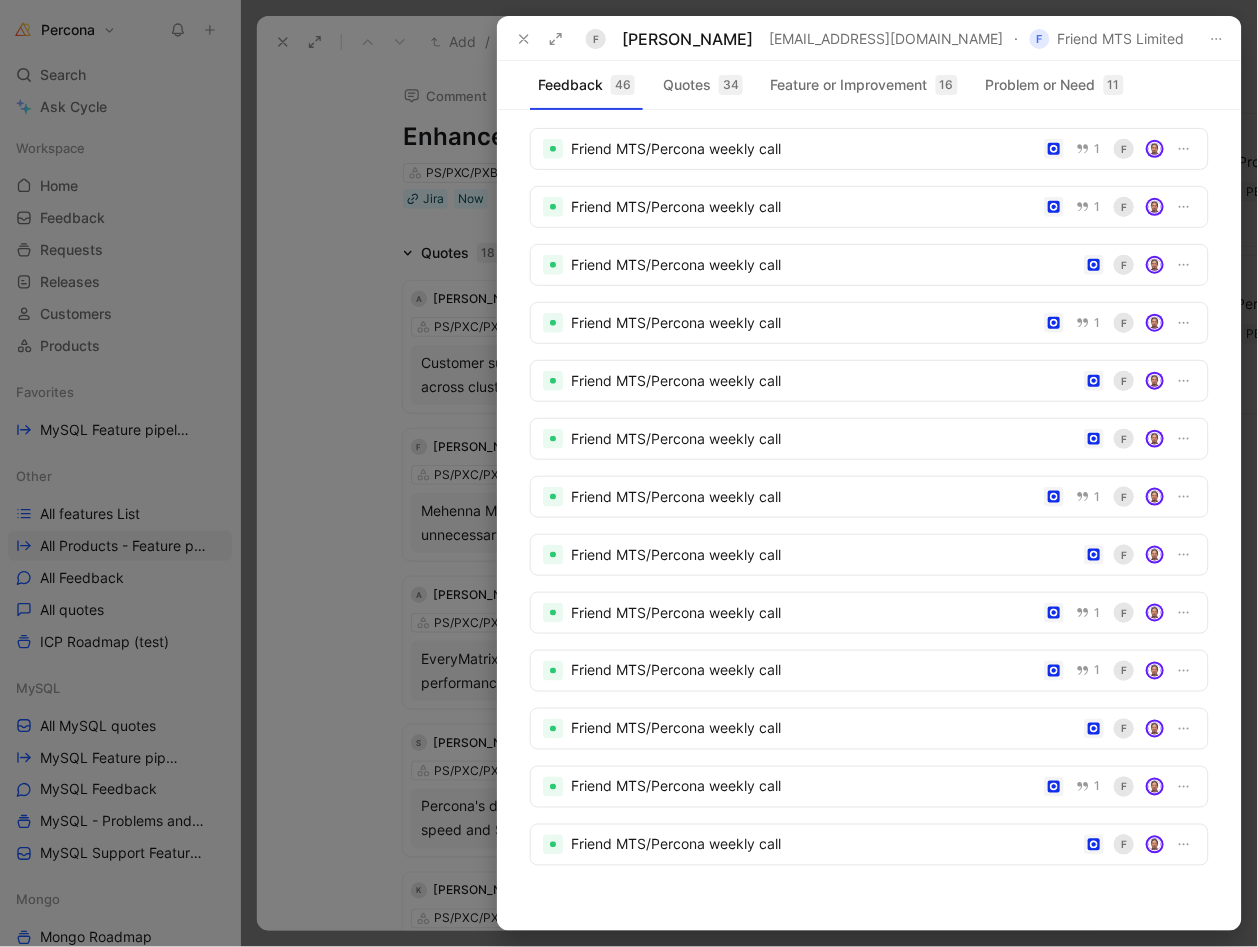 click at bounding box center (629, 473) 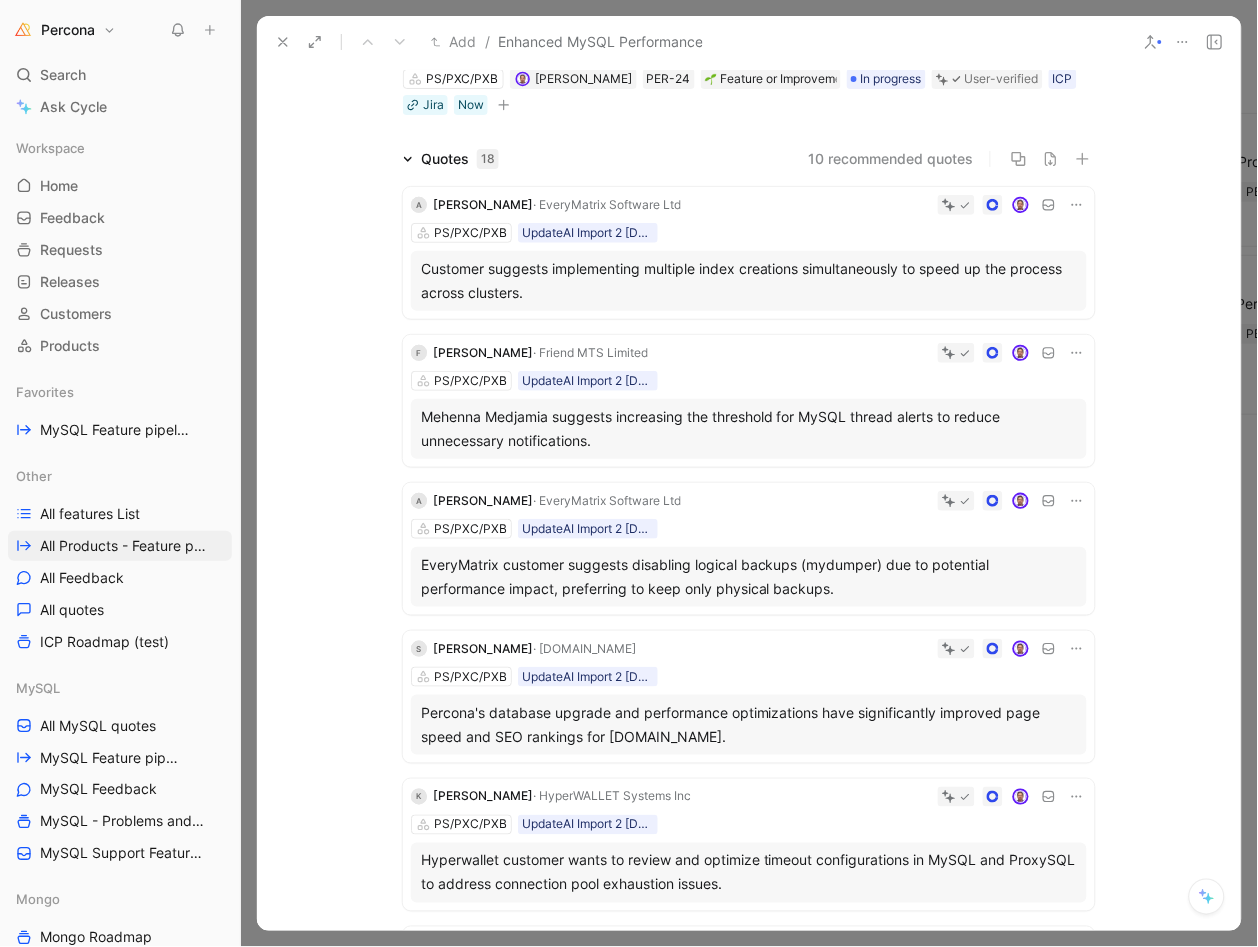 scroll, scrollTop: 117, scrollLeft: 0, axis: vertical 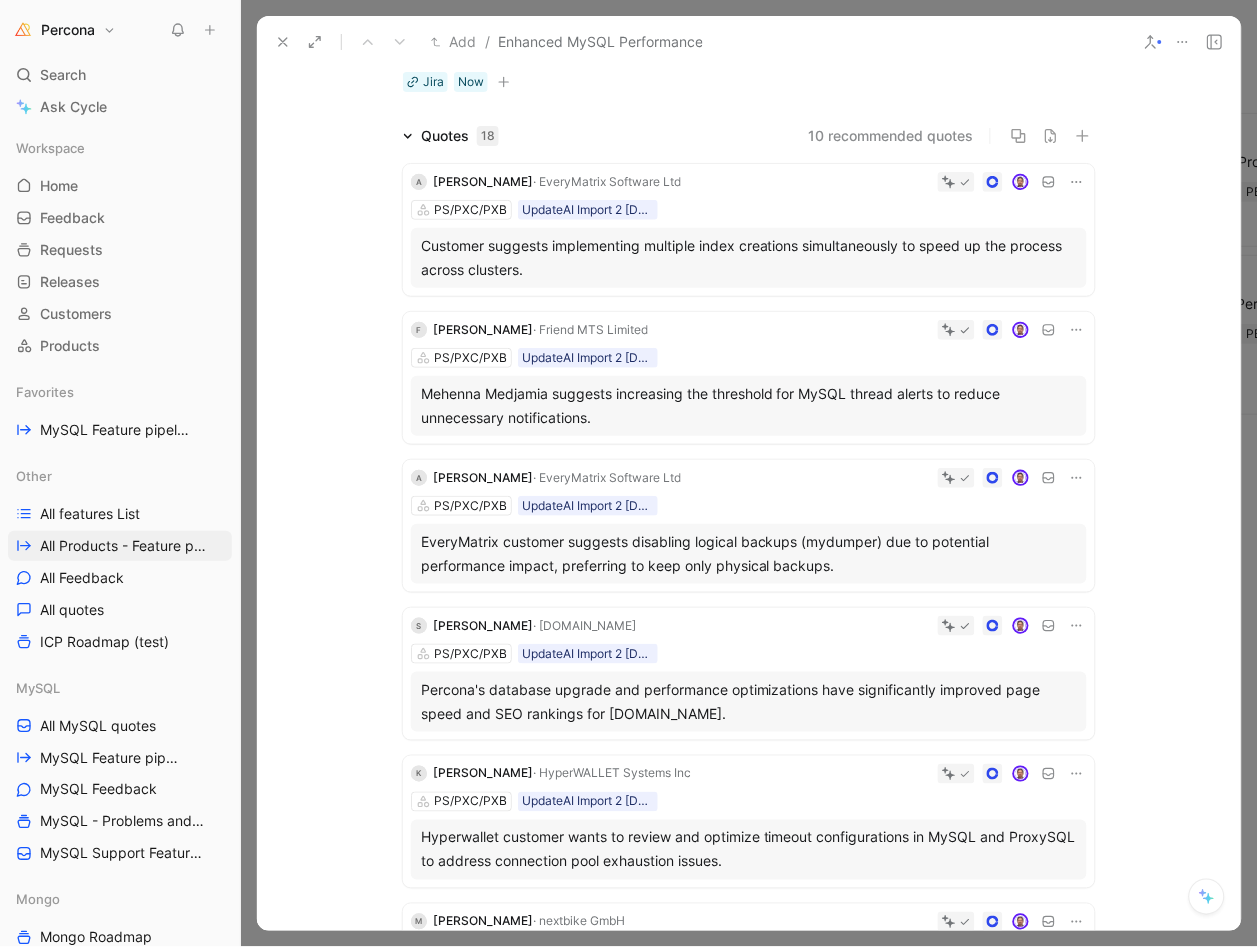 click 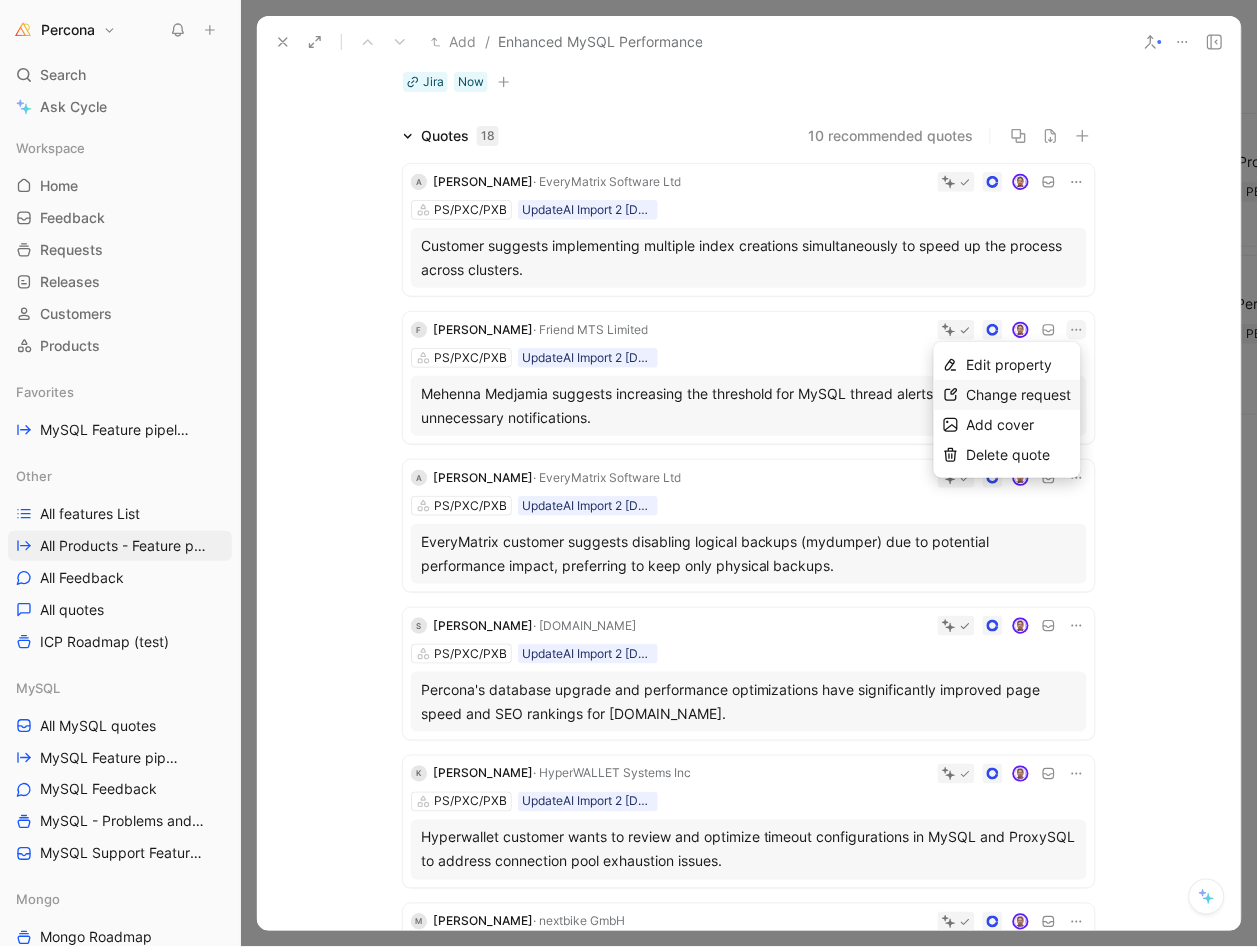 click on "Change request" at bounding box center [1019, 394] 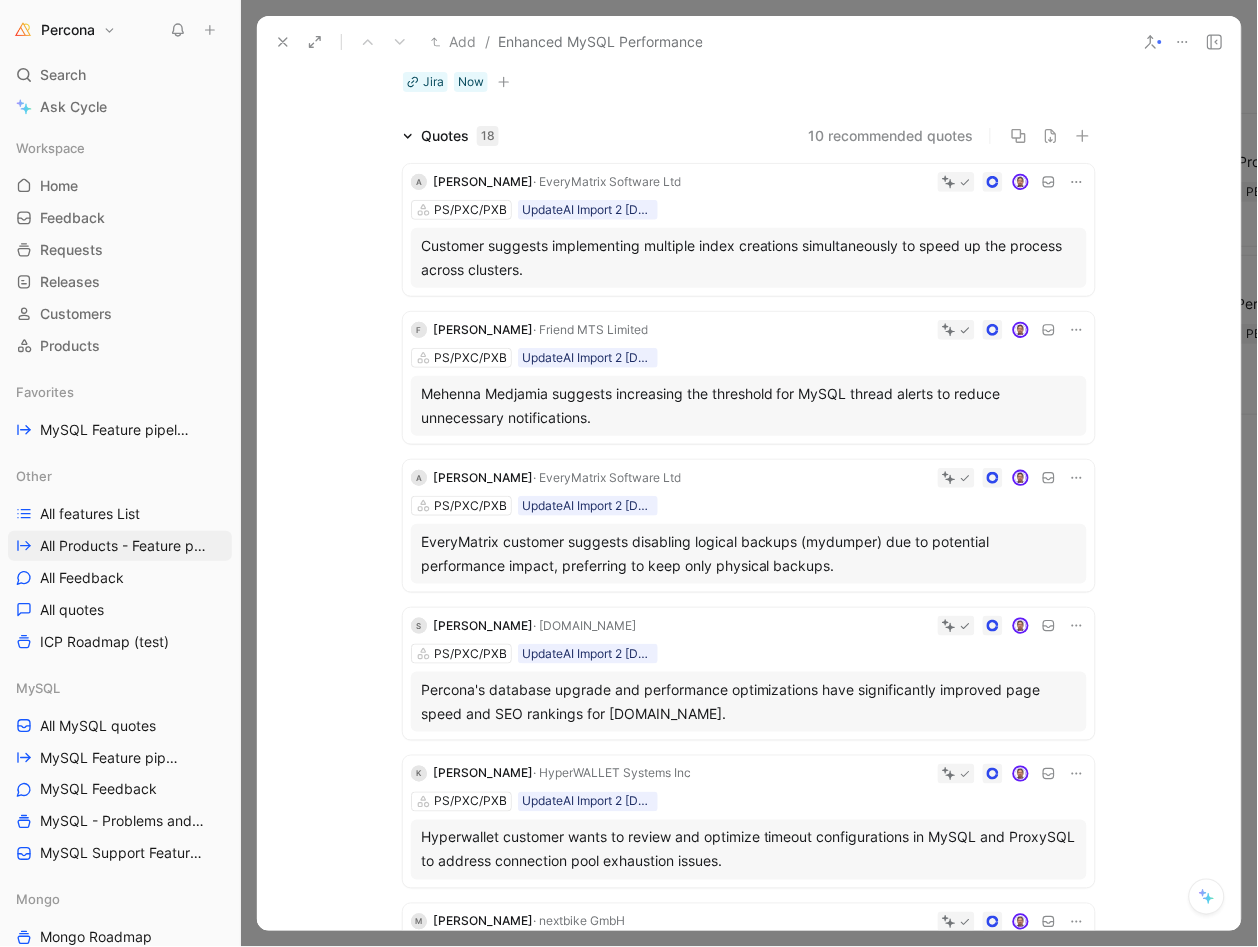 click on "Mehenna Medjamia suggests increasing the threshold for MySQL thread alerts to reduce unnecessary notifications." at bounding box center (749, 406) 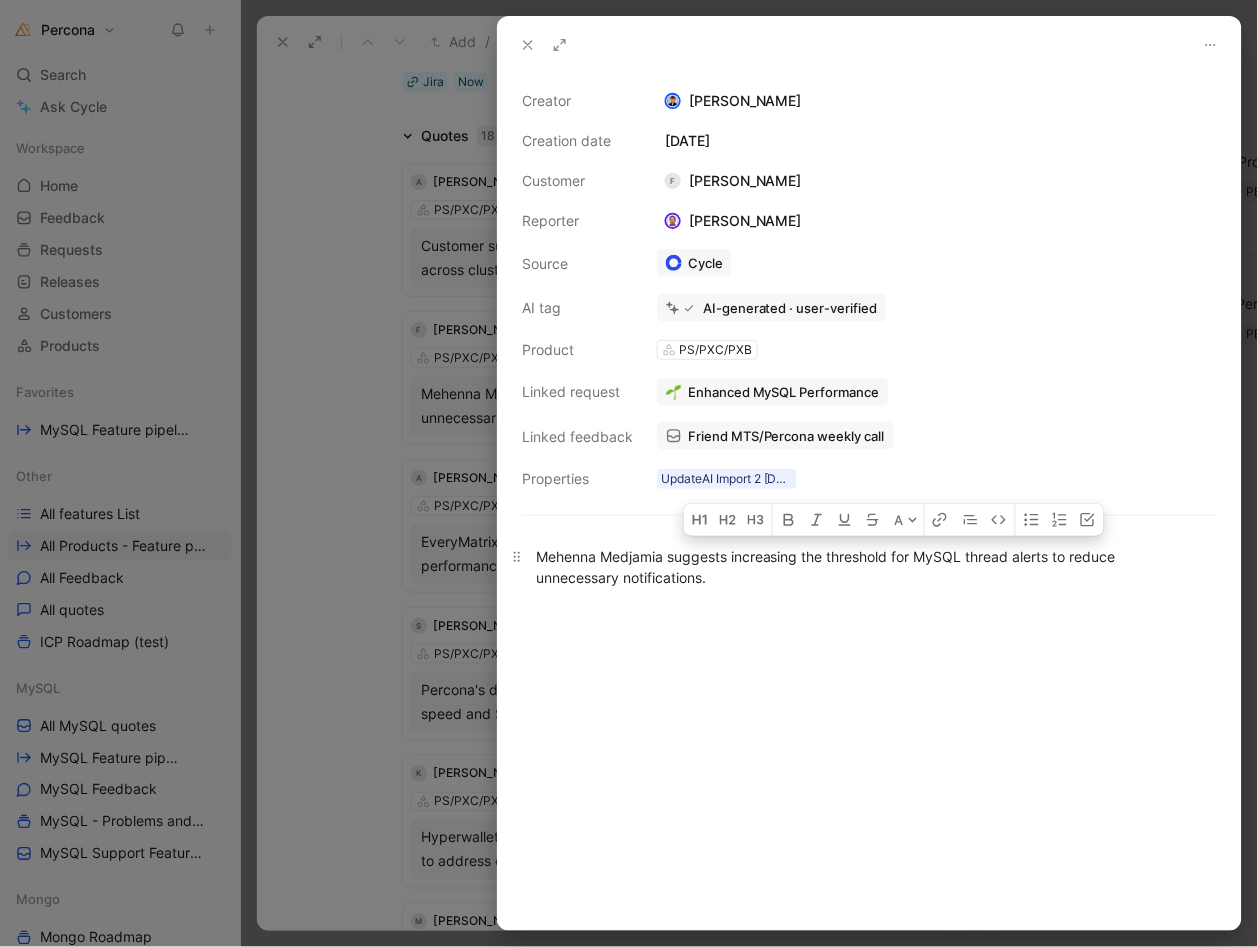 drag, startPoint x: 732, startPoint y: 550, endPoint x: 1057, endPoint y: 551, distance: 325.00153 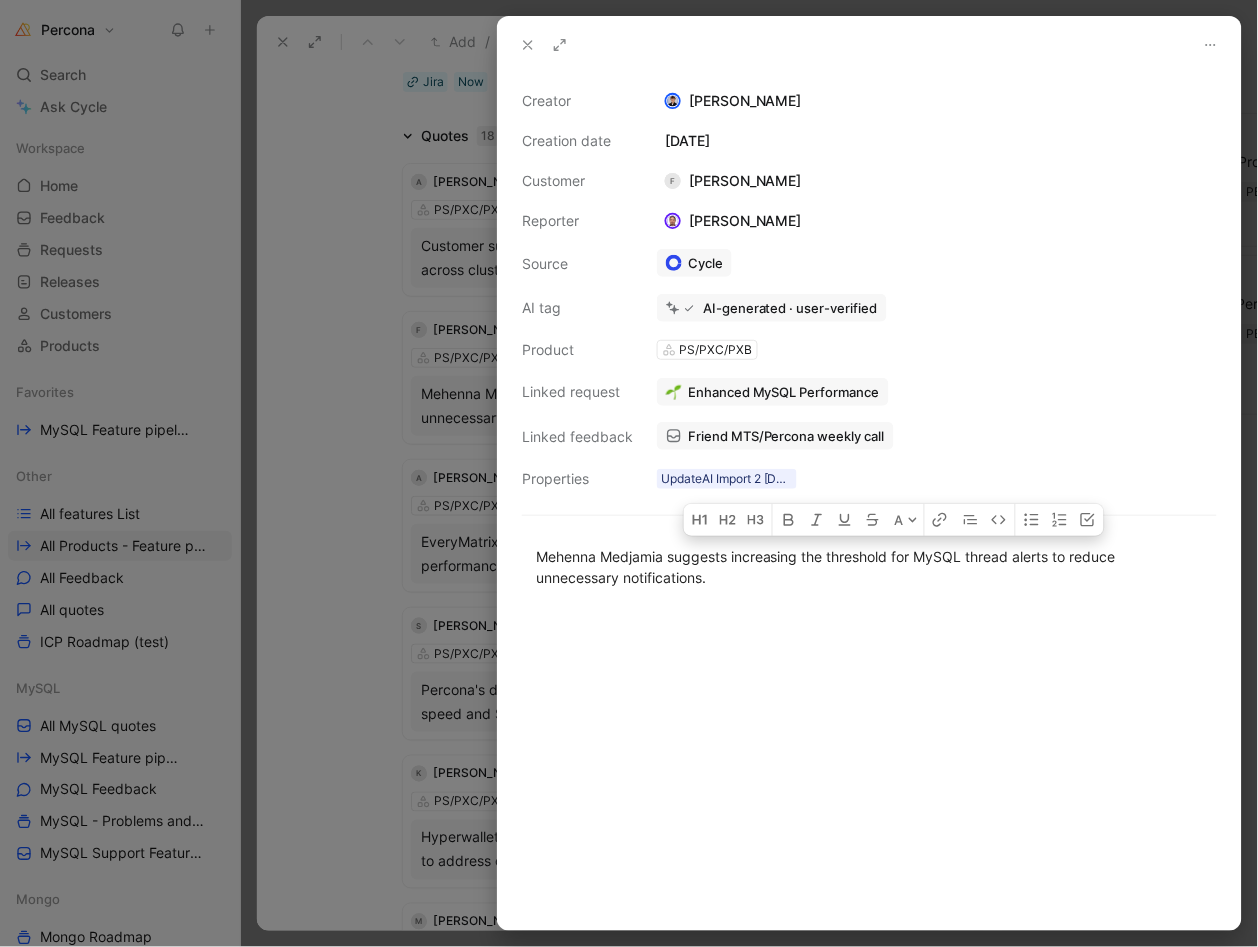 click at bounding box center (629, 473) 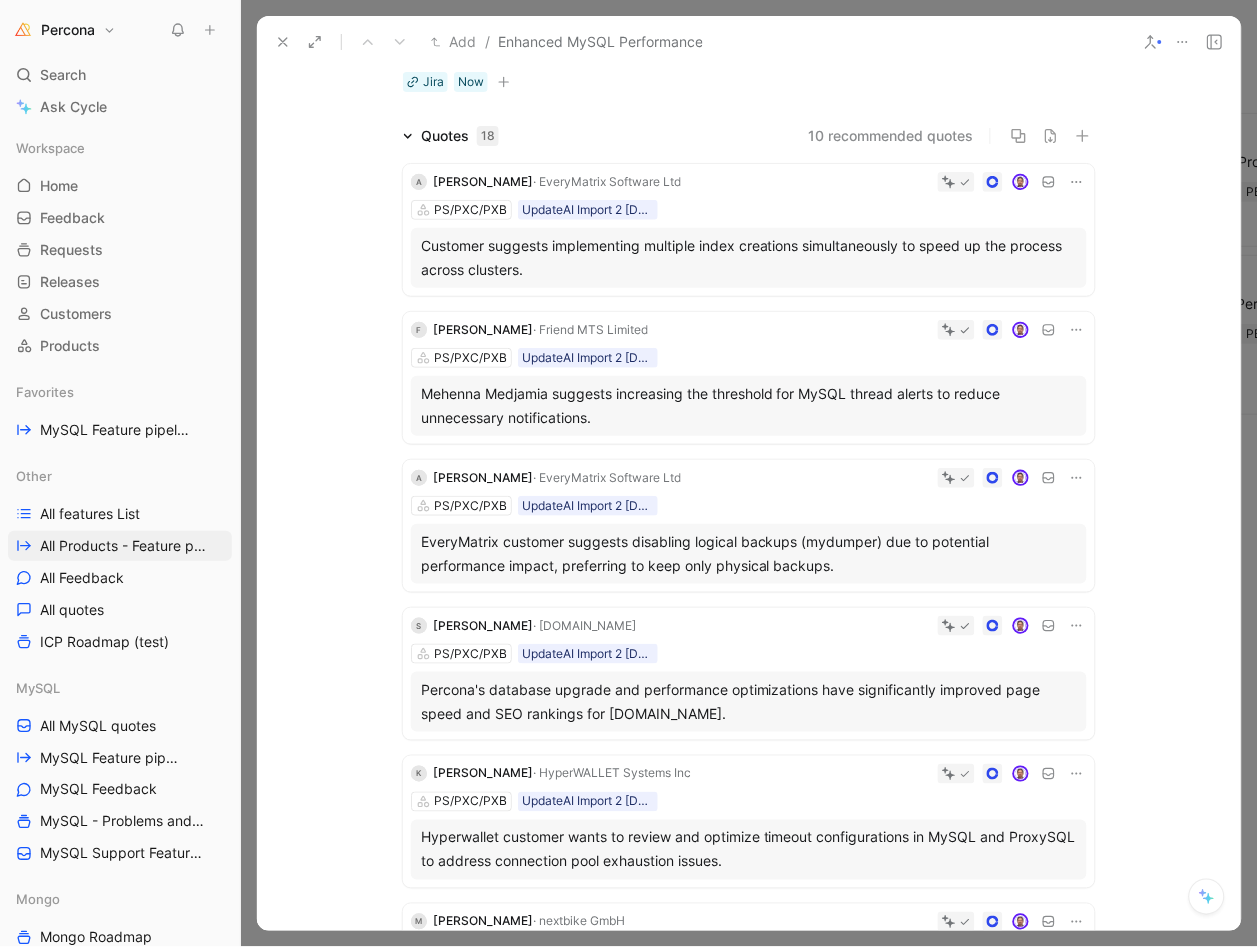 click 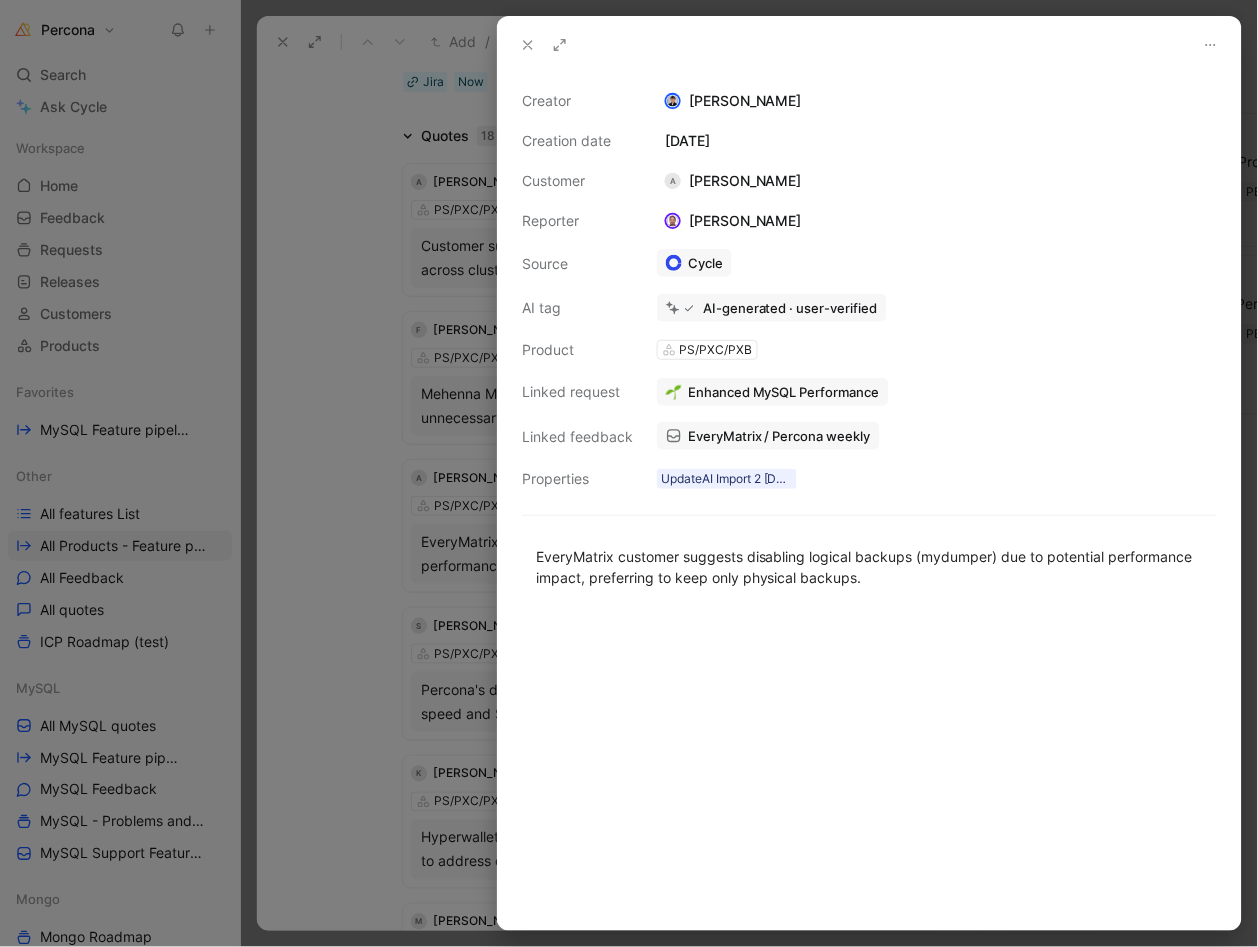 click on "AI-generated · user-verified" at bounding box center (790, 308) 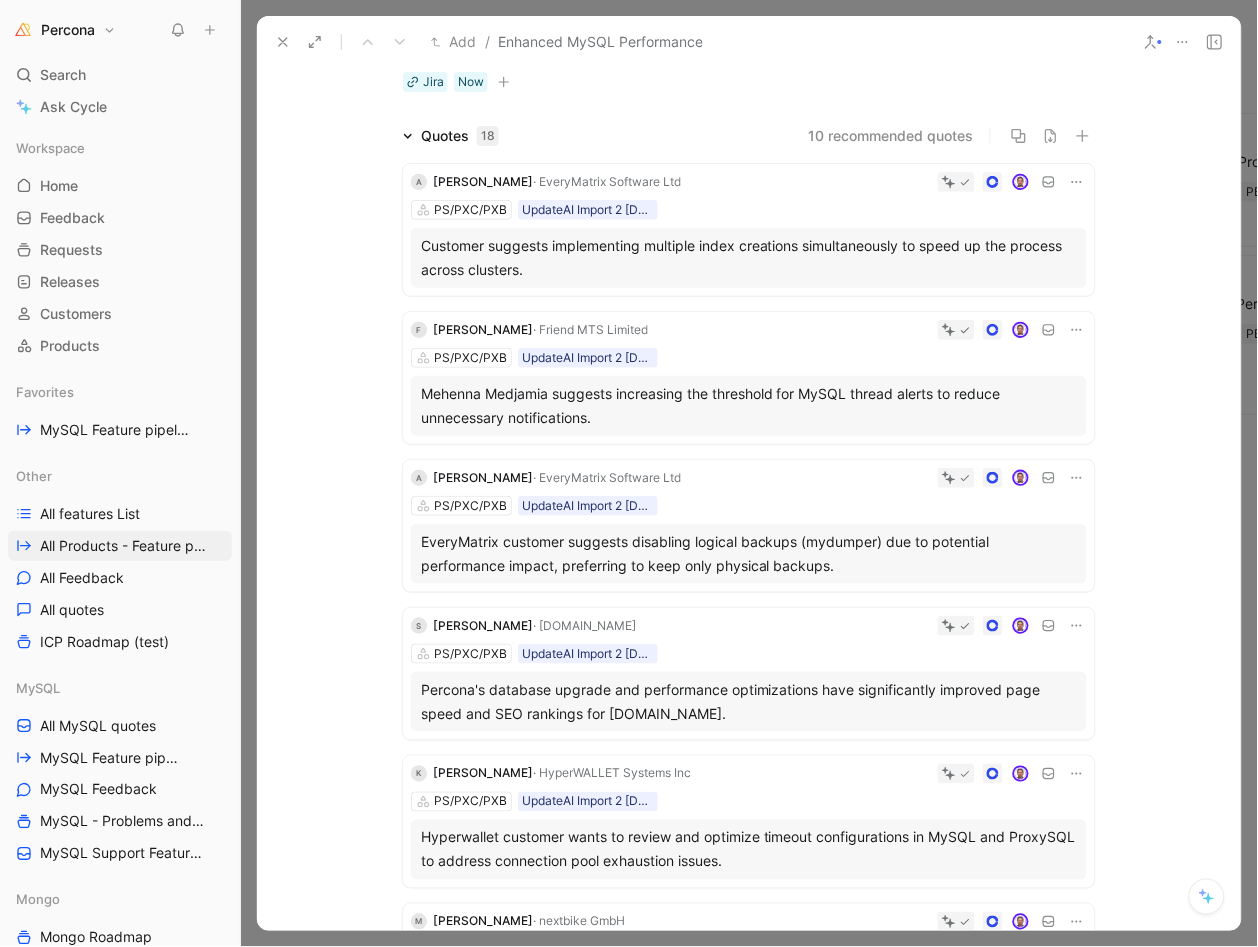 click on "A Alexandru Ionescu  · EveryMatrix Software Ltd PS/PXC/PXB UpdateAI Import 2 02-07-2025 18:54 EveryMatrix customer suggests disabling logical backups (mydumper) due to potential performance impact, preferring to keep only physical backups." at bounding box center [749, 526] 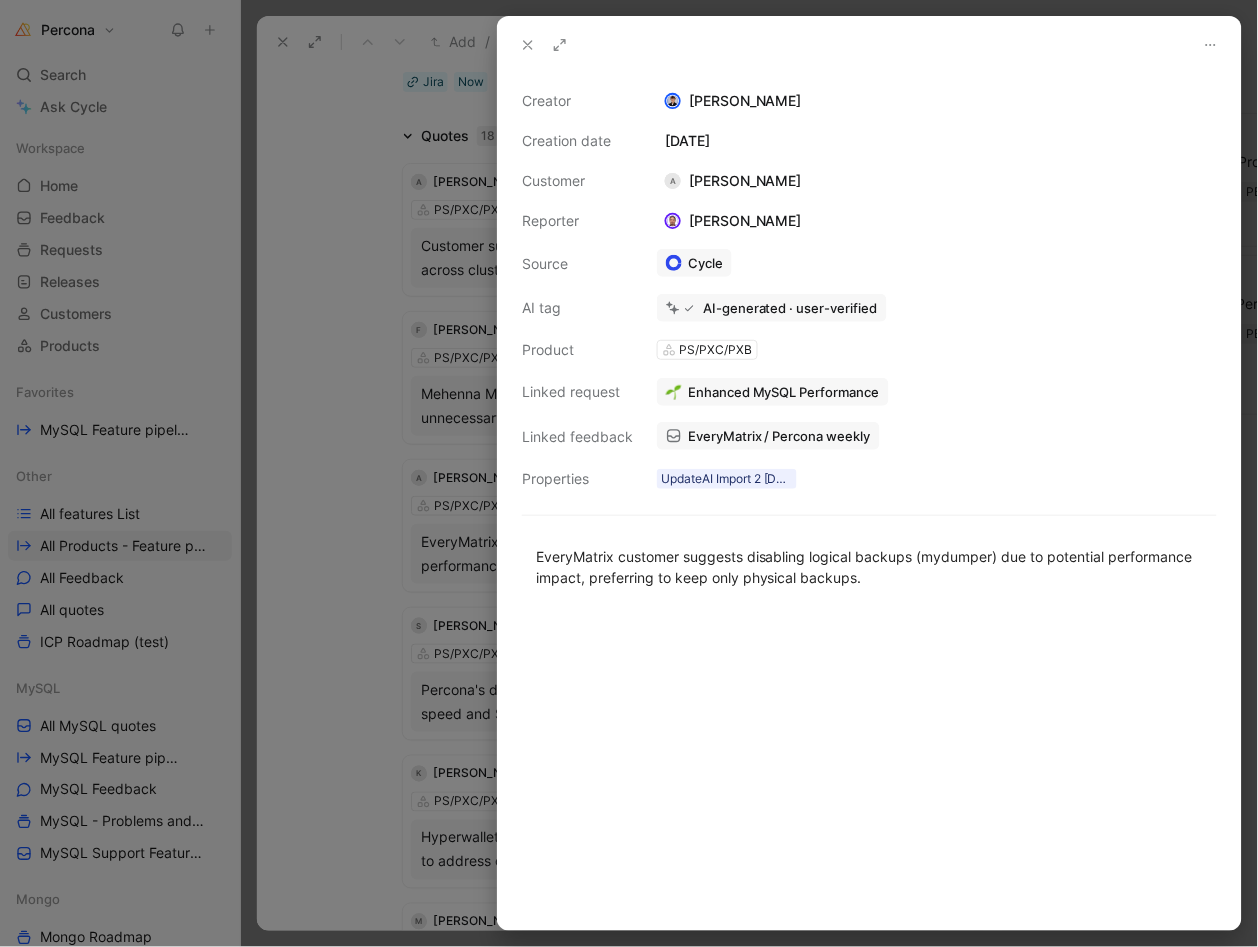 click on "AI-generated · user-verified" at bounding box center (790, 308) 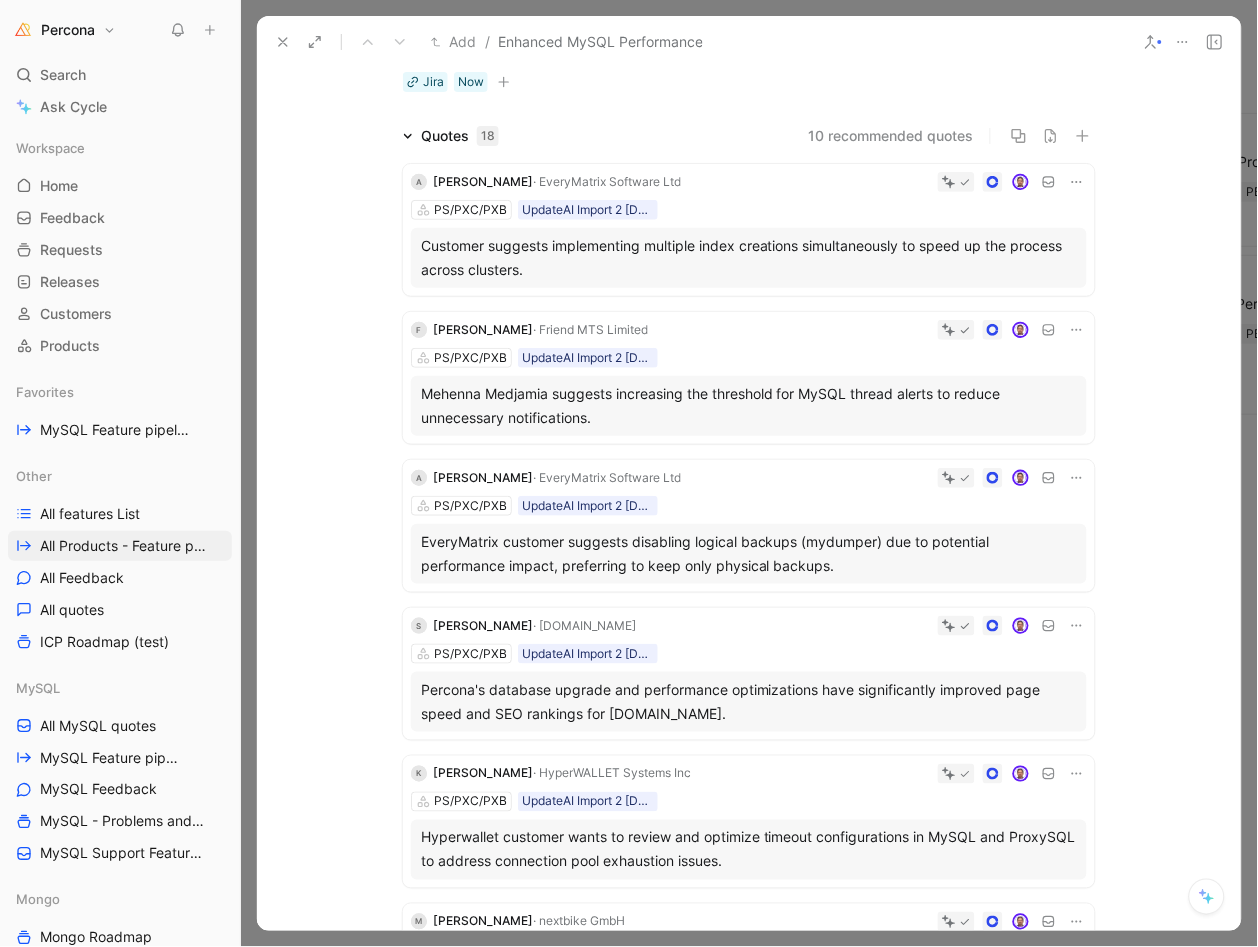 click on "EveryMatrix customer suggests disabling logical backups (mydumper) due to potential performance impact, preferring to keep only physical backups." at bounding box center [749, 554] 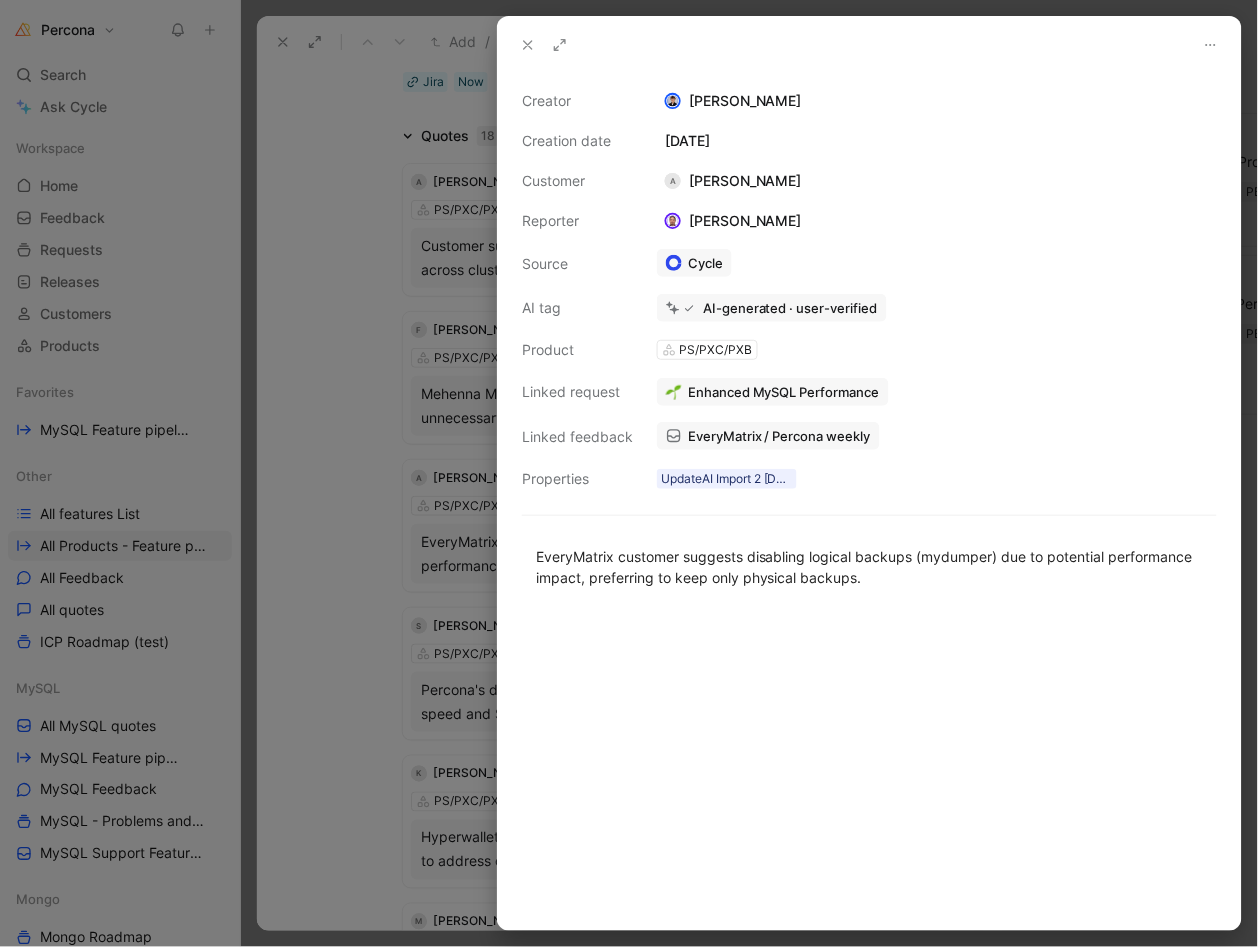 click at bounding box center (629, 473) 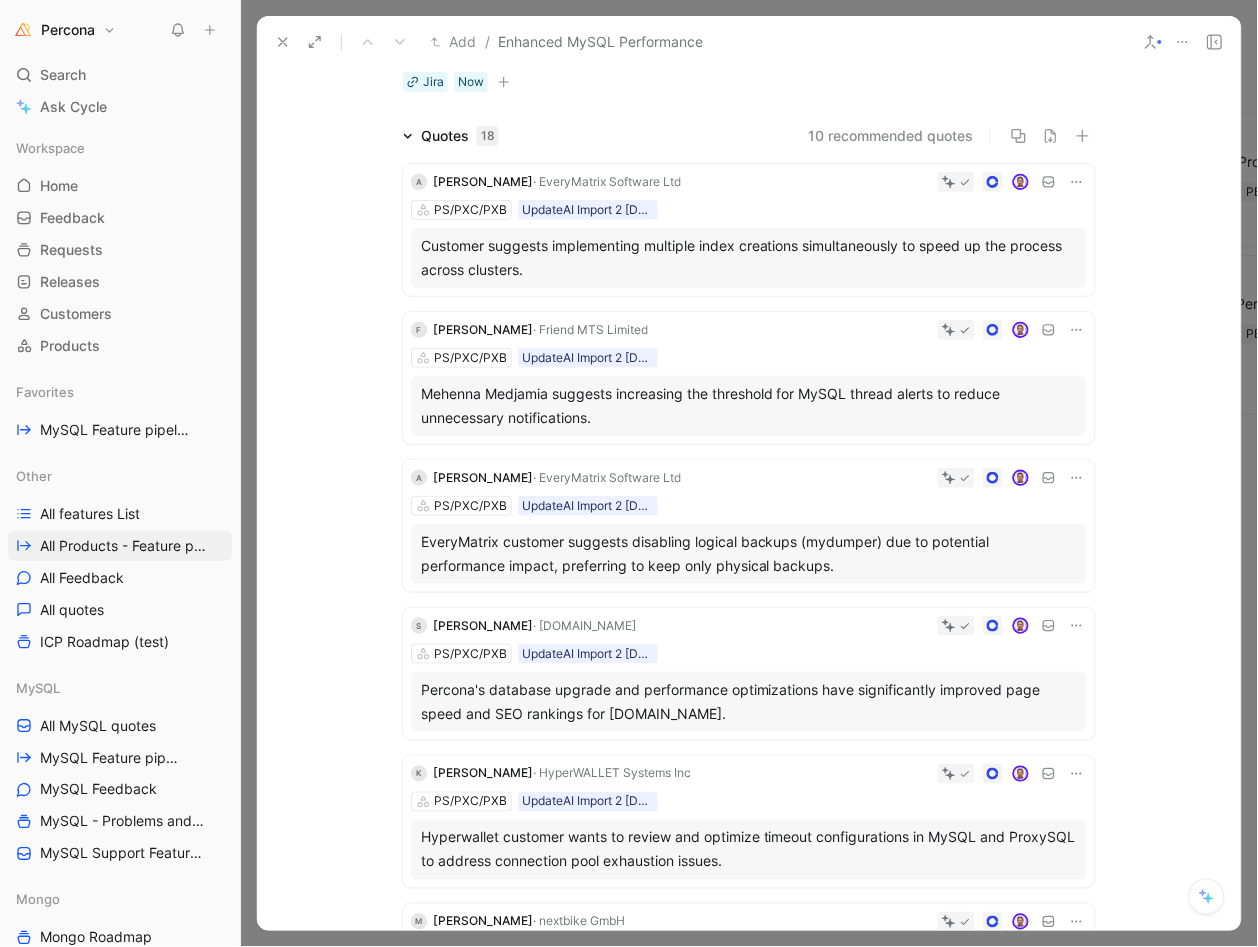 click 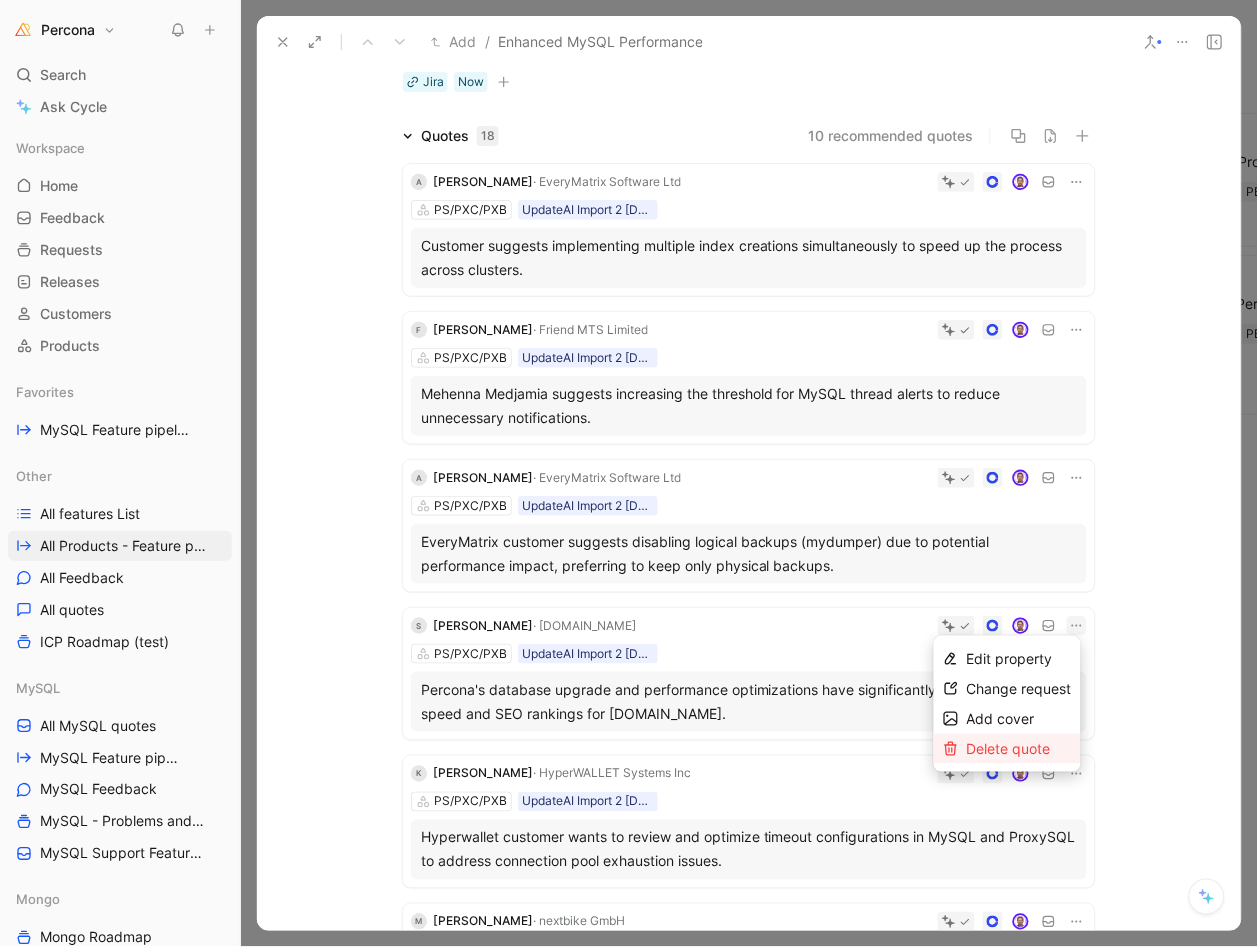 click on "Delete quote" at bounding box center (1019, 749) 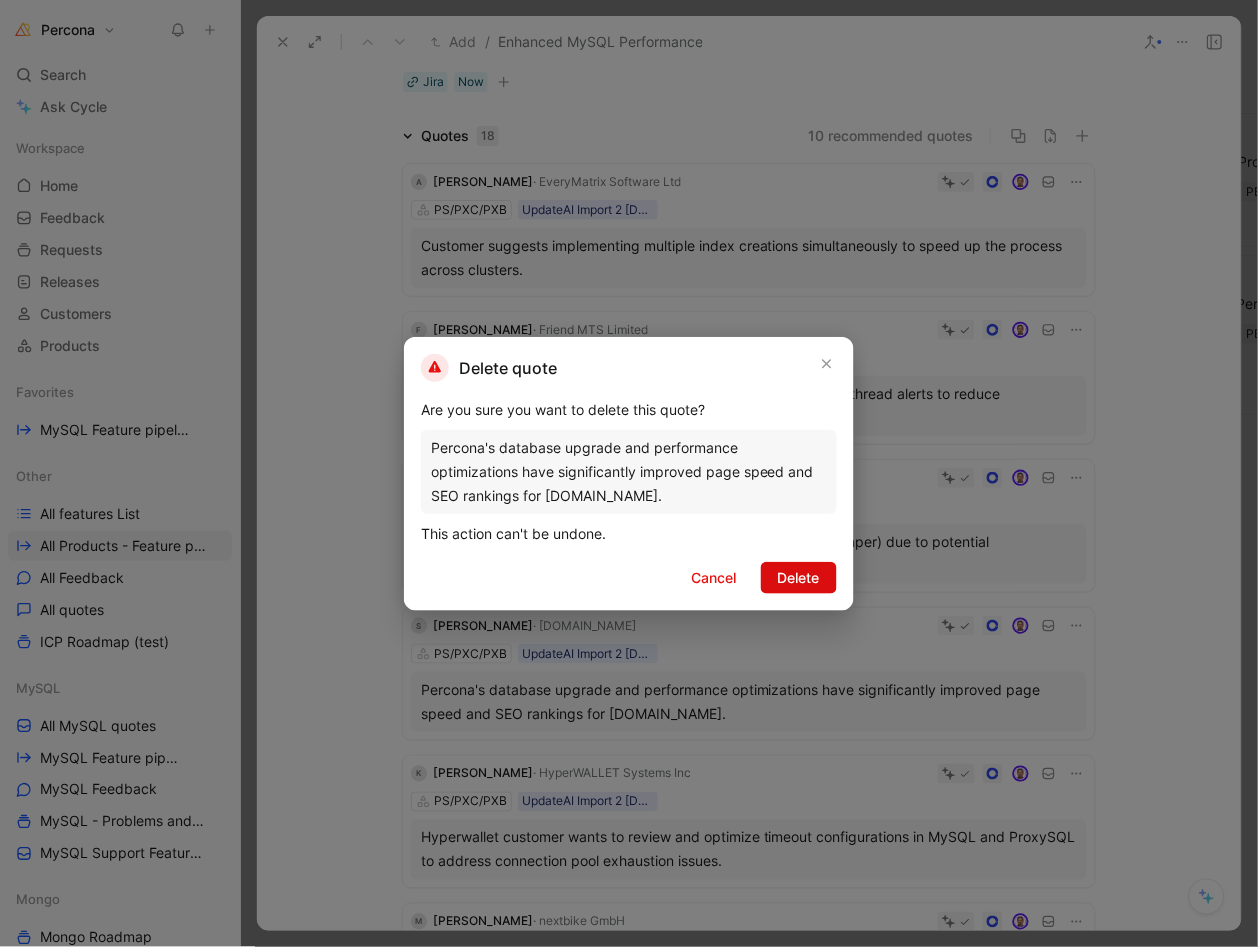click on "Delete" at bounding box center (799, 578) 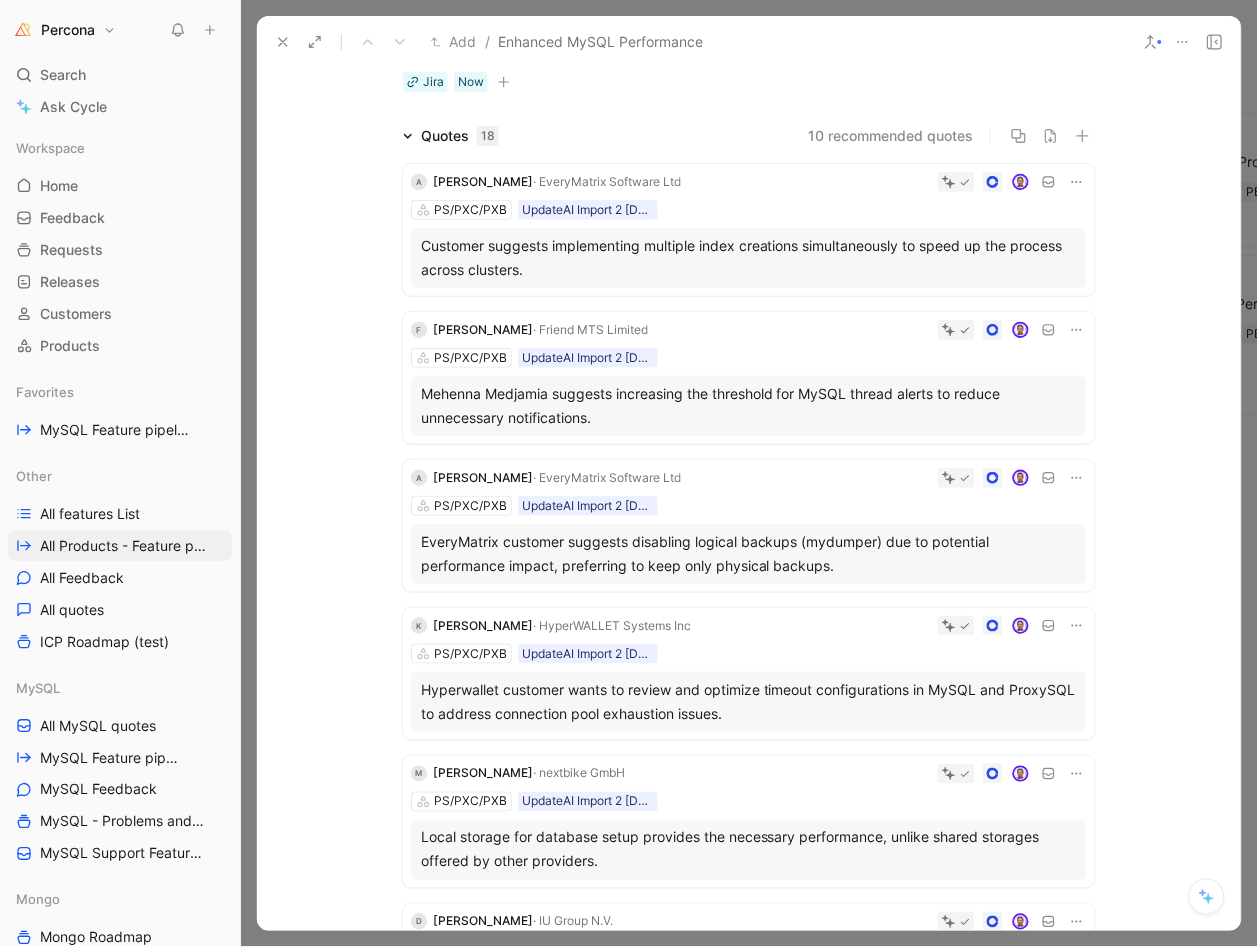 scroll, scrollTop: 205, scrollLeft: 0, axis: vertical 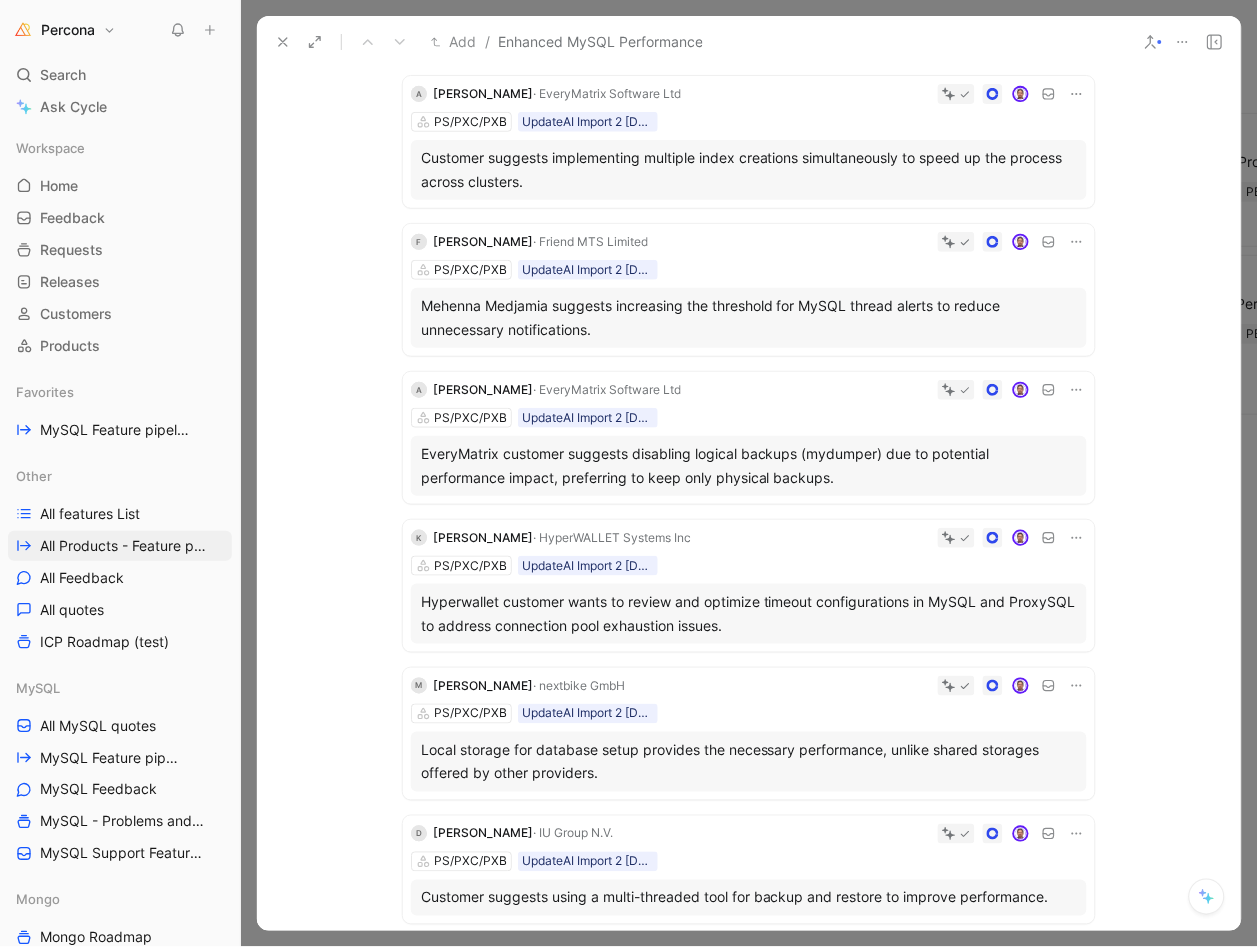 click 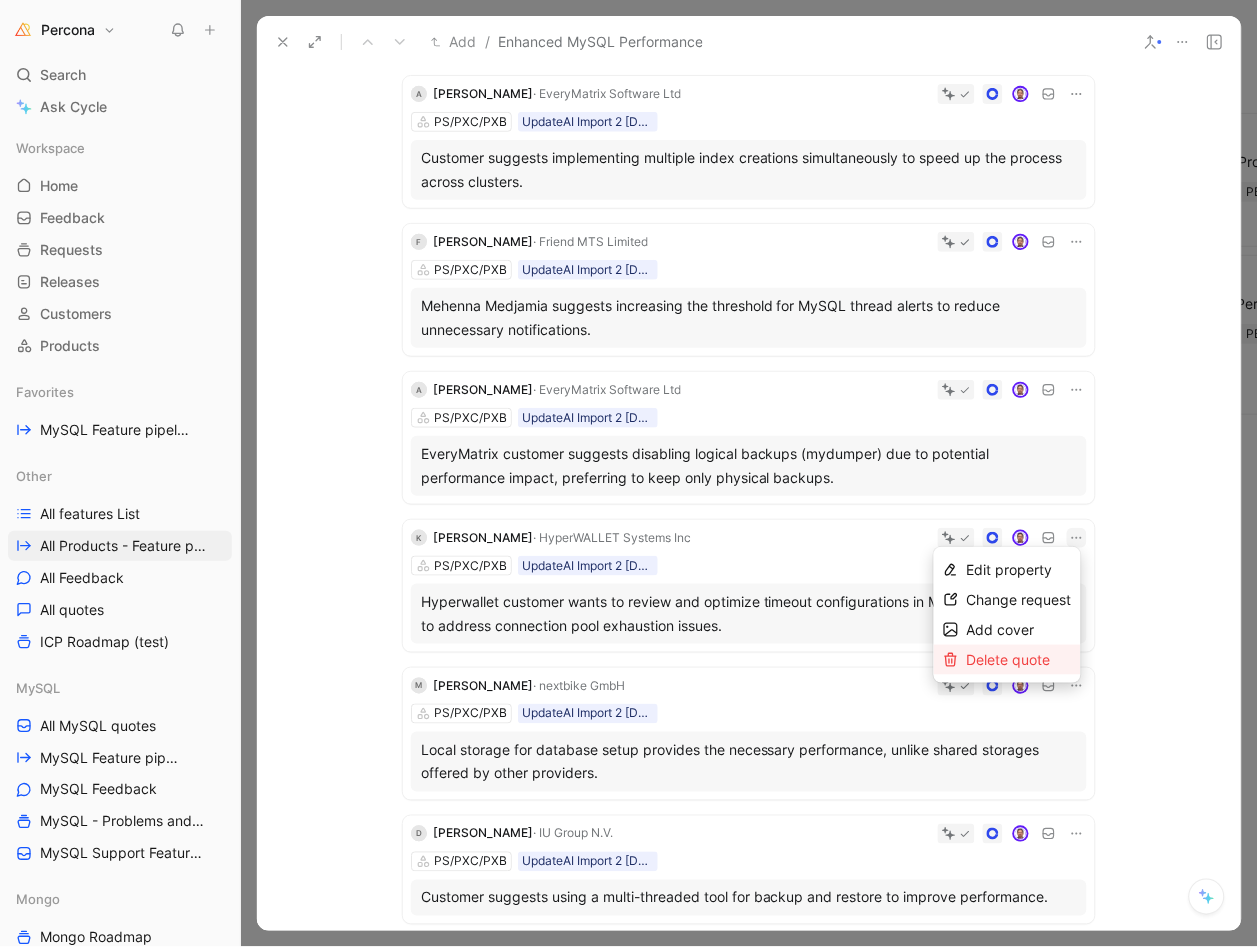 click on "Delete quote" at bounding box center [1009, 659] 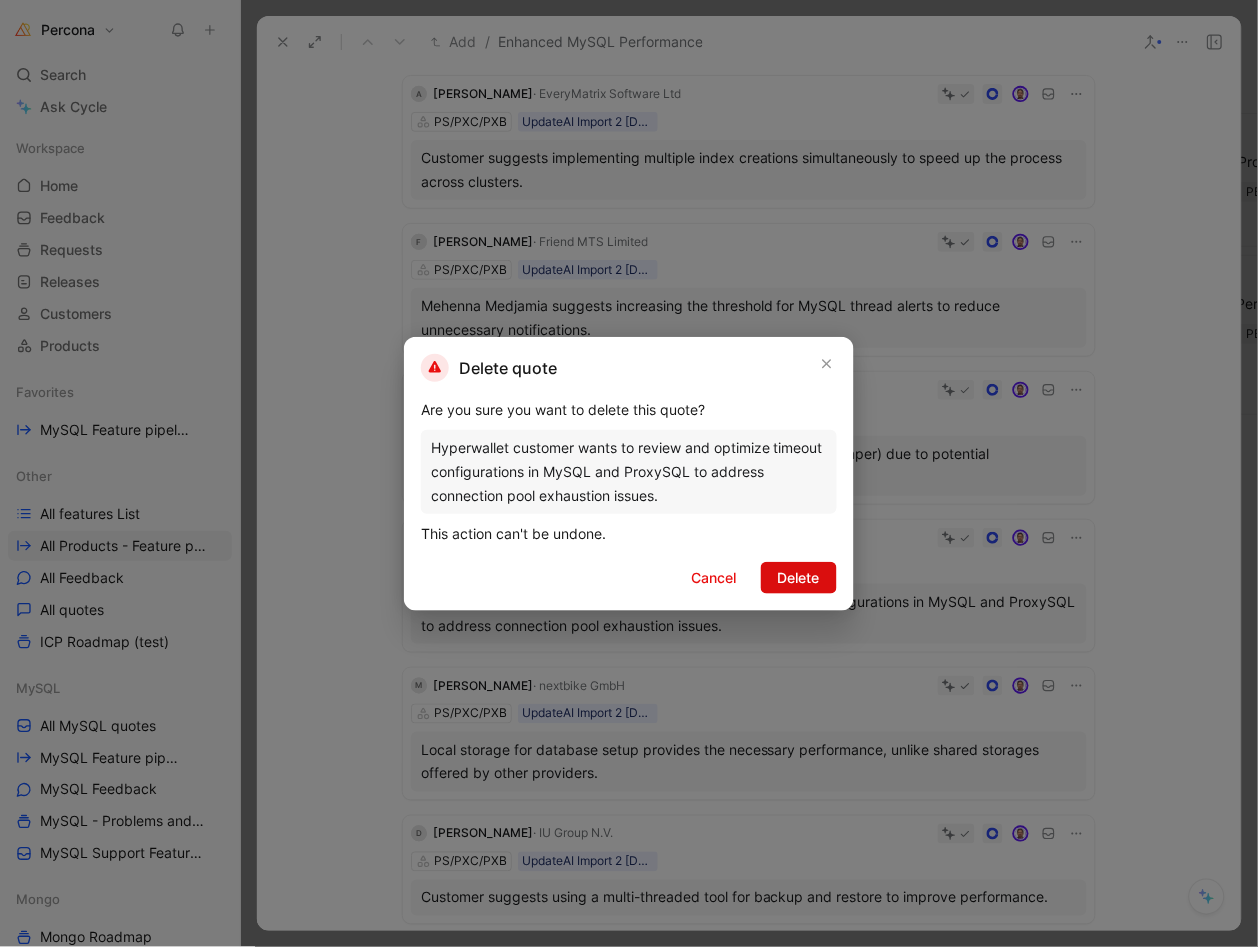 click on "Delete" at bounding box center (799, 578) 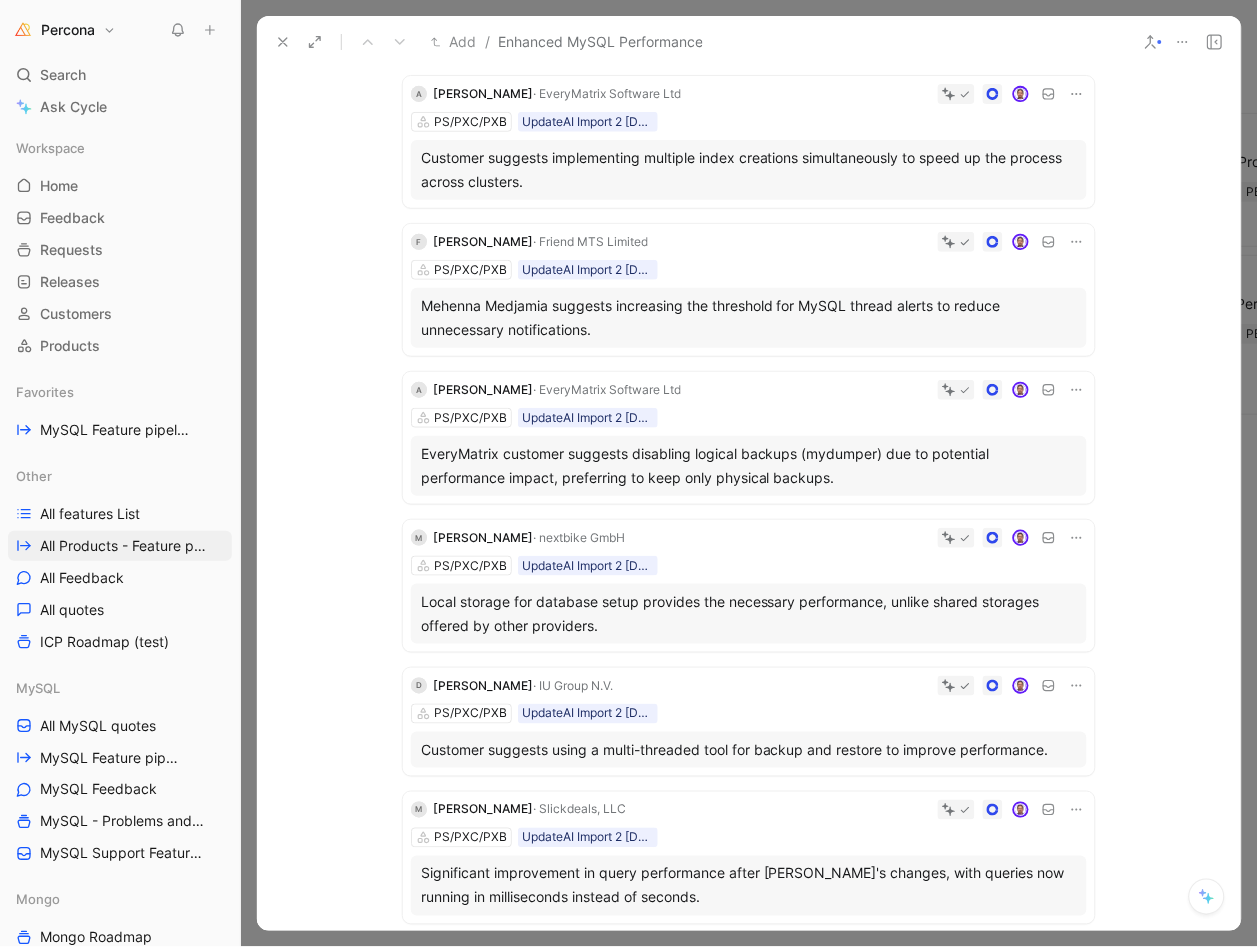 click 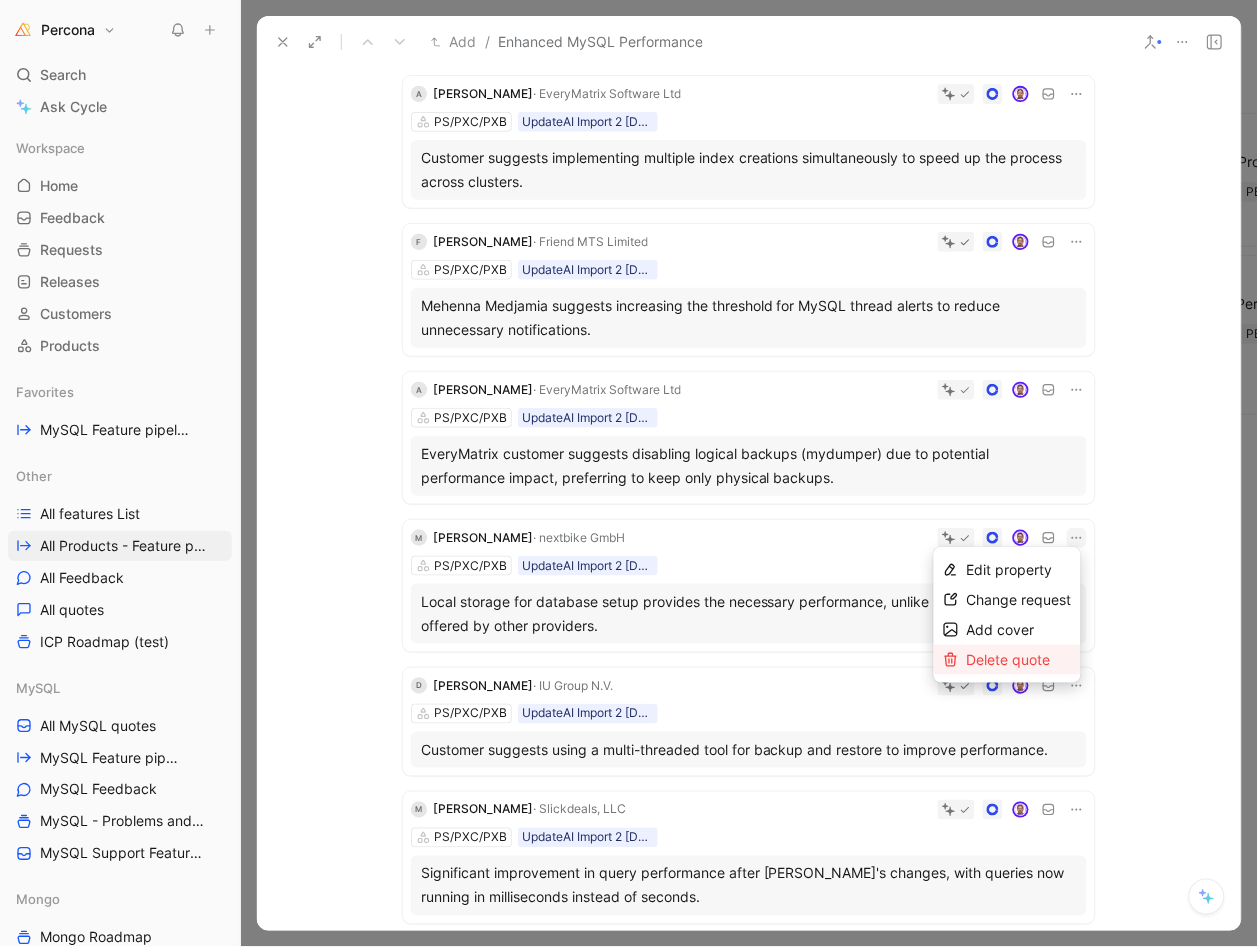 click on "Delete quote" at bounding box center [1009, 659] 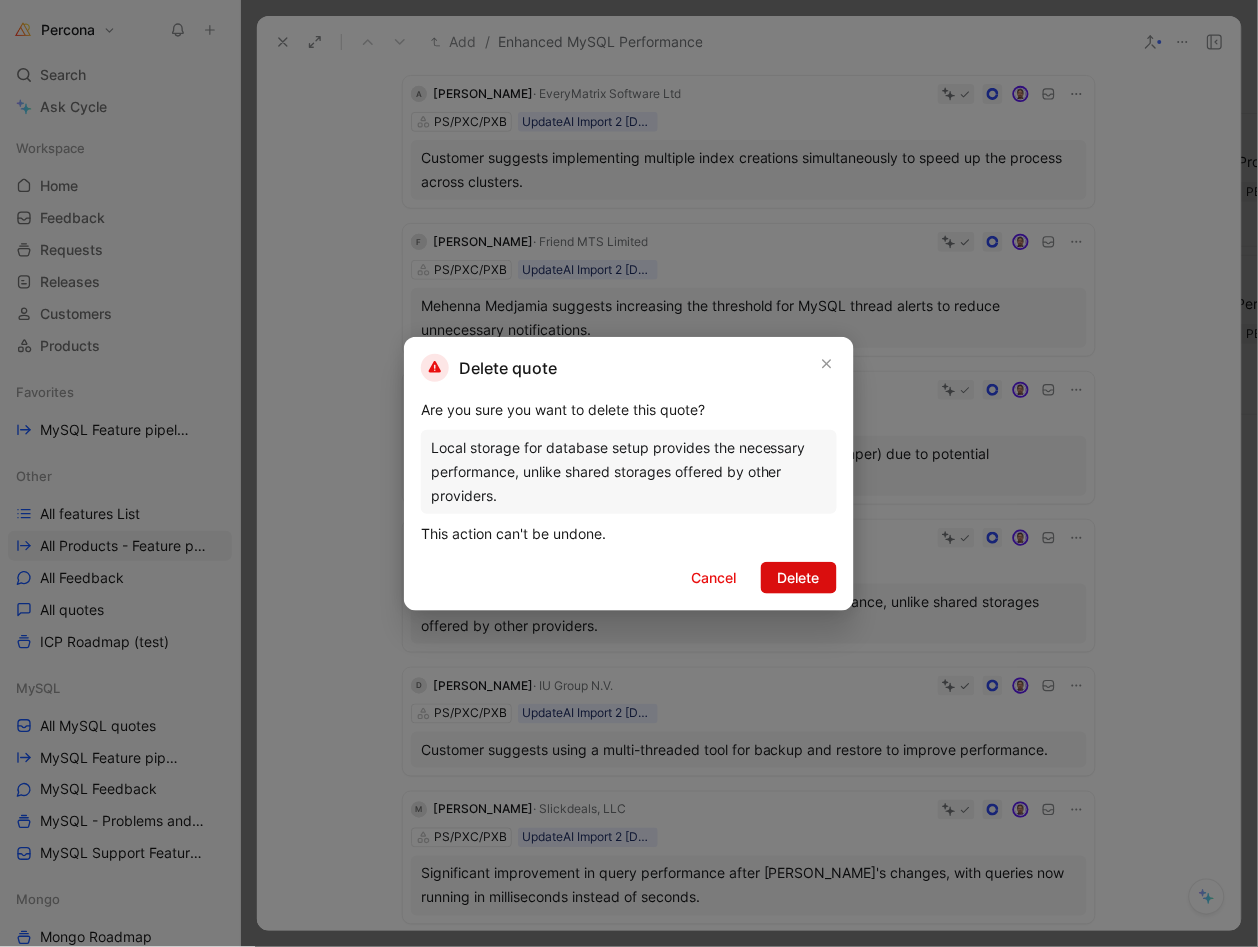 click on "Delete" at bounding box center (799, 578) 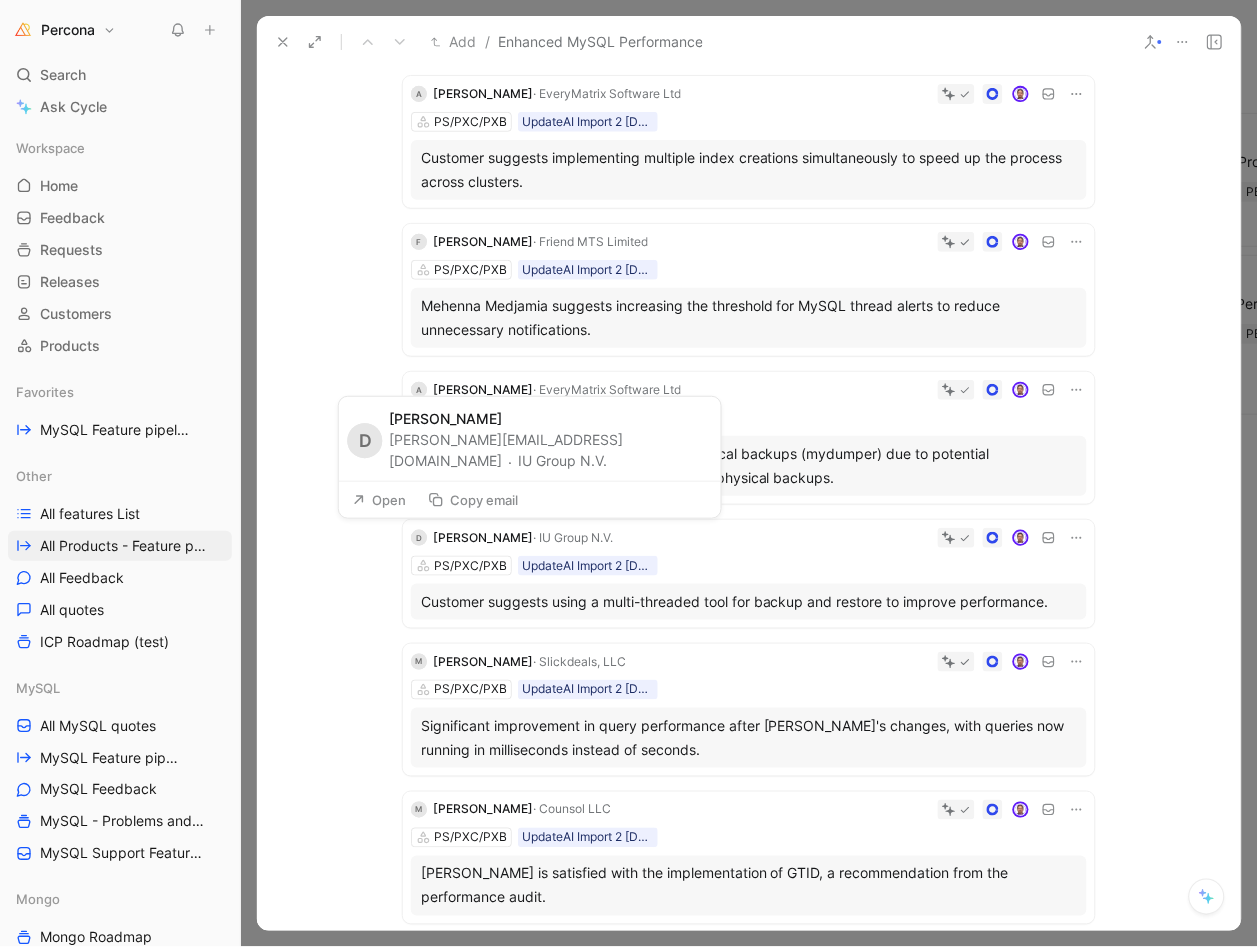 click on "Open" at bounding box center [379, 500] 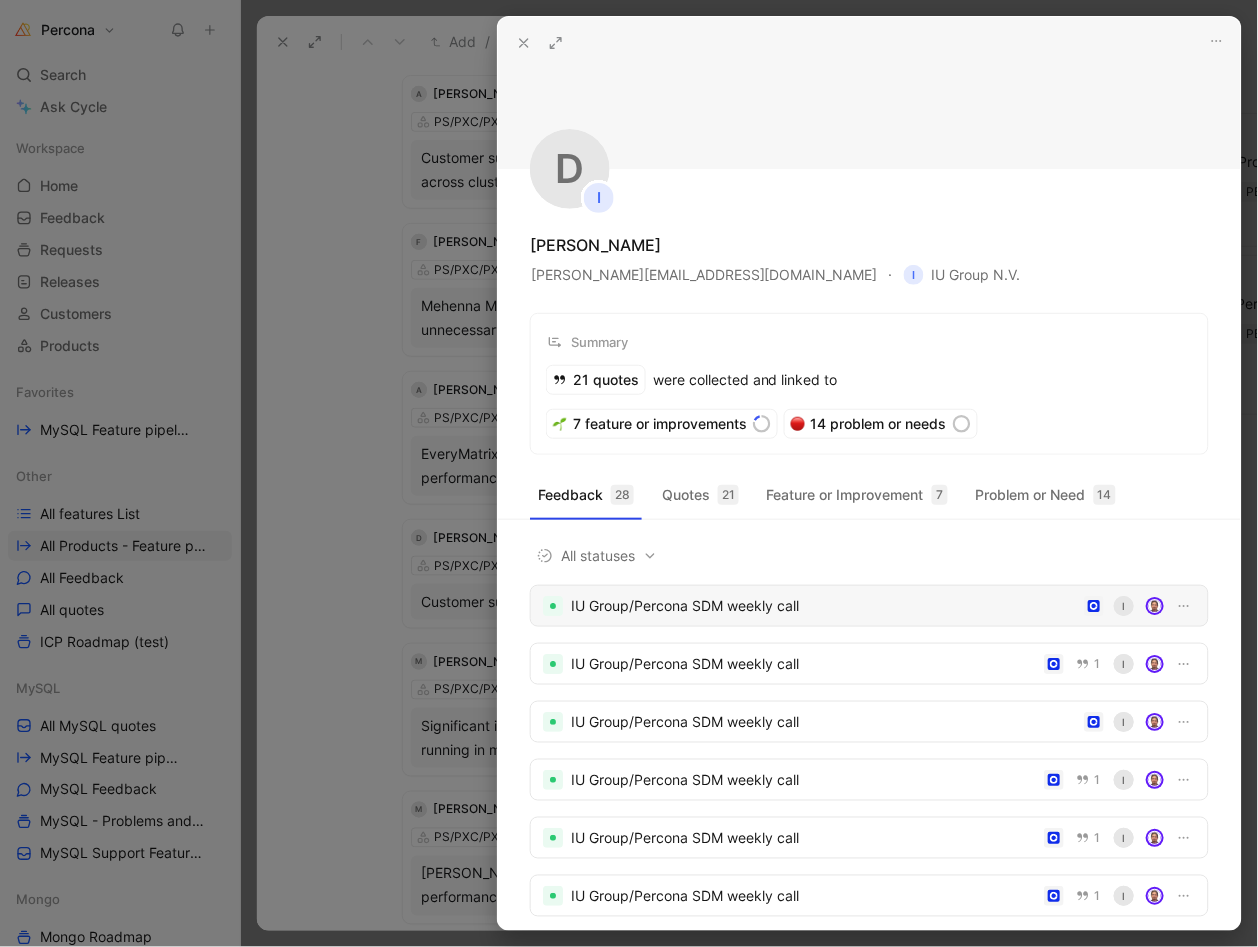 scroll, scrollTop: 114, scrollLeft: 0, axis: vertical 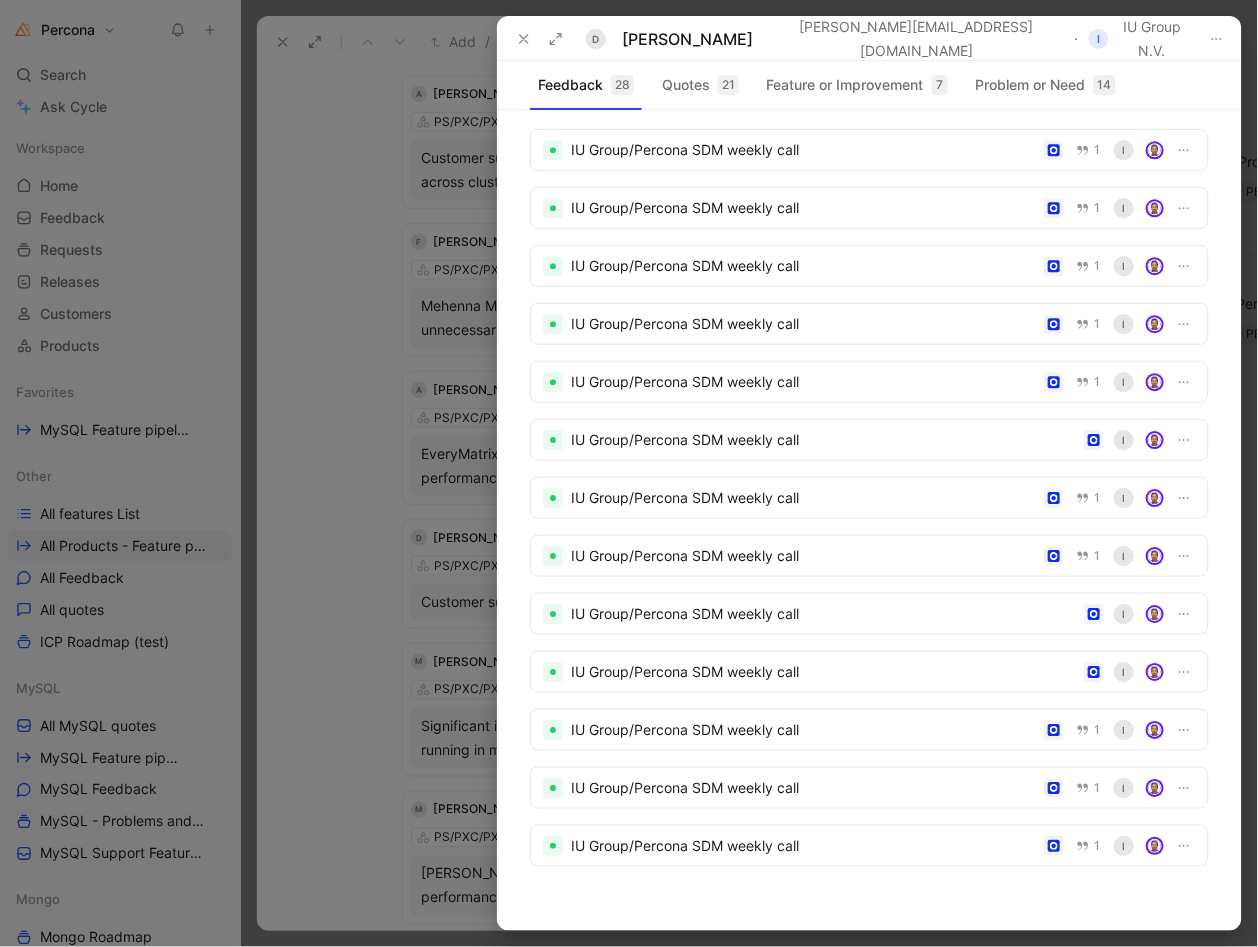 click at bounding box center (629, 473) 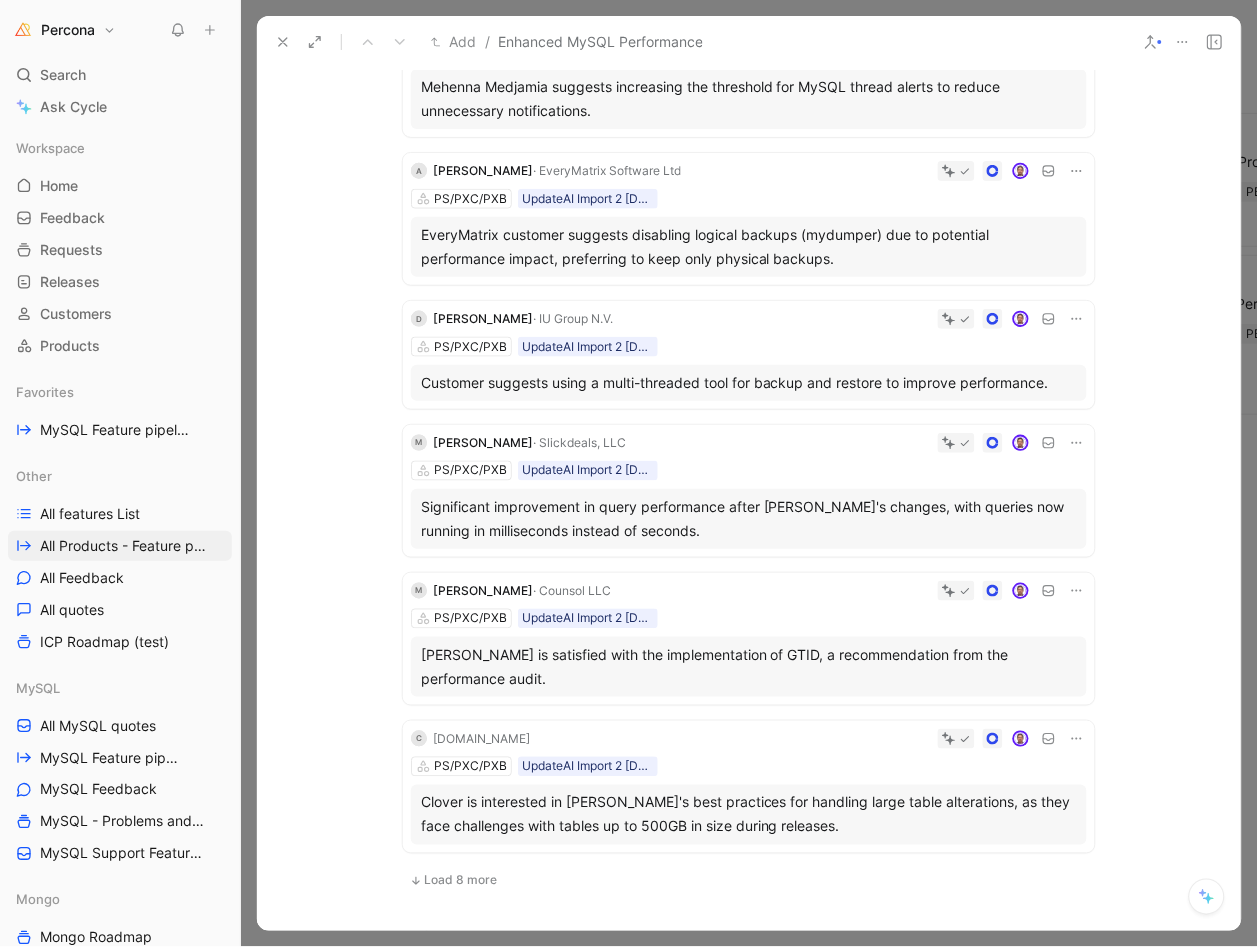 scroll, scrollTop: 430, scrollLeft: 0, axis: vertical 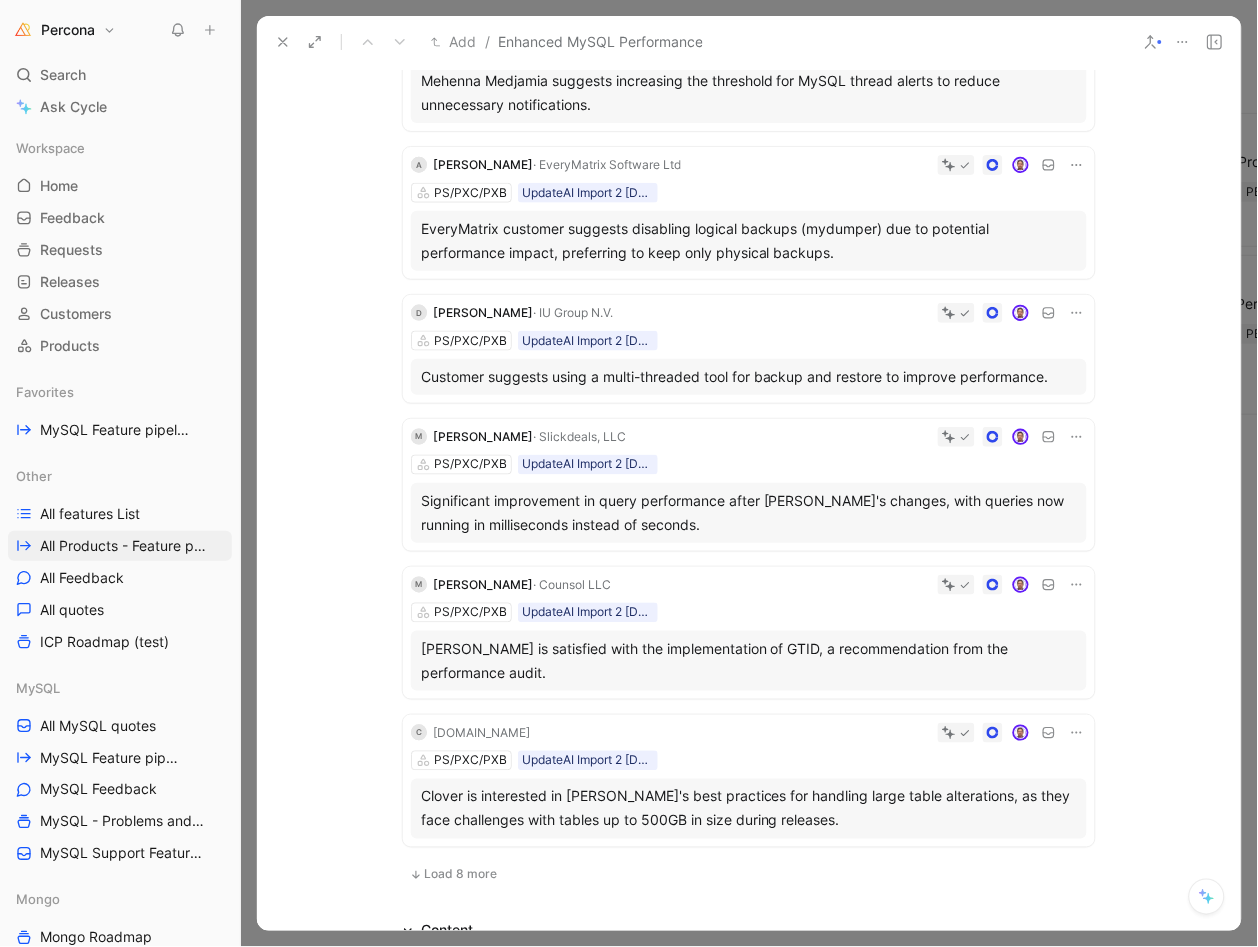click 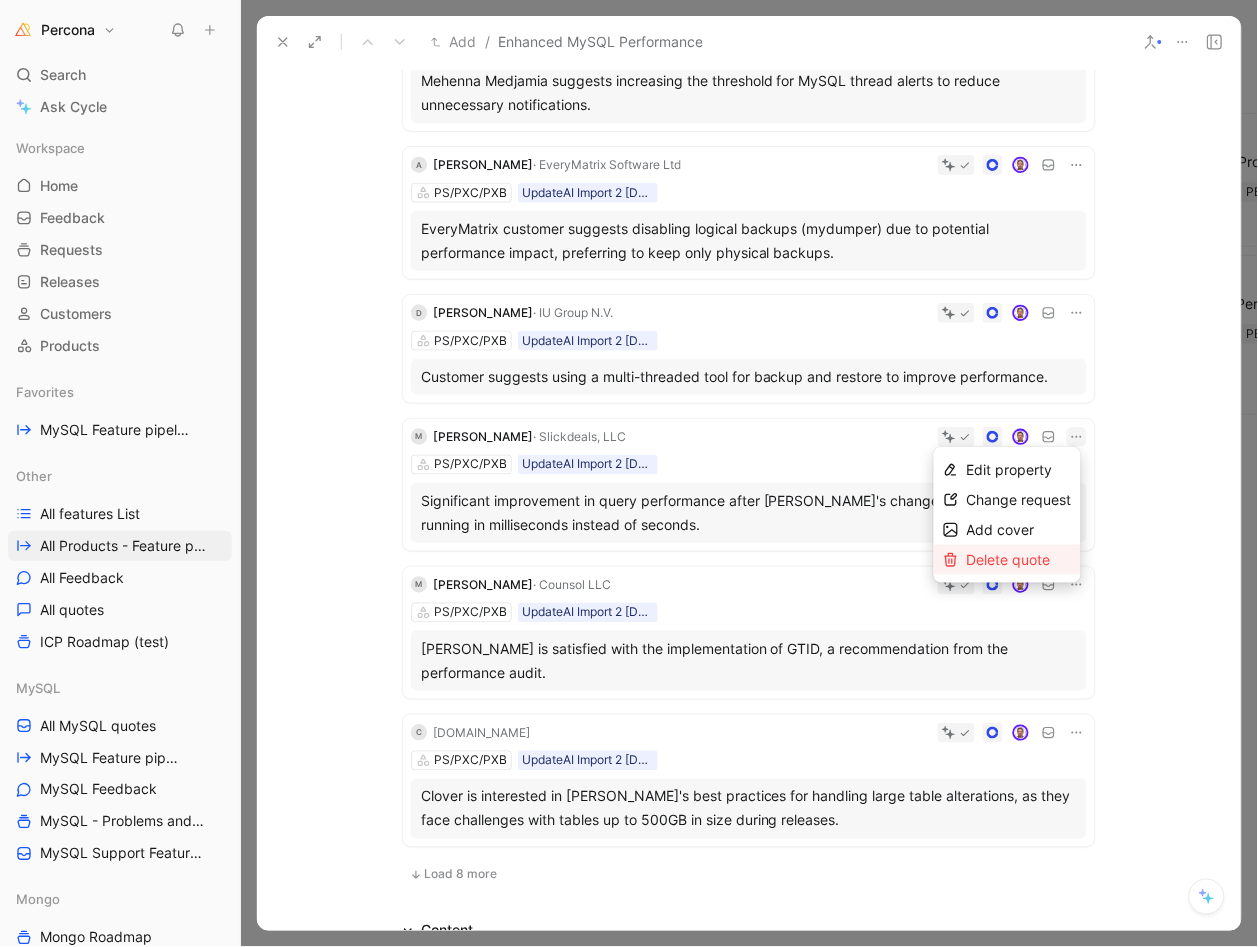 click on "Delete quote" at bounding box center [1009, 559] 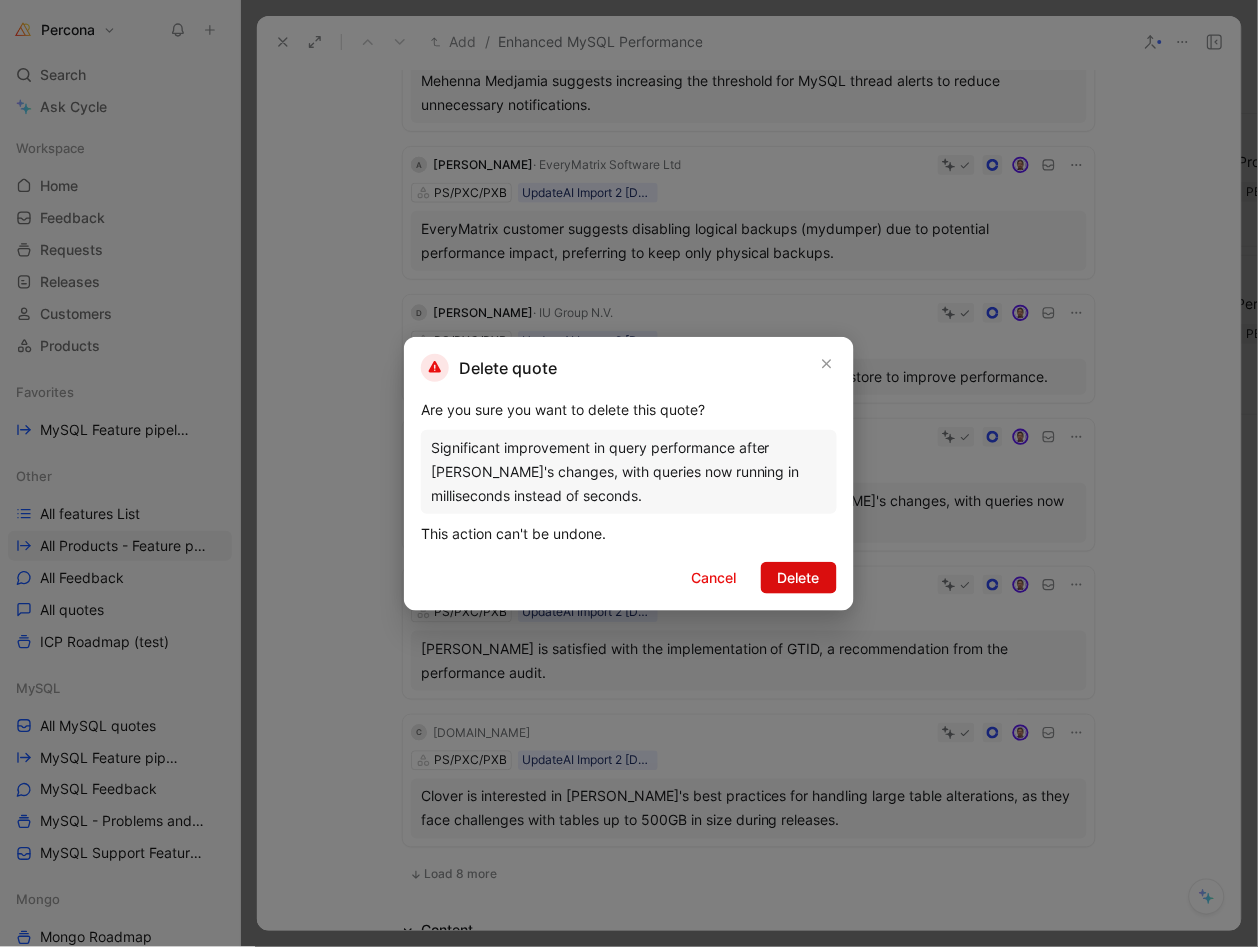 click on "Delete" at bounding box center (799, 578) 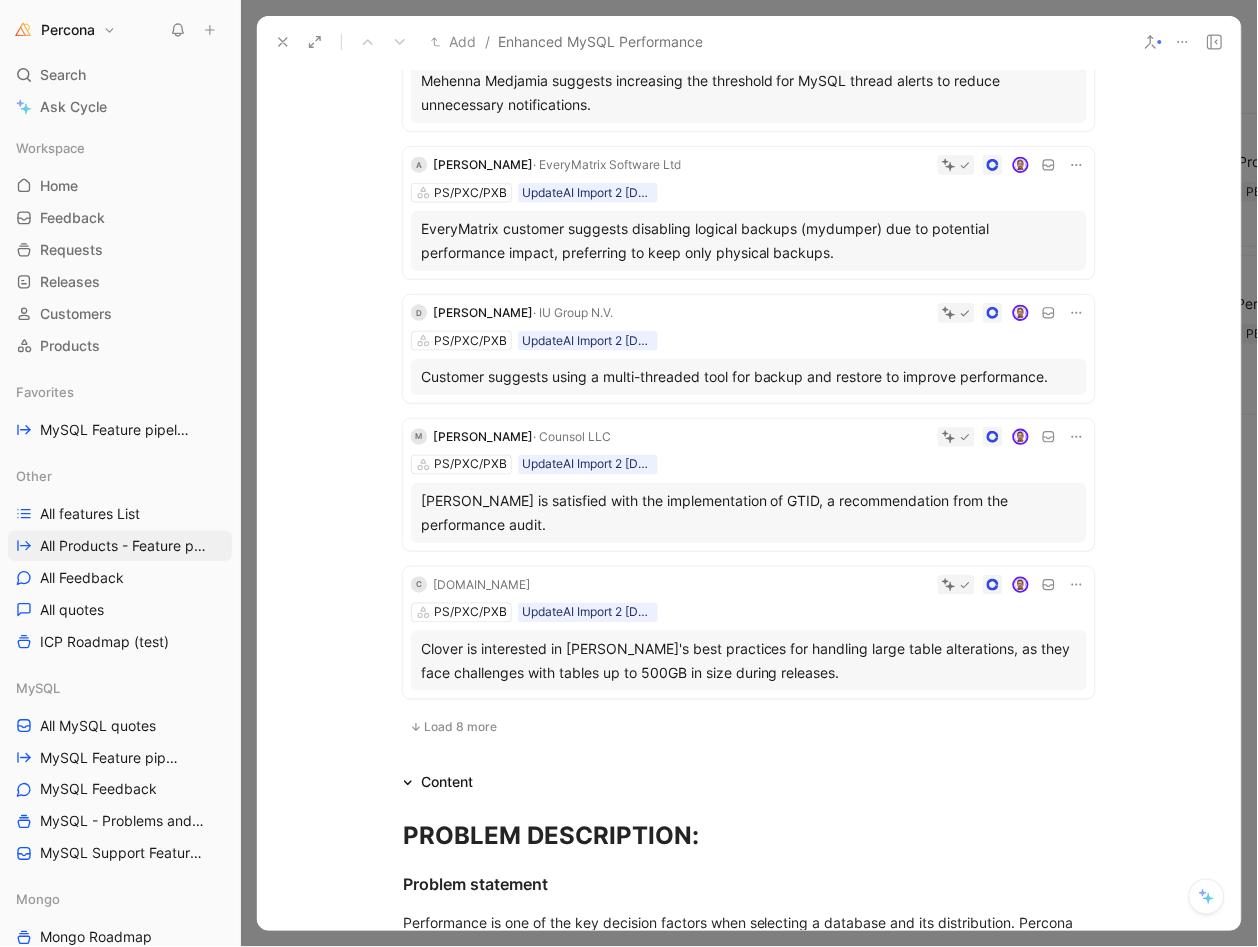 click 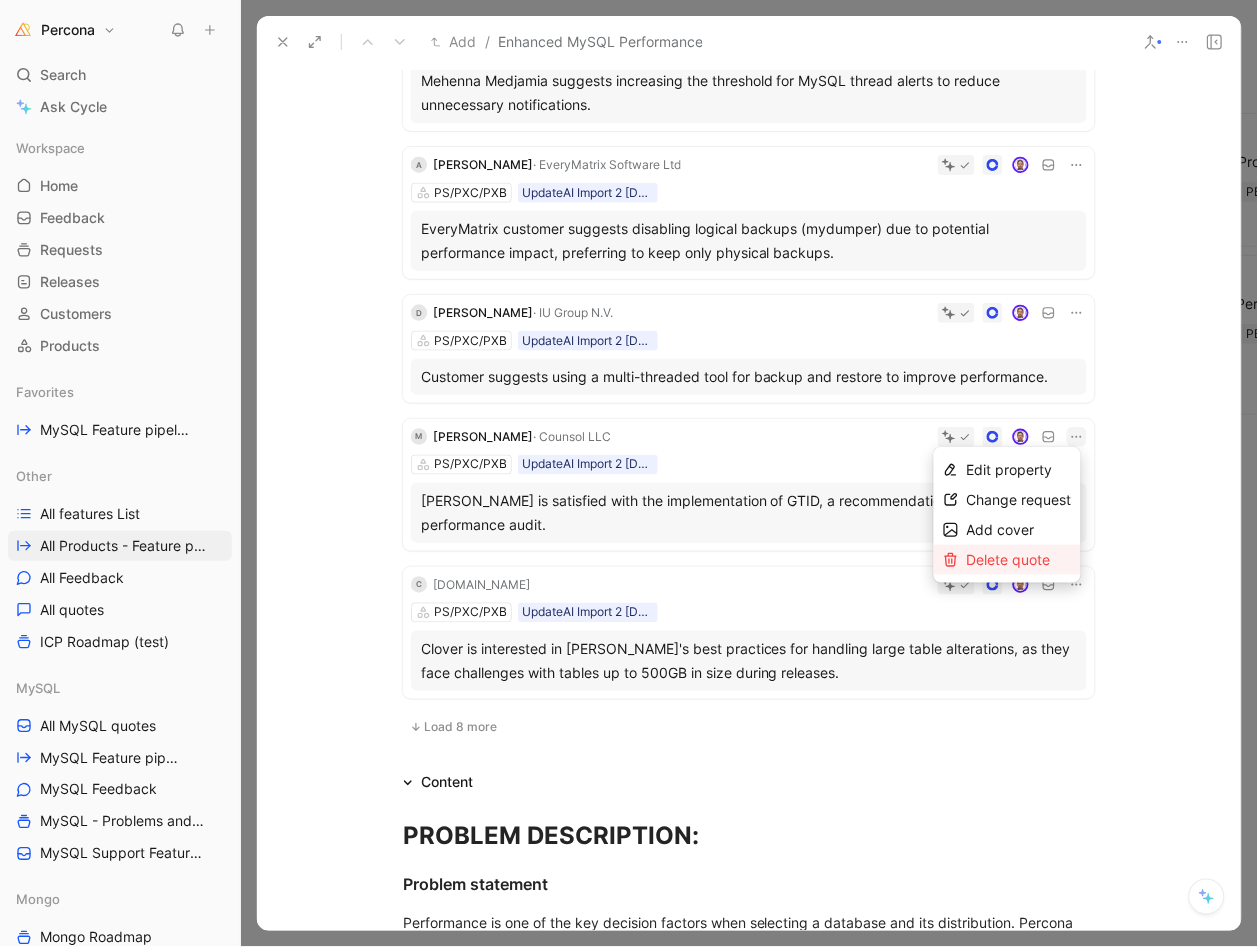 click on "Delete quote" at bounding box center [1019, 560] 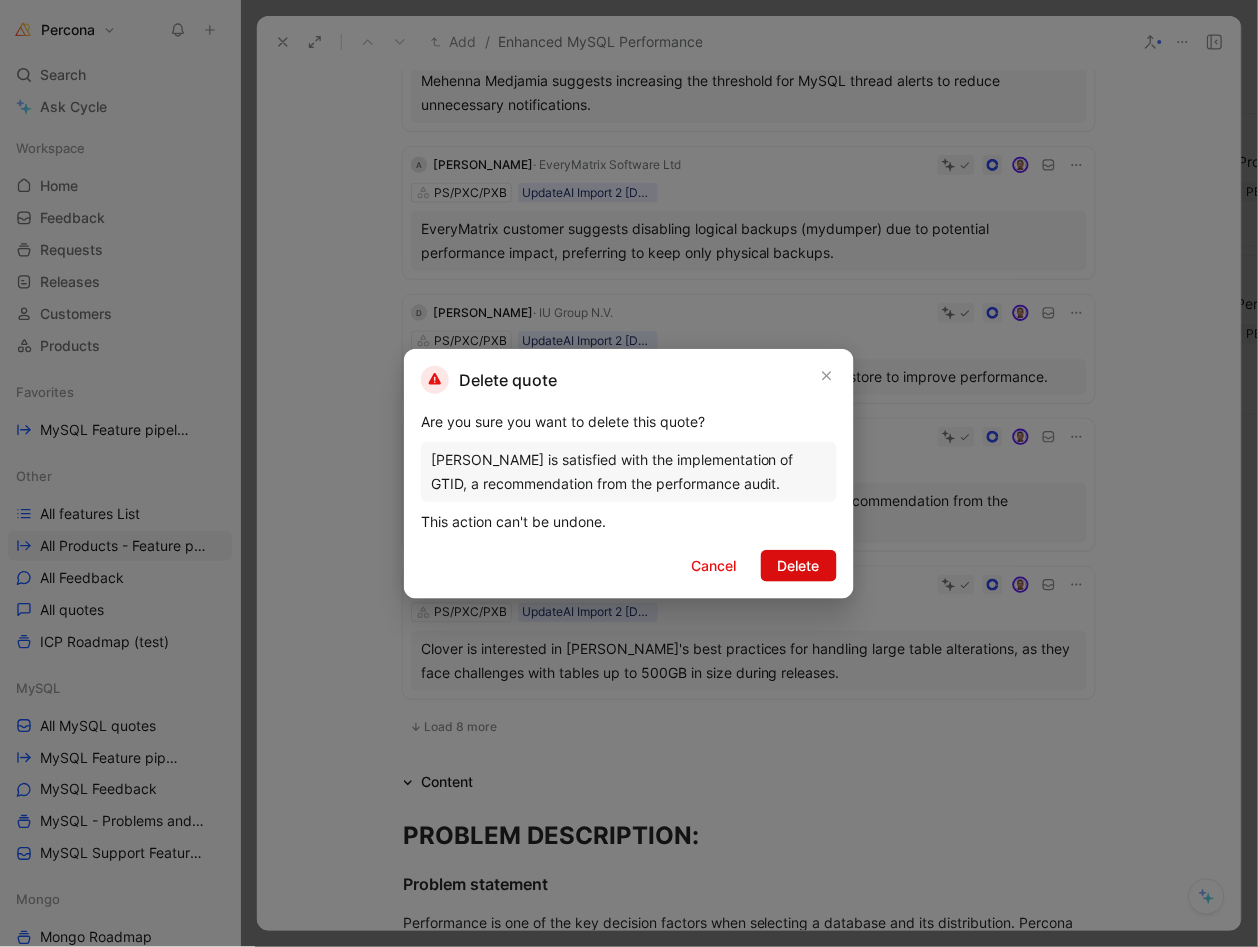 click on "Delete" at bounding box center [799, 566] 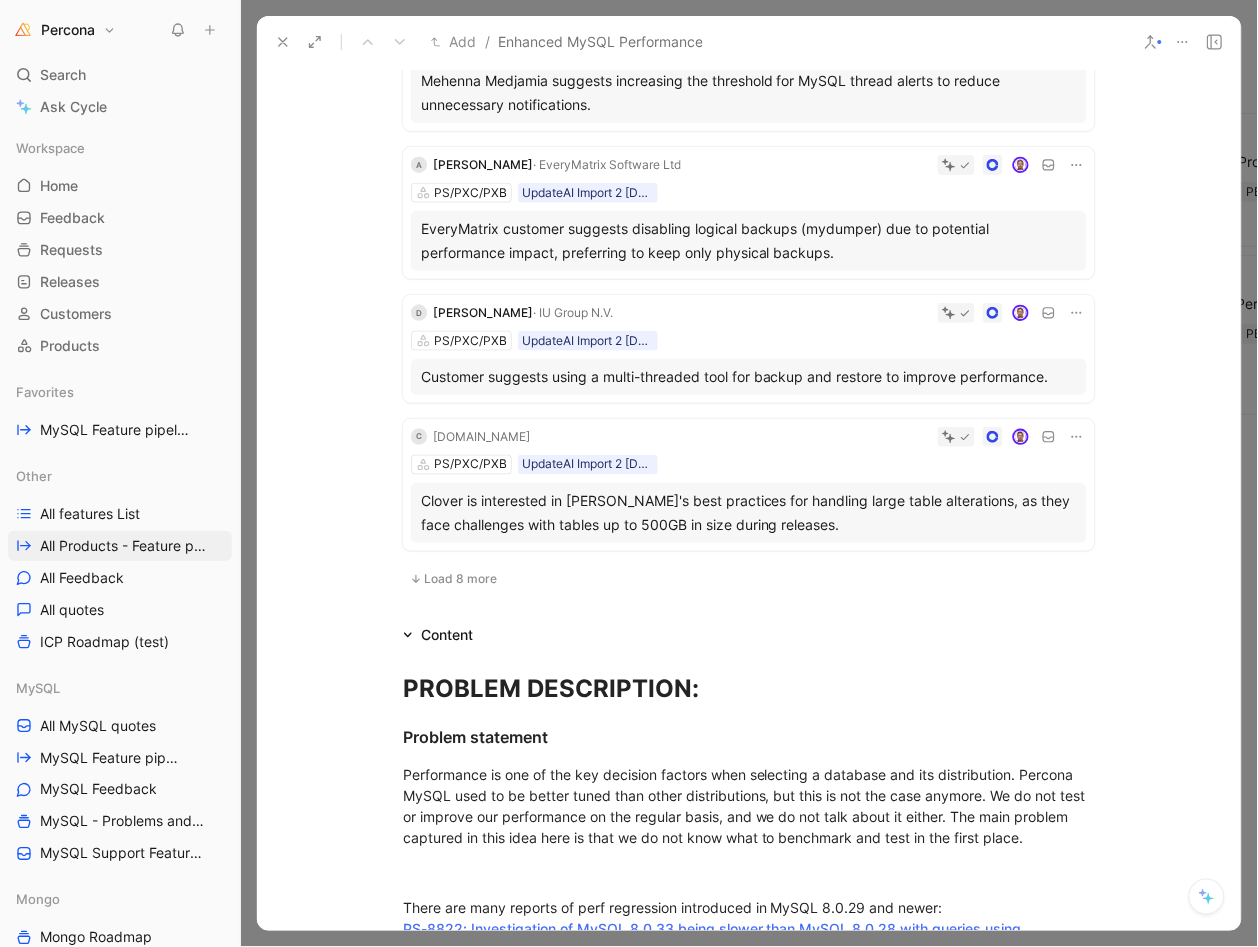 click on "Load 8 more" at bounding box center (460, 579) 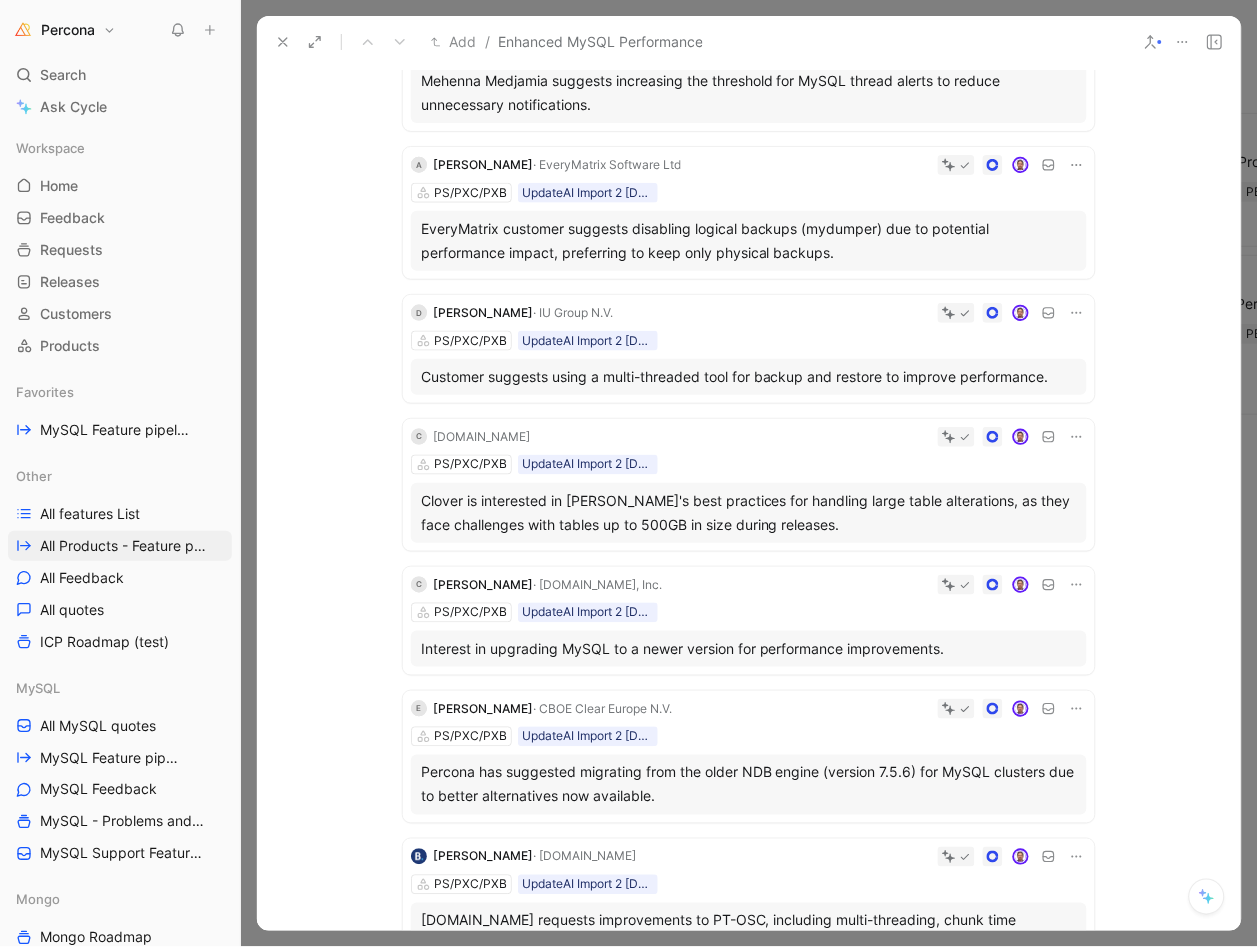 click 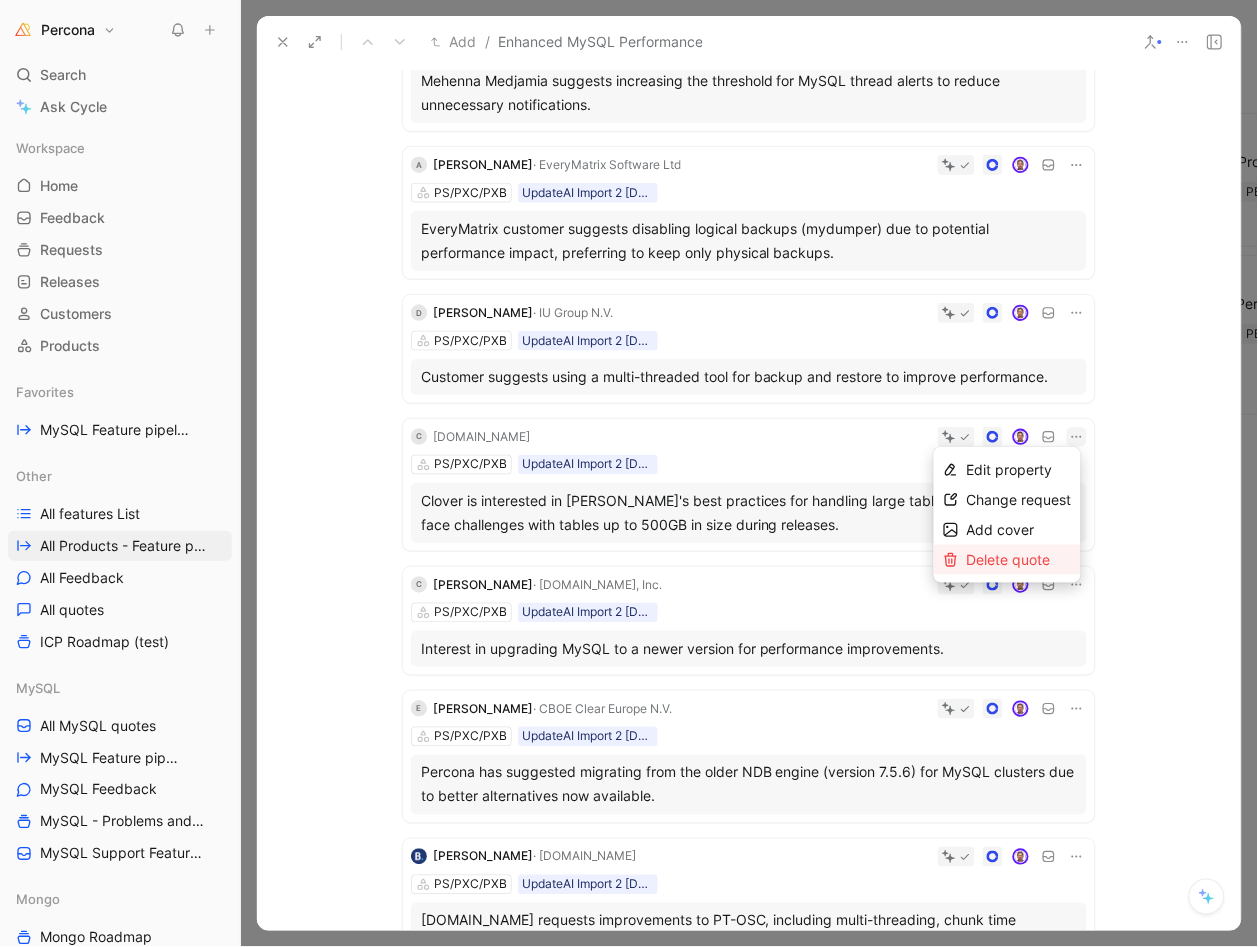 click on "Delete quote" at bounding box center [1009, 559] 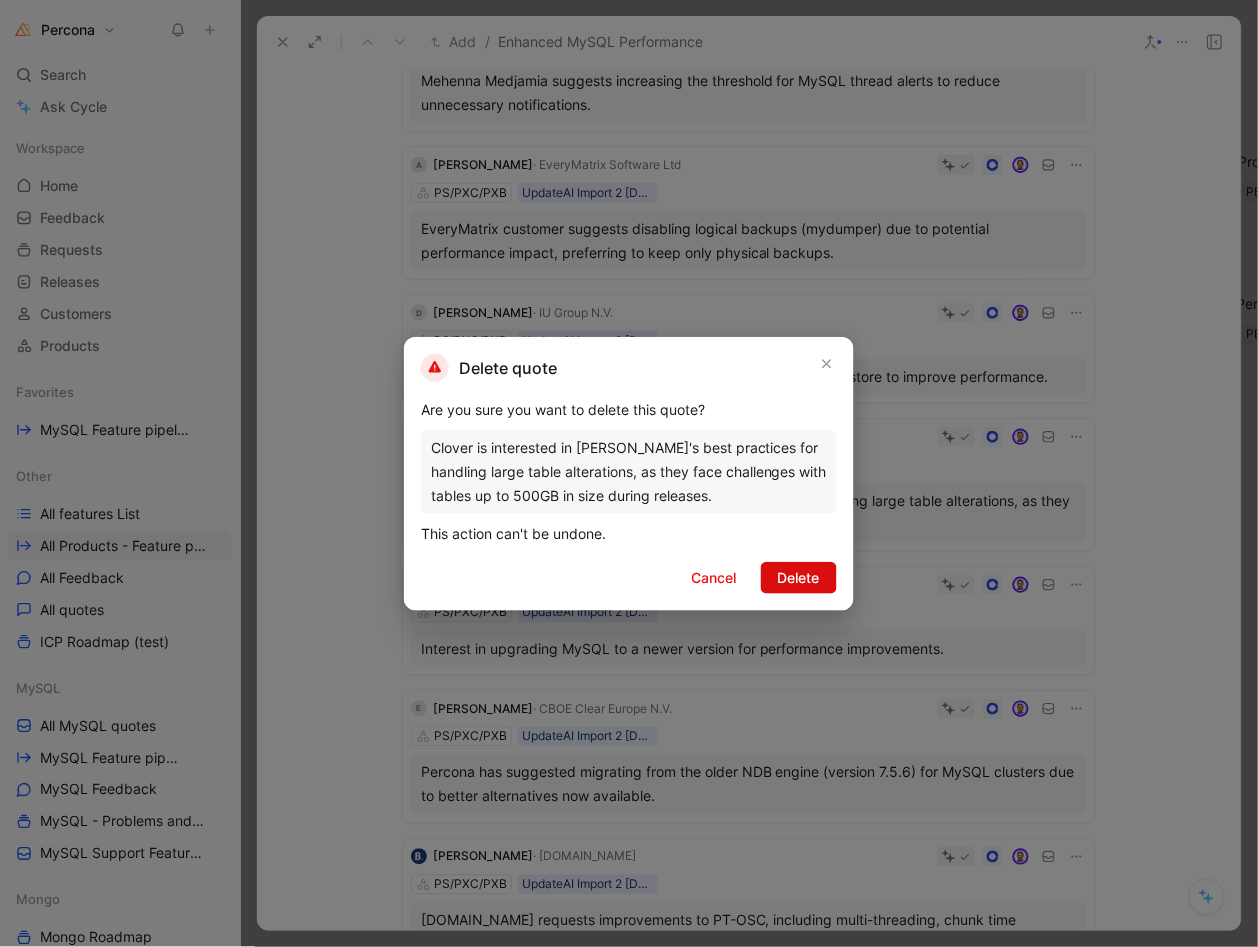 click on "Delete" at bounding box center (799, 578) 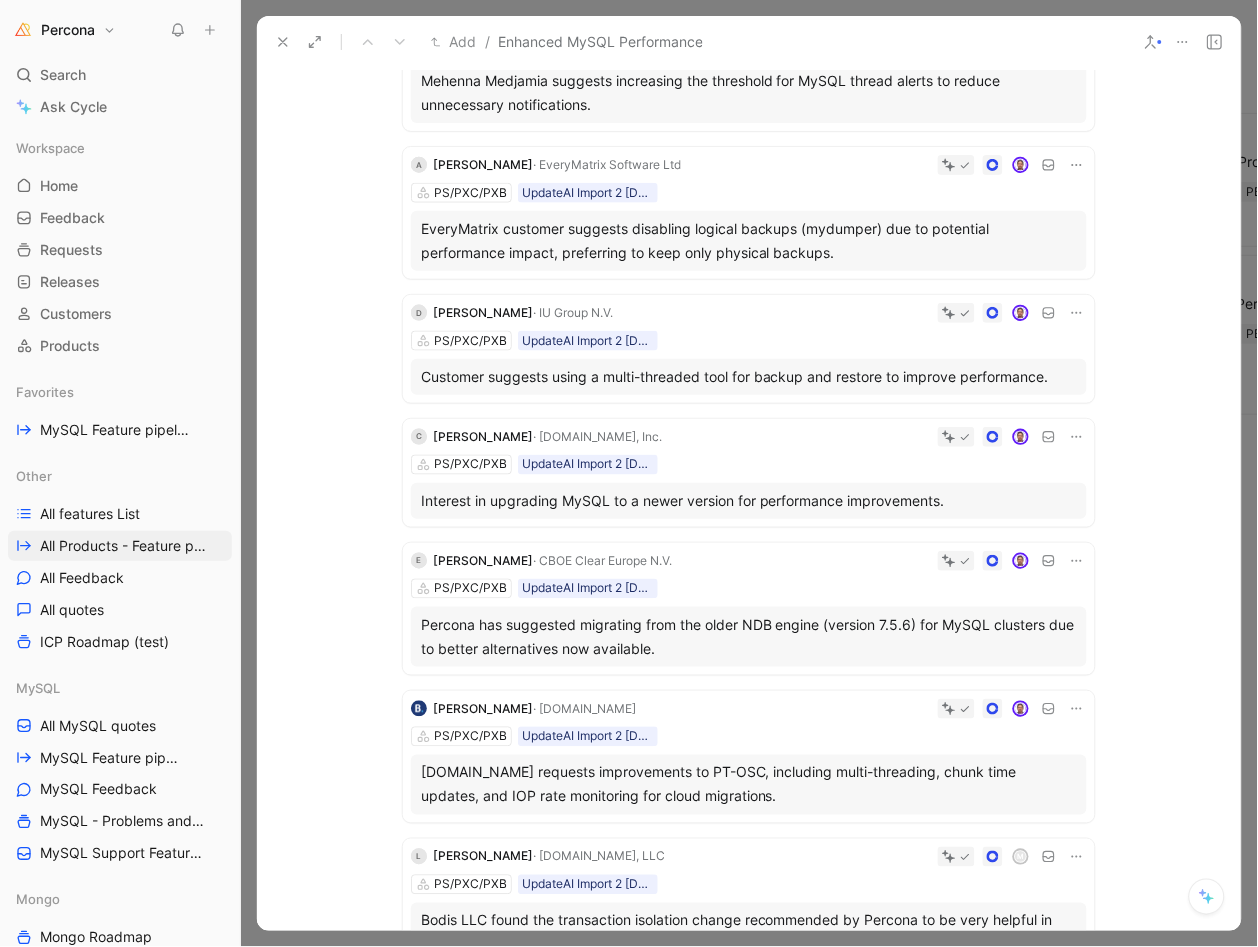 click 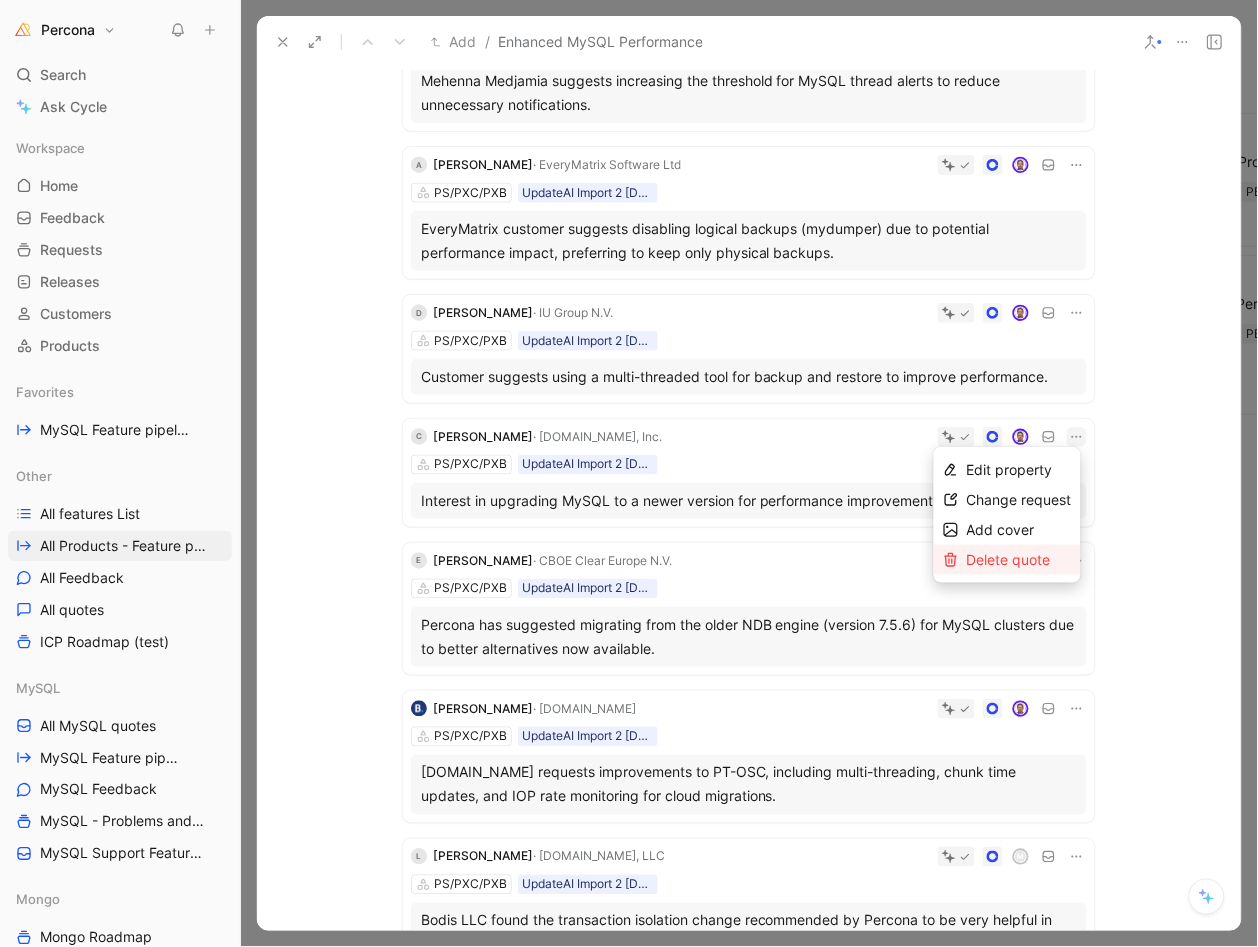 click on "Delete quote" at bounding box center (1009, 559) 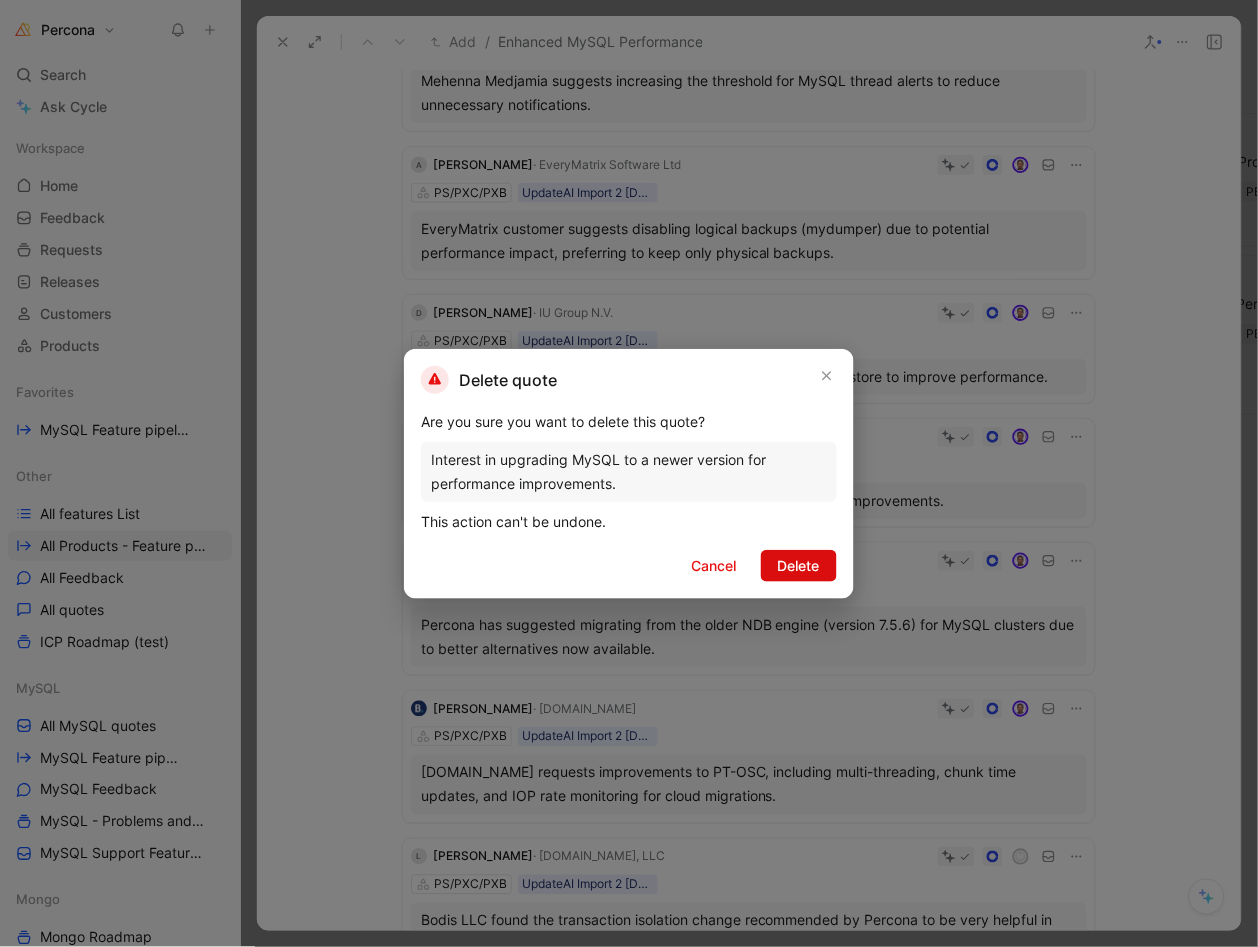 click on "Delete" at bounding box center [799, 566] 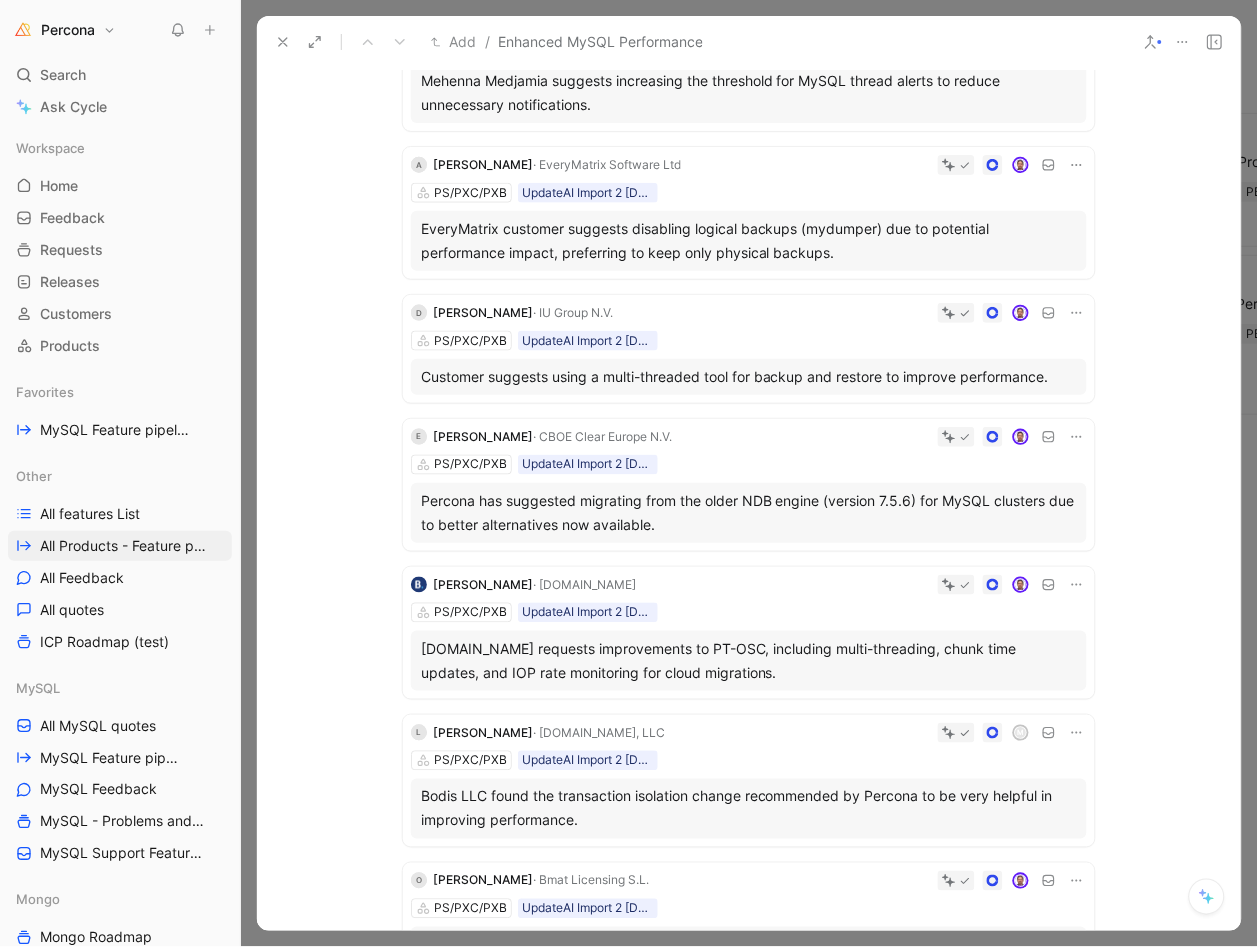 click 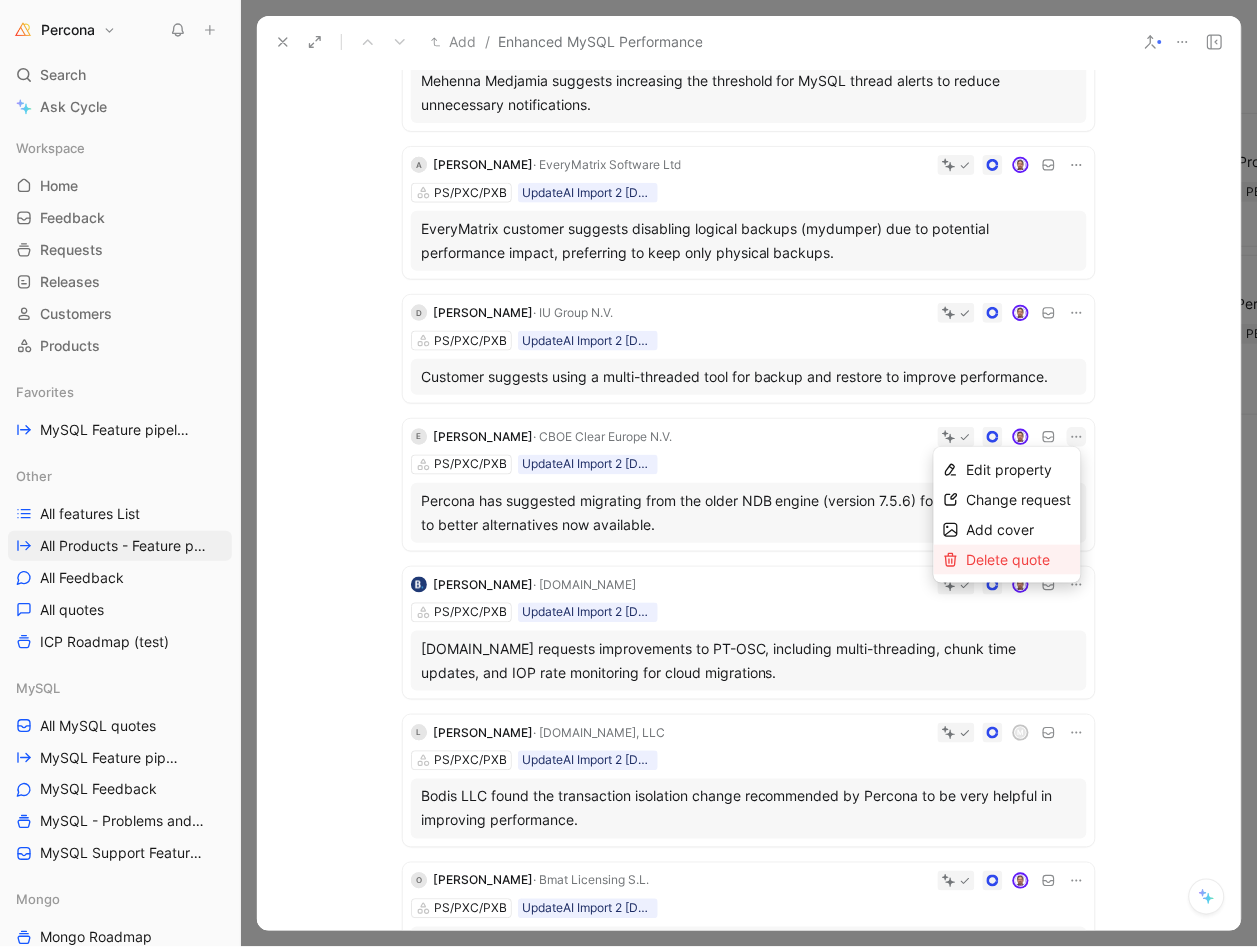 click on "Delete quote" at bounding box center (1009, 559) 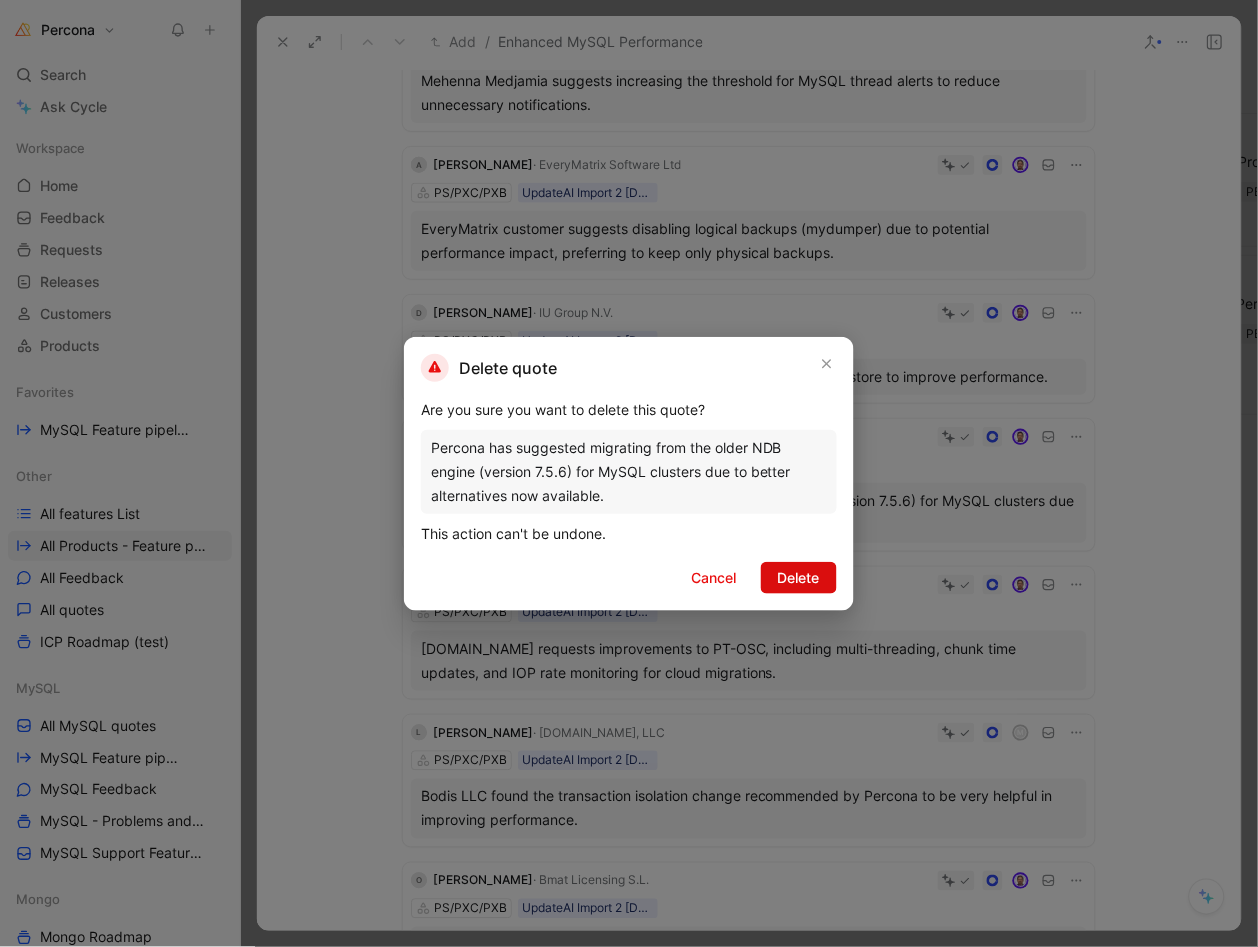 click on "Delete" at bounding box center [799, 578] 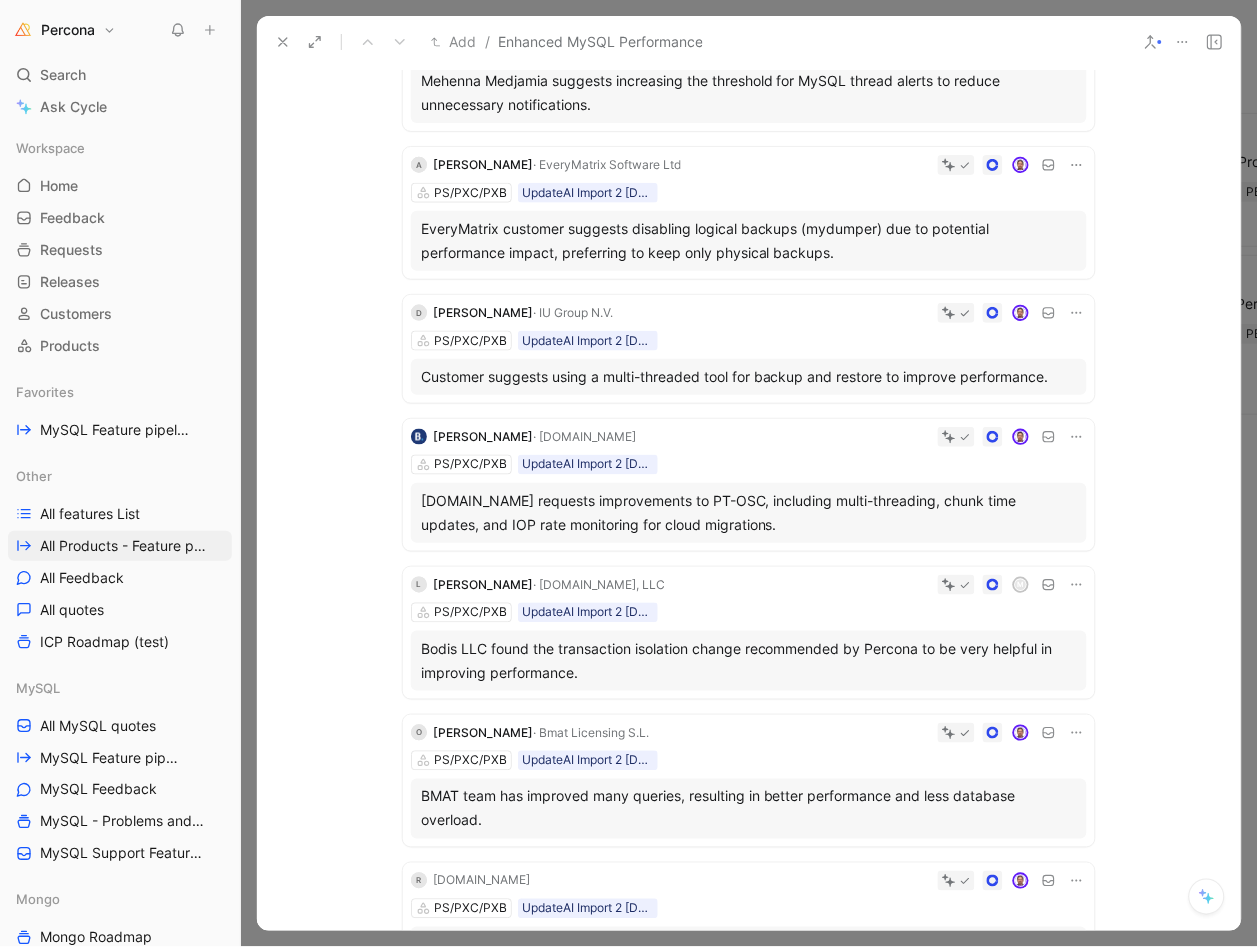 click 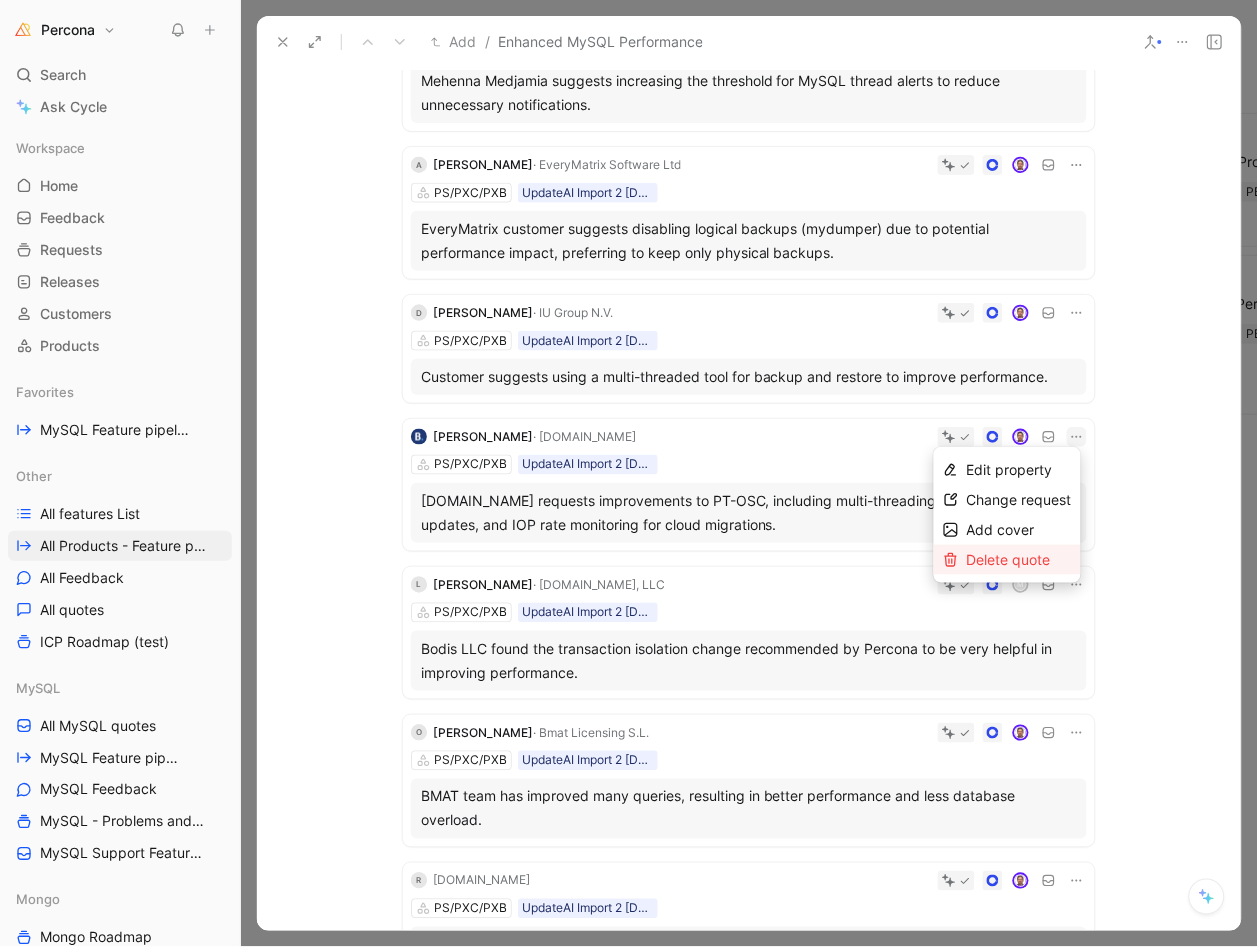 click on "Delete quote" at bounding box center [1009, 559] 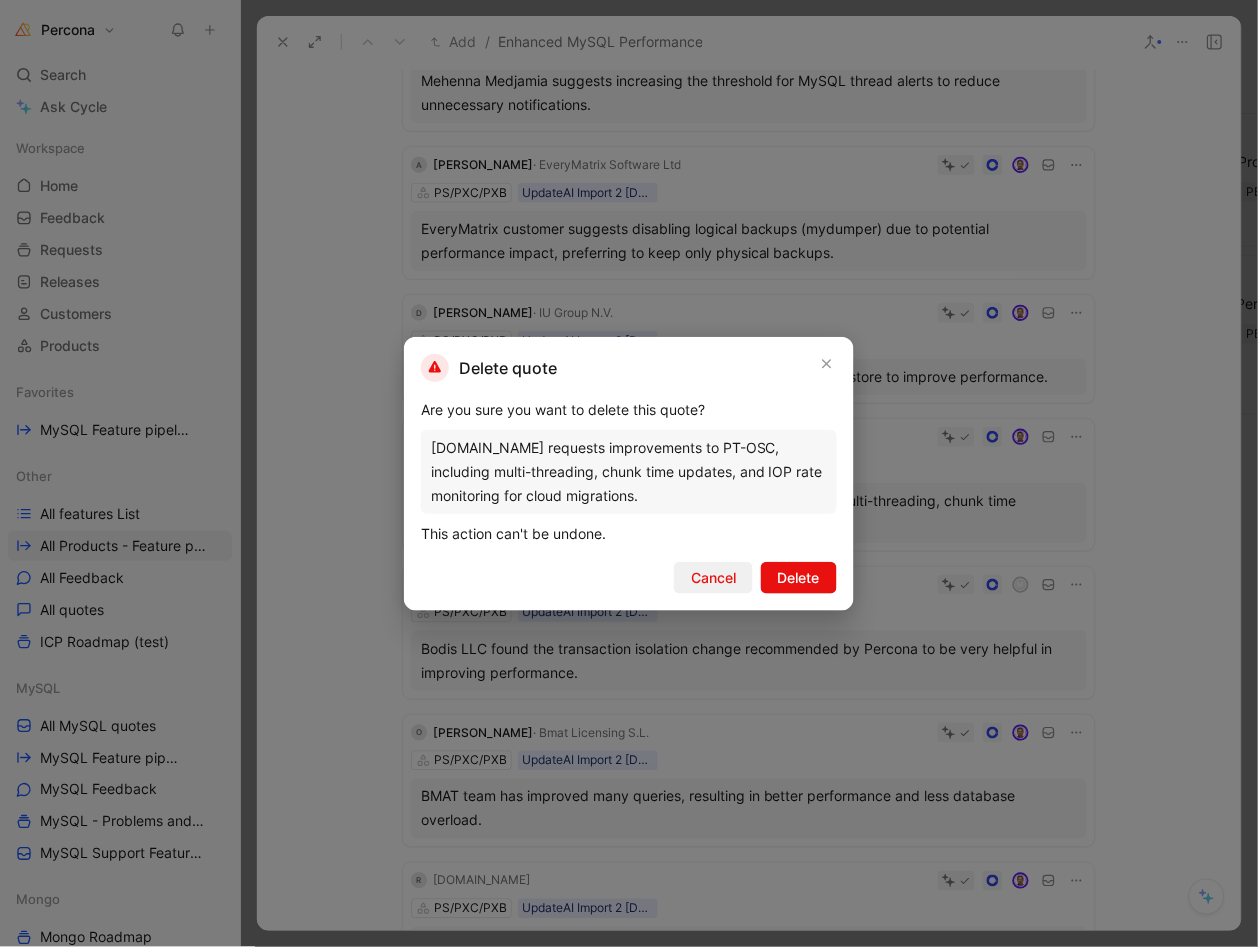 click on "Cancel" at bounding box center [713, 578] 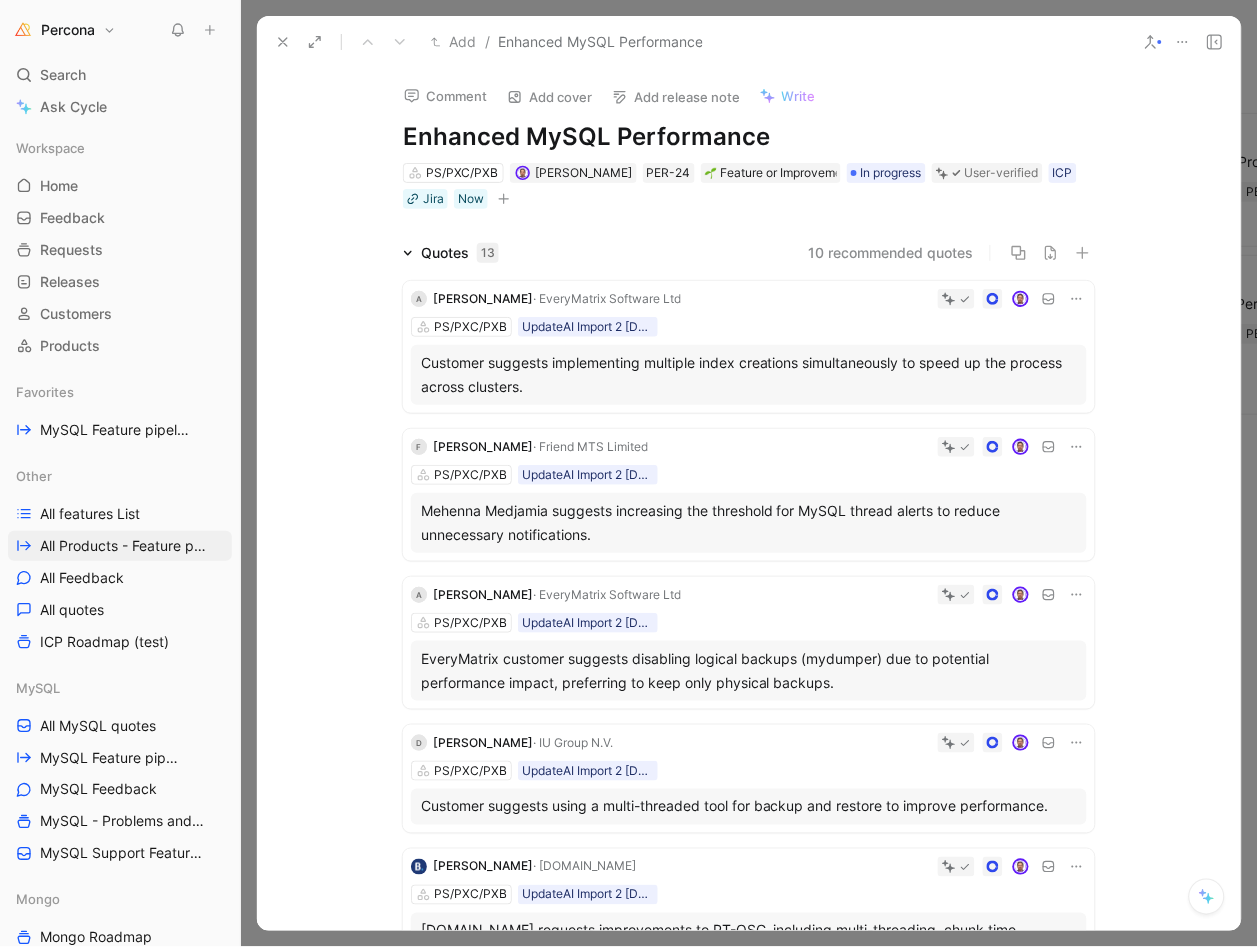 scroll, scrollTop: 0, scrollLeft: 0, axis: both 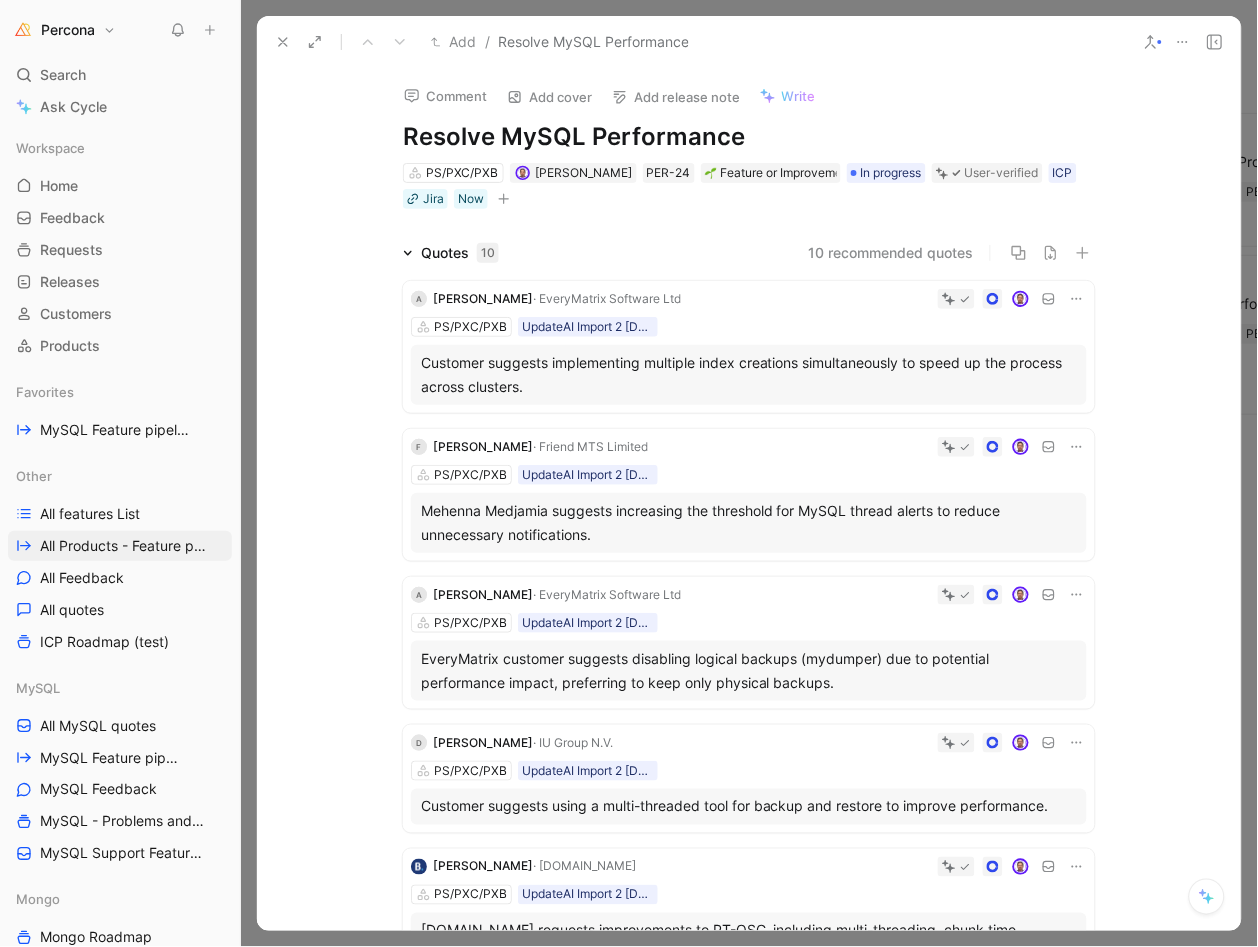 click on "Resolve MySQL Performance" at bounding box center [749, 137] 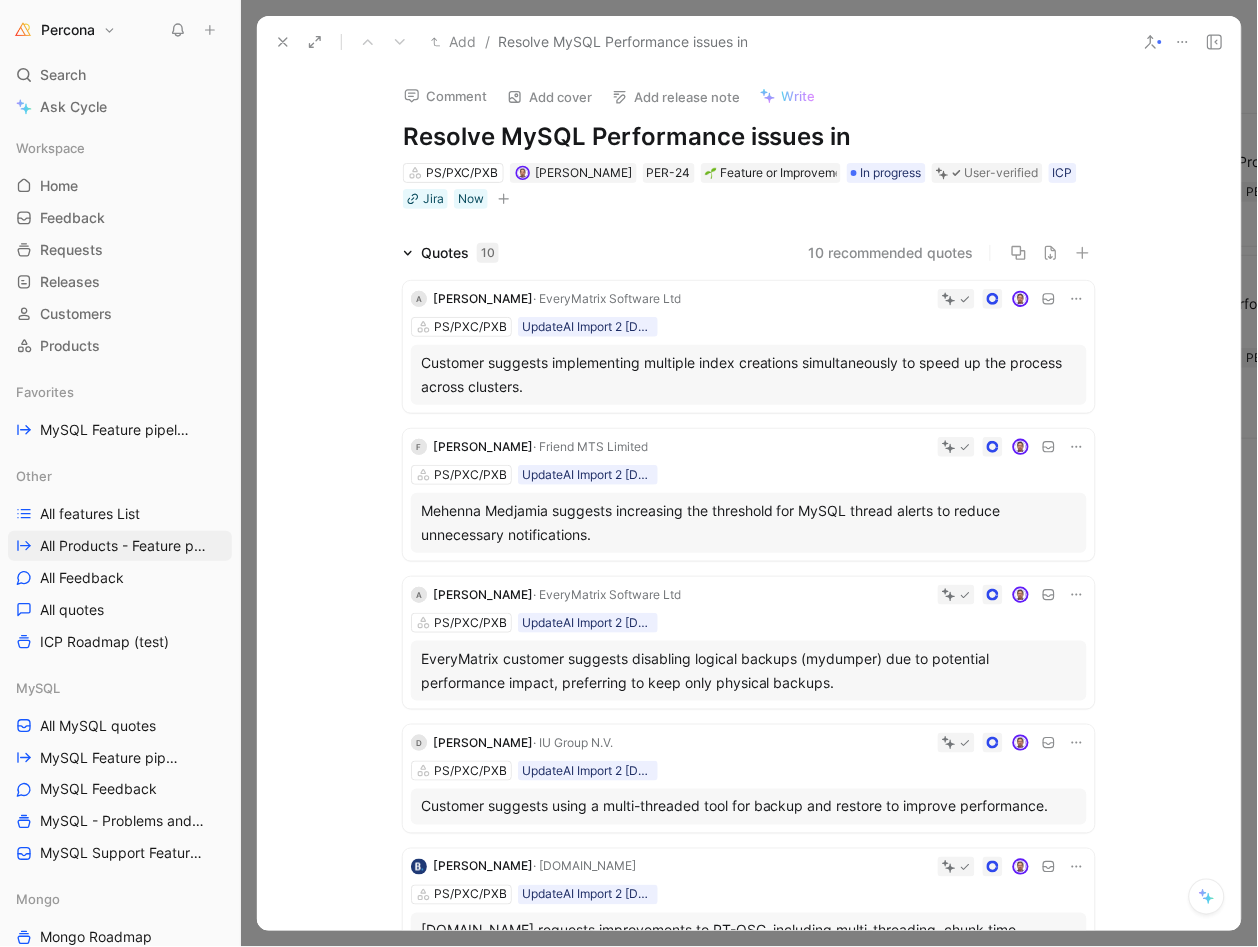 scroll, scrollTop: 0, scrollLeft: 0, axis: both 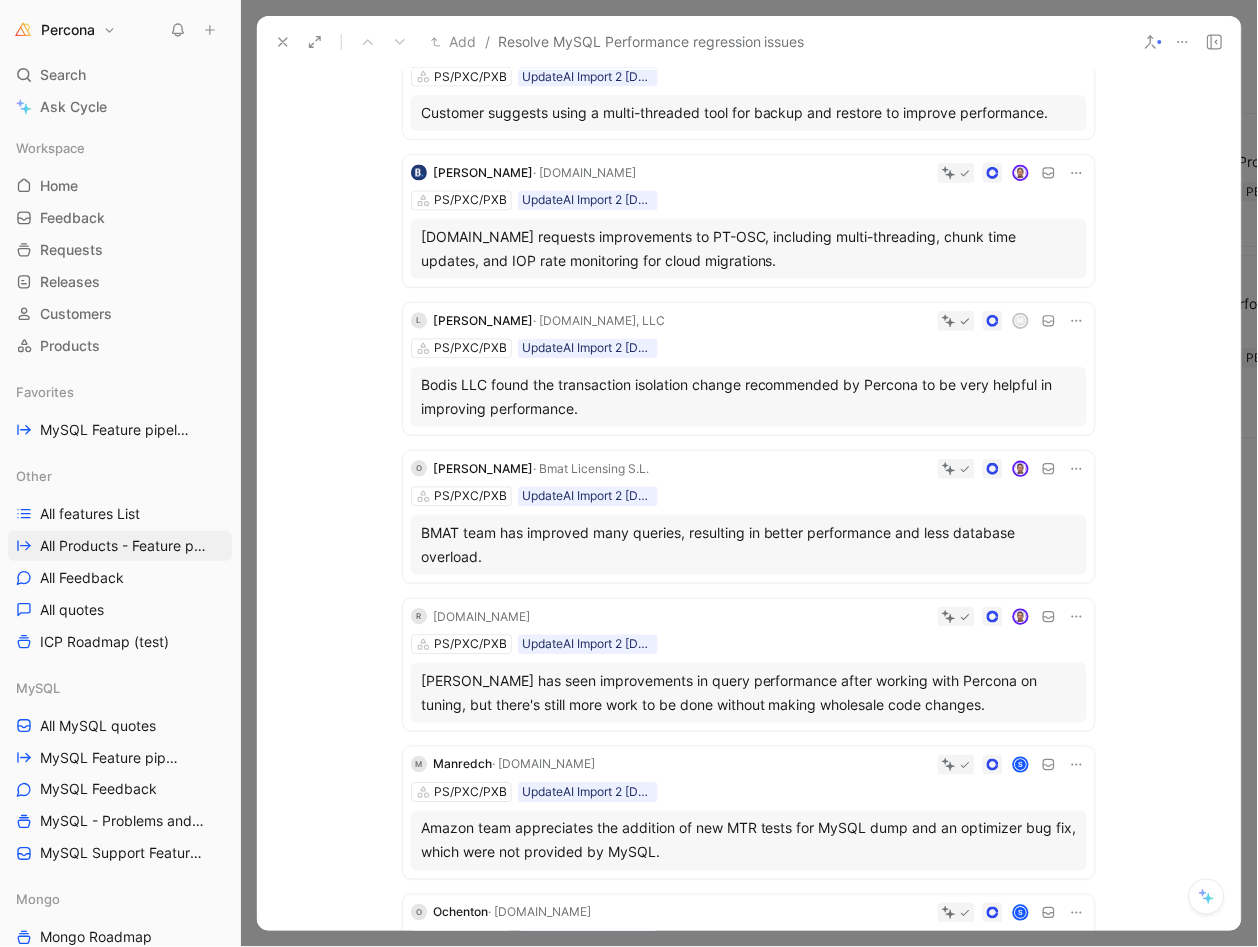 click 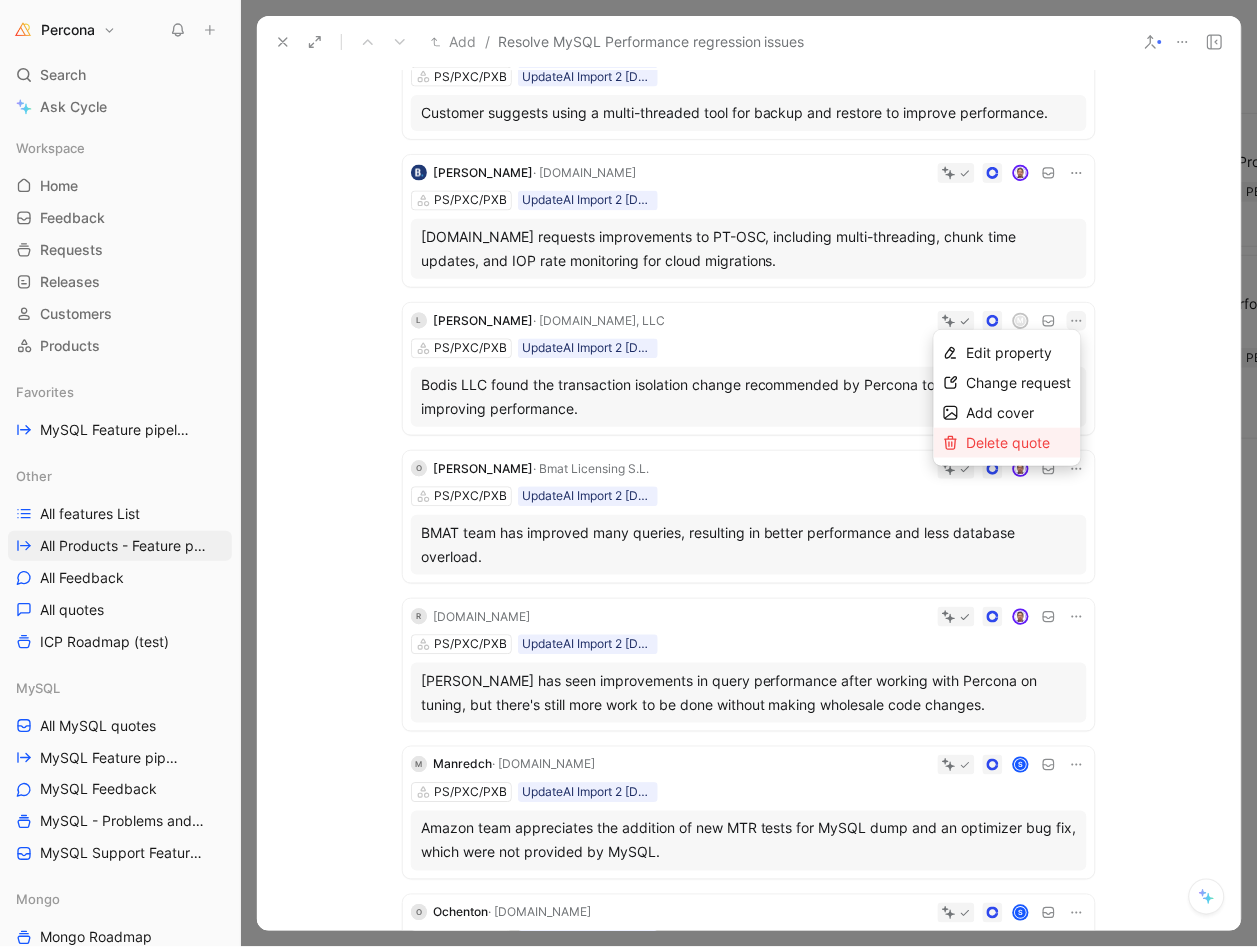 click on "Delete quote" at bounding box center [1009, 442] 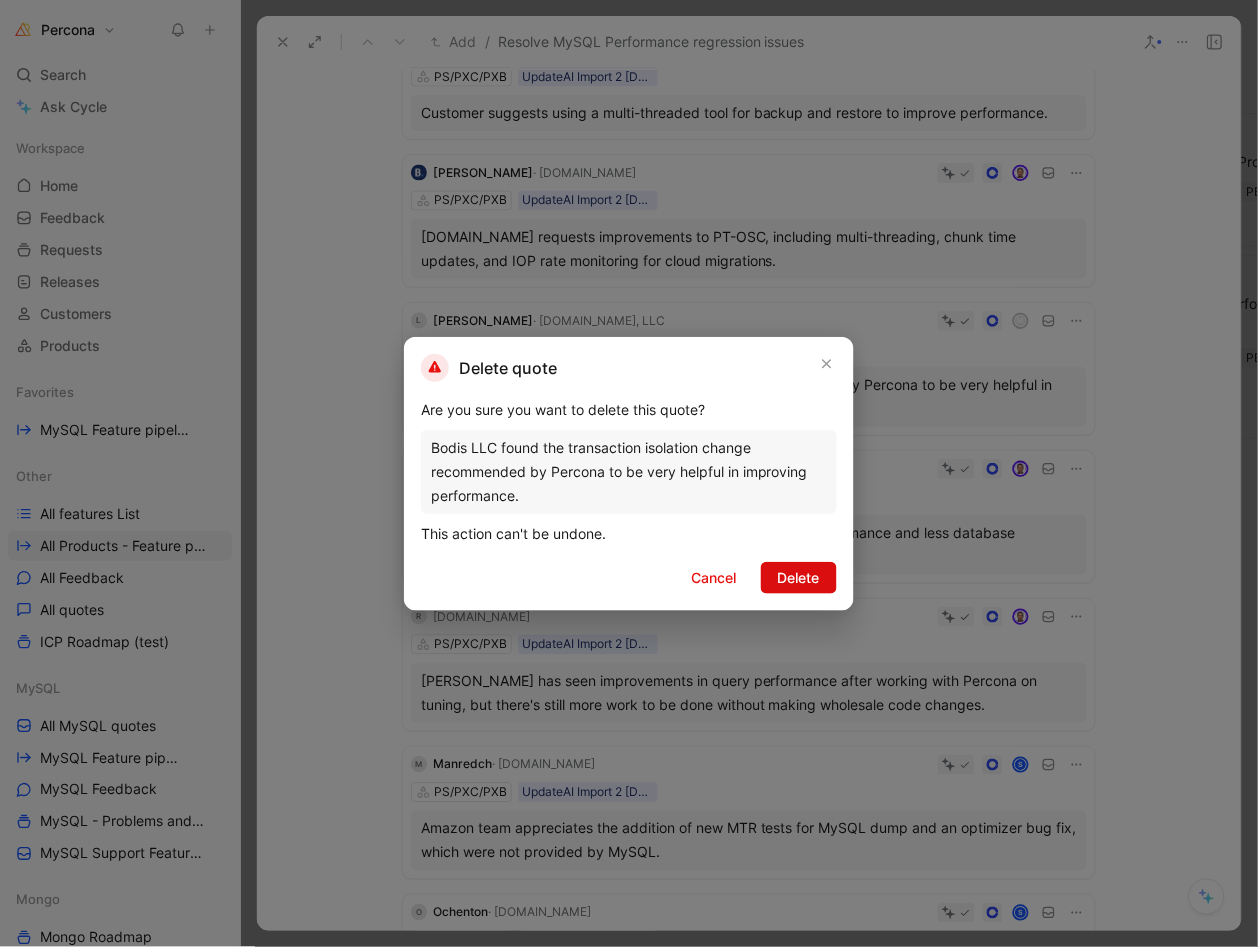 click on "Delete" at bounding box center [799, 578] 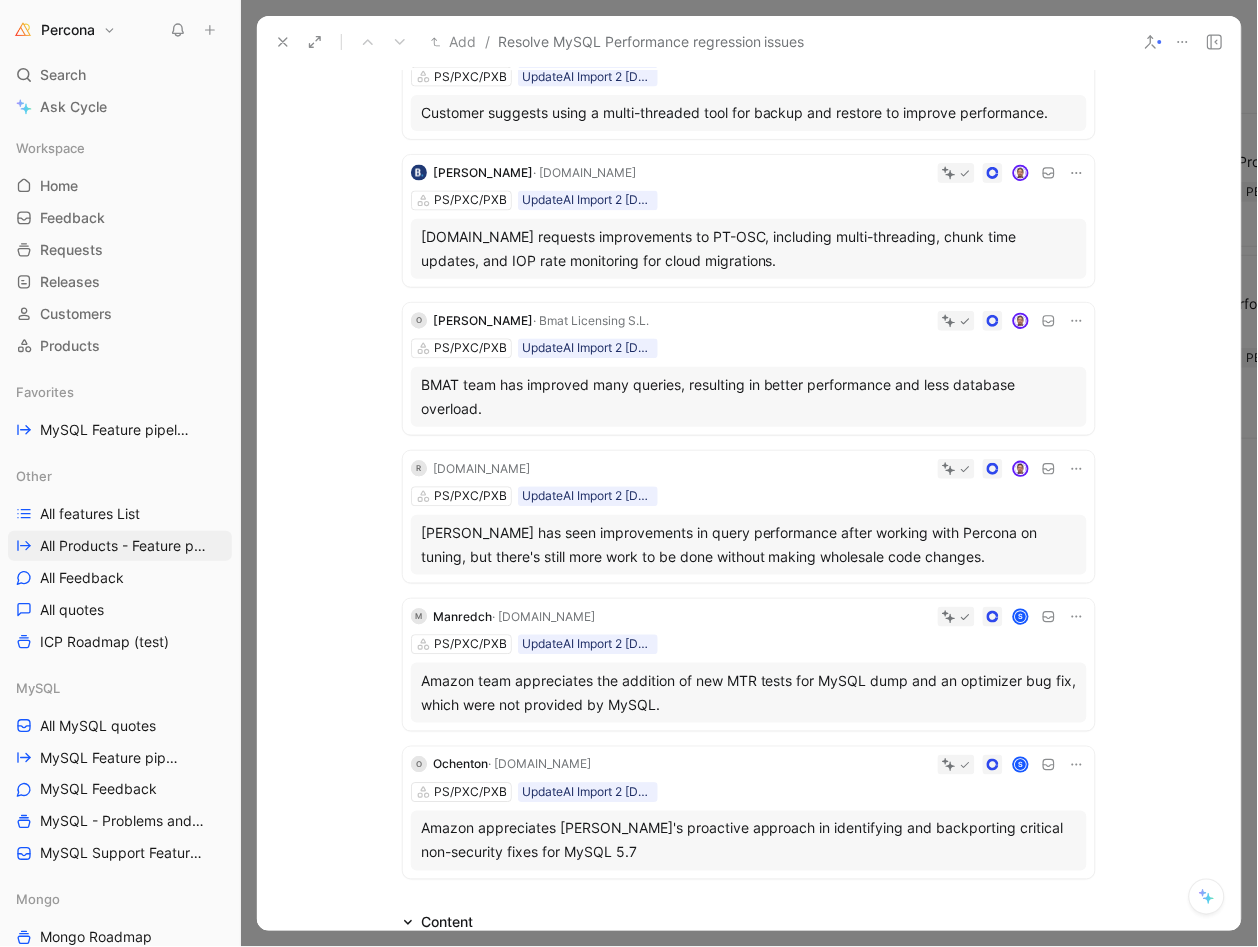 click 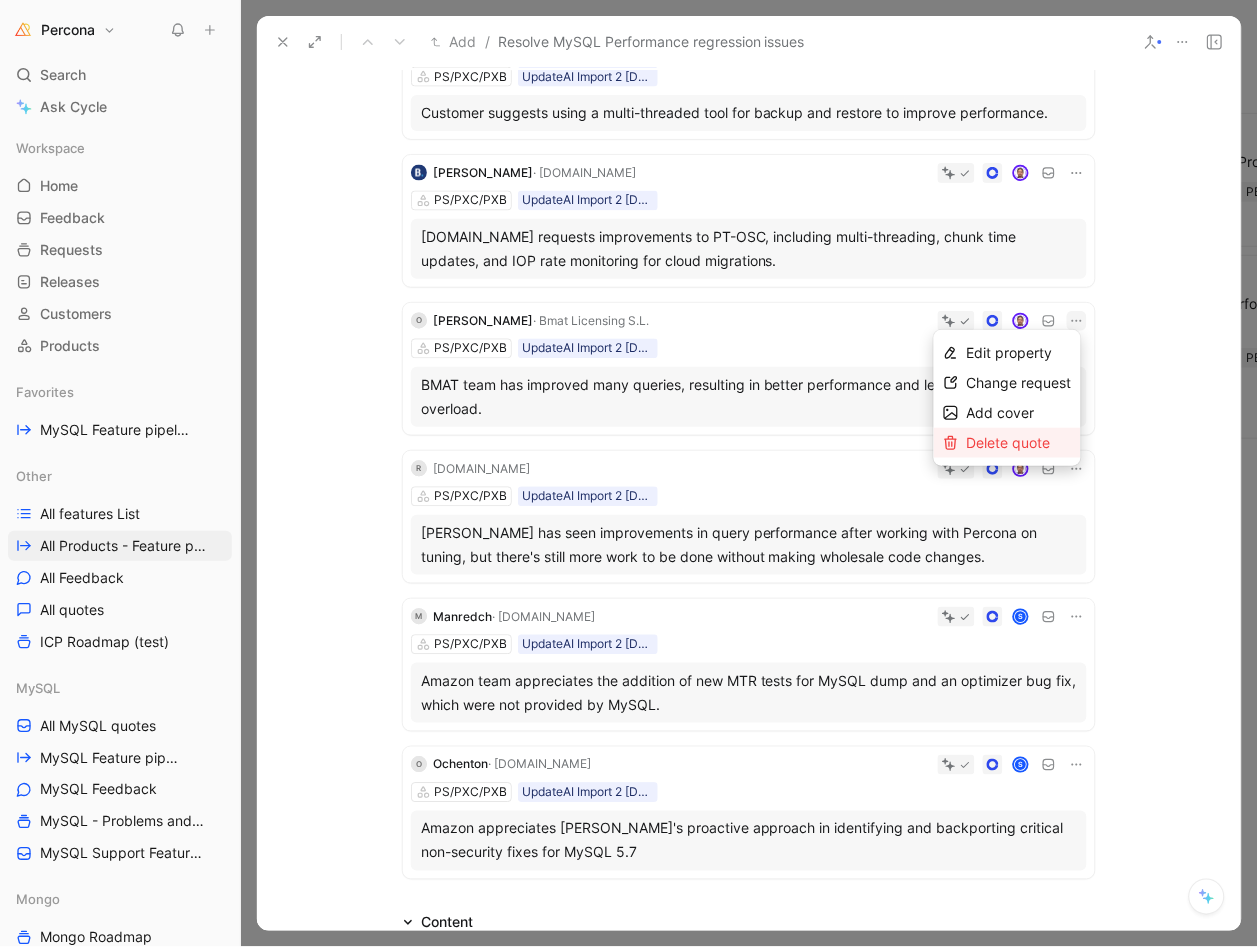 click on "Delete quote" at bounding box center (1009, 442) 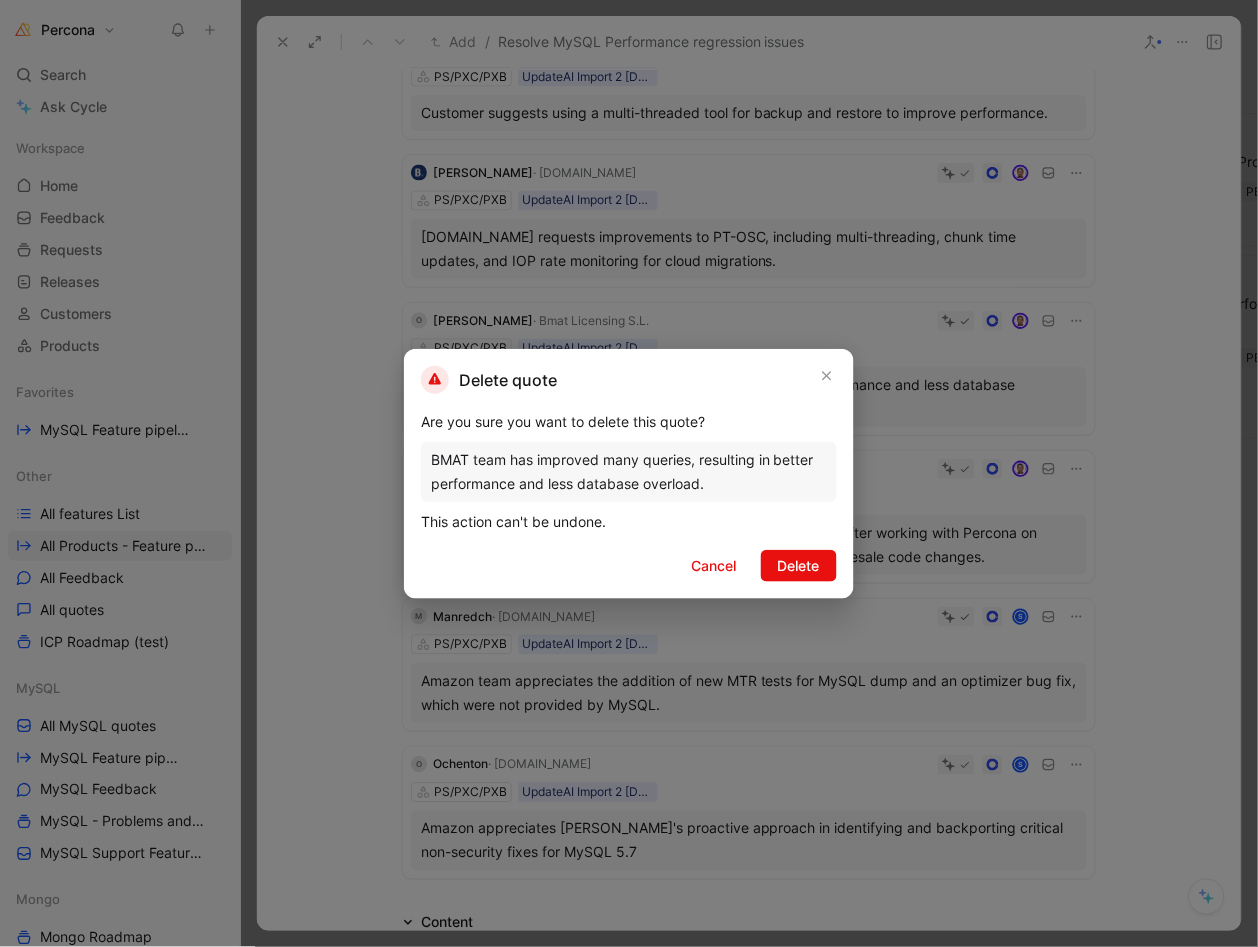 click on "Delete quote Are you sure you want to delete this quote? BMAT team has improved many queries, resulting in better performance and less database overload. This action can't be undone. Cancel Delete" at bounding box center (629, 474) 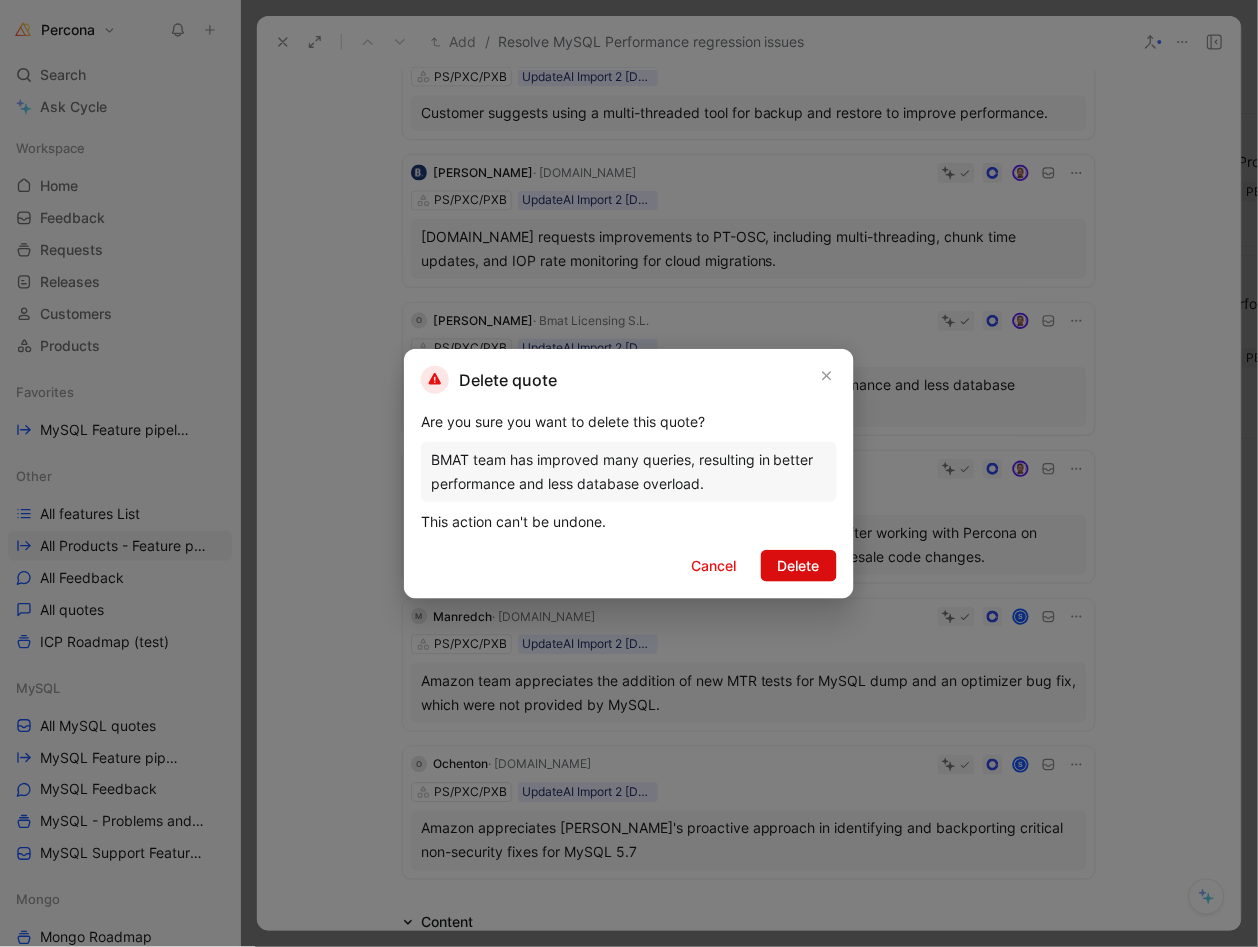 click on "Delete" at bounding box center [799, 566] 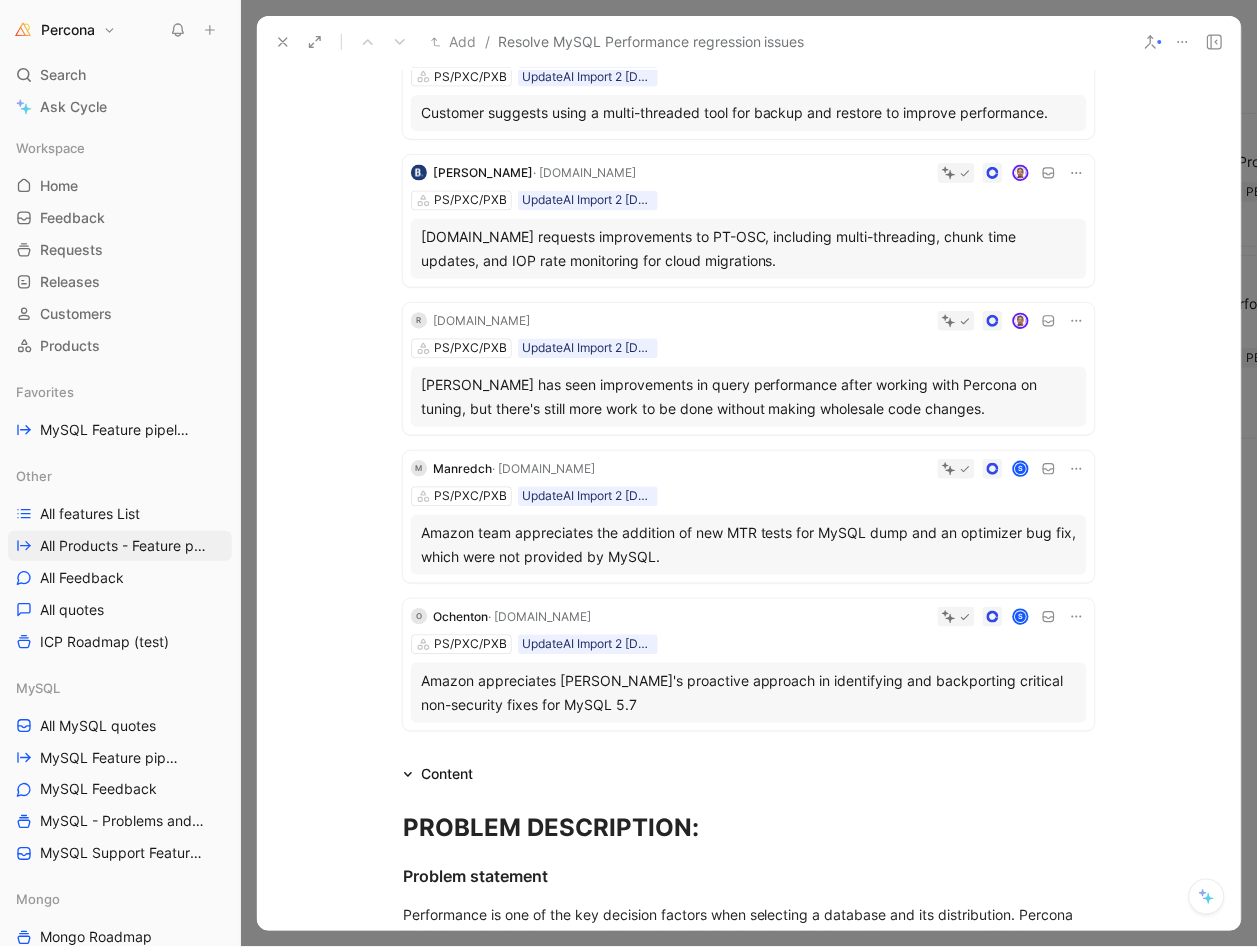 click 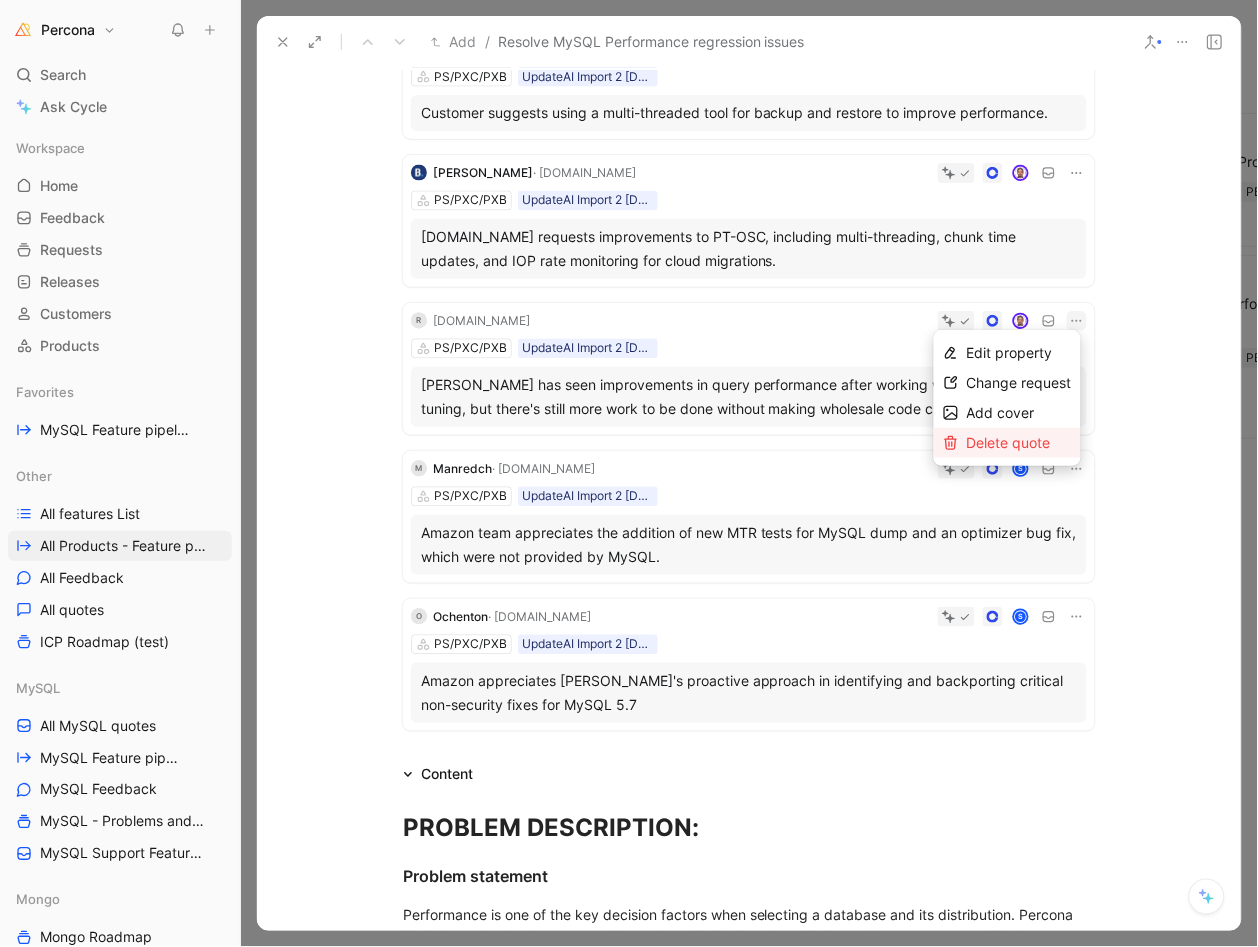click on "Delete quote" at bounding box center (1009, 442) 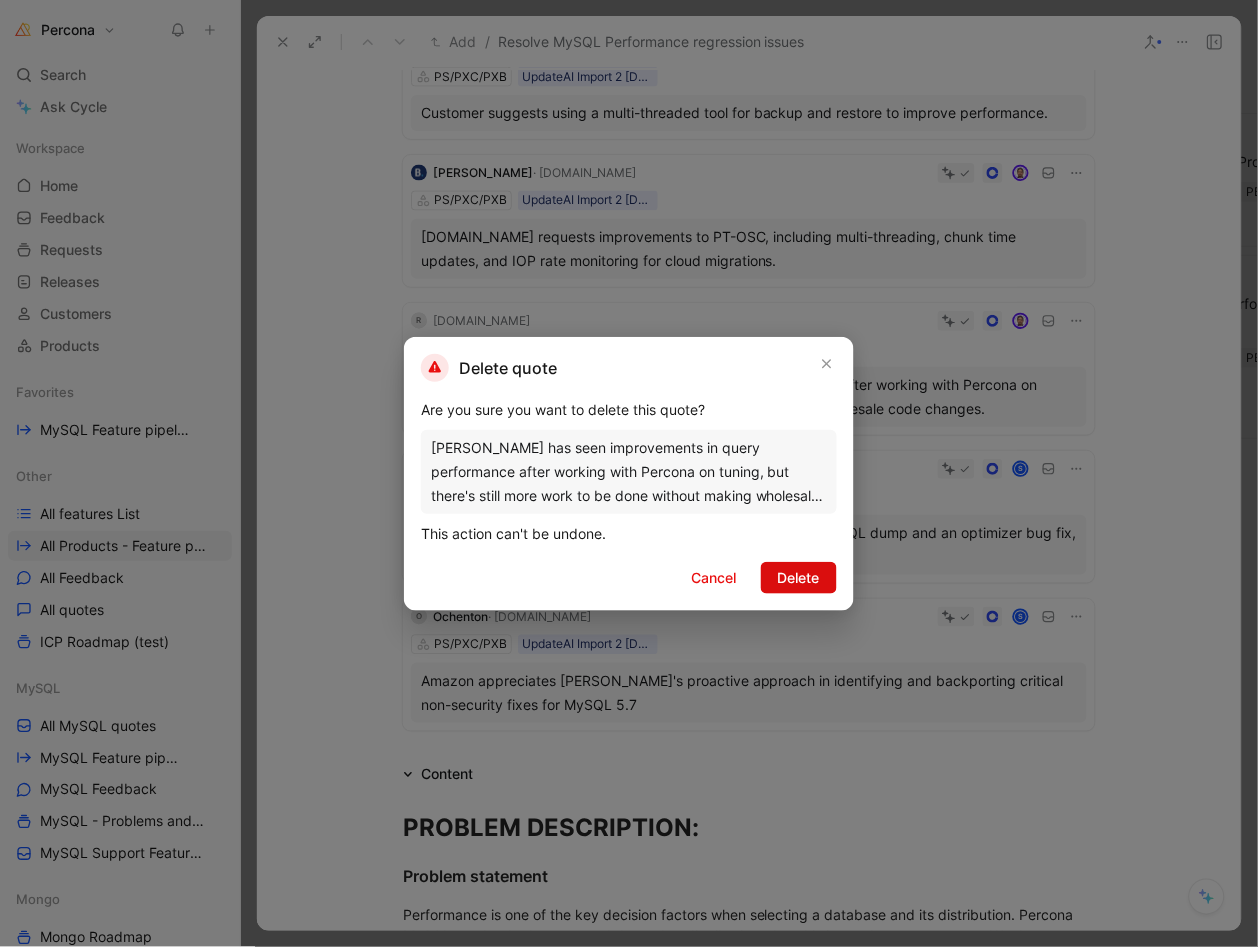 click on "Delete" at bounding box center [799, 578] 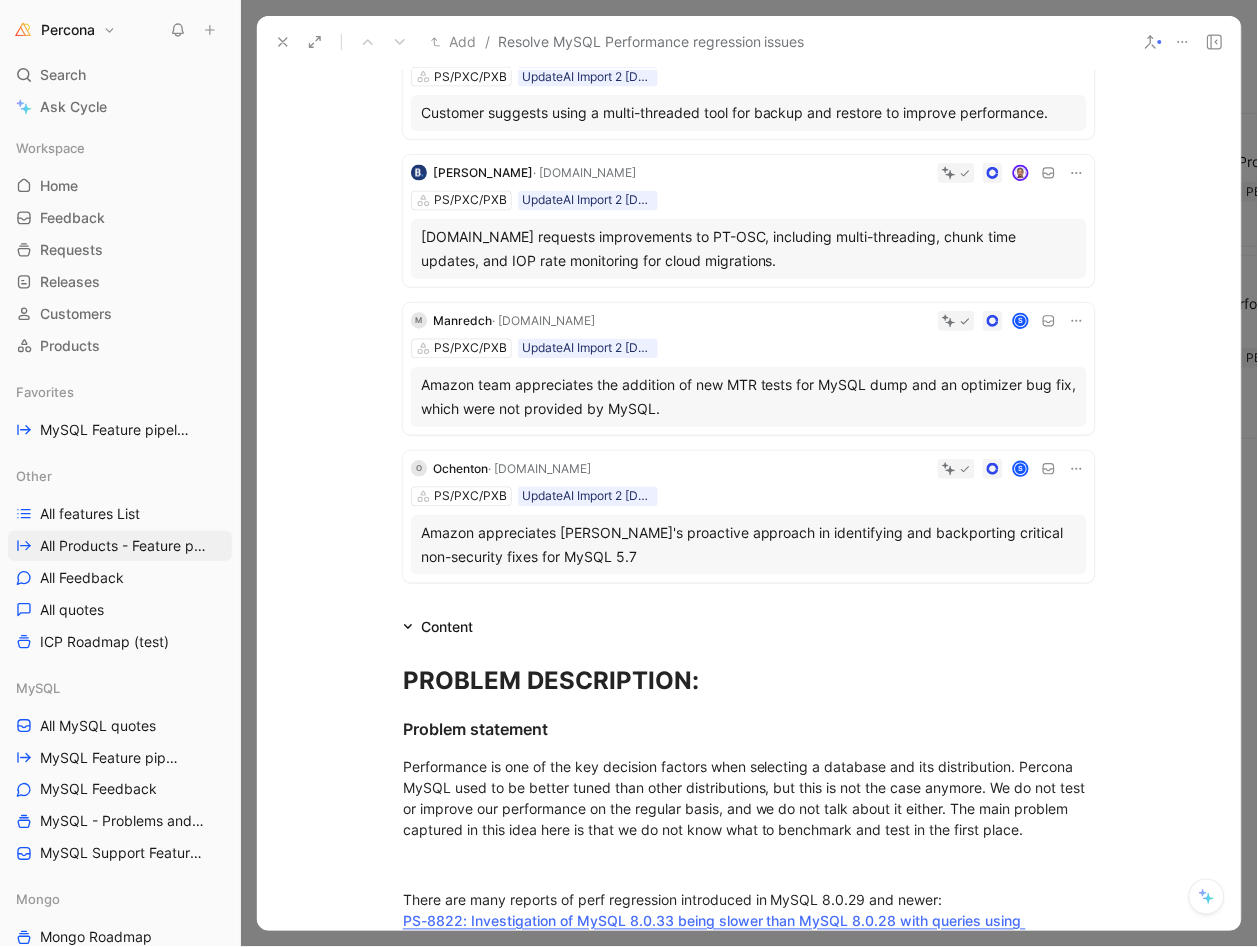 click 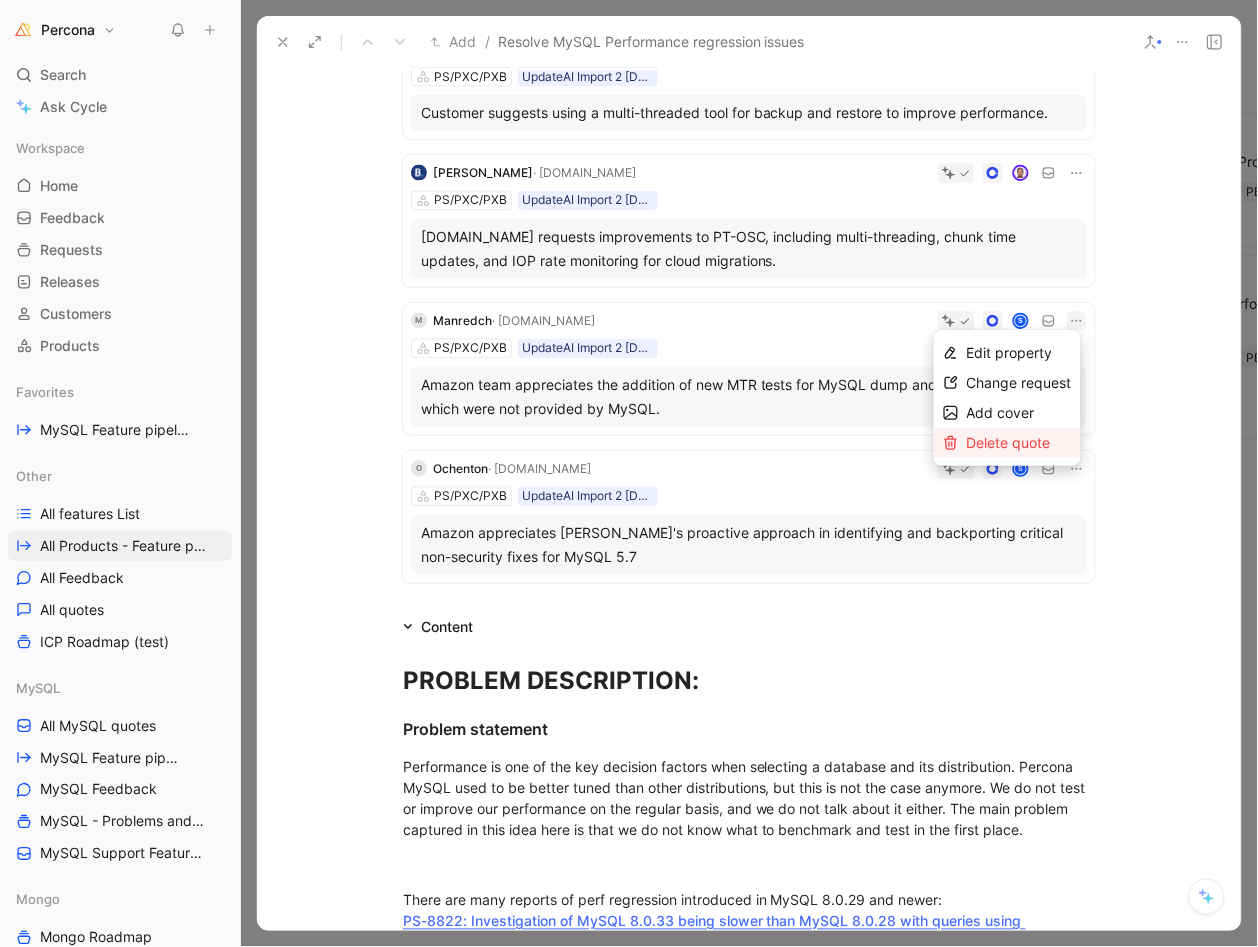 click on "Delete quote" at bounding box center [1009, 442] 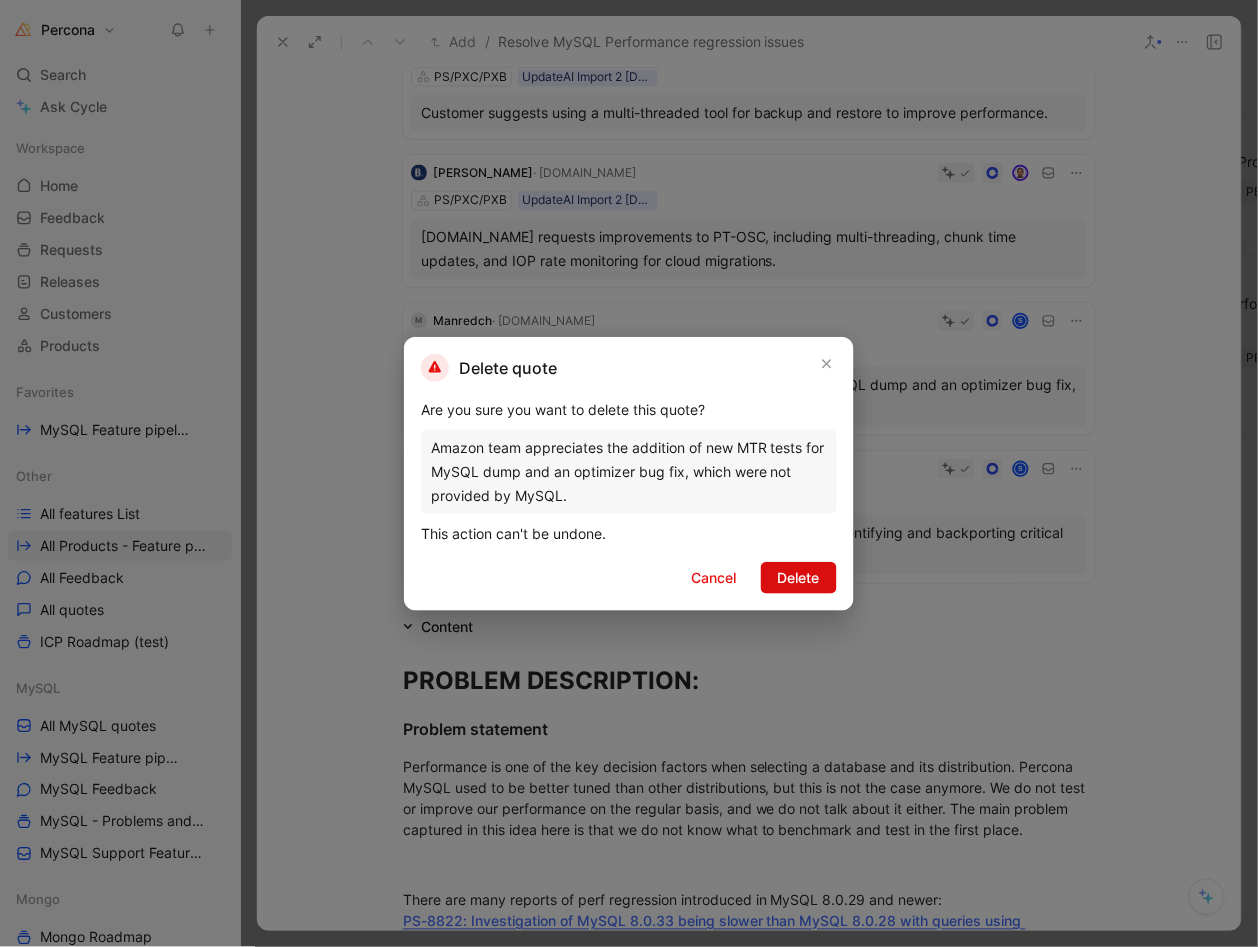 click on "Delete" at bounding box center (799, 578) 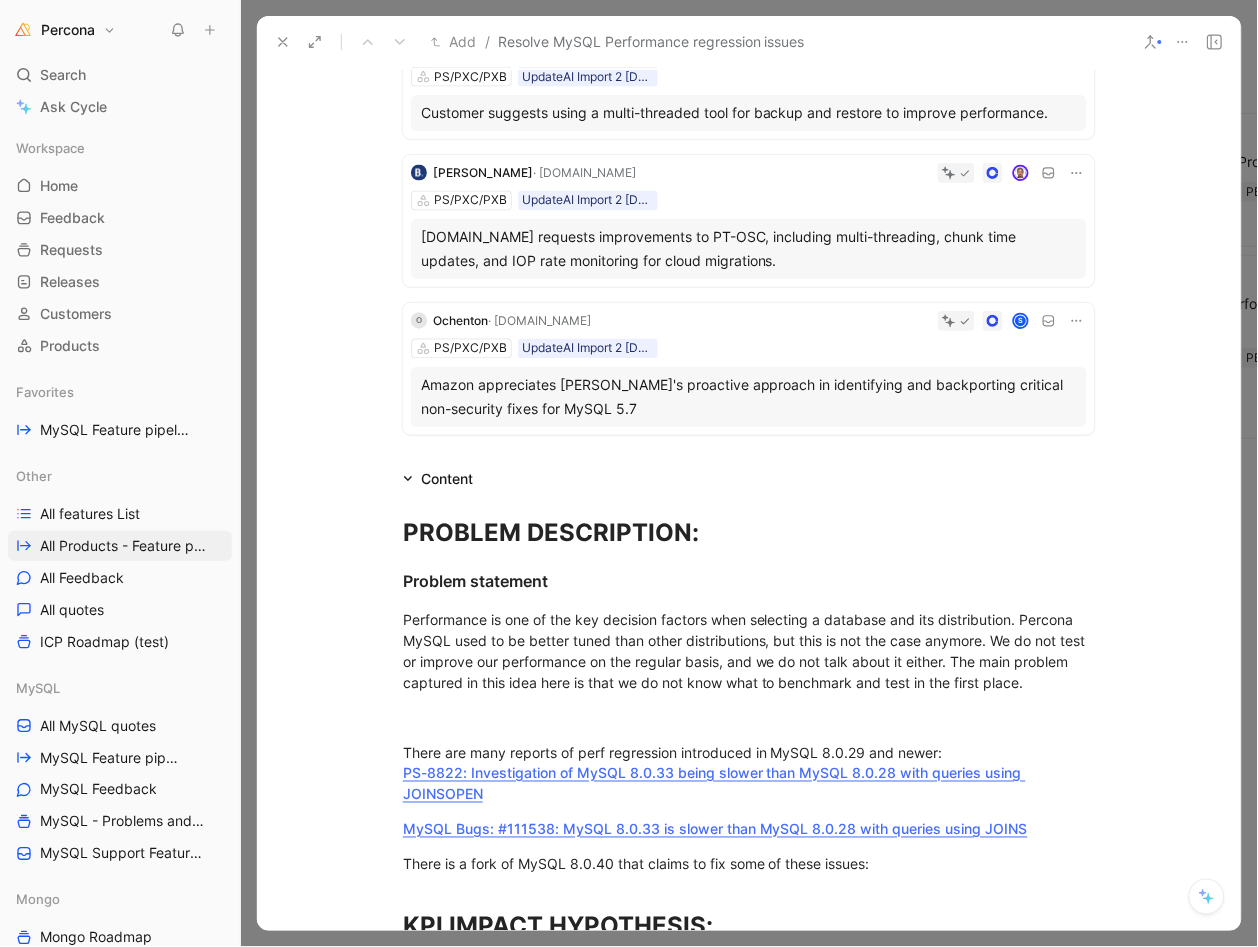 click 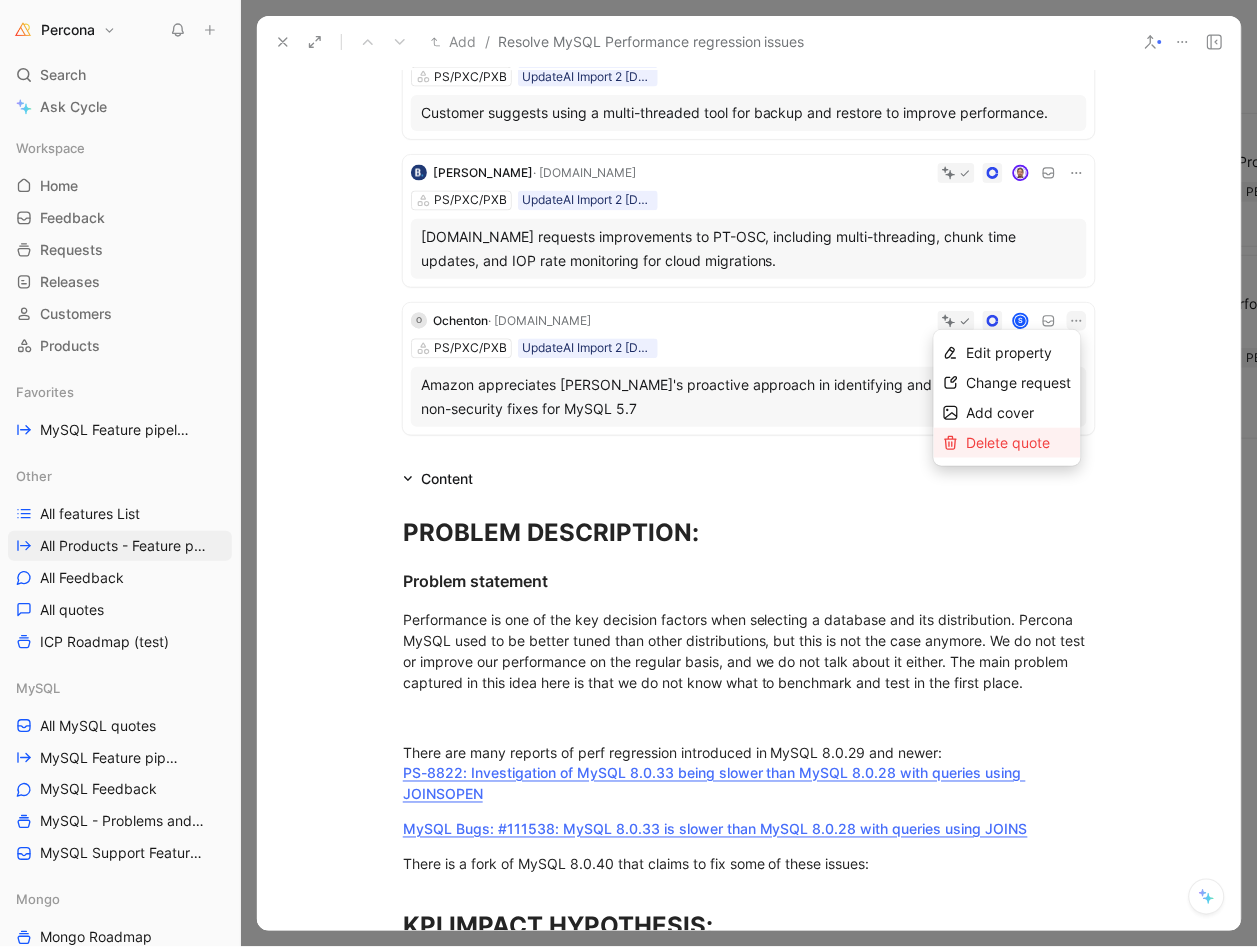 click on "Delete quote" at bounding box center (1009, 442) 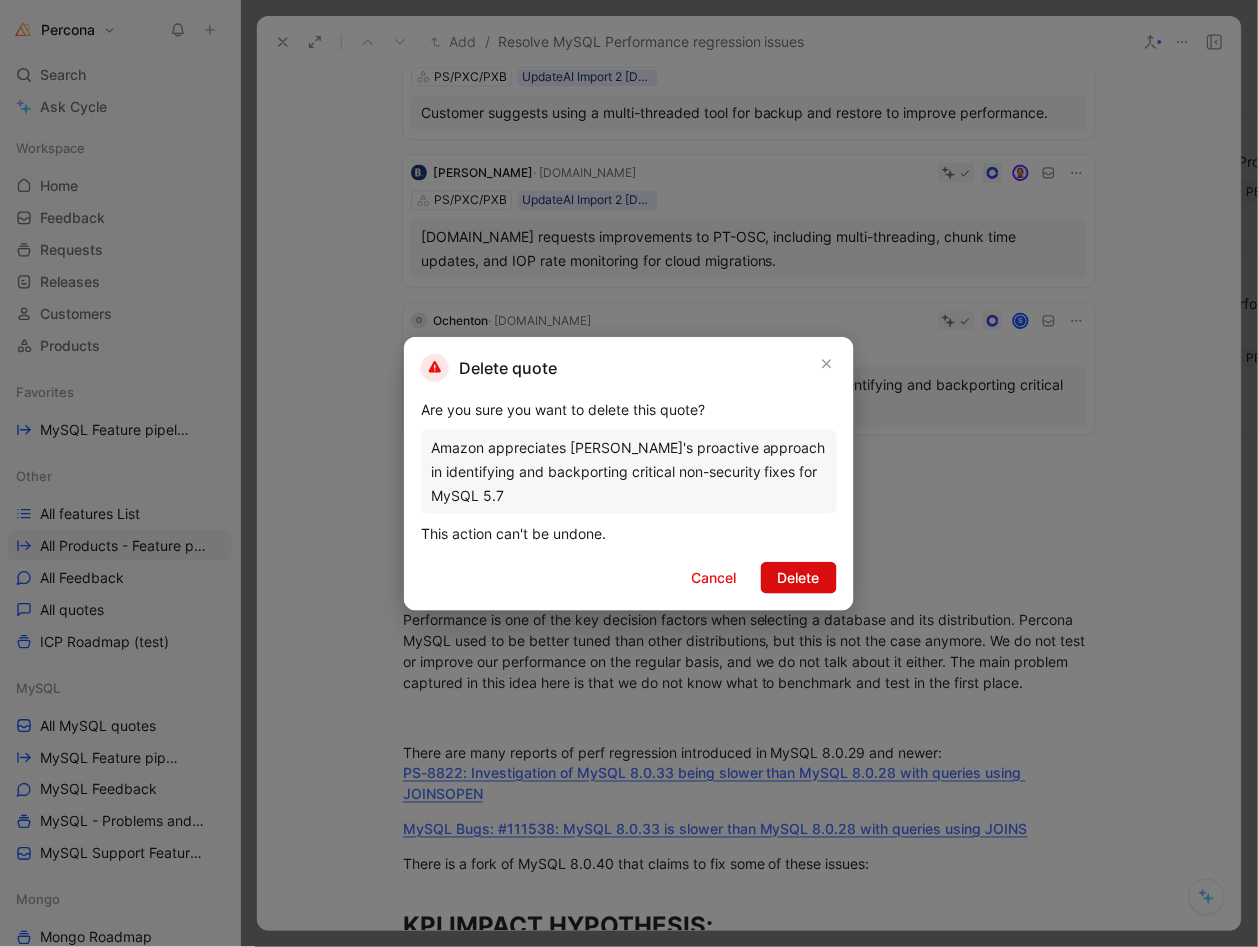 click on "Delete" at bounding box center (799, 578) 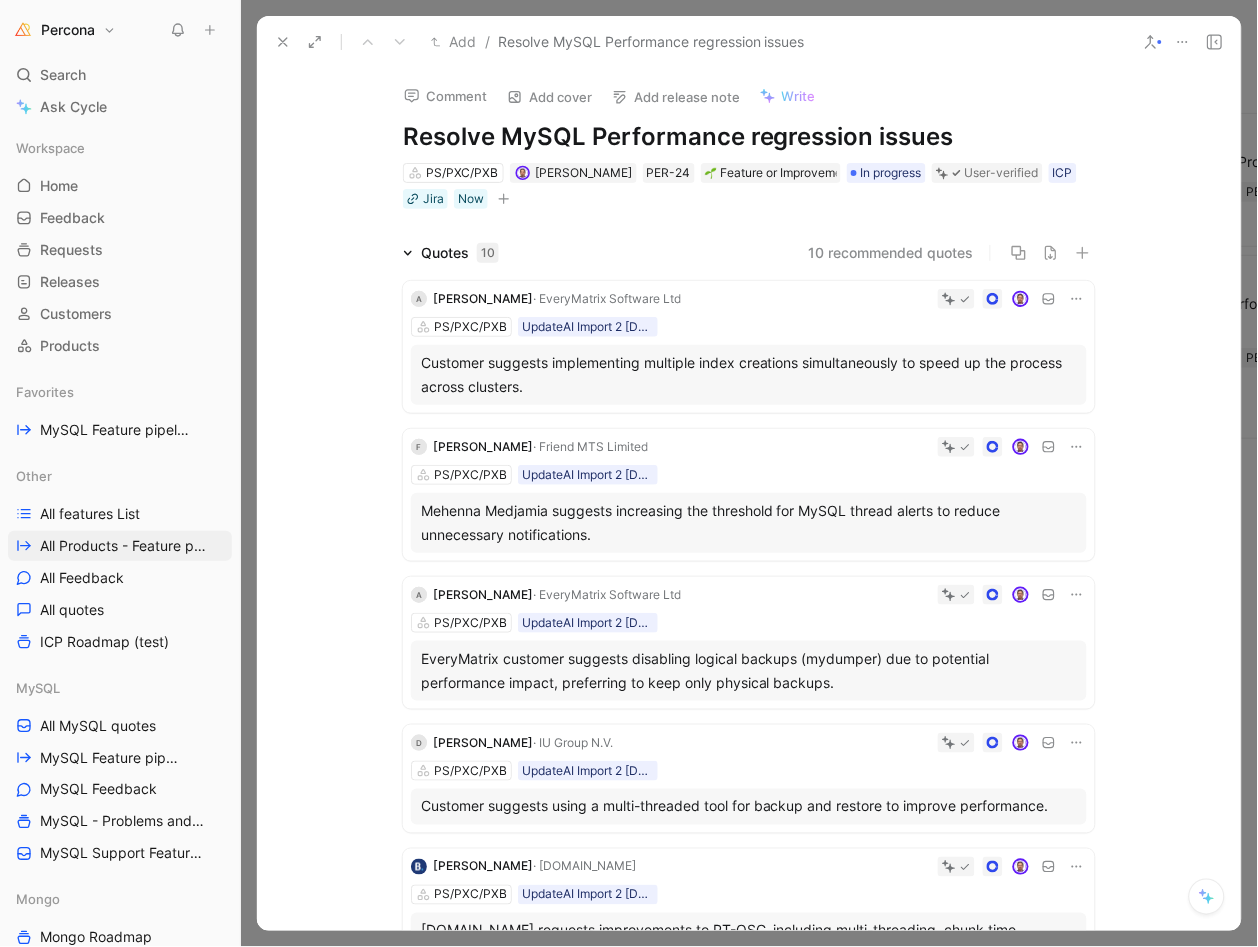 scroll, scrollTop: 0, scrollLeft: 0, axis: both 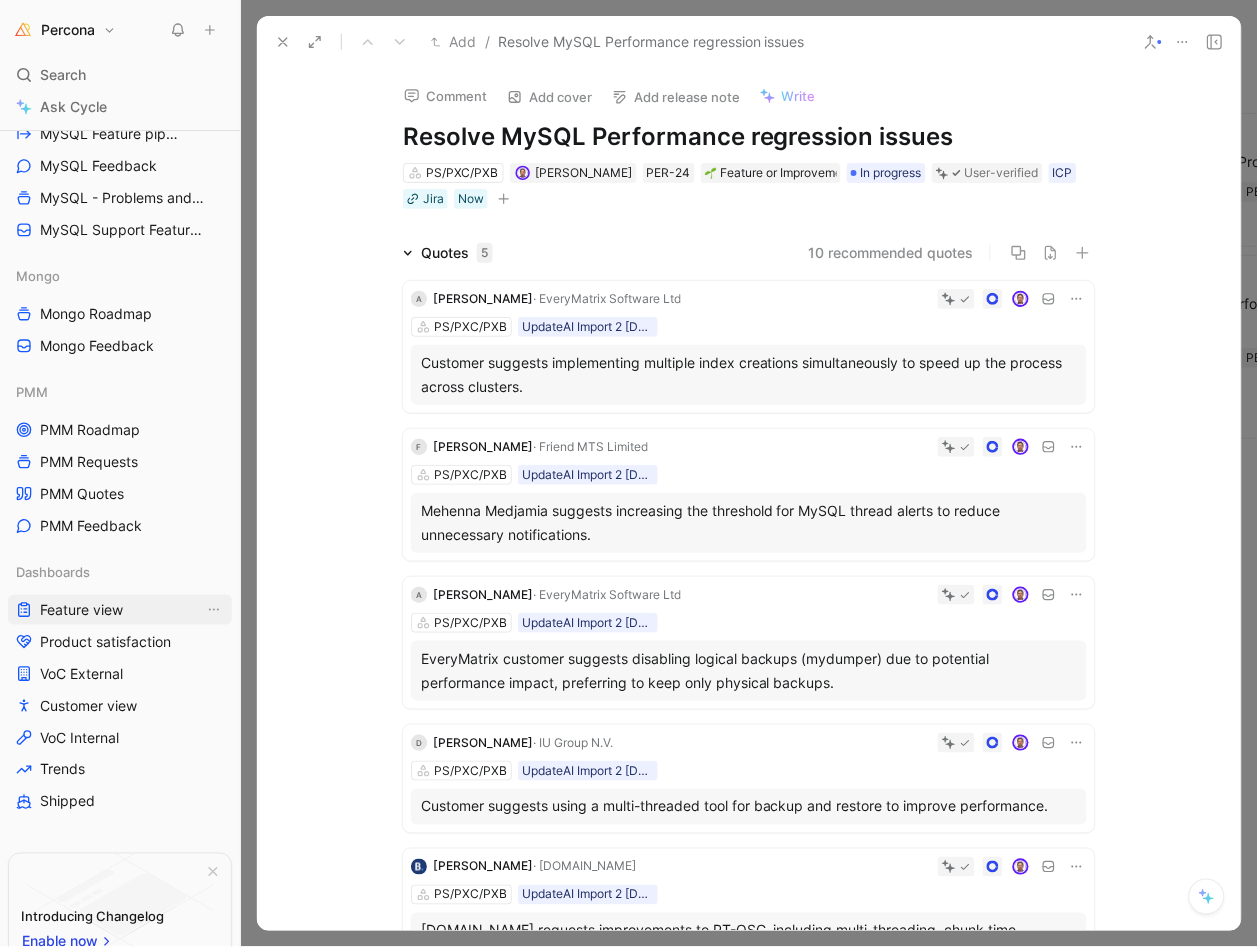 click on "Feature view" at bounding box center (81, 610) 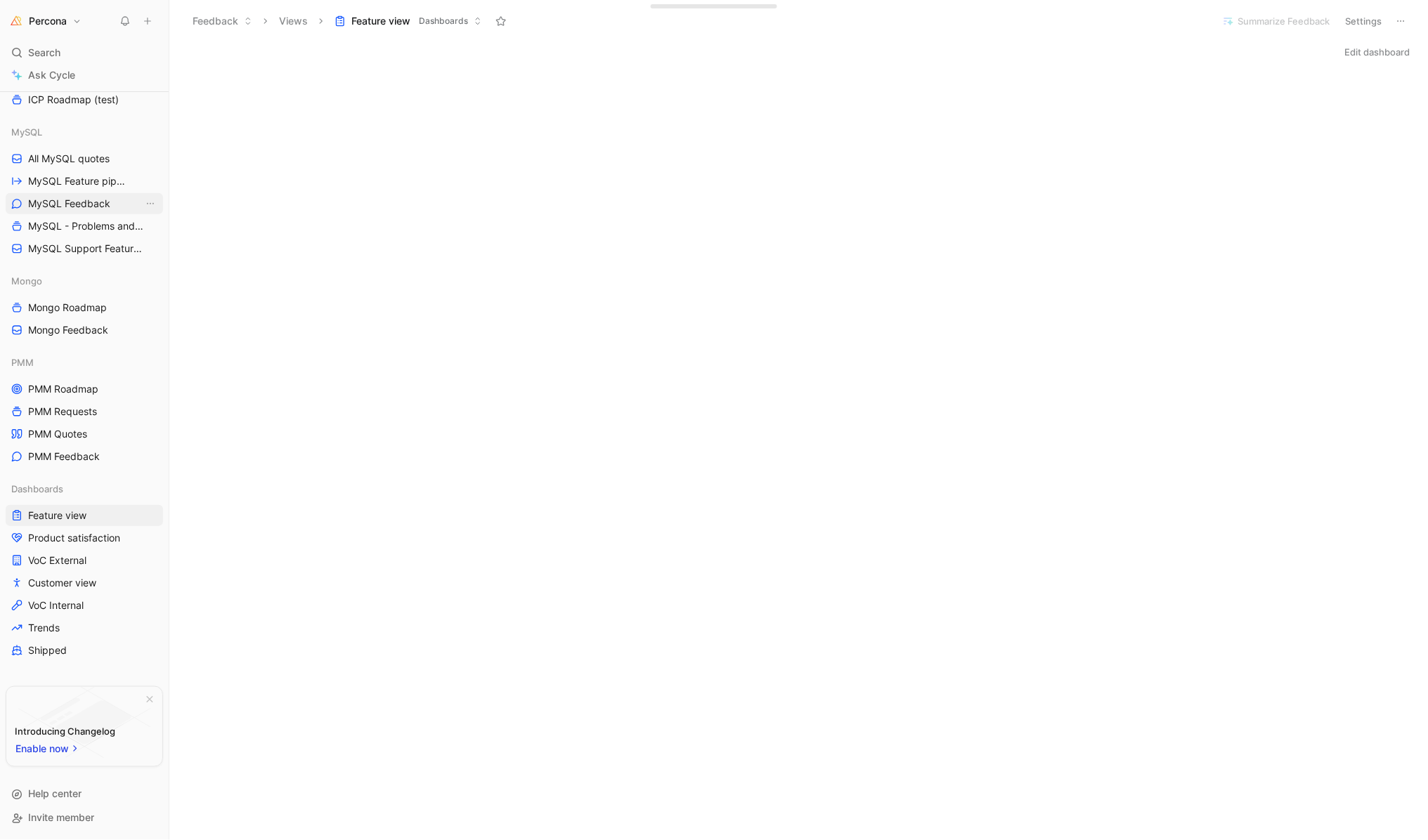 scroll, scrollTop: 350, scrollLeft: 0, axis: vertical 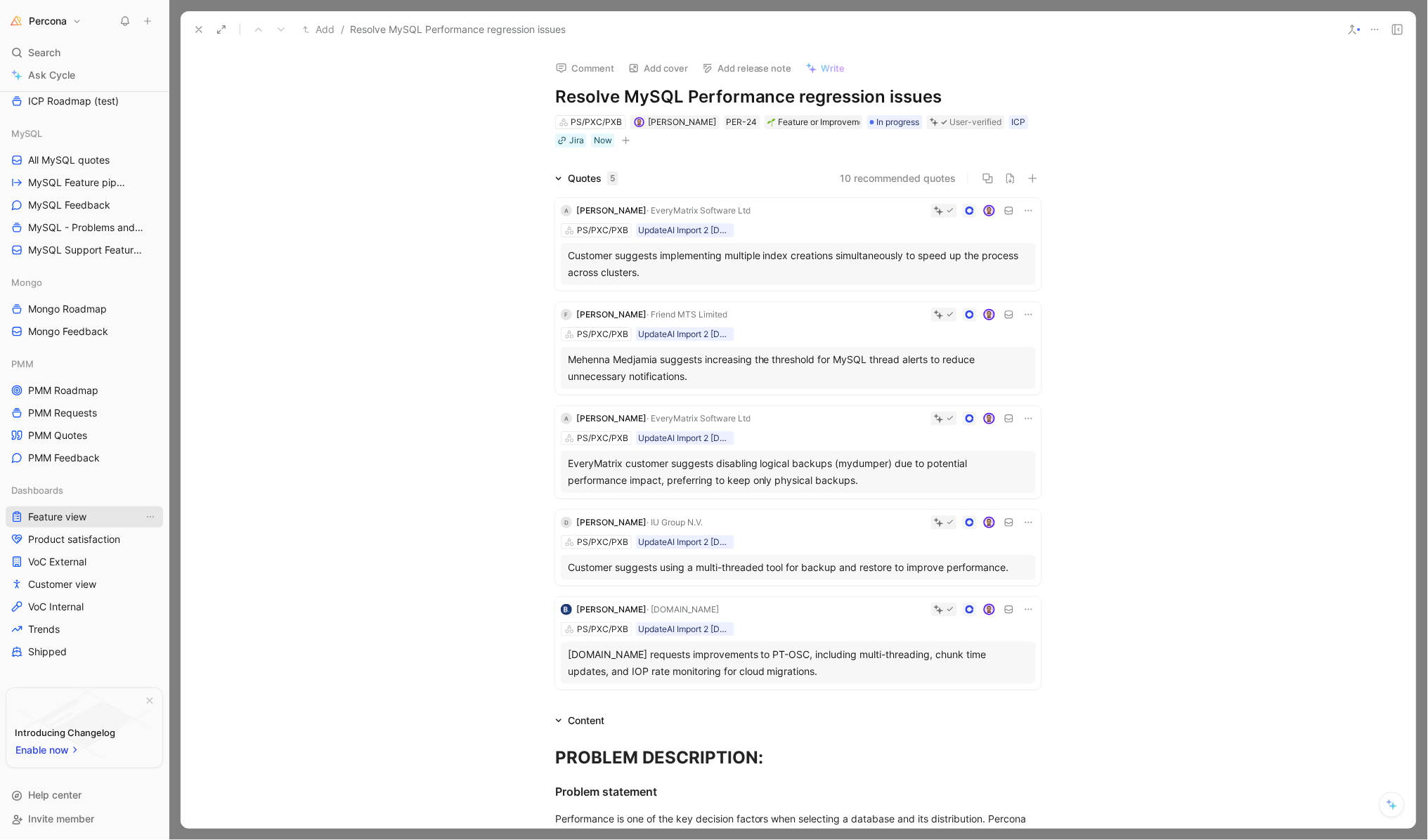click on "Feature view" at bounding box center [57, 517] 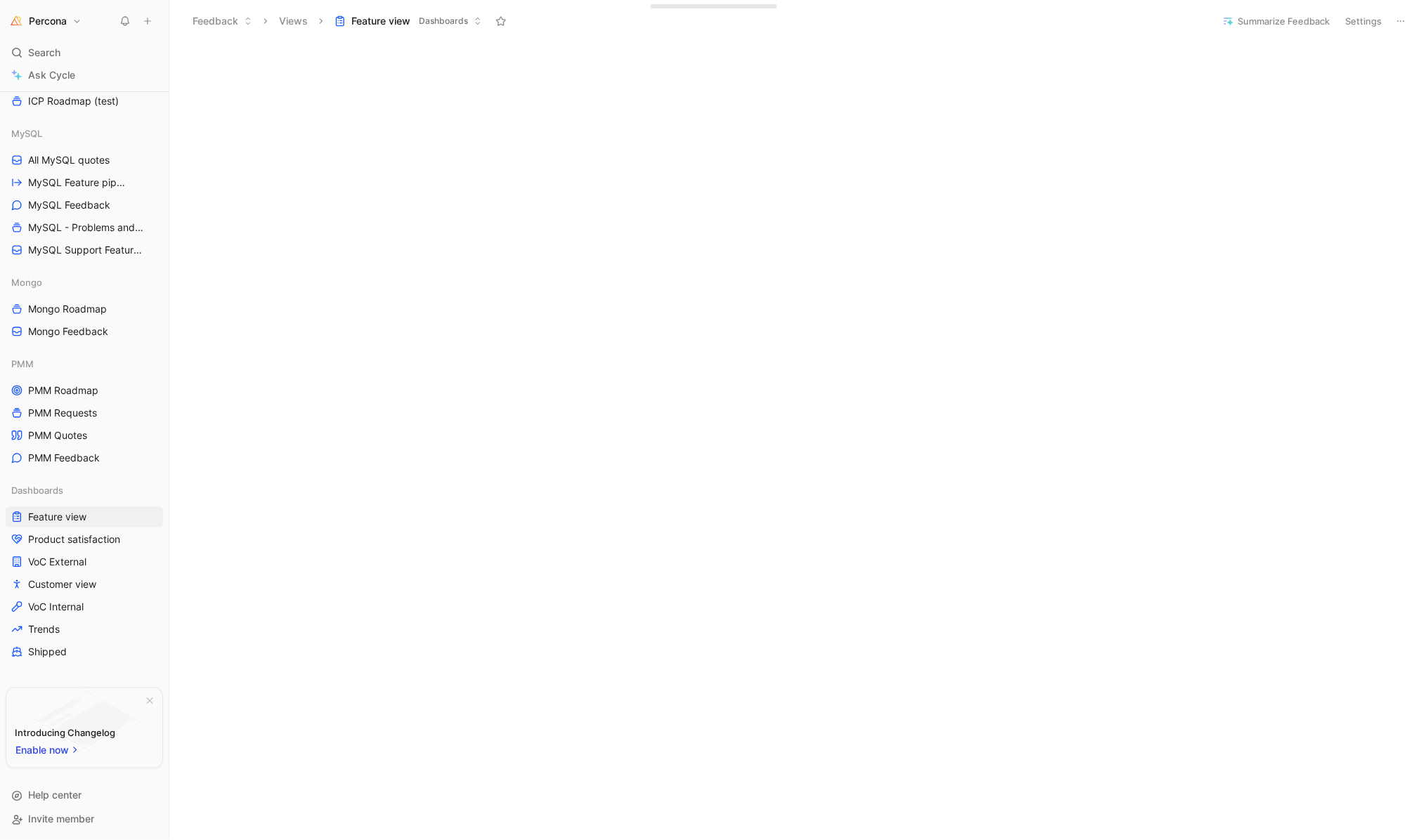 scroll, scrollTop: 43, scrollLeft: 0, axis: vertical 